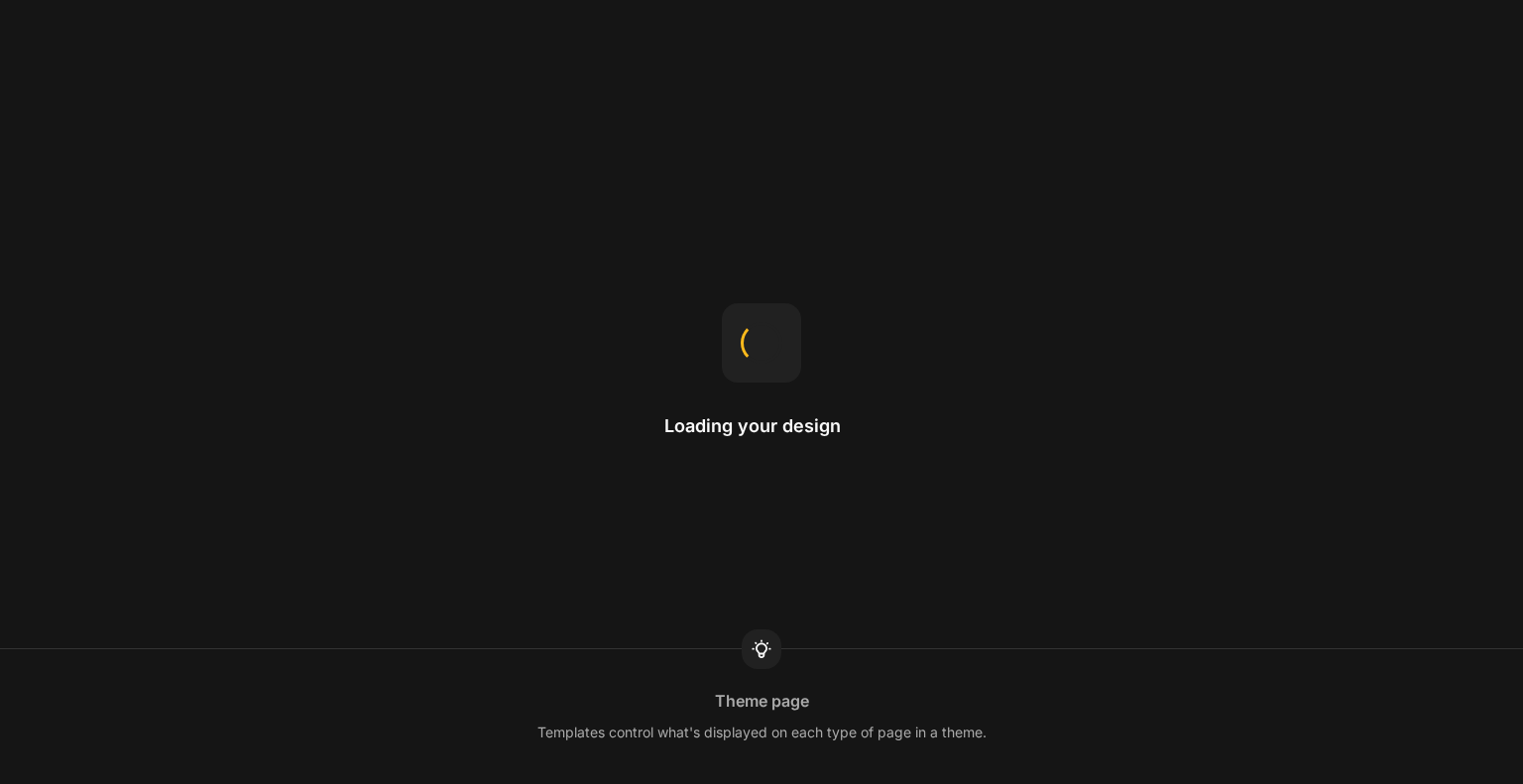 scroll, scrollTop: 0, scrollLeft: 0, axis: both 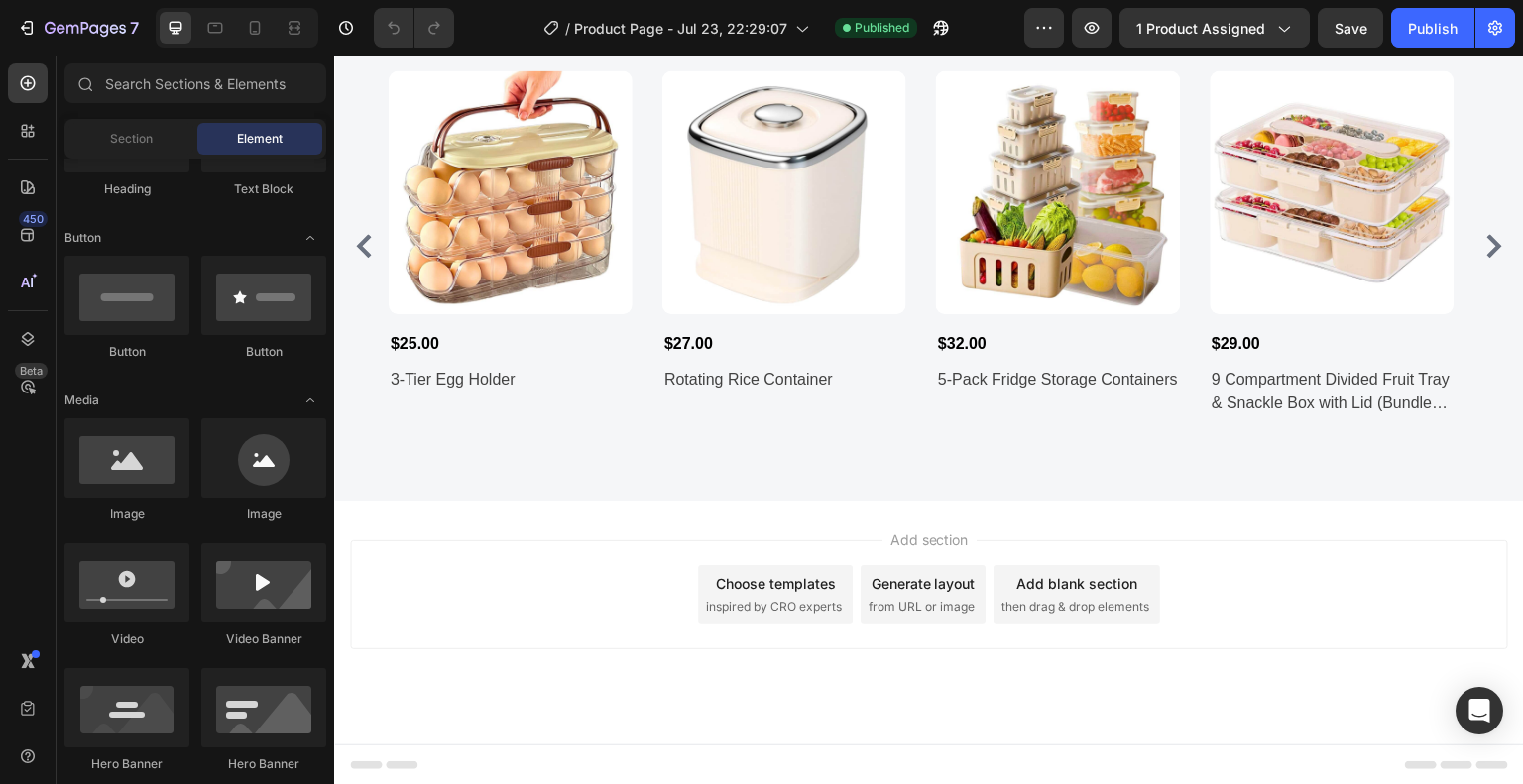 click on "Add section Choose templates inspired by CRO experts Generate layout from URL or image Add blank section then drag & drop elements" at bounding box center (929, 595) 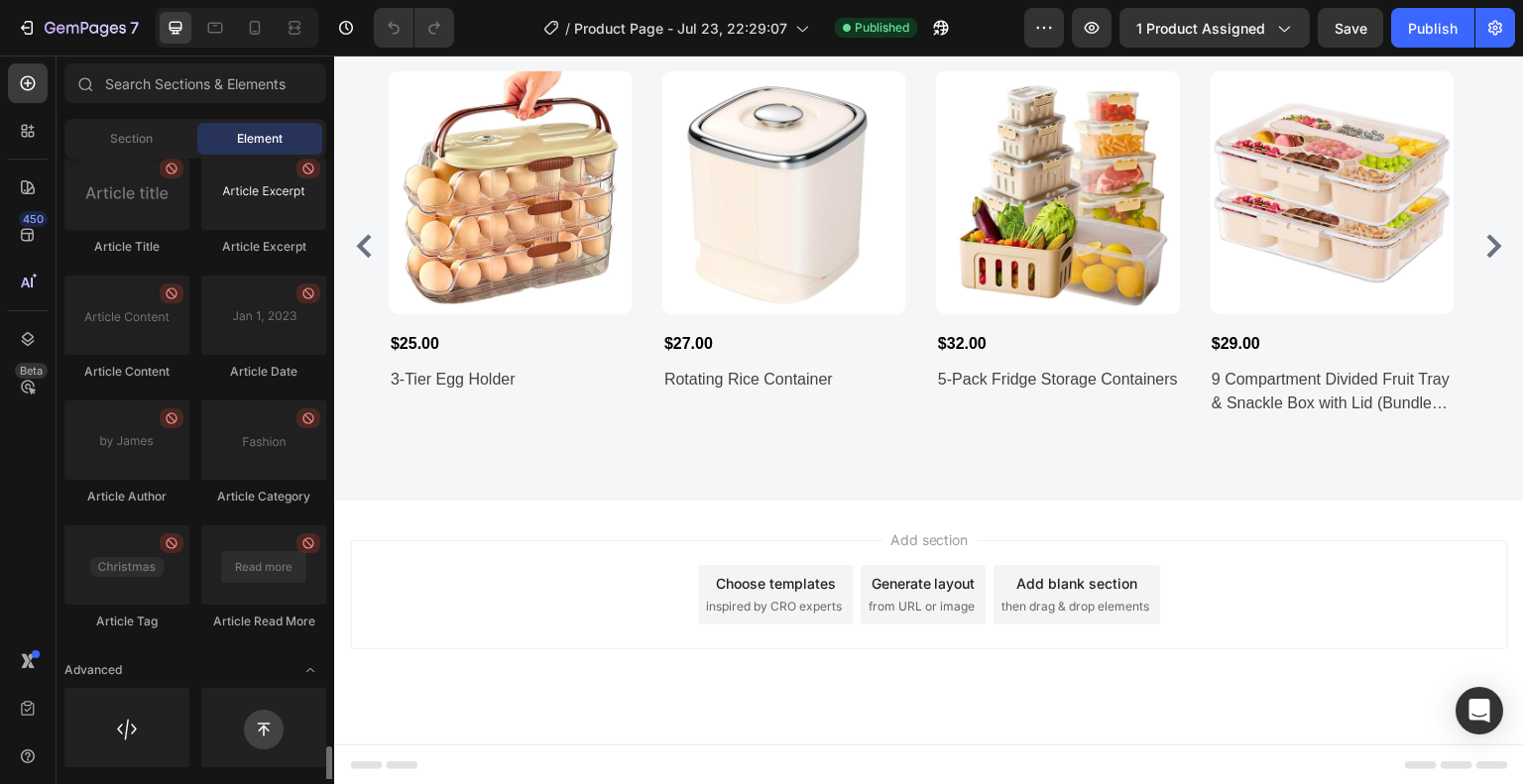 scroll, scrollTop: 5384, scrollLeft: 0, axis: vertical 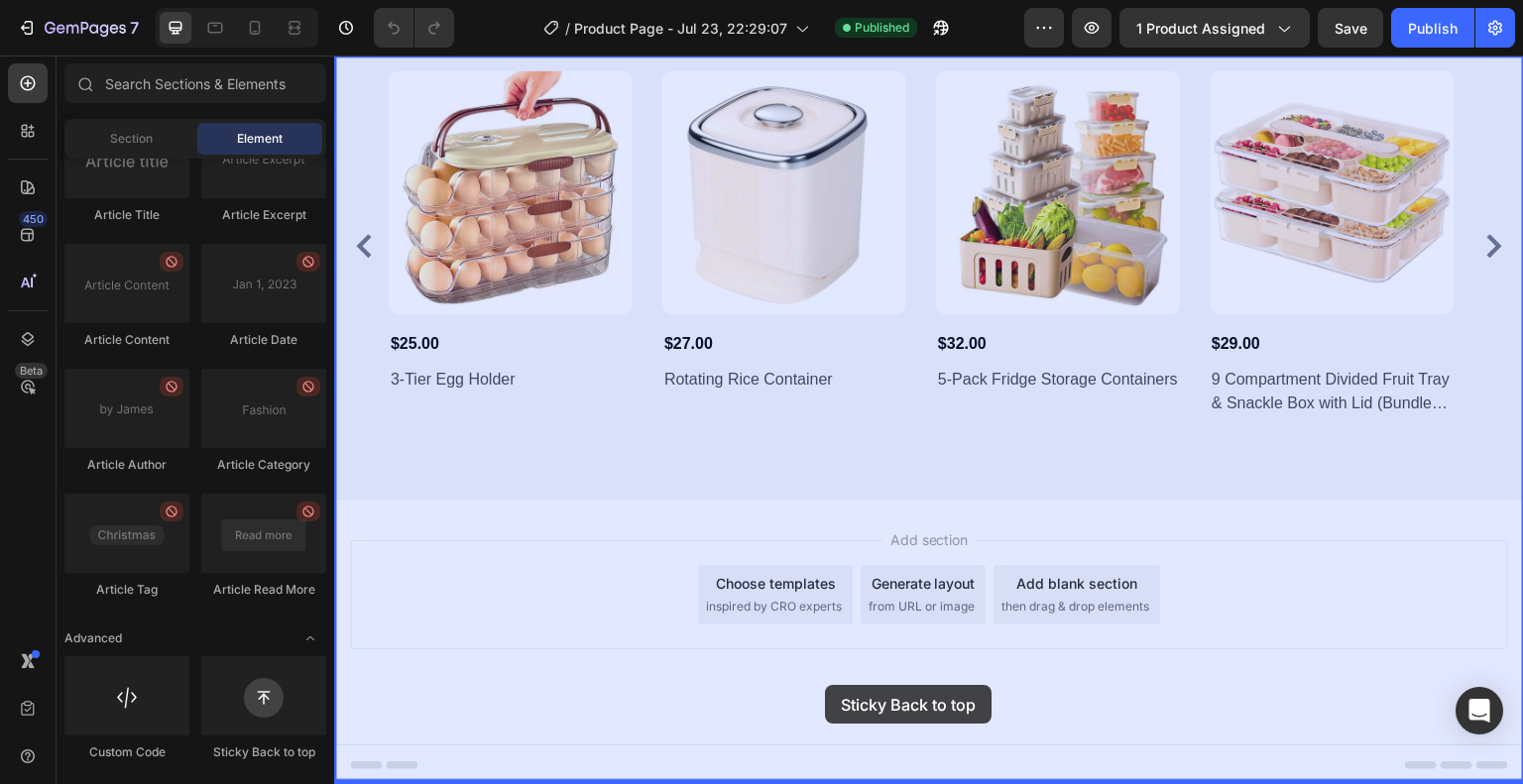 drag, startPoint x: 601, startPoint y: 756, endPoint x: 857, endPoint y: 656, distance: 274.83813 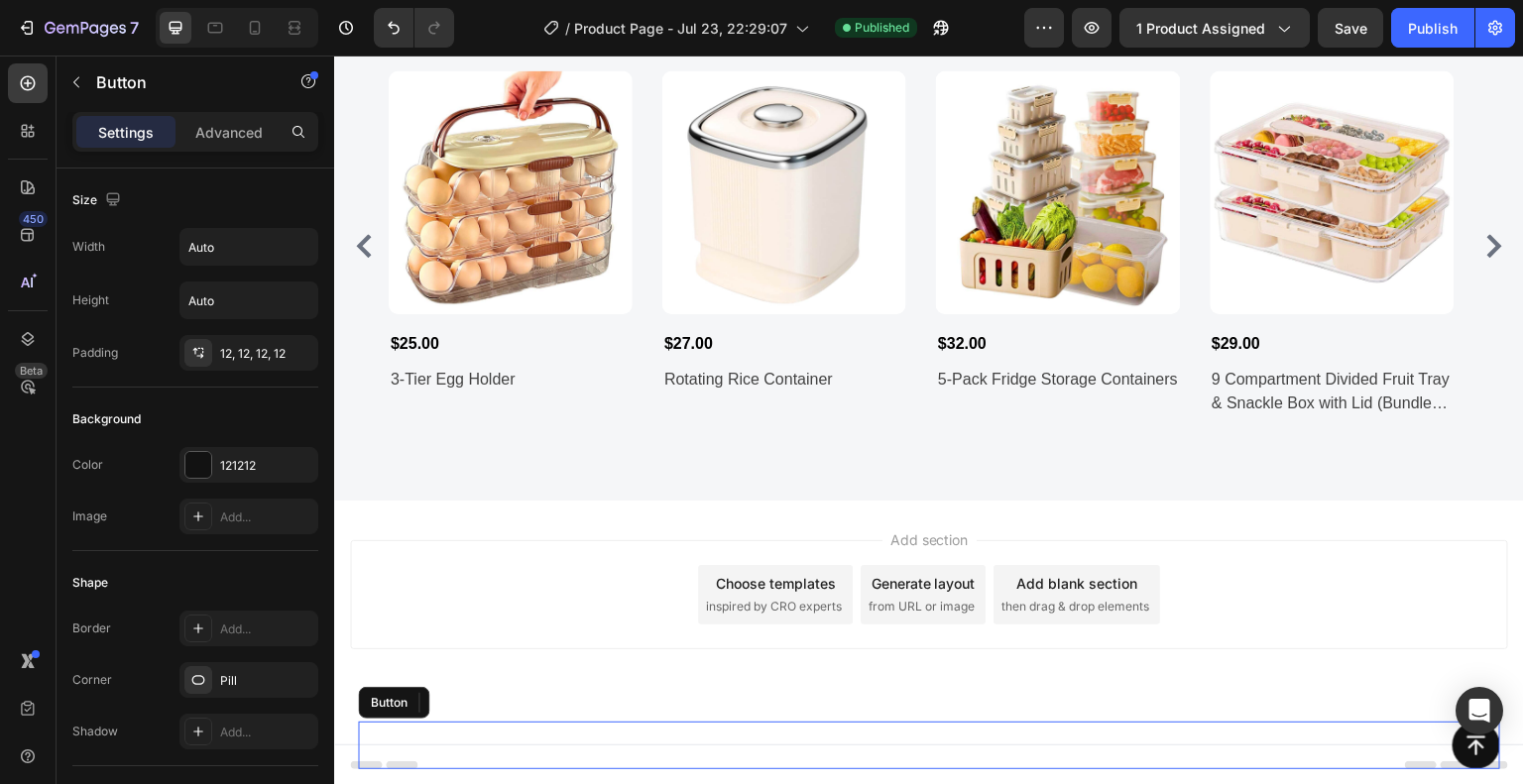 click on "Button" at bounding box center (929, 745) 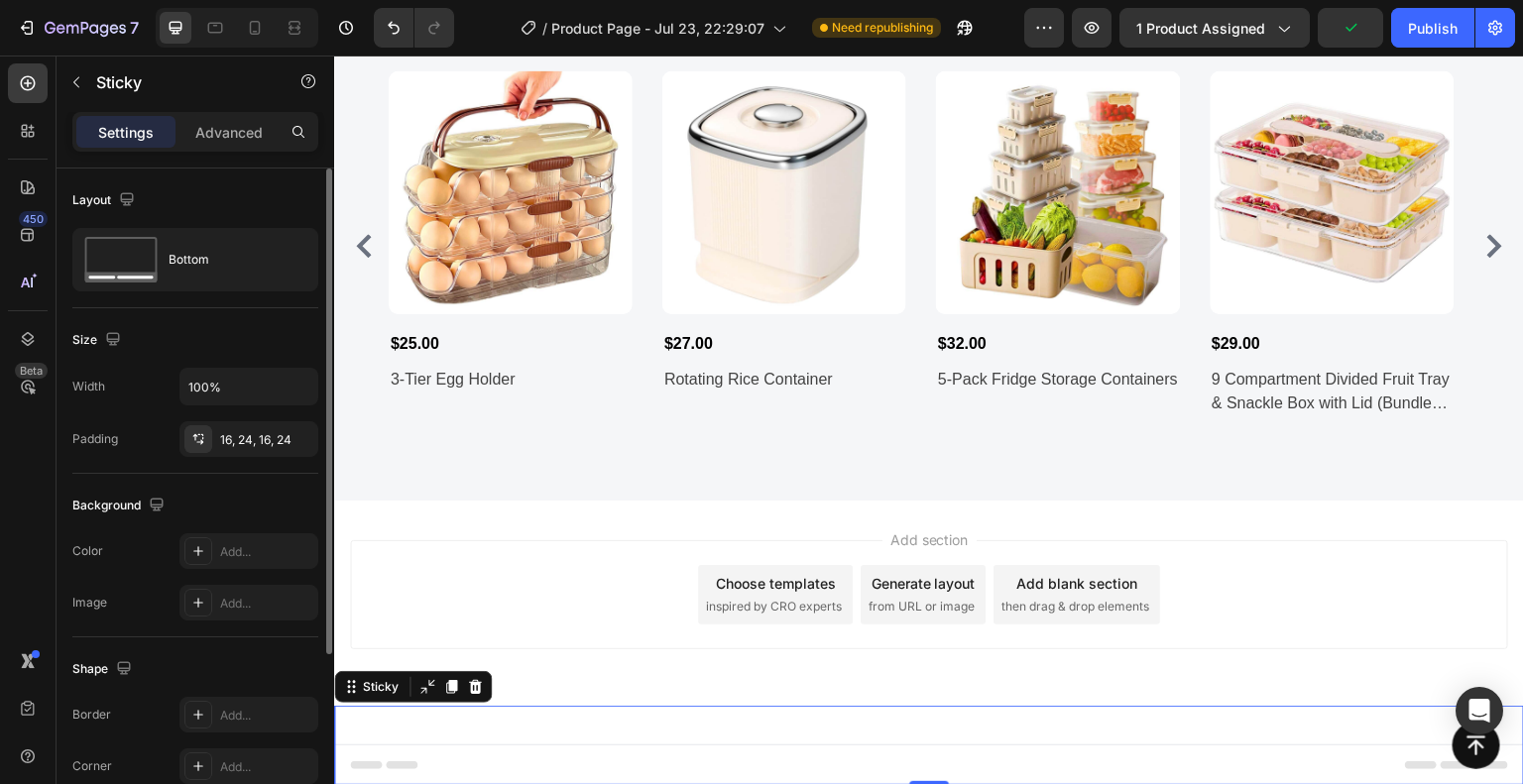 scroll, scrollTop: 99, scrollLeft: 0, axis: vertical 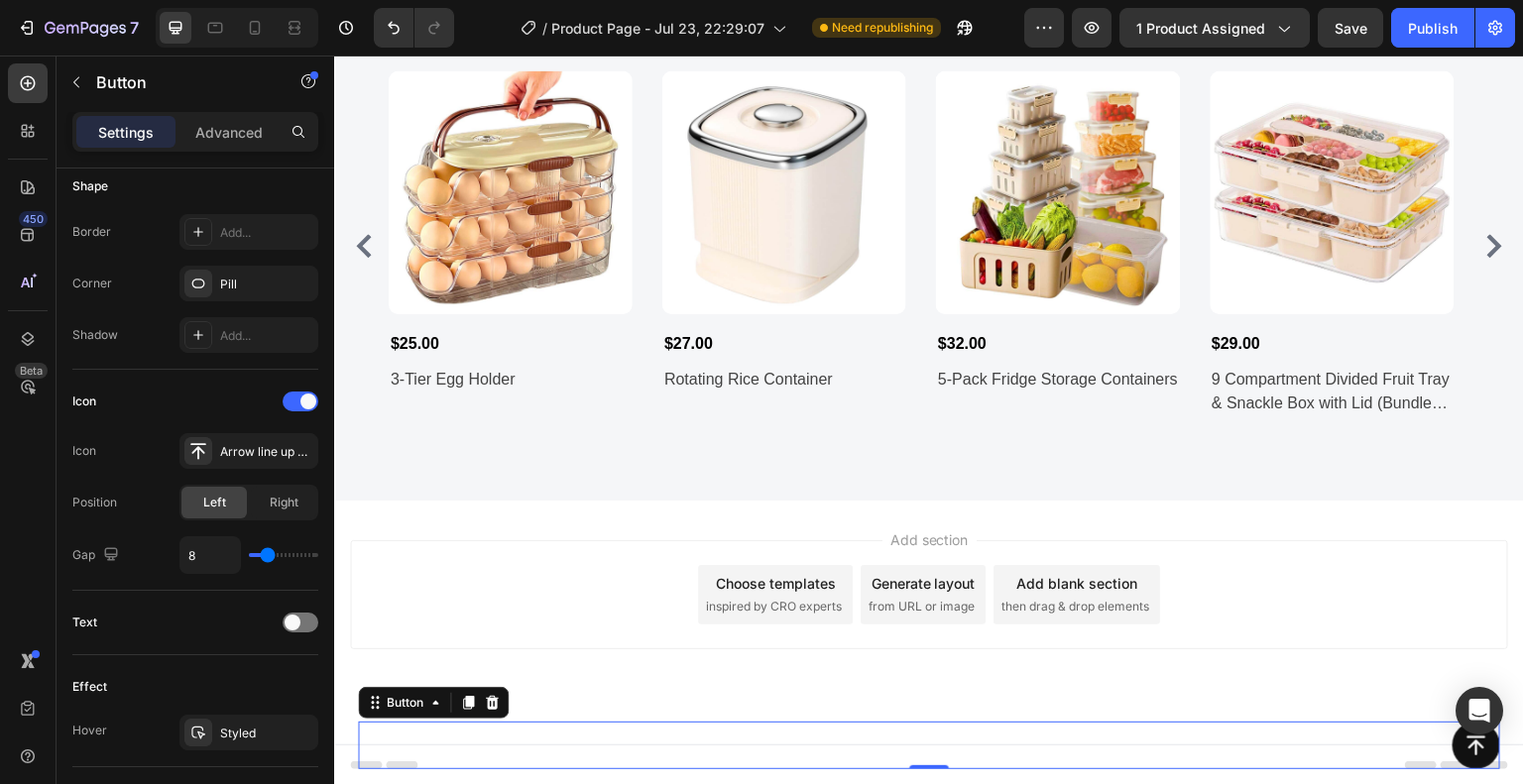 click on "Button   0" at bounding box center (929, 745) 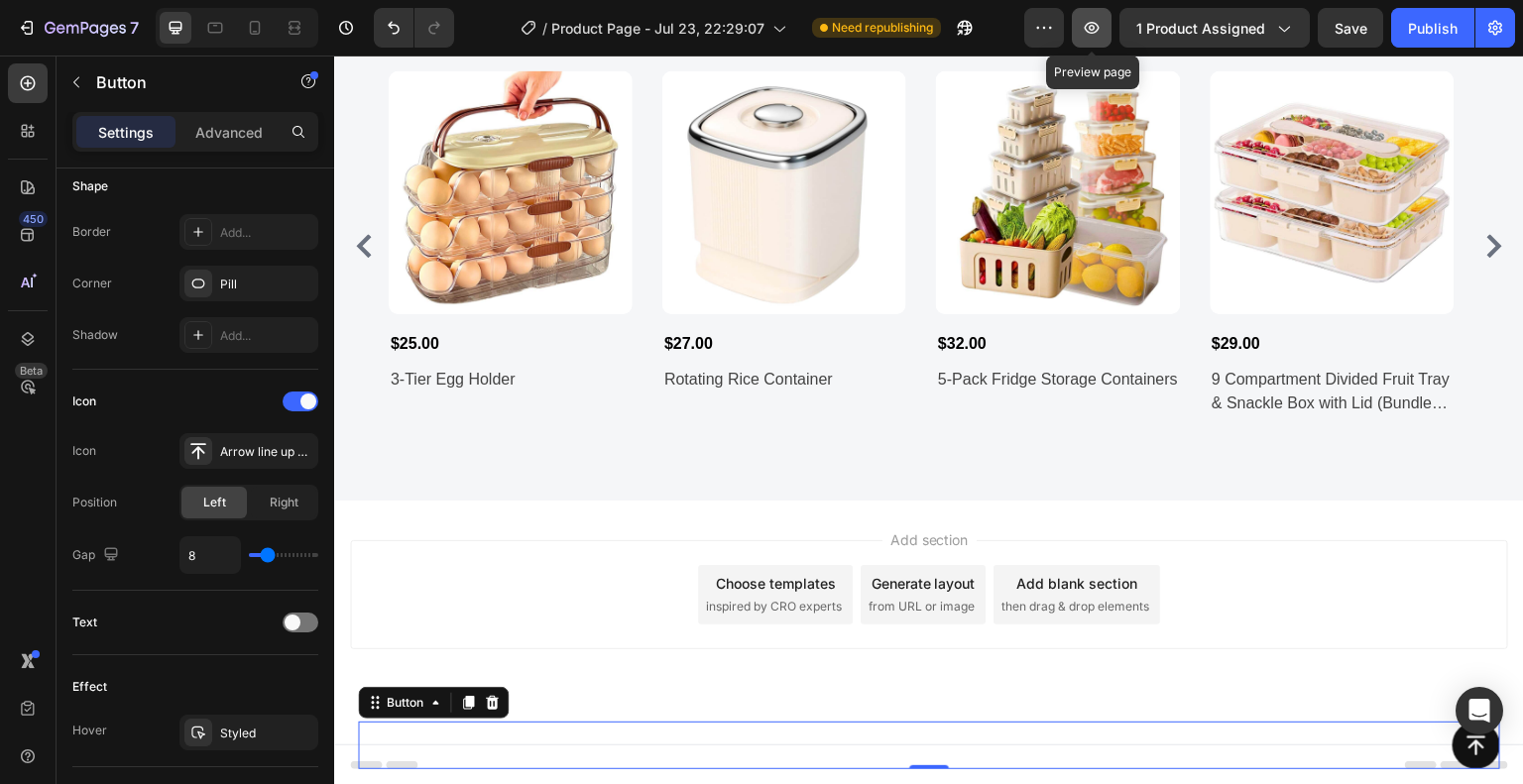 click 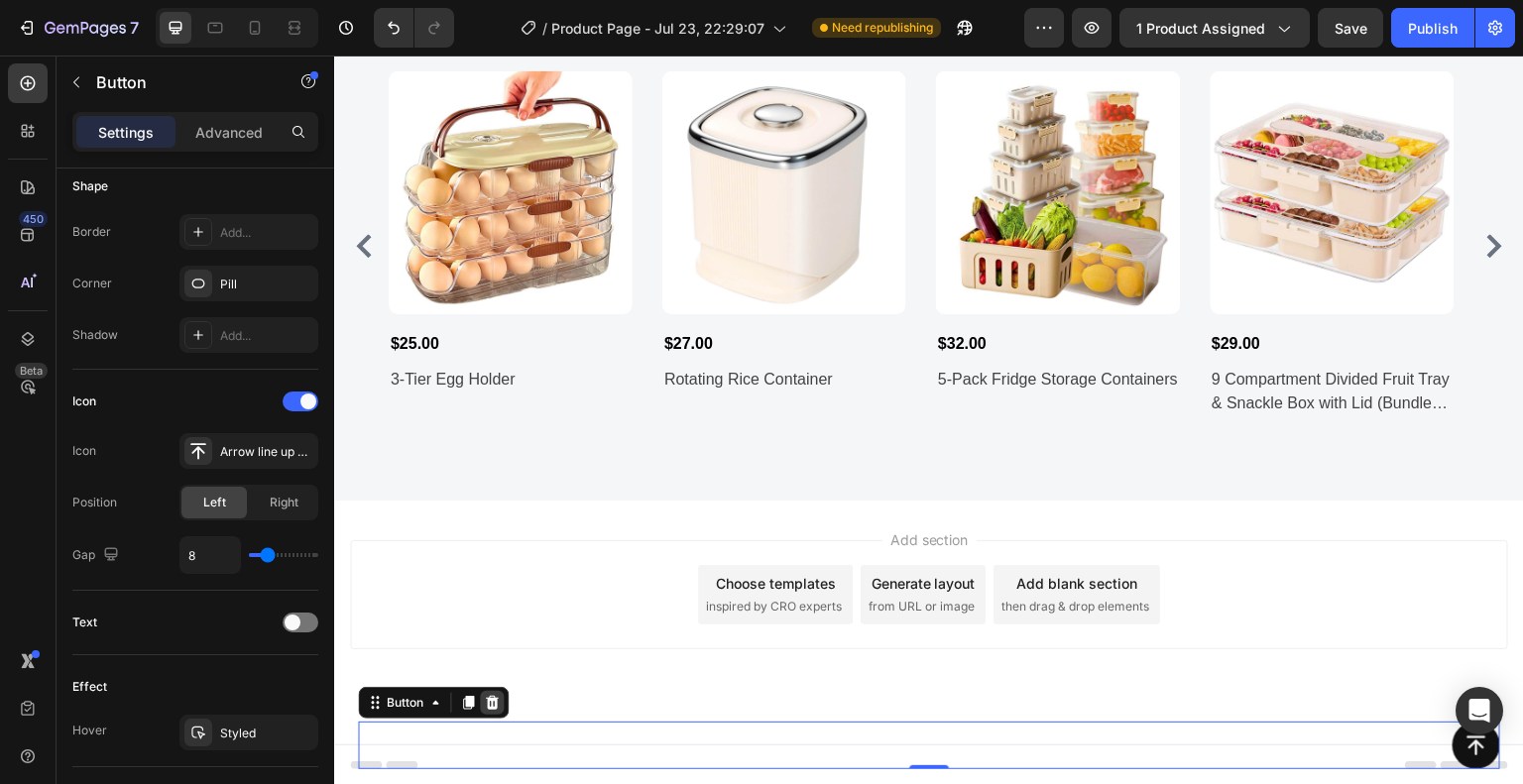 click 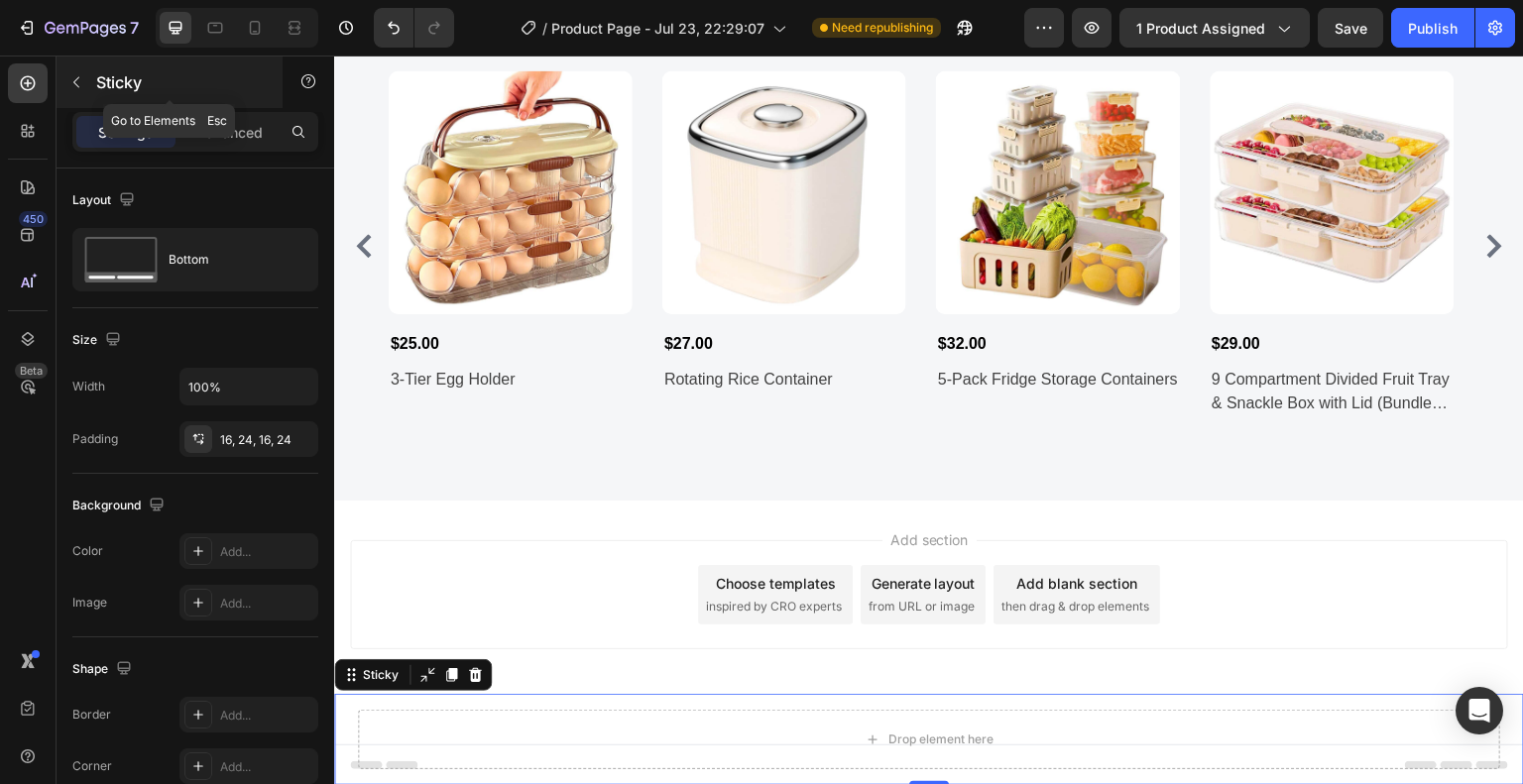 click 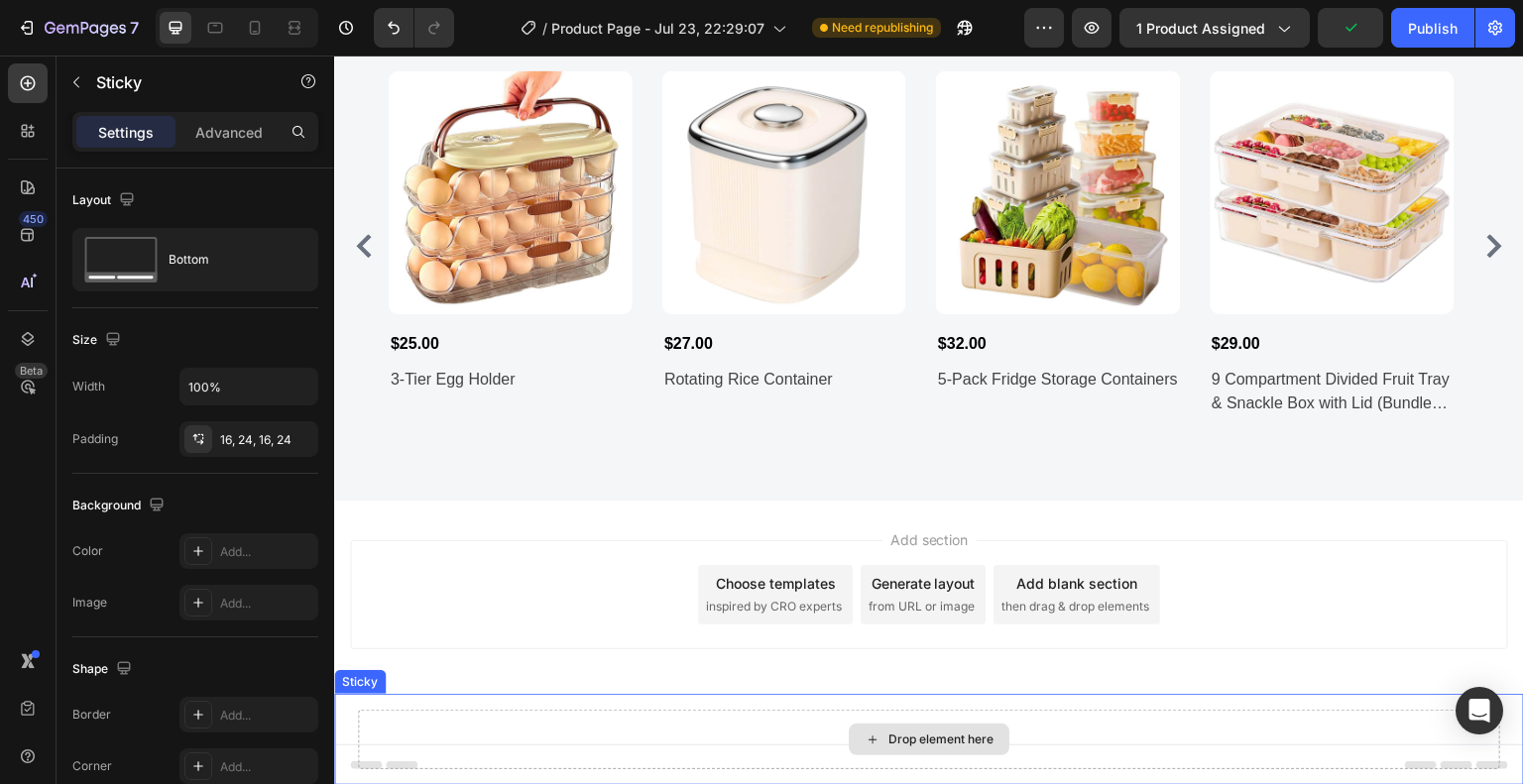 click on "Drop element here" at bounding box center [929, 739] 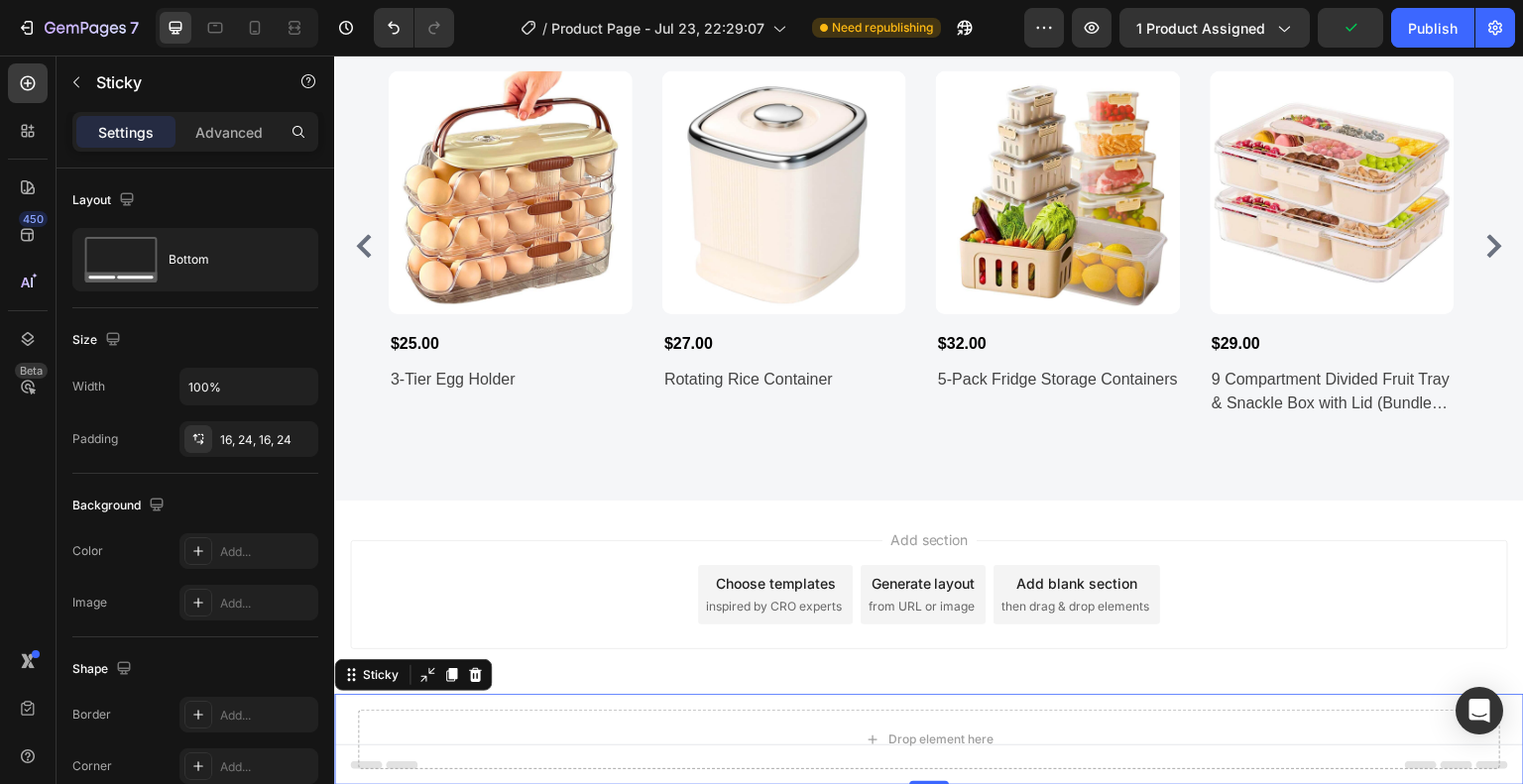 click on "Sticky" at bounding box center (412, 675) 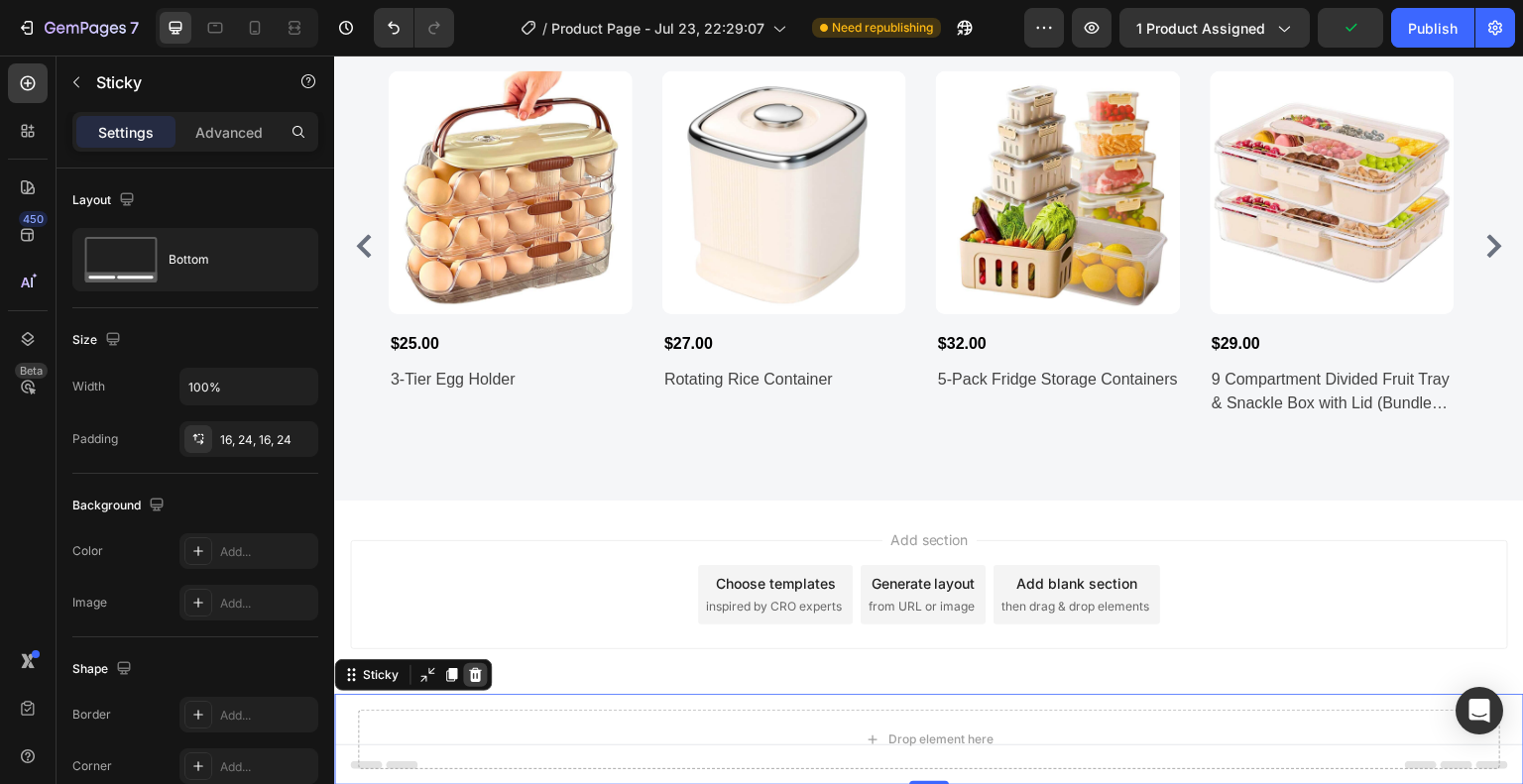 click 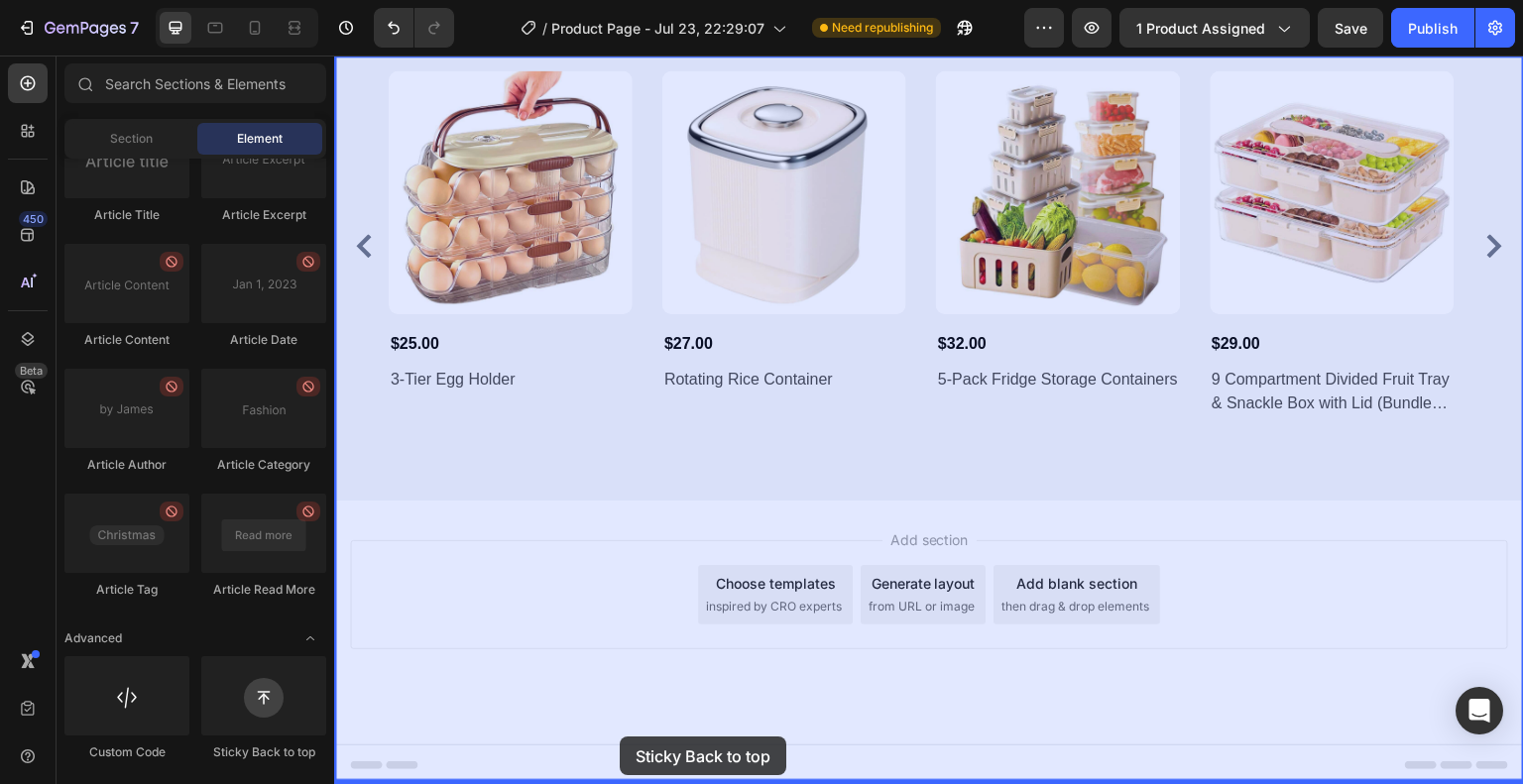 drag, startPoint x: 596, startPoint y: 761, endPoint x: 621, endPoint y: 737, distance: 34.655447 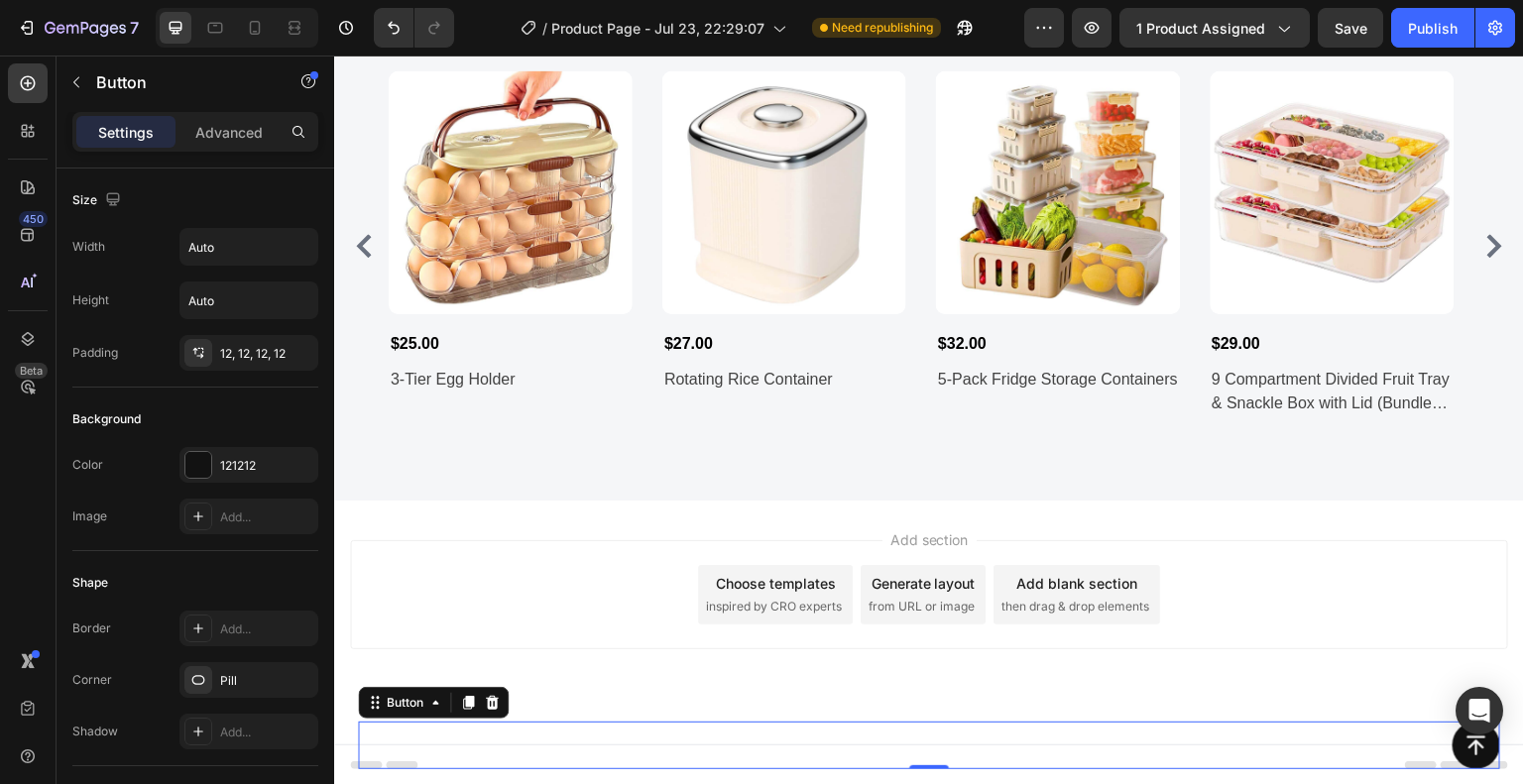 click on "Button   0" at bounding box center (929, 745) 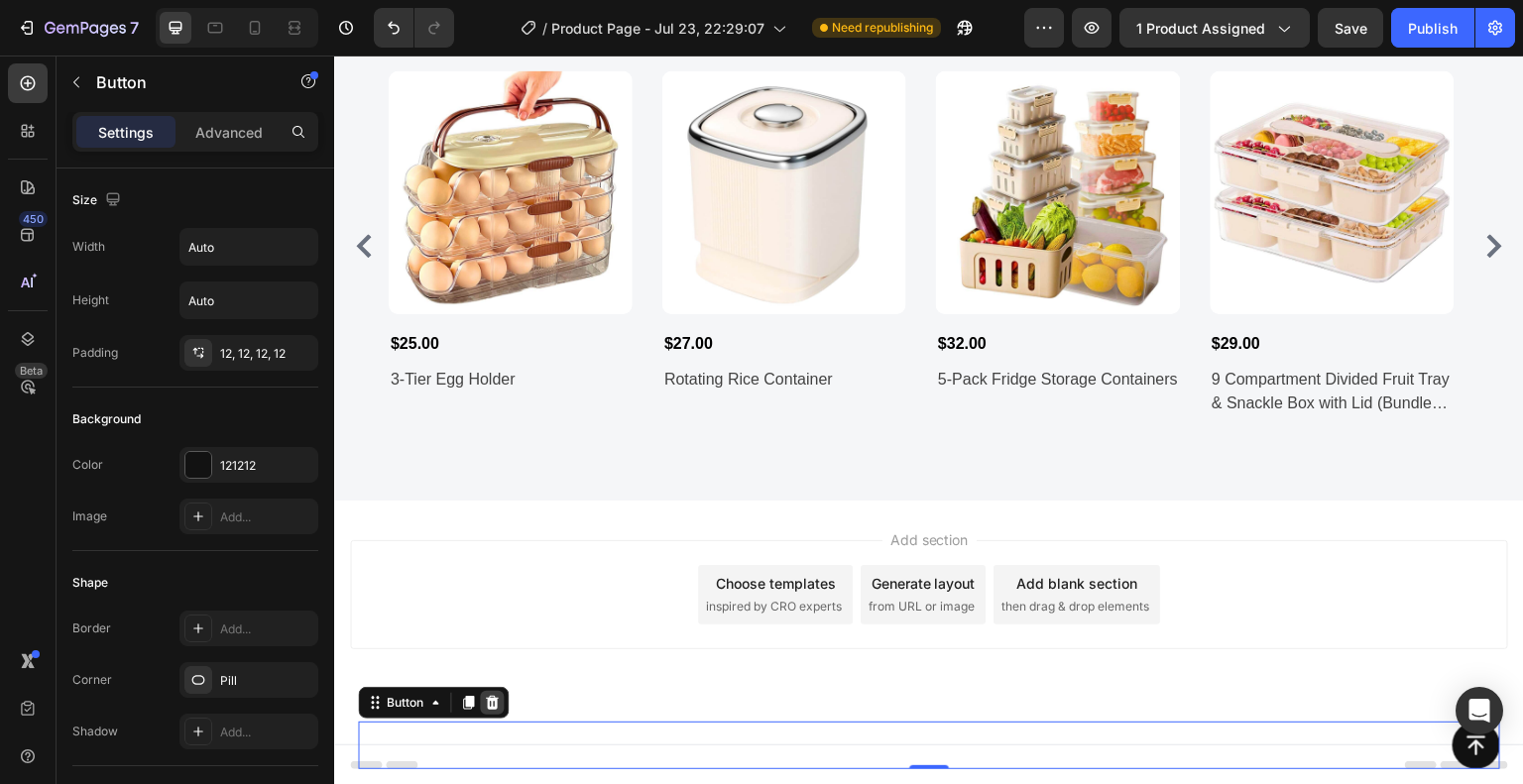 click 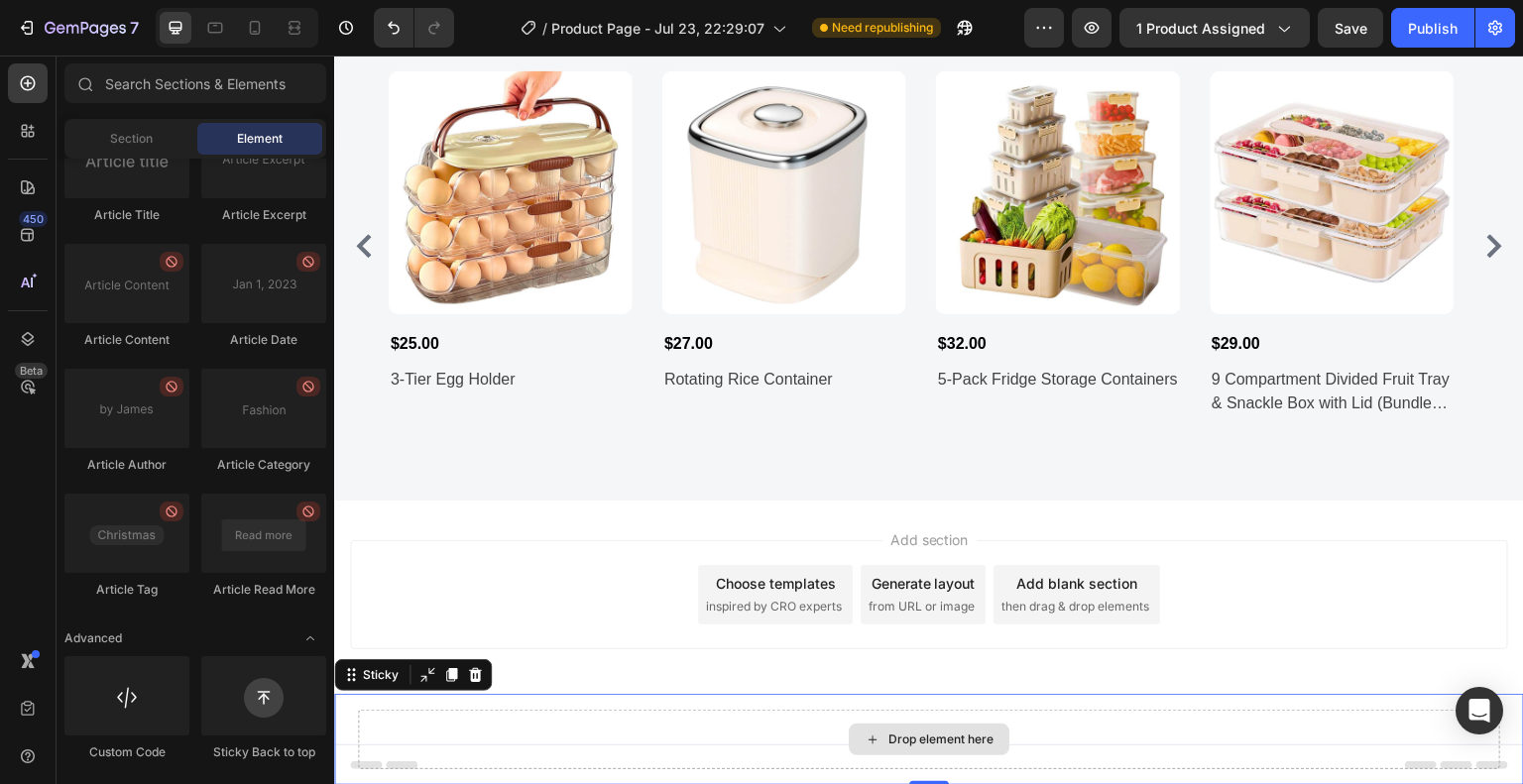 click on "Drop element here" at bounding box center [929, 739] 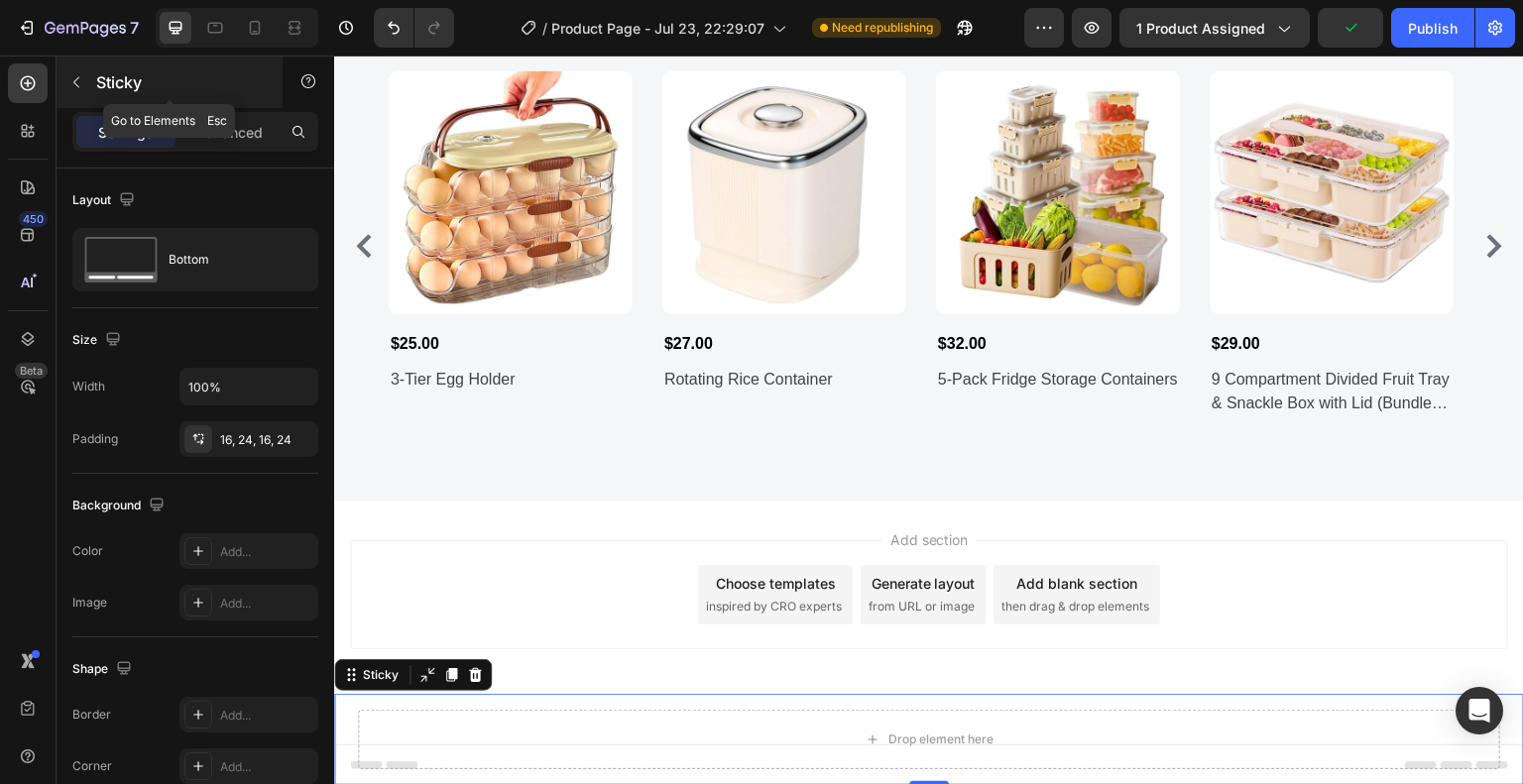 click at bounding box center [76, 82] 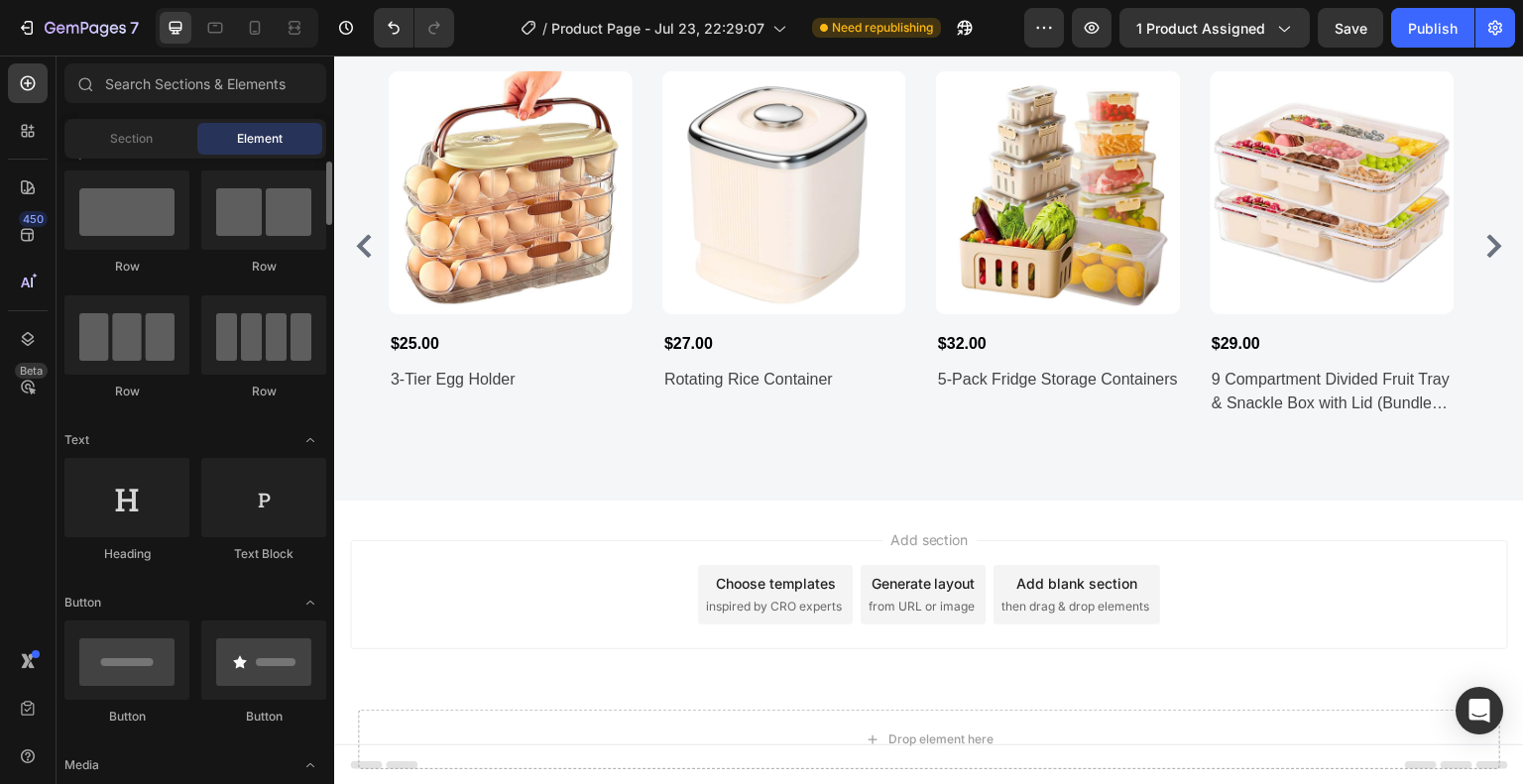 scroll, scrollTop: 0, scrollLeft: 0, axis: both 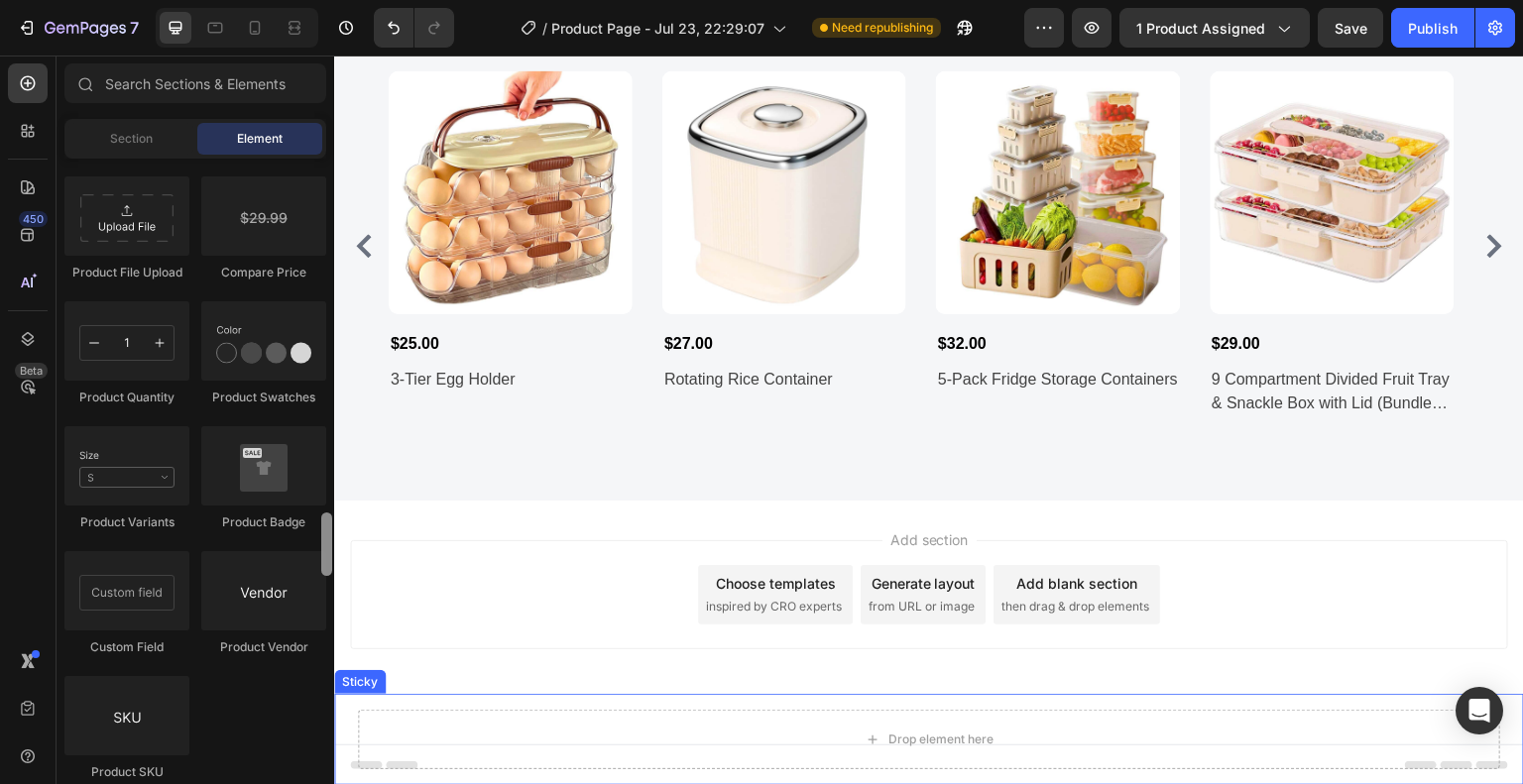 drag, startPoint x: 658, startPoint y: 273, endPoint x: 339, endPoint y: 758, distance: 580.505 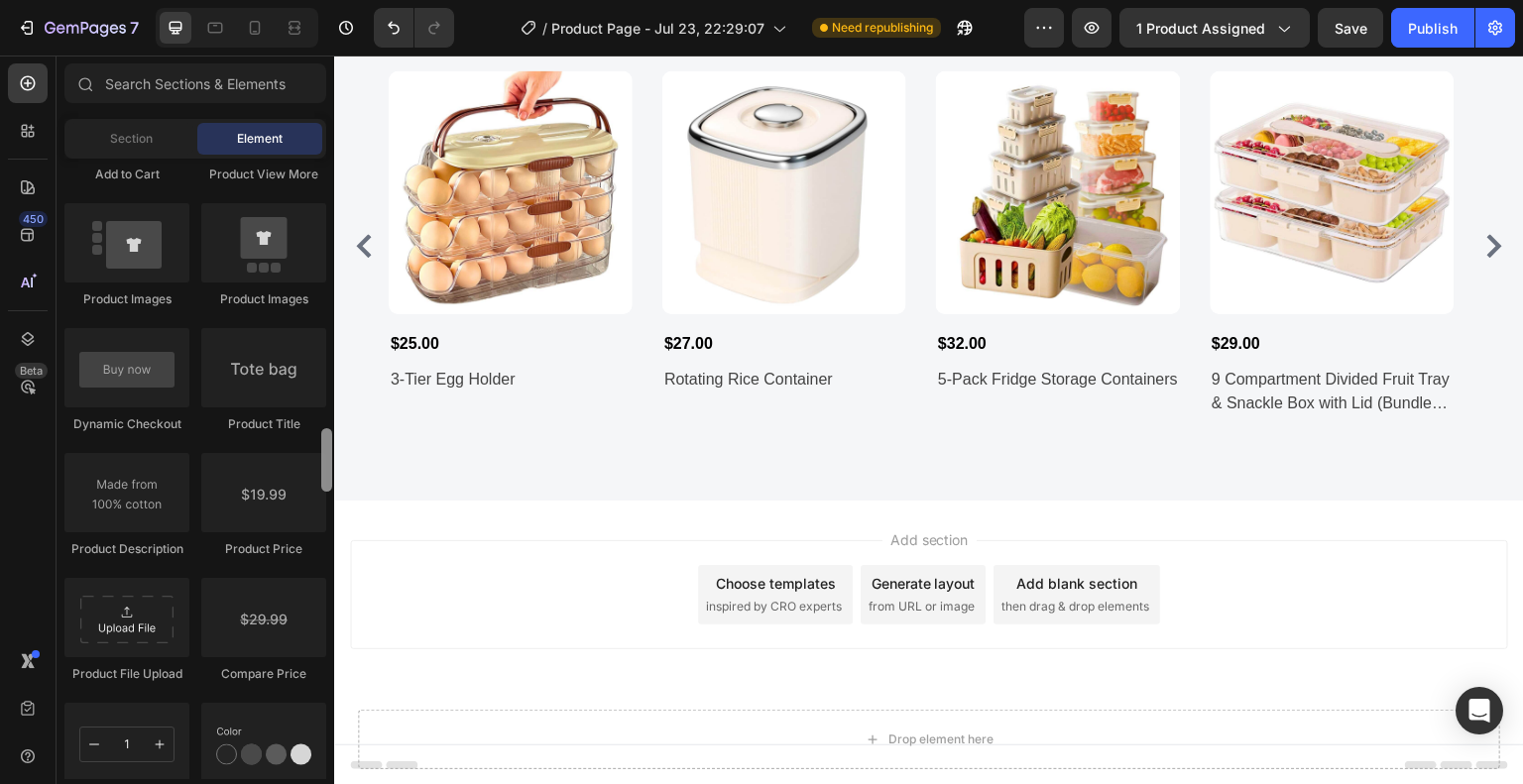 scroll, scrollTop: 2969, scrollLeft: 0, axis: vertical 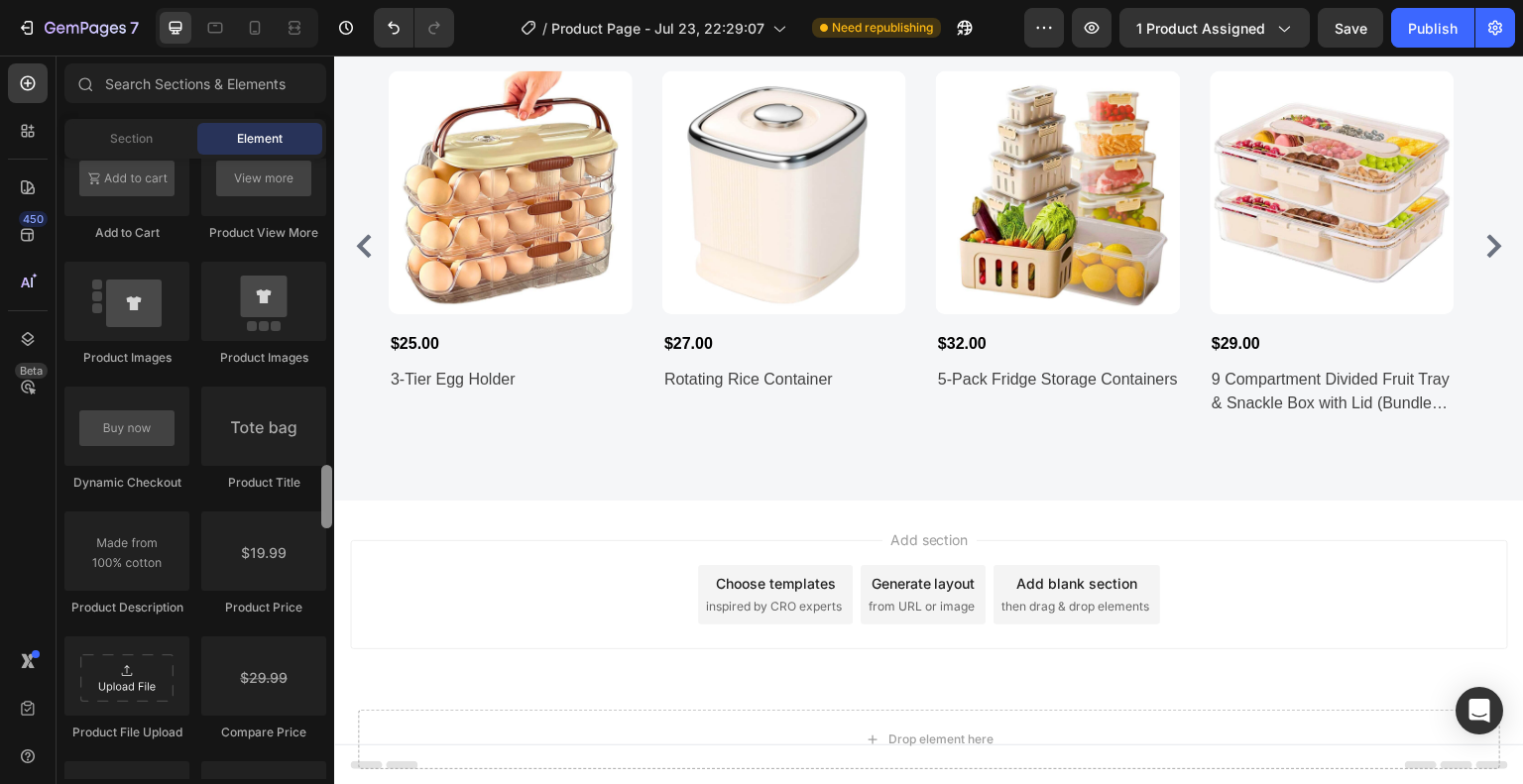click at bounding box center (326, 497) 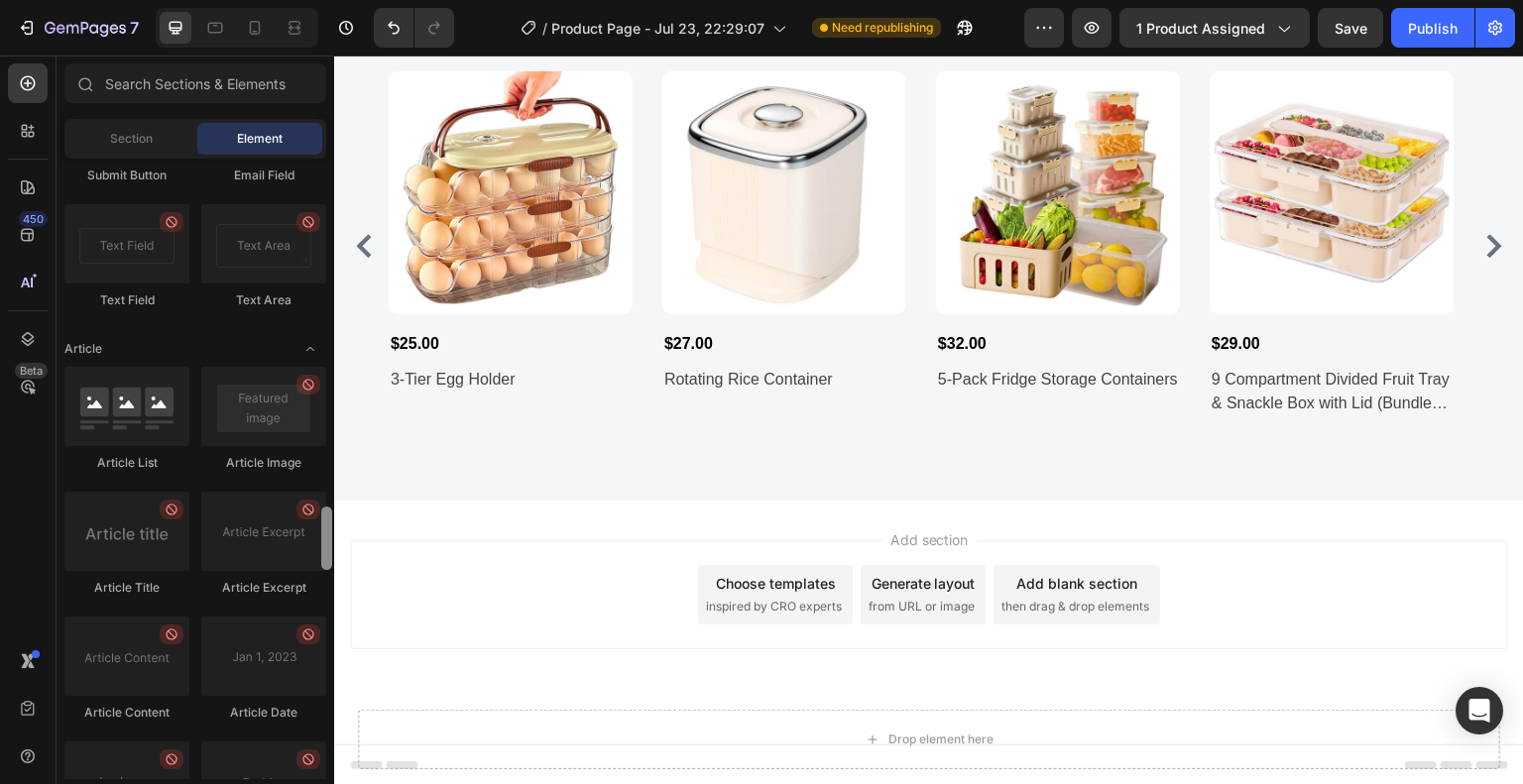 scroll, scrollTop: 5384, scrollLeft: 0, axis: vertical 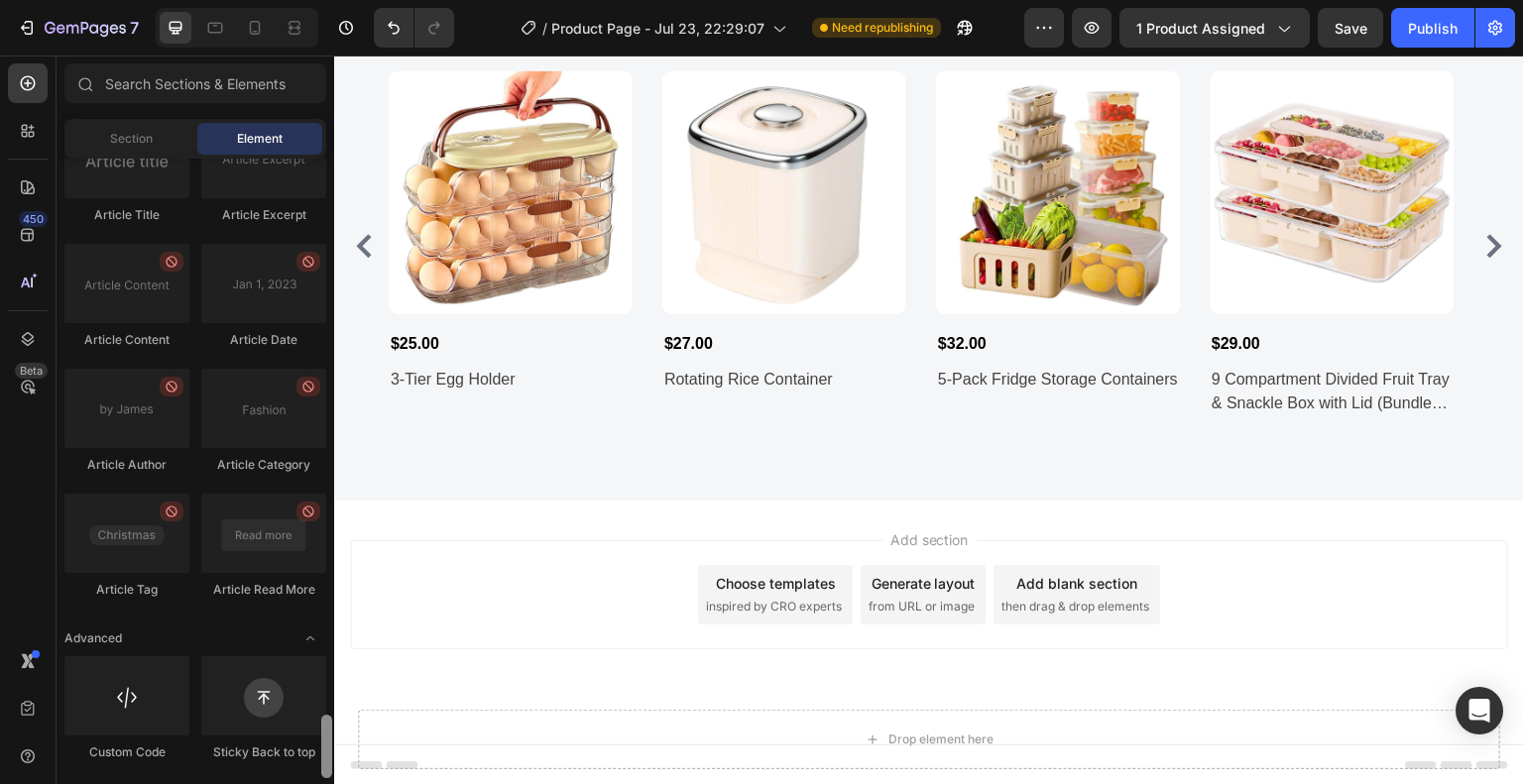 drag, startPoint x: 325, startPoint y: 495, endPoint x: 333, endPoint y: 597, distance: 102.31324 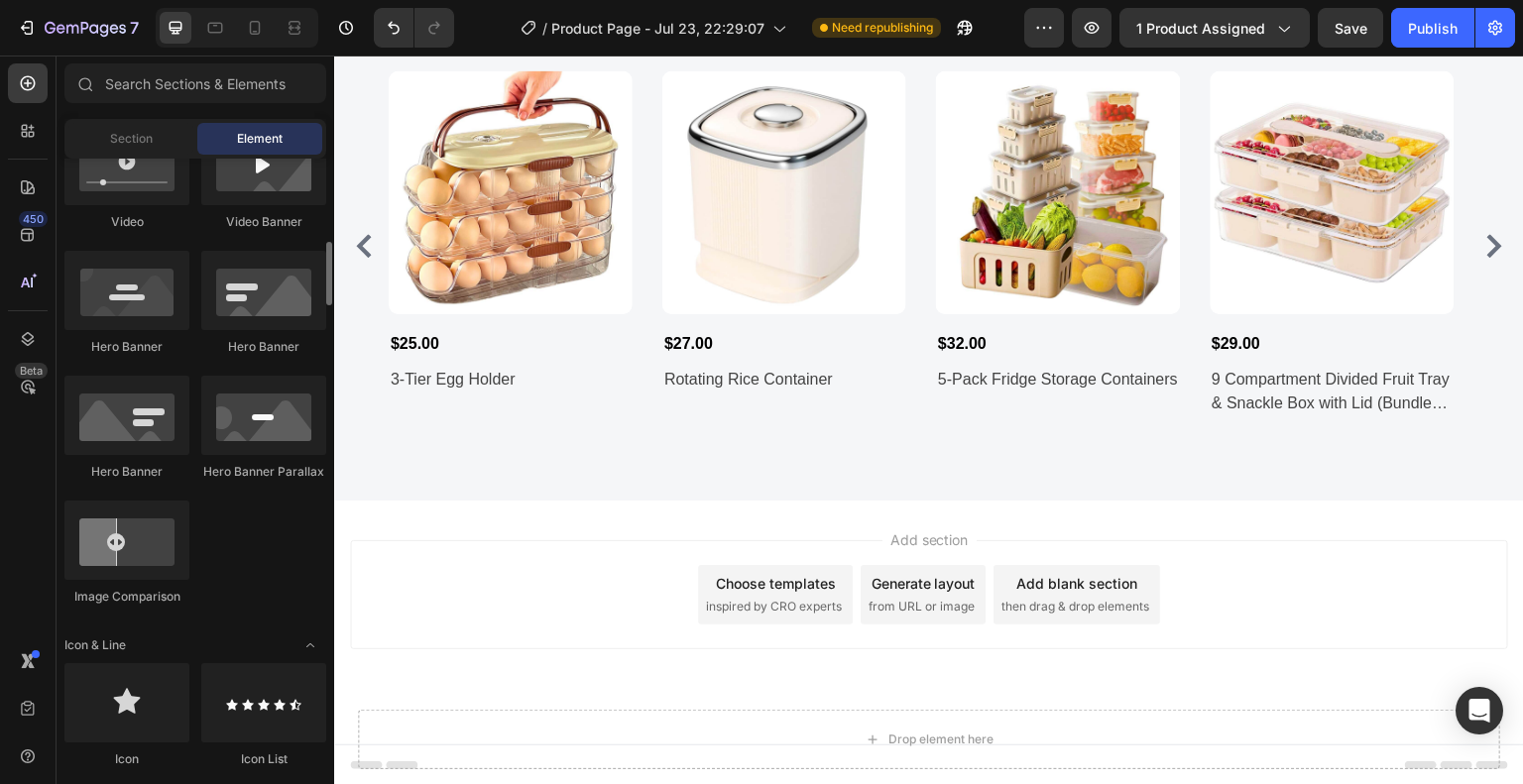 scroll, scrollTop: 417, scrollLeft: 0, axis: vertical 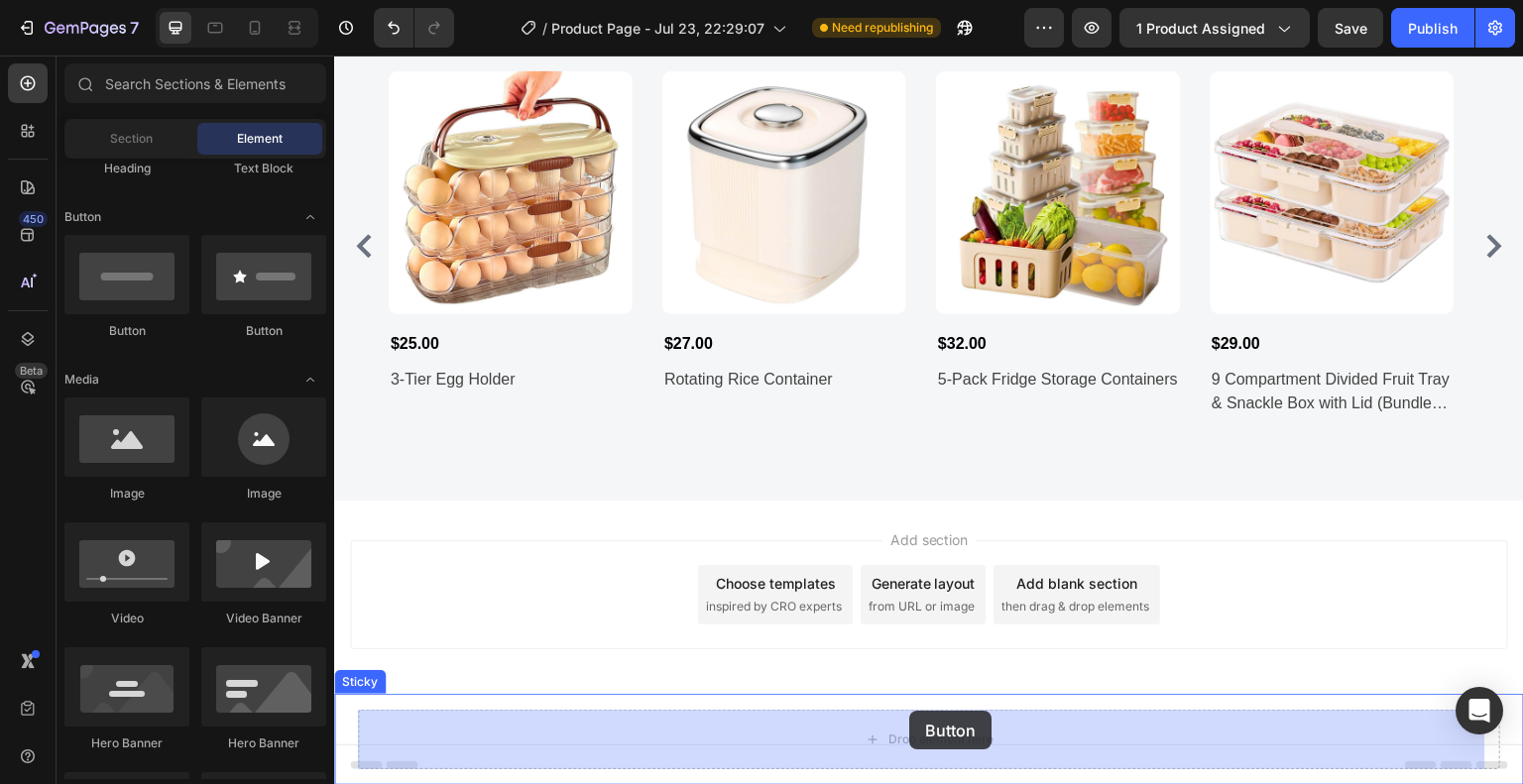 drag, startPoint x: 455, startPoint y: 337, endPoint x: 899, endPoint y: 707, distance: 577.95848 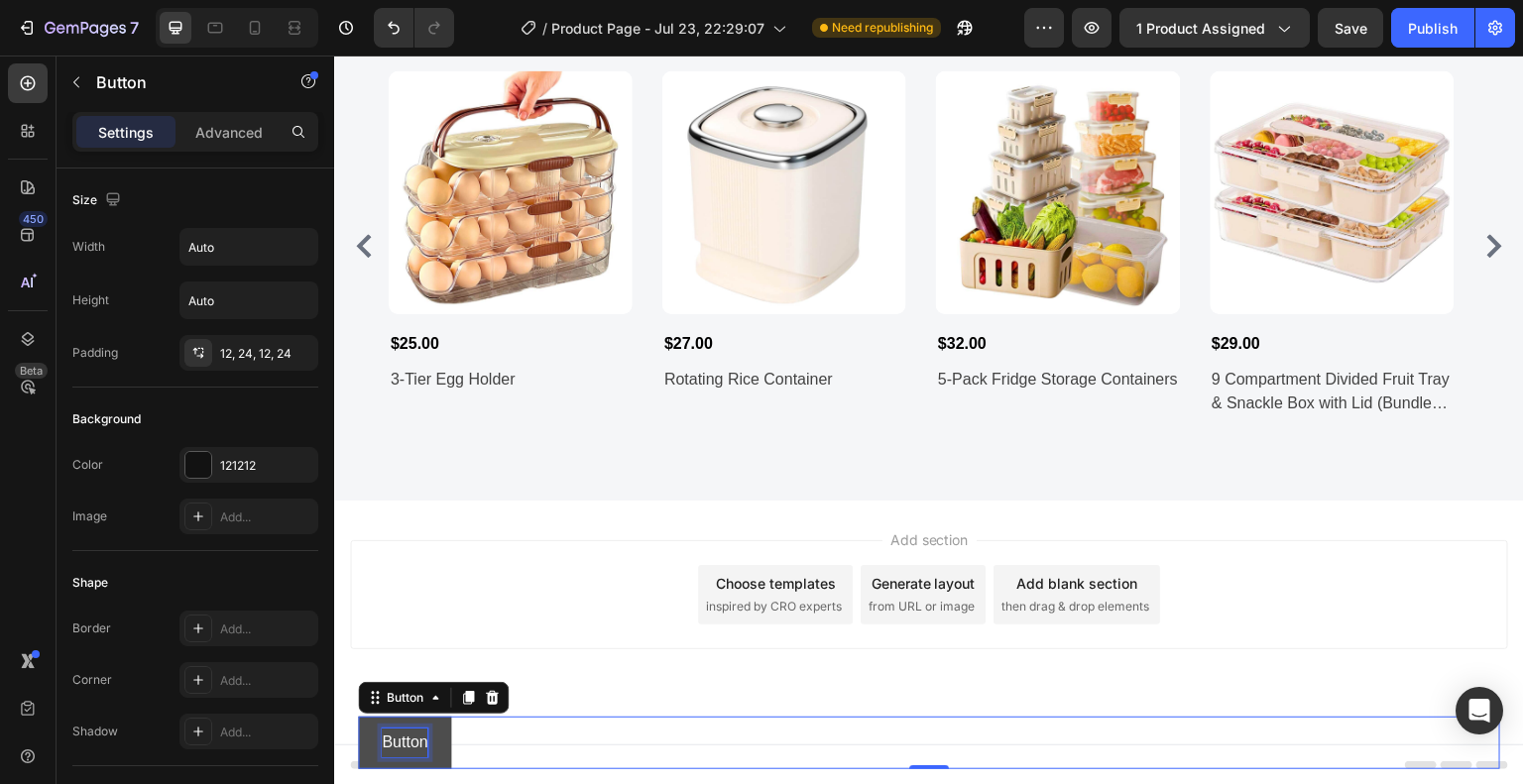 click on "Button" at bounding box center [405, 742] 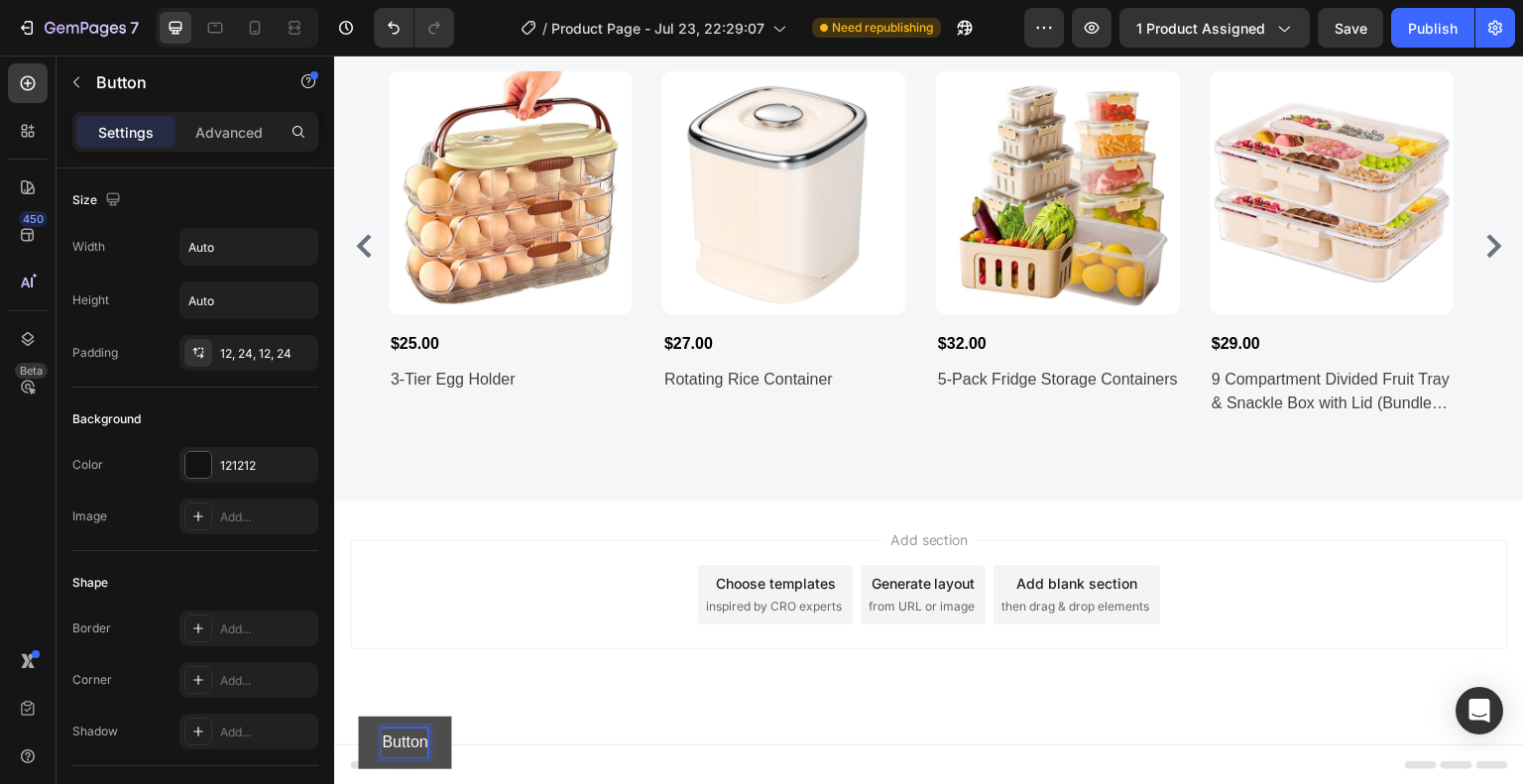 click on "Button" at bounding box center [405, 742] 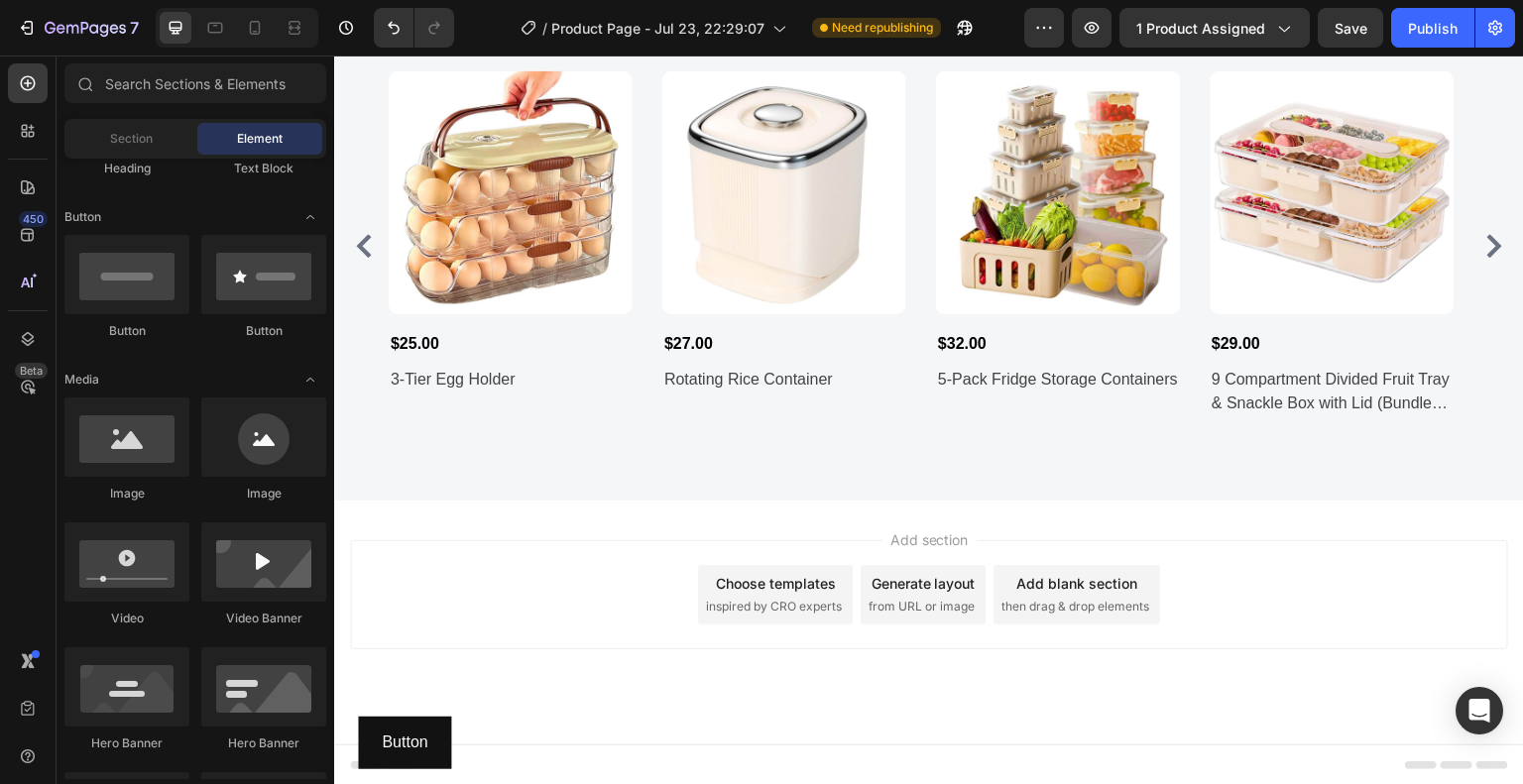click on "Add section Choose templates inspired by CRO experts Generate layout from URL or image Add blank section then drag & drop elements" at bounding box center (929, 622) 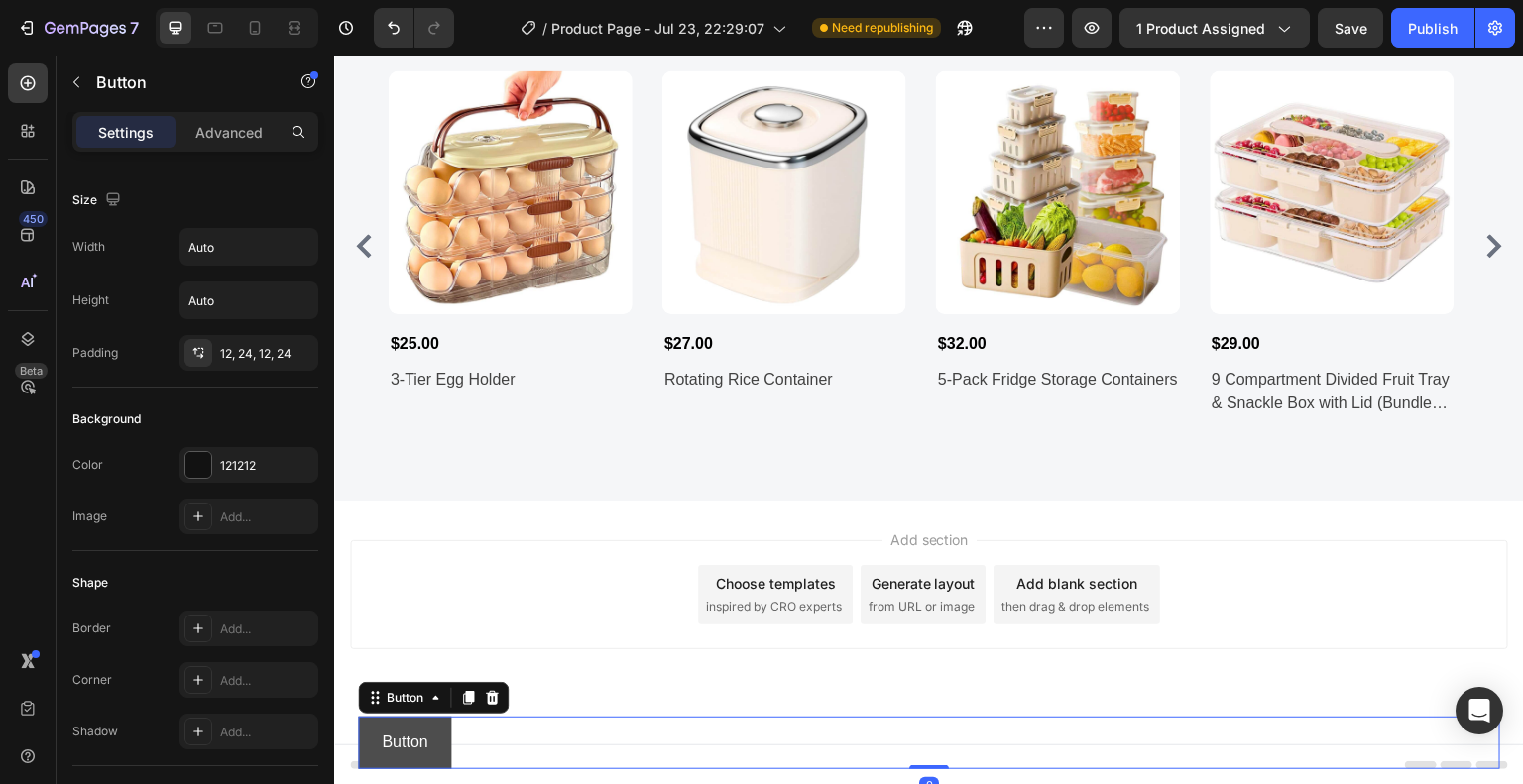 click on "Button" at bounding box center (405, 742) 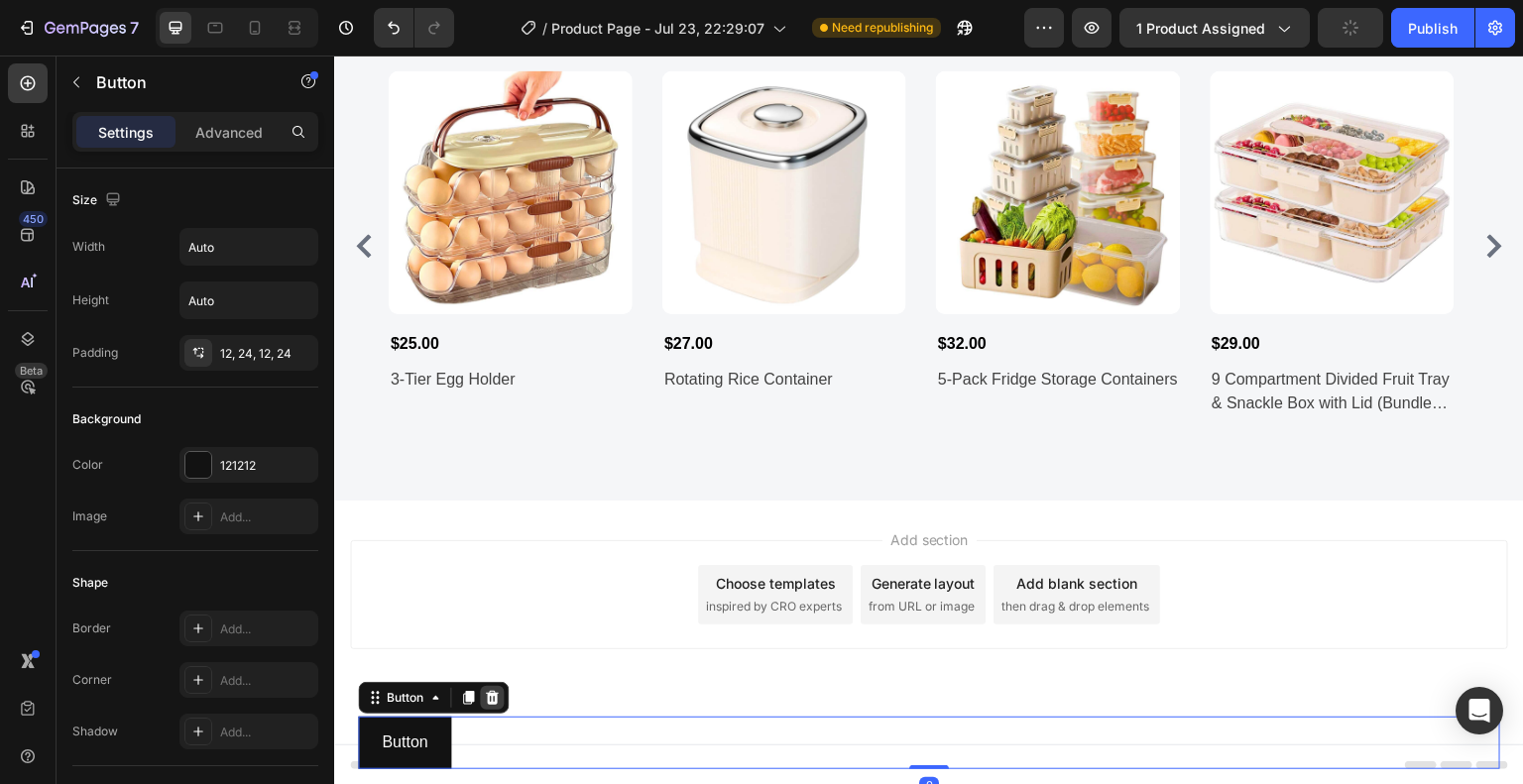 click 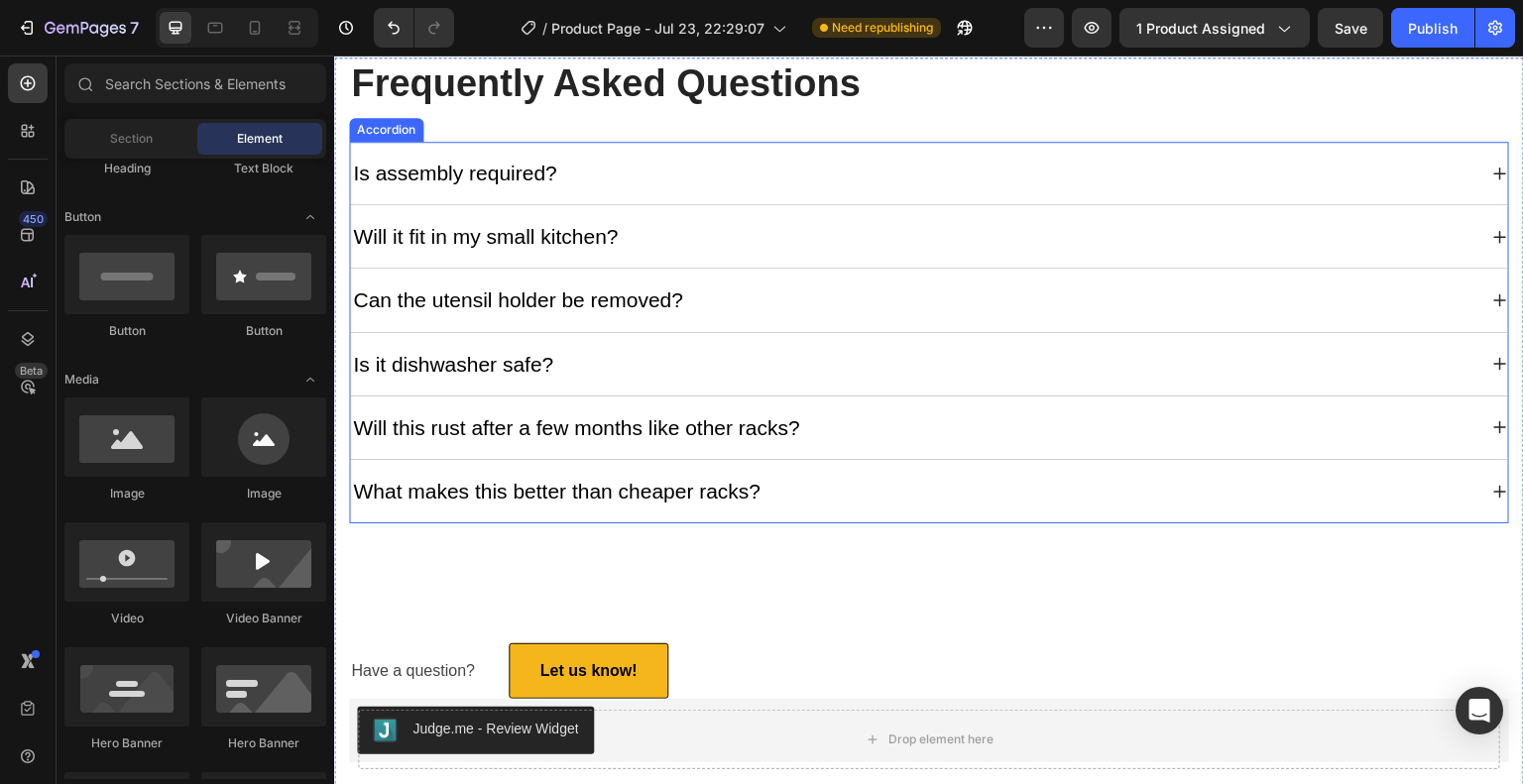 scroll, scrollTop: 5656, scrollLeft: 0, axis: vertical 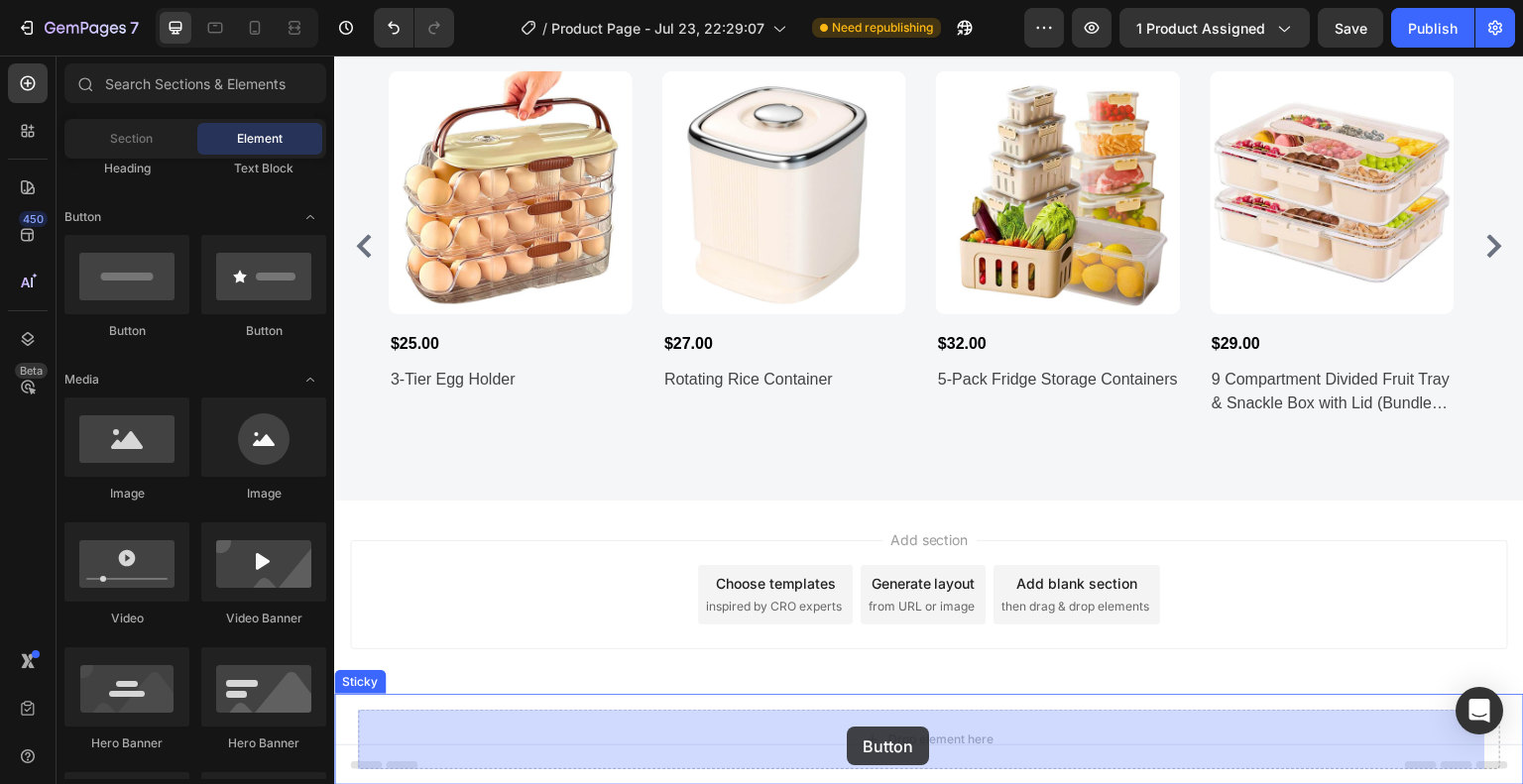 drag, startPoint x: 457, startPoint y: 355, endPoint x: 847, endPoint y: 728, distance: 539.65637 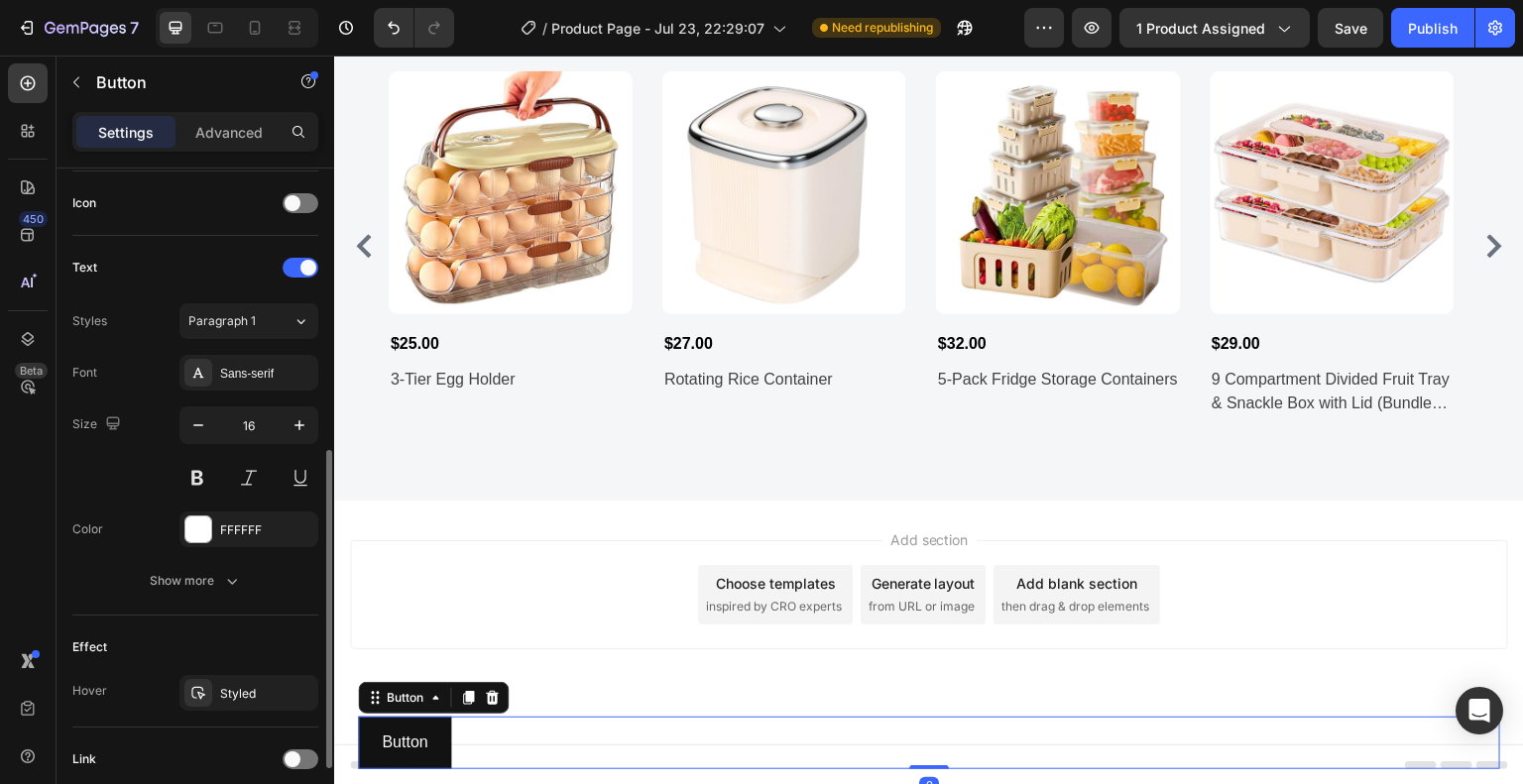 scroll, scrollTop: 745, scrollLeft: 0, axis: vertical 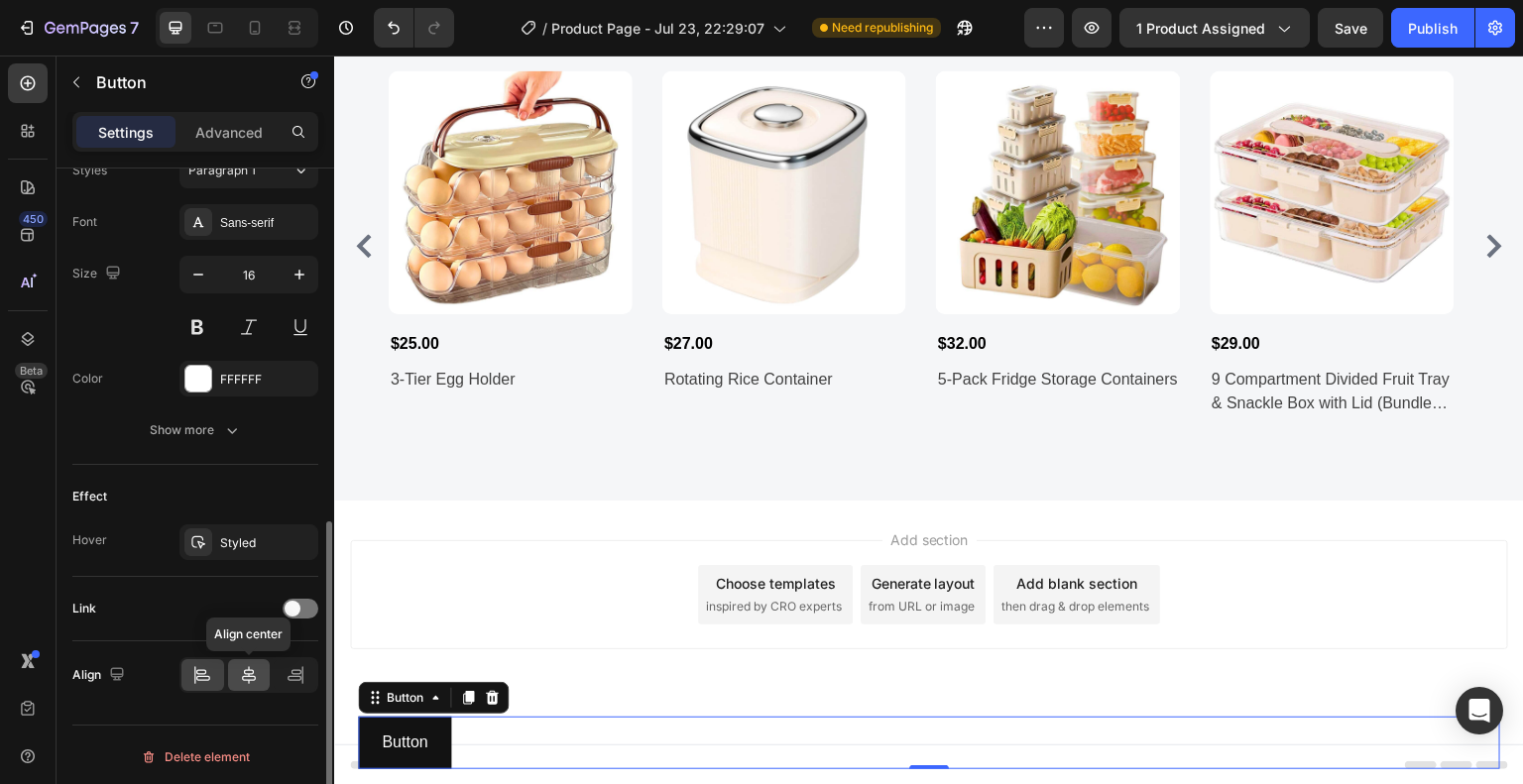 click 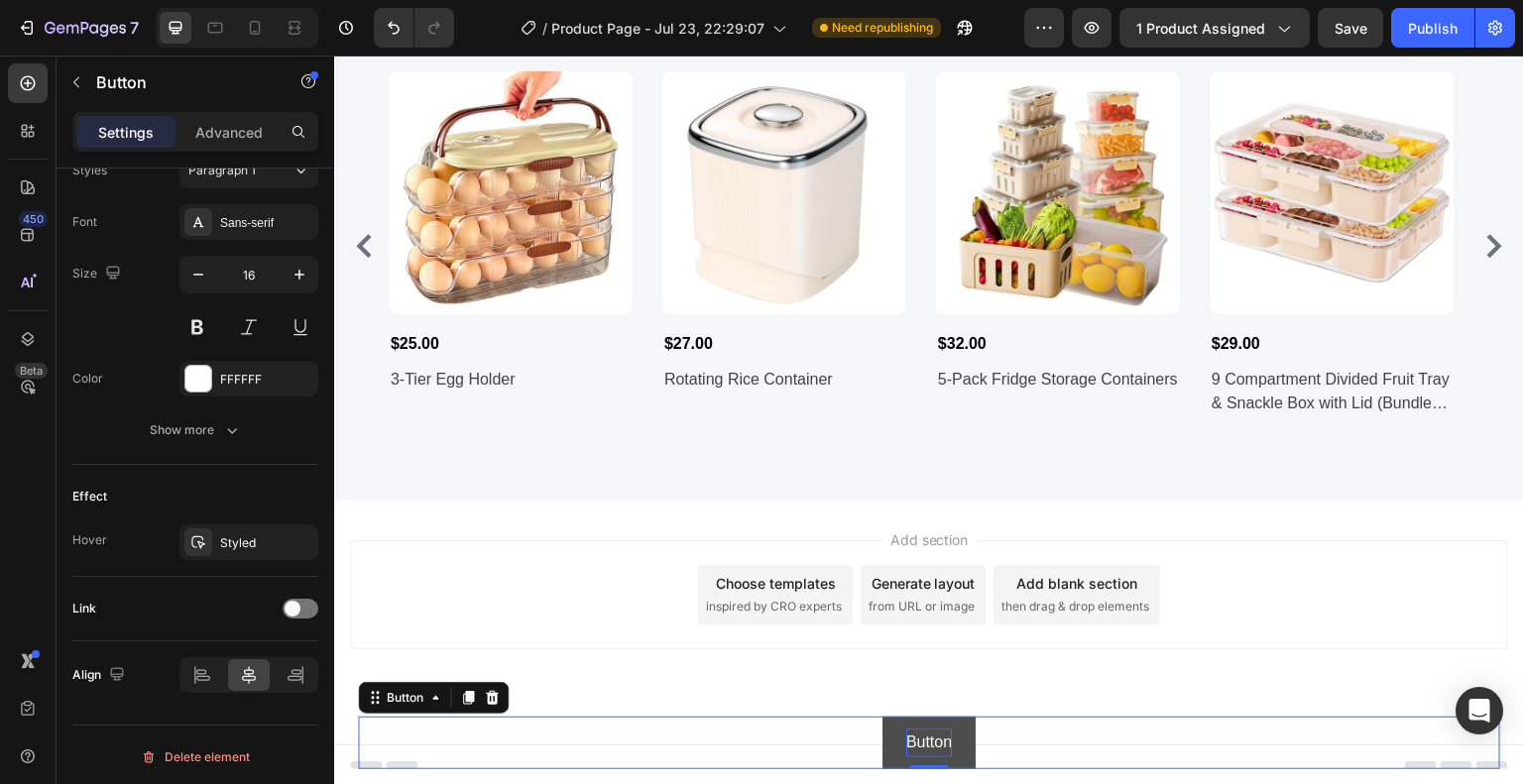 click on "Button" at bounding box center [929, 742] 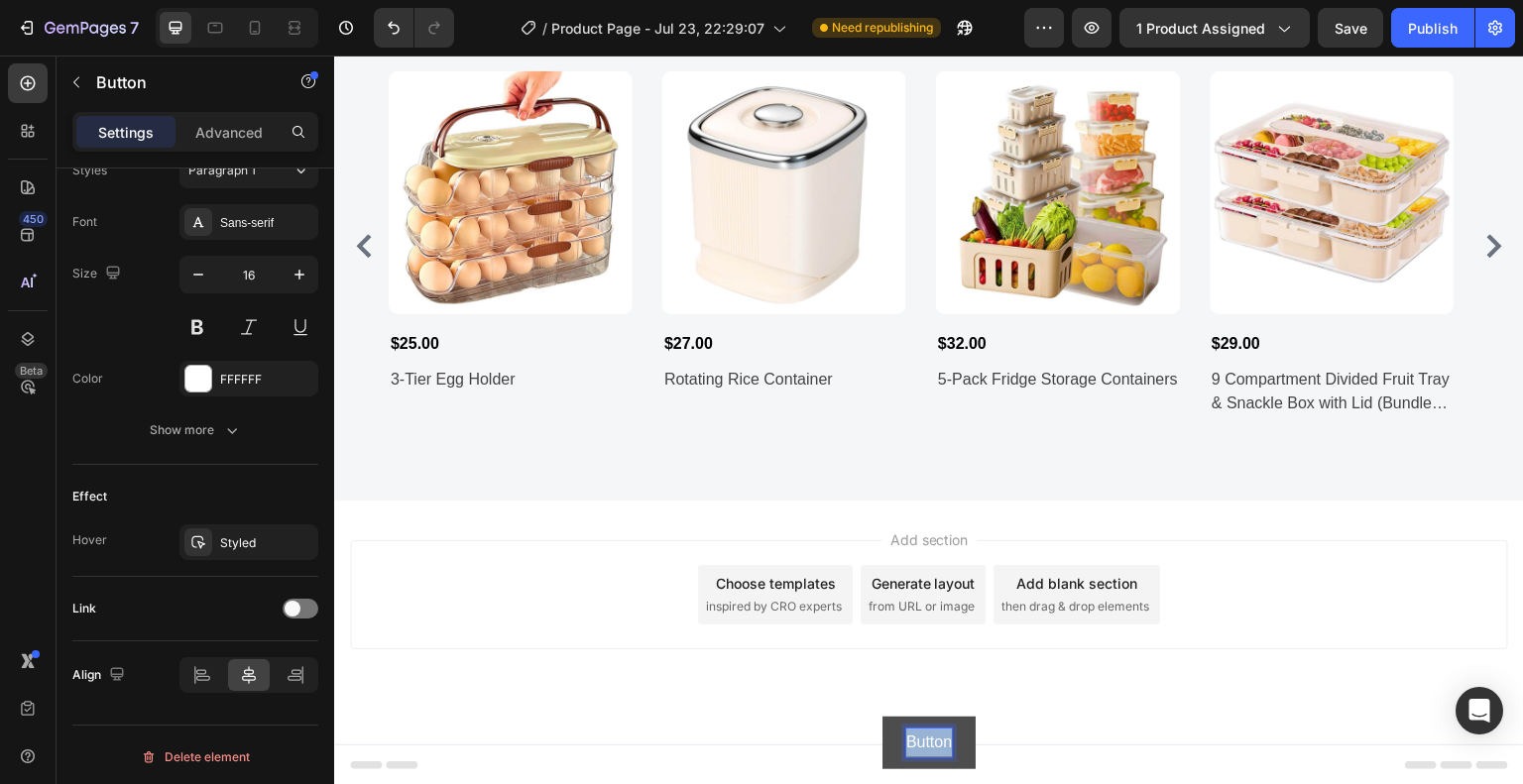 click on "Button" at bounding box center (929, 742) 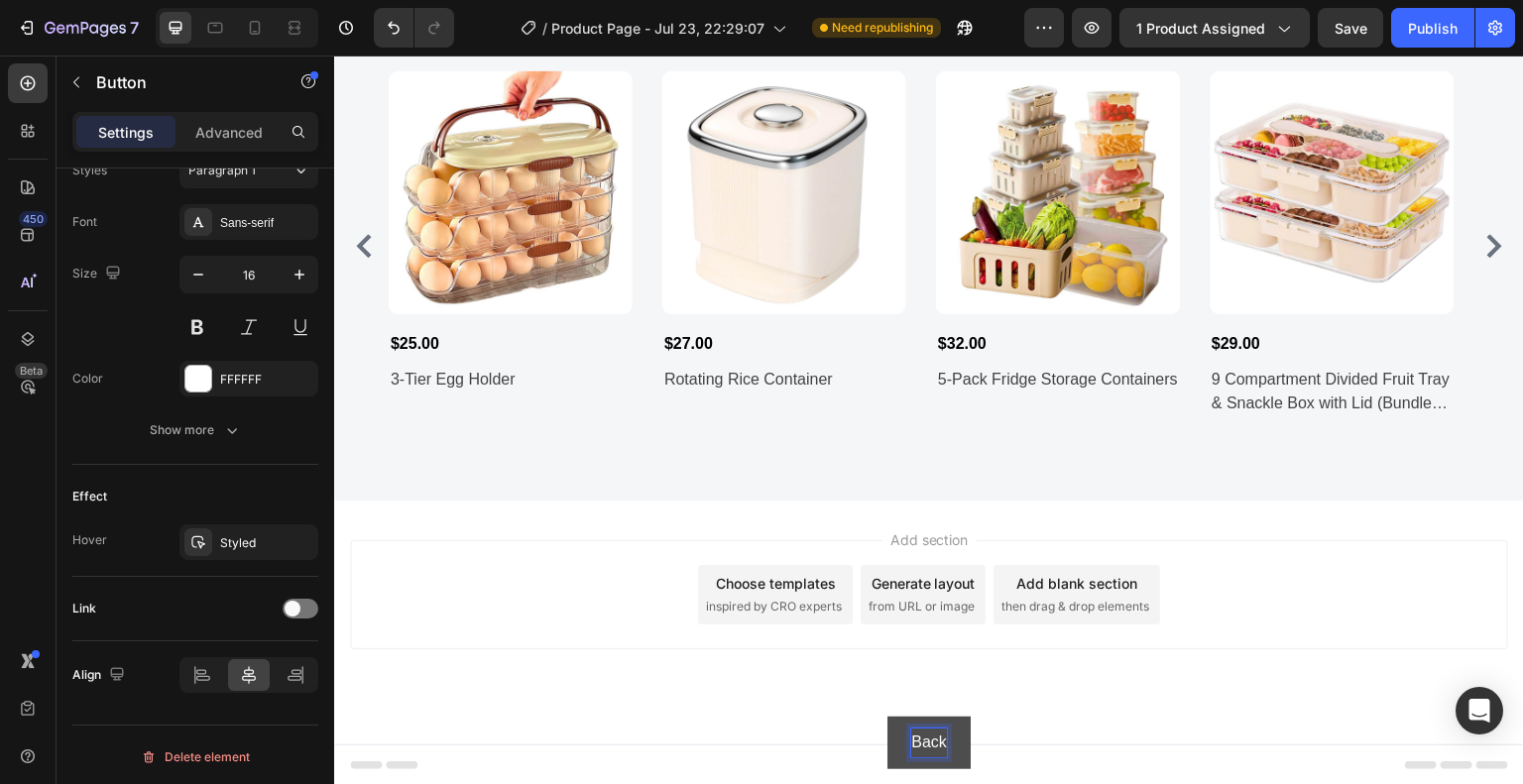 click on "Back" at bounding box center (929, 742) 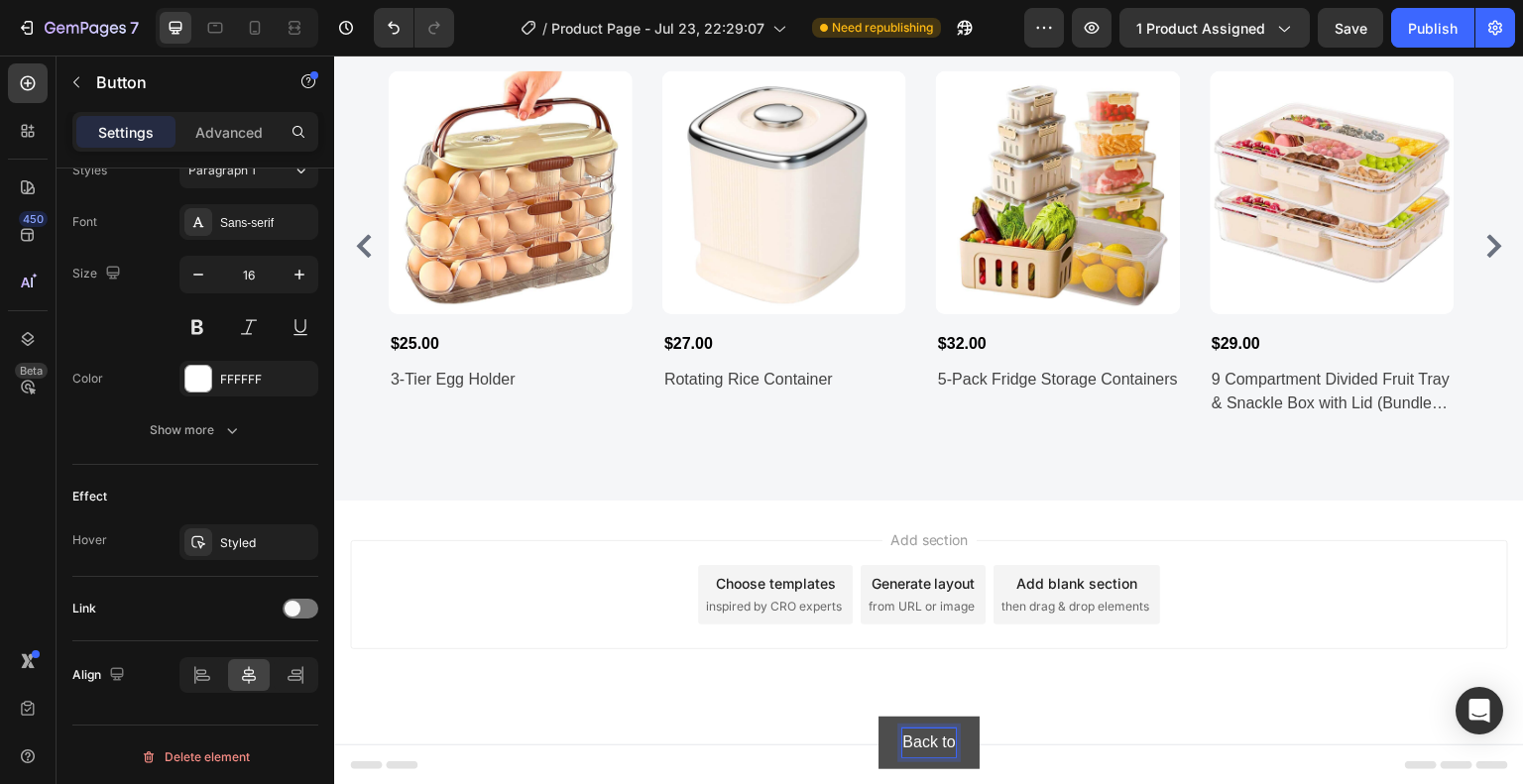 click on "Back to" at bounding box center (928, 742) 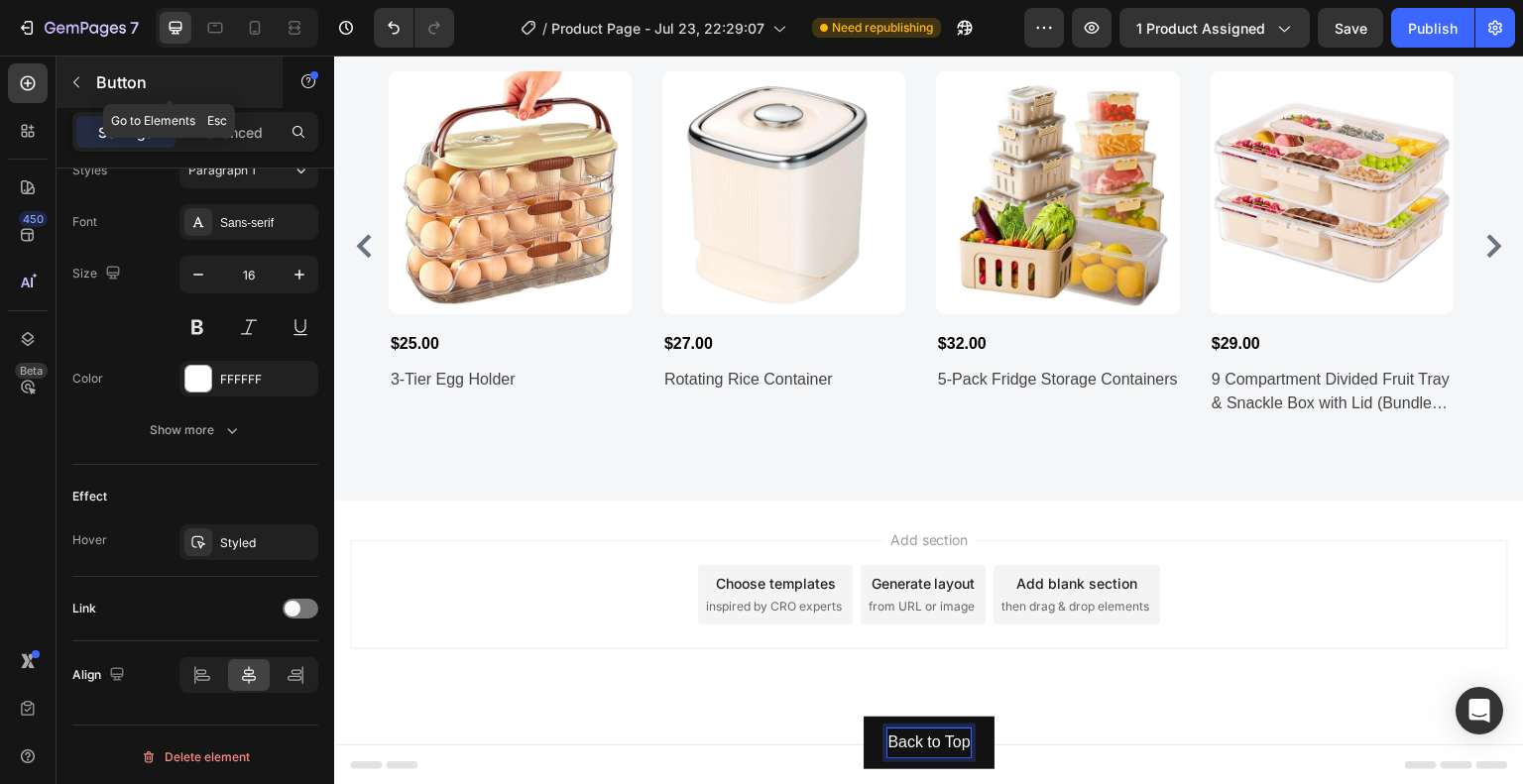 click 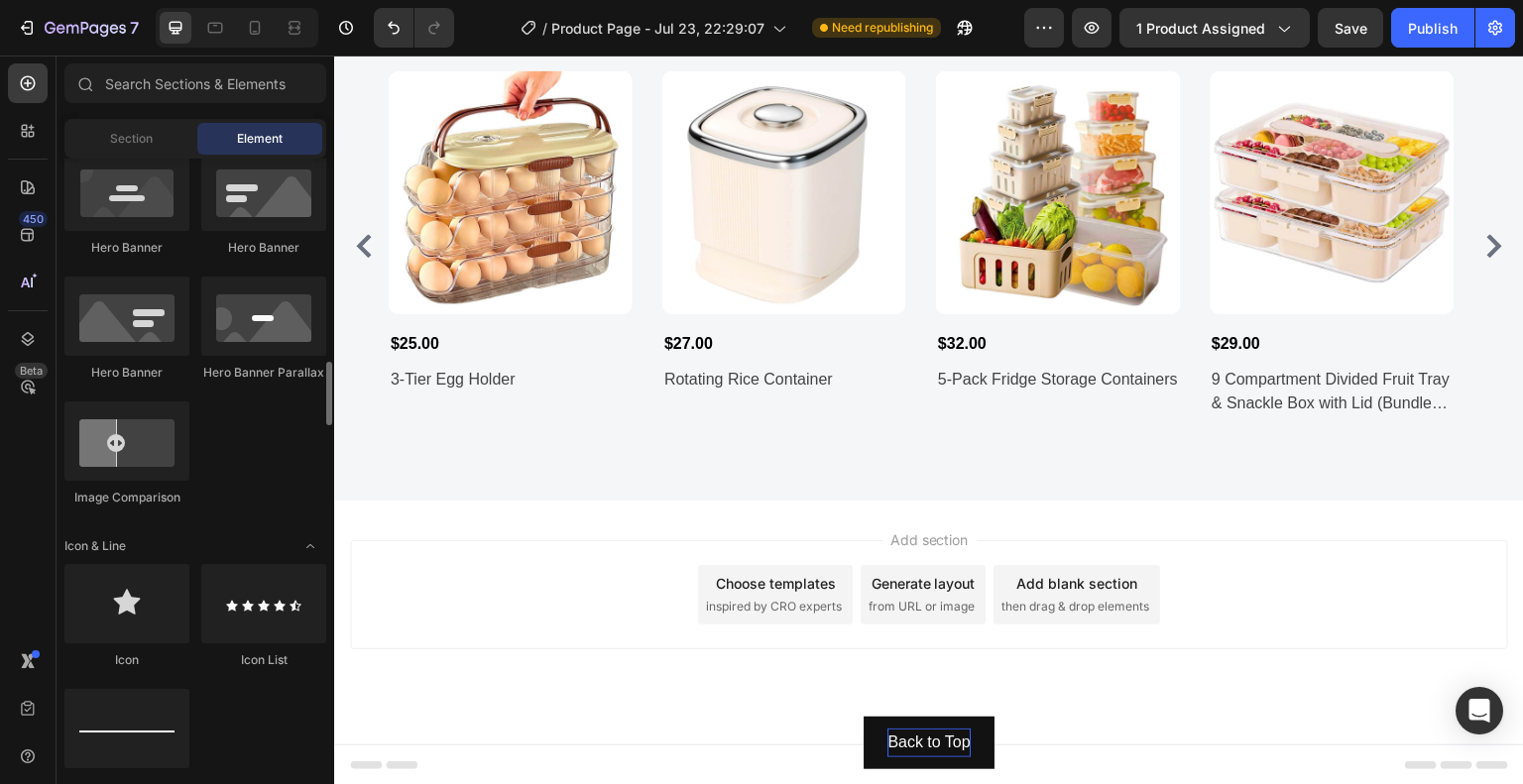 scroll, scrollTop: 1012, scrollLeft: 0, axis: vertical 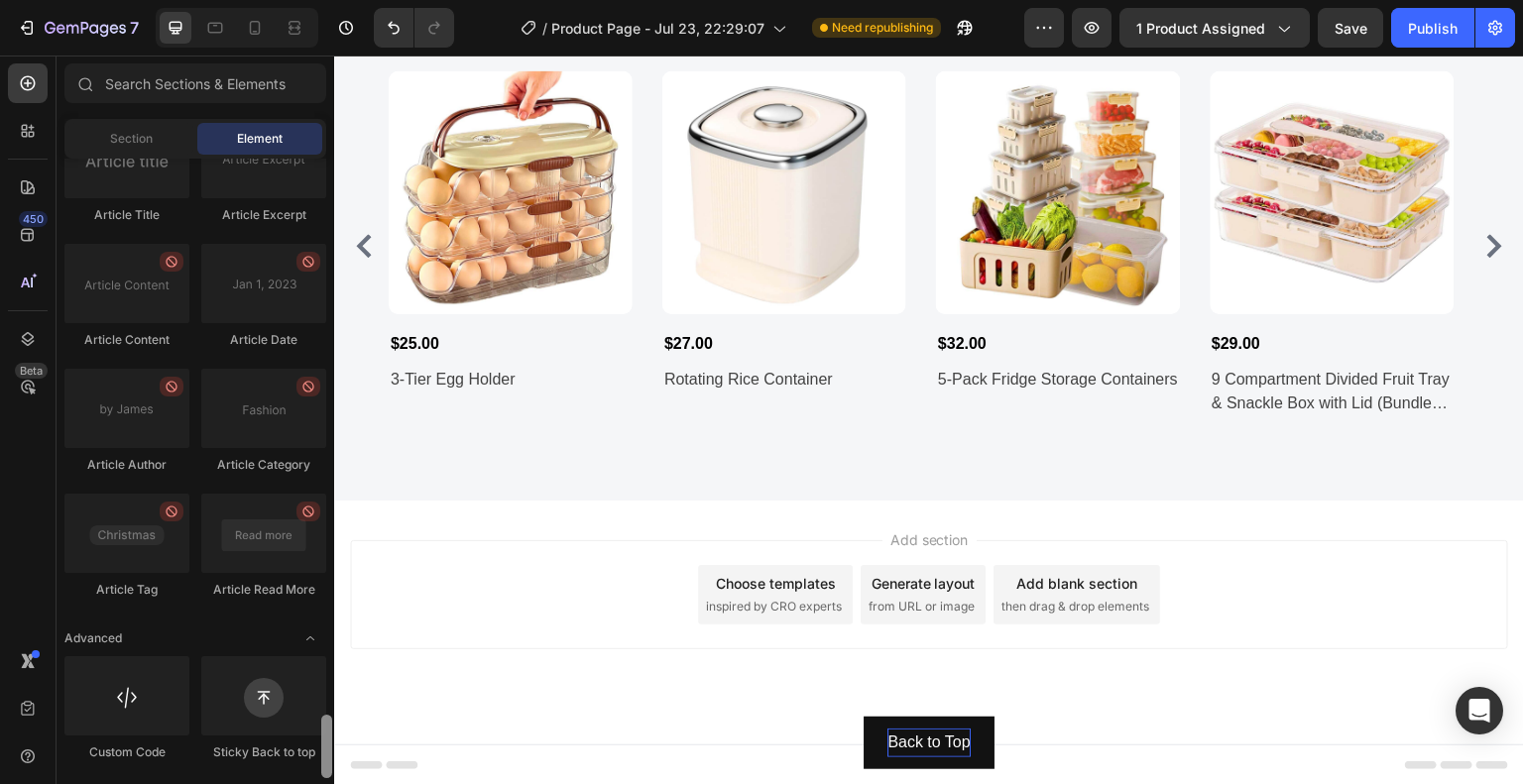 drag, startPoint x: 325, startPoint y: 369, endPoint x: 317, endPoint y: 771, distance: 402.0796 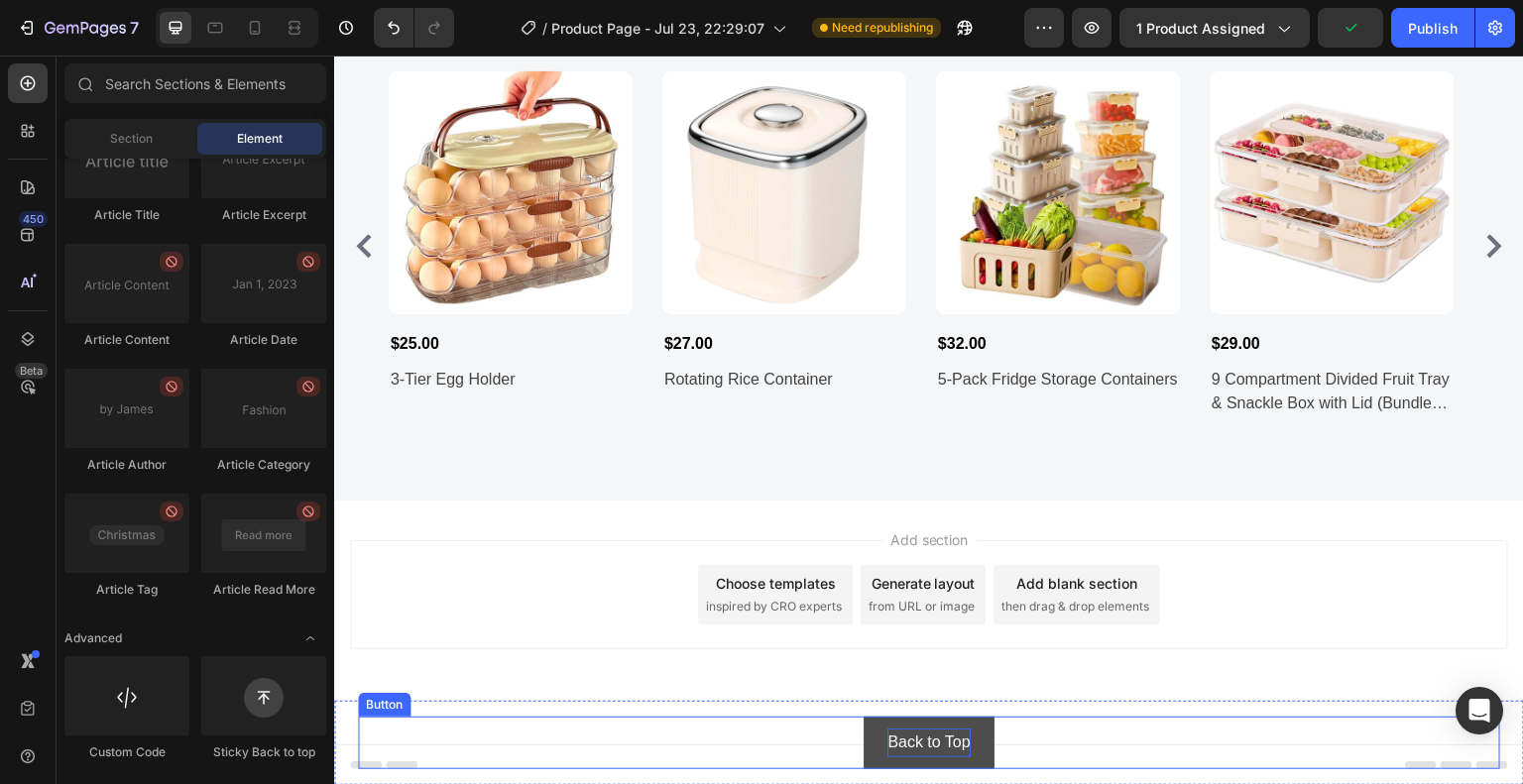 click on "Back to Top" at bounding box center [928, 742] 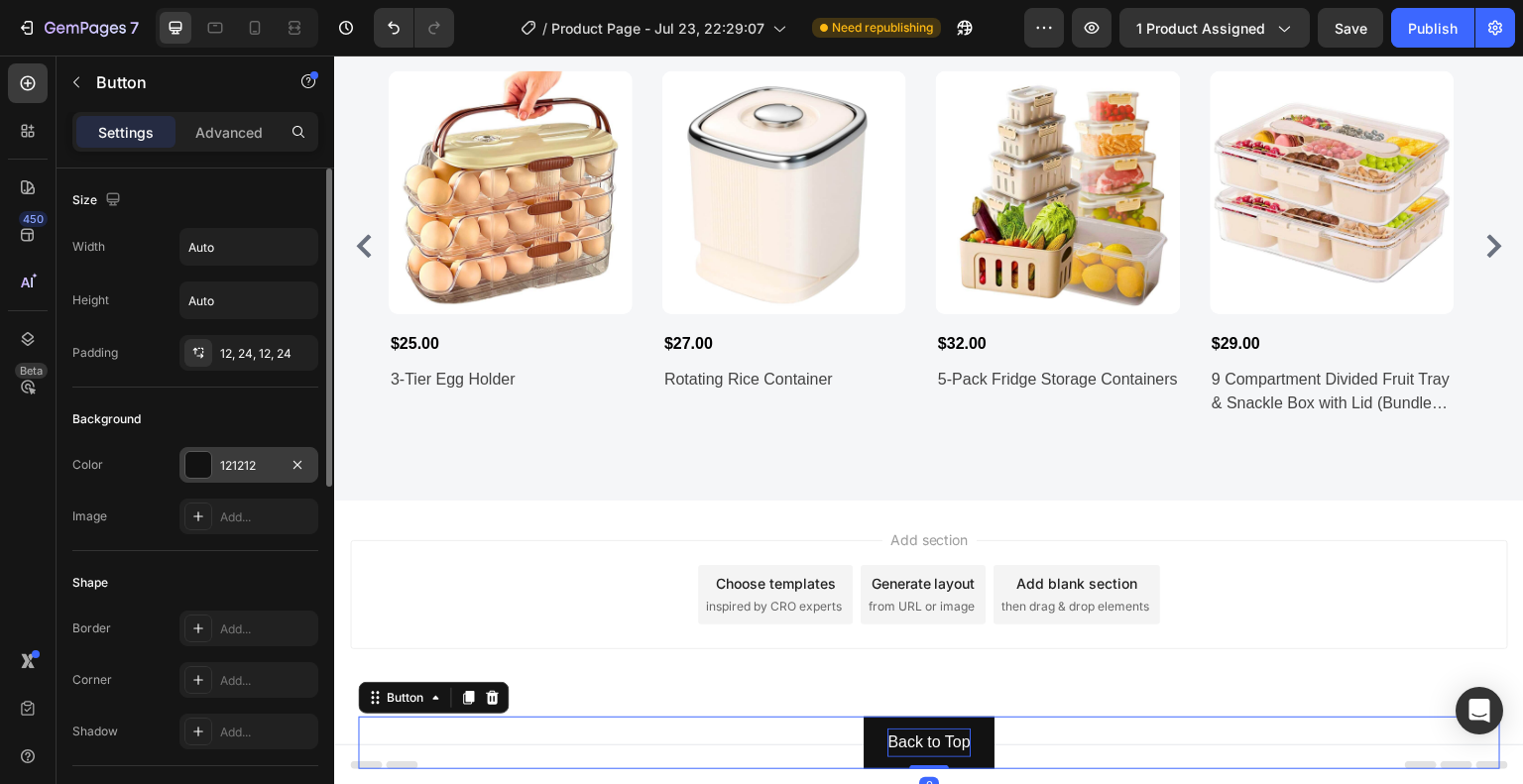 click at bounding box center (198, 465) 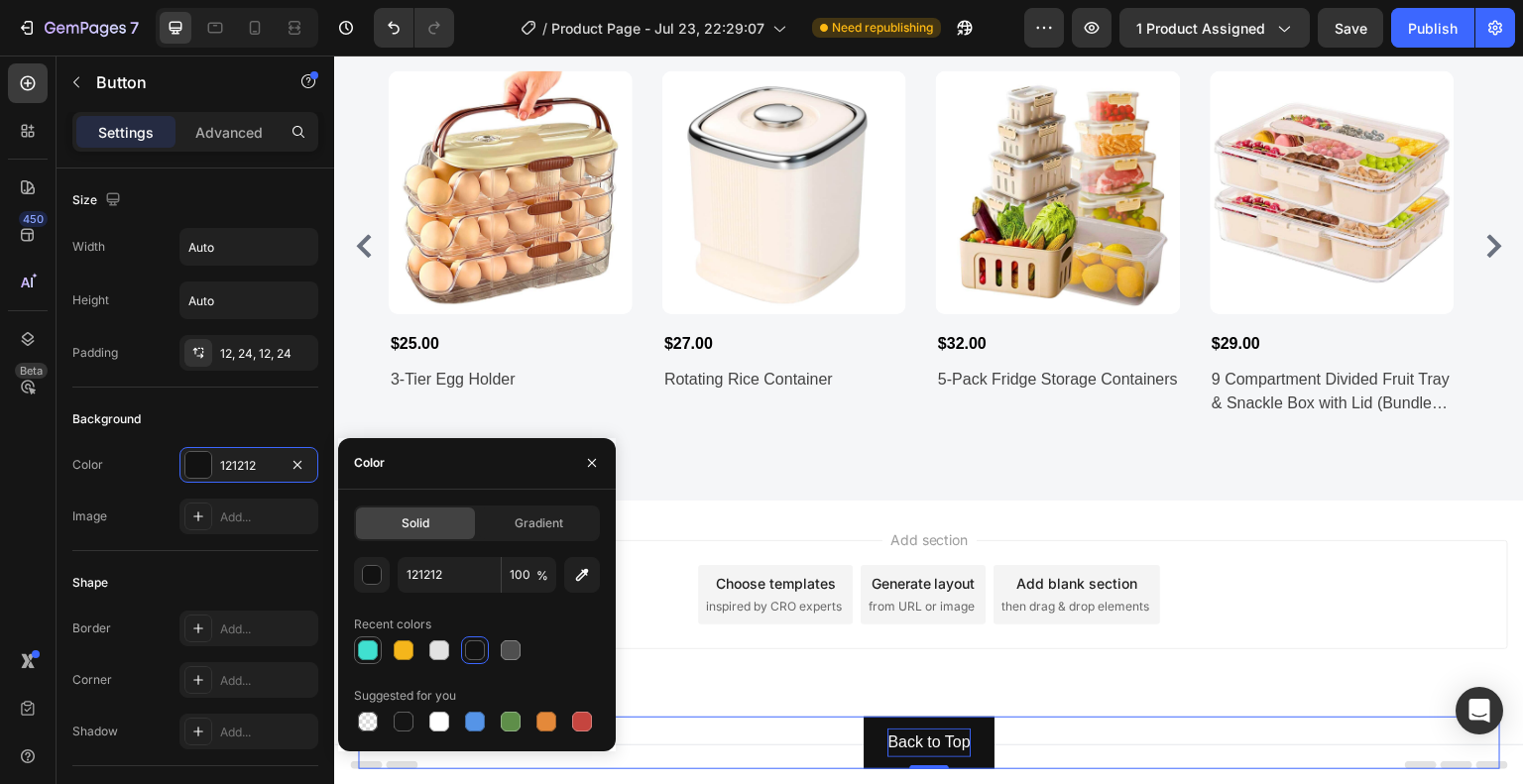 click at bounding box center (368, 650) 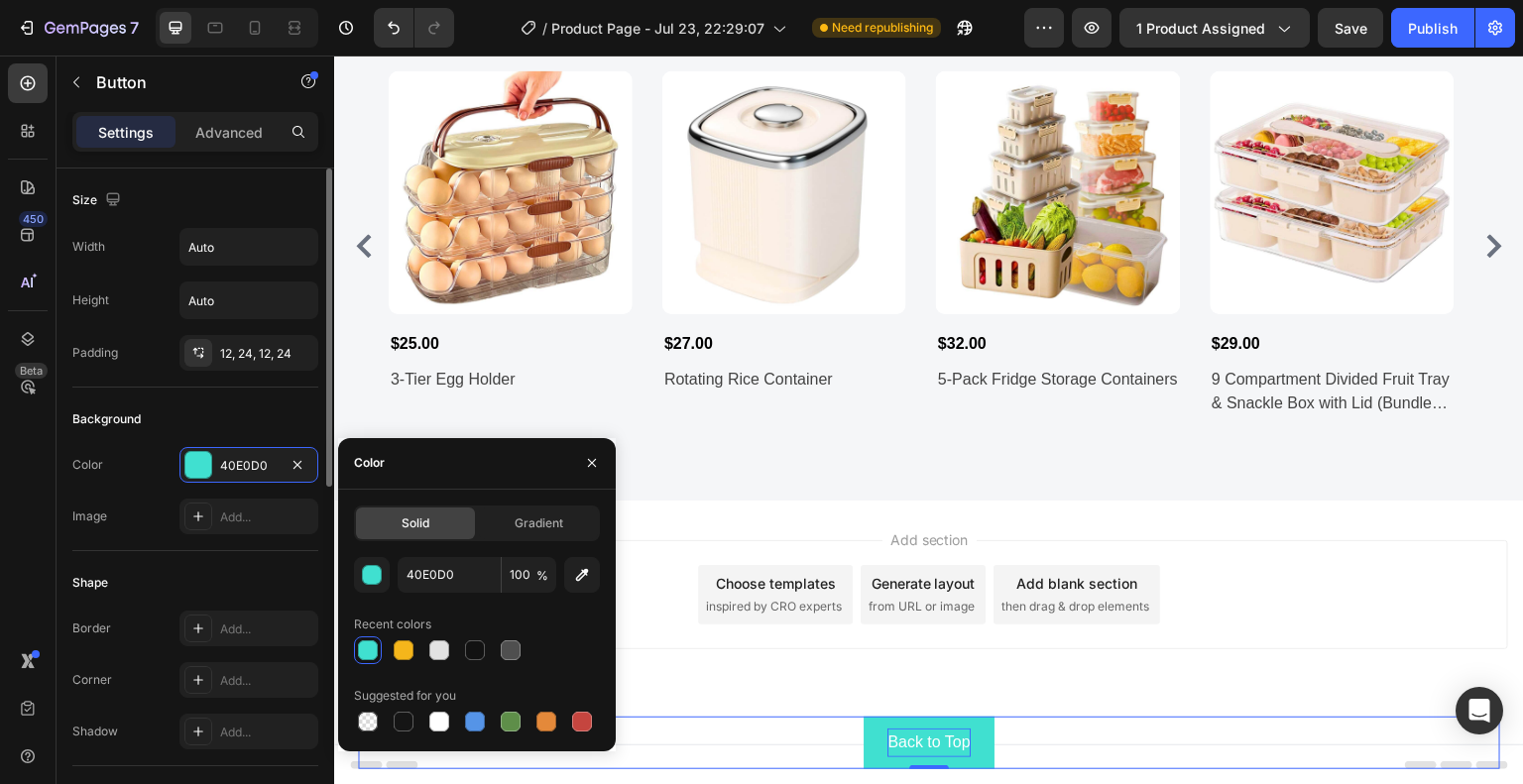 click on "Background Color [COLOR] Image Add..." 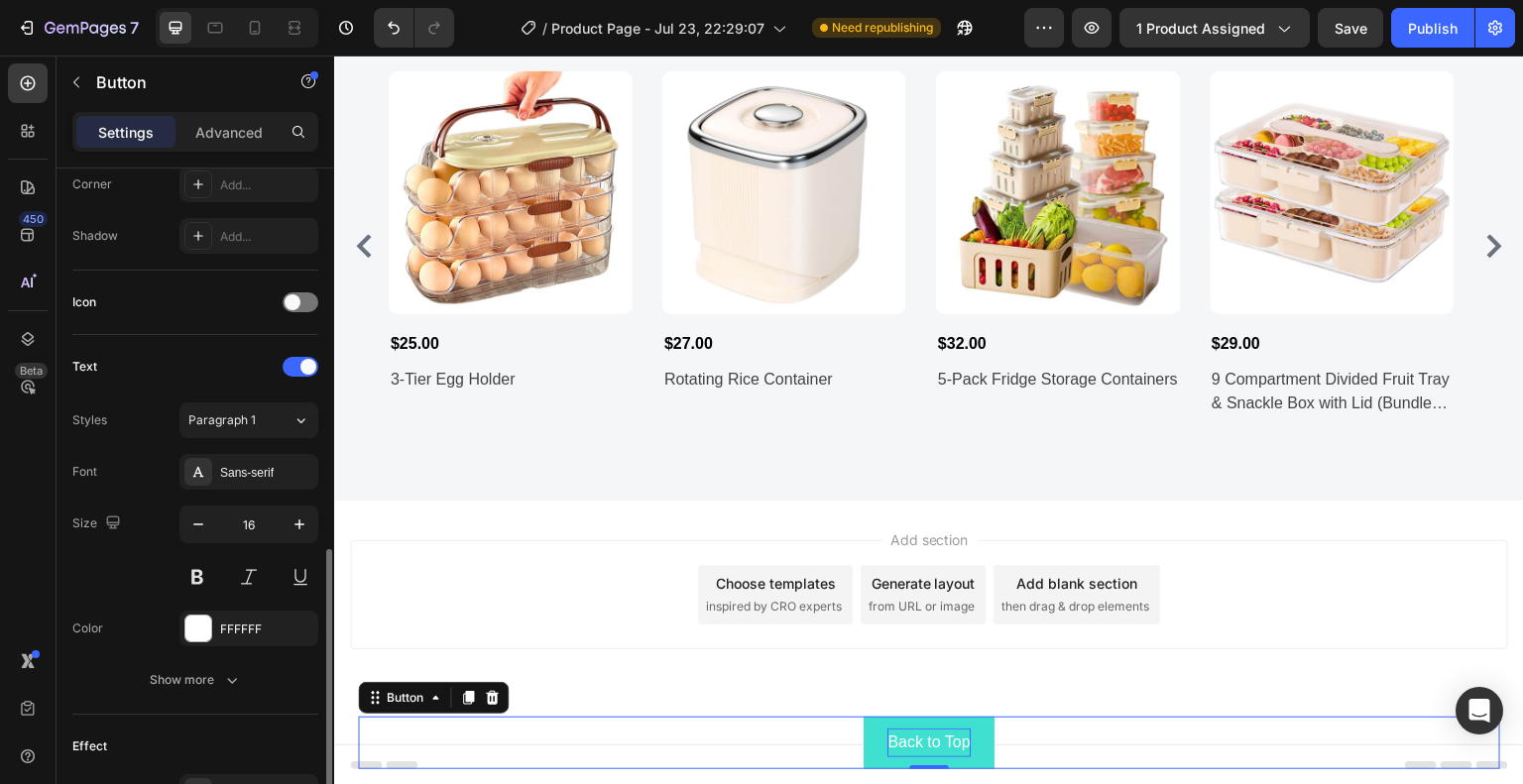 scroll, scrollTop: 595, scrollLeft: 0, axis: vertical 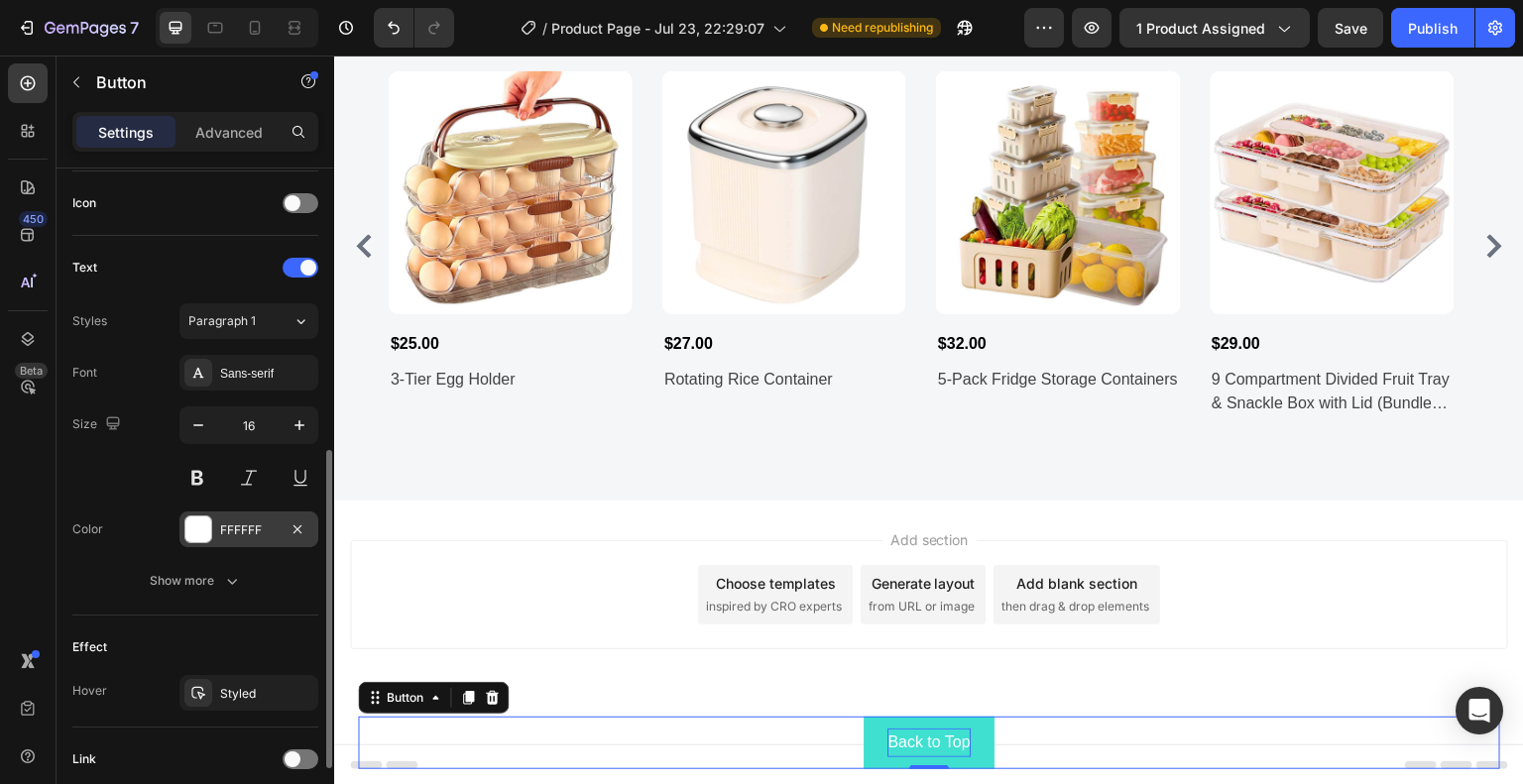 click at bounding box center [198, 529] 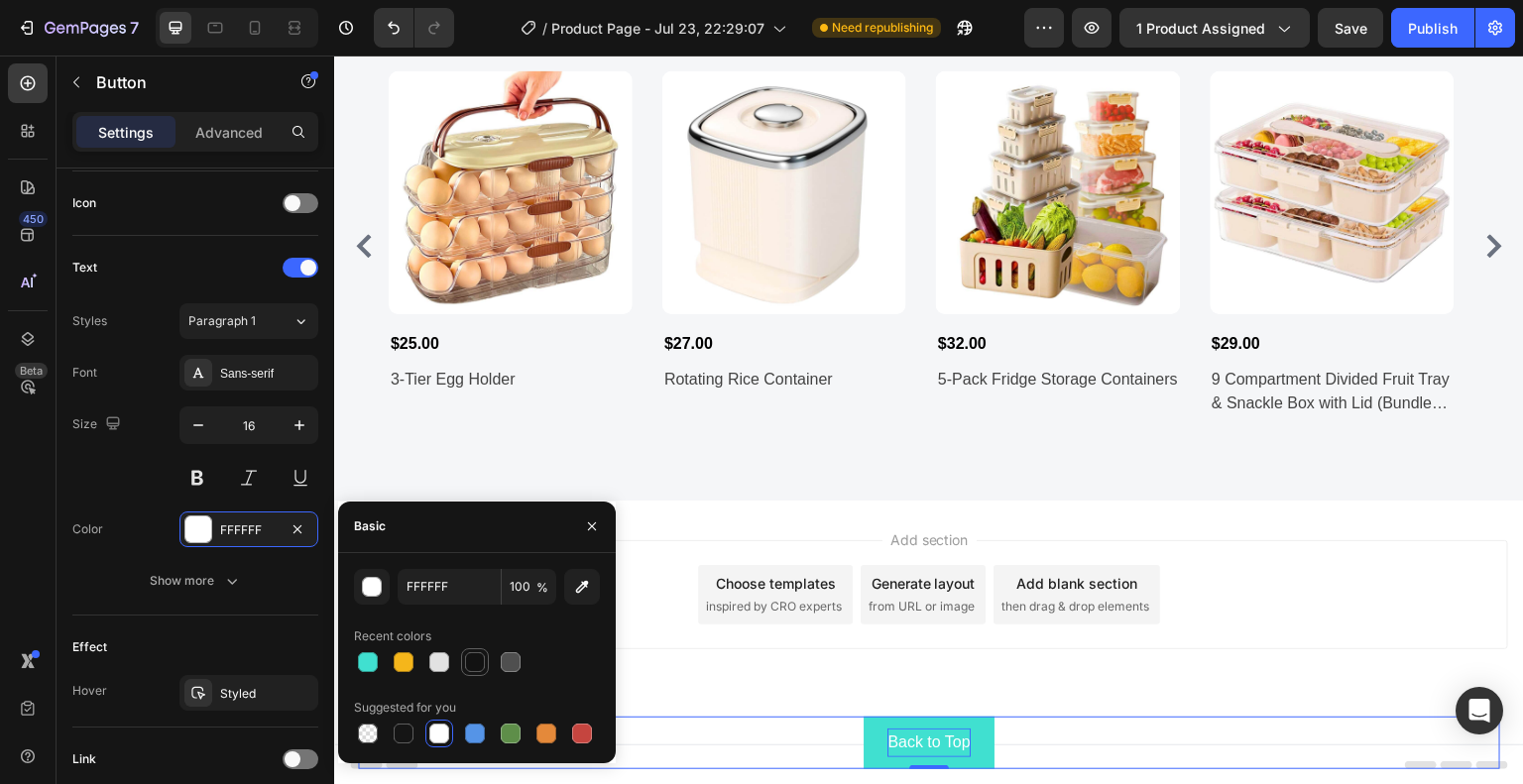 click at bounding box center (475, 662) 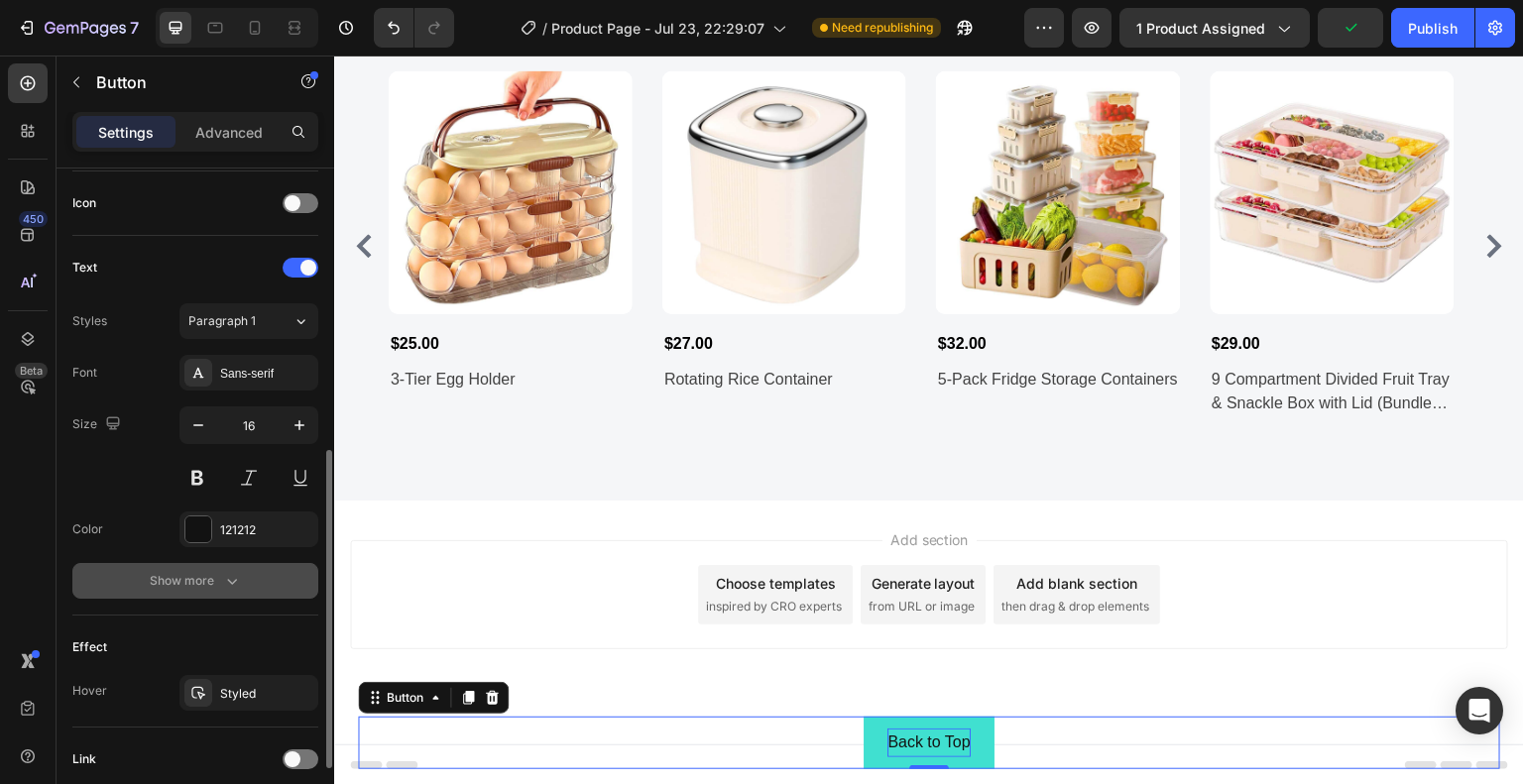 click on "Show more" at bounding box center (195, 581) 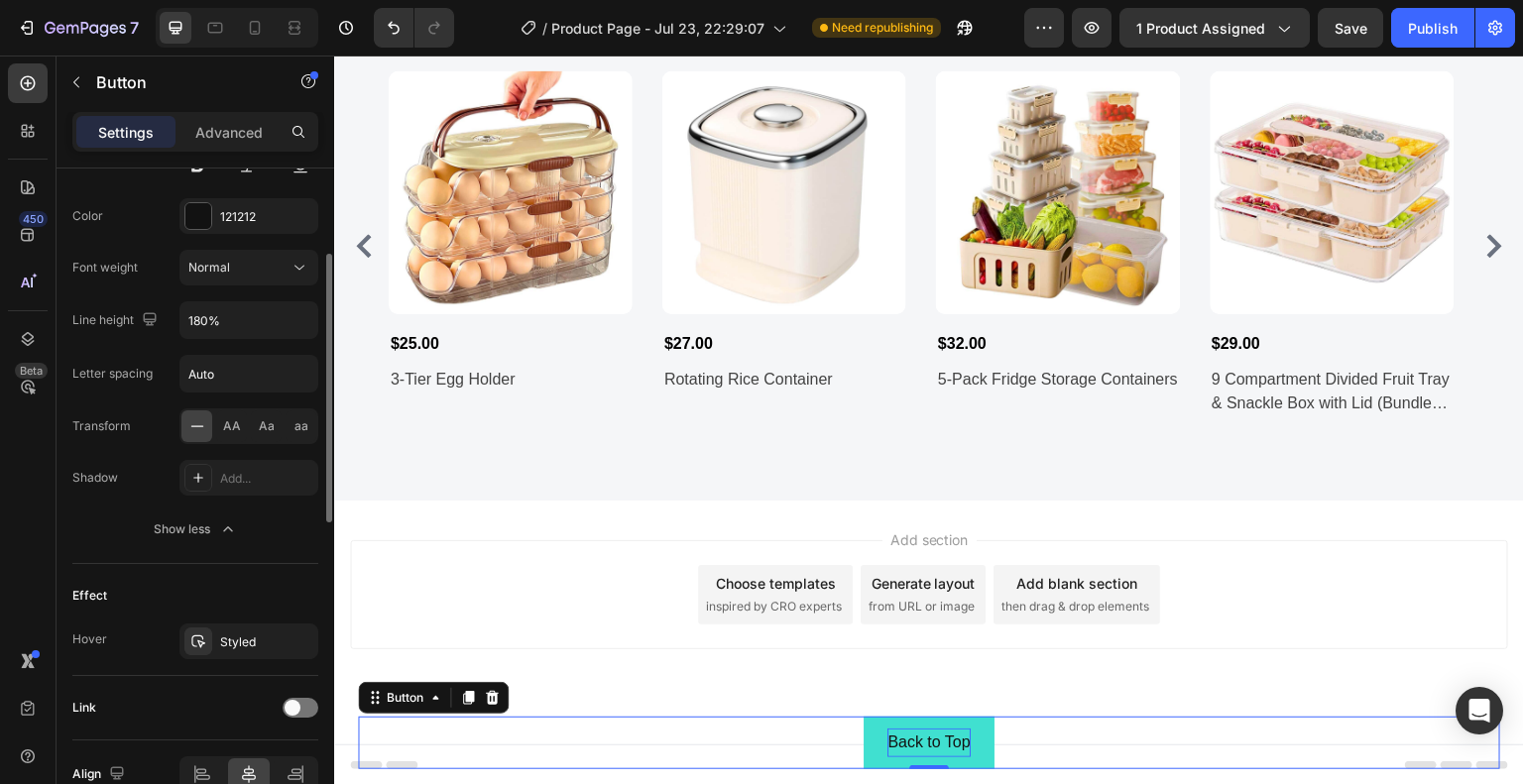 scroll, scrollTop: 1007, scrollLeft: 0, axis: vertical 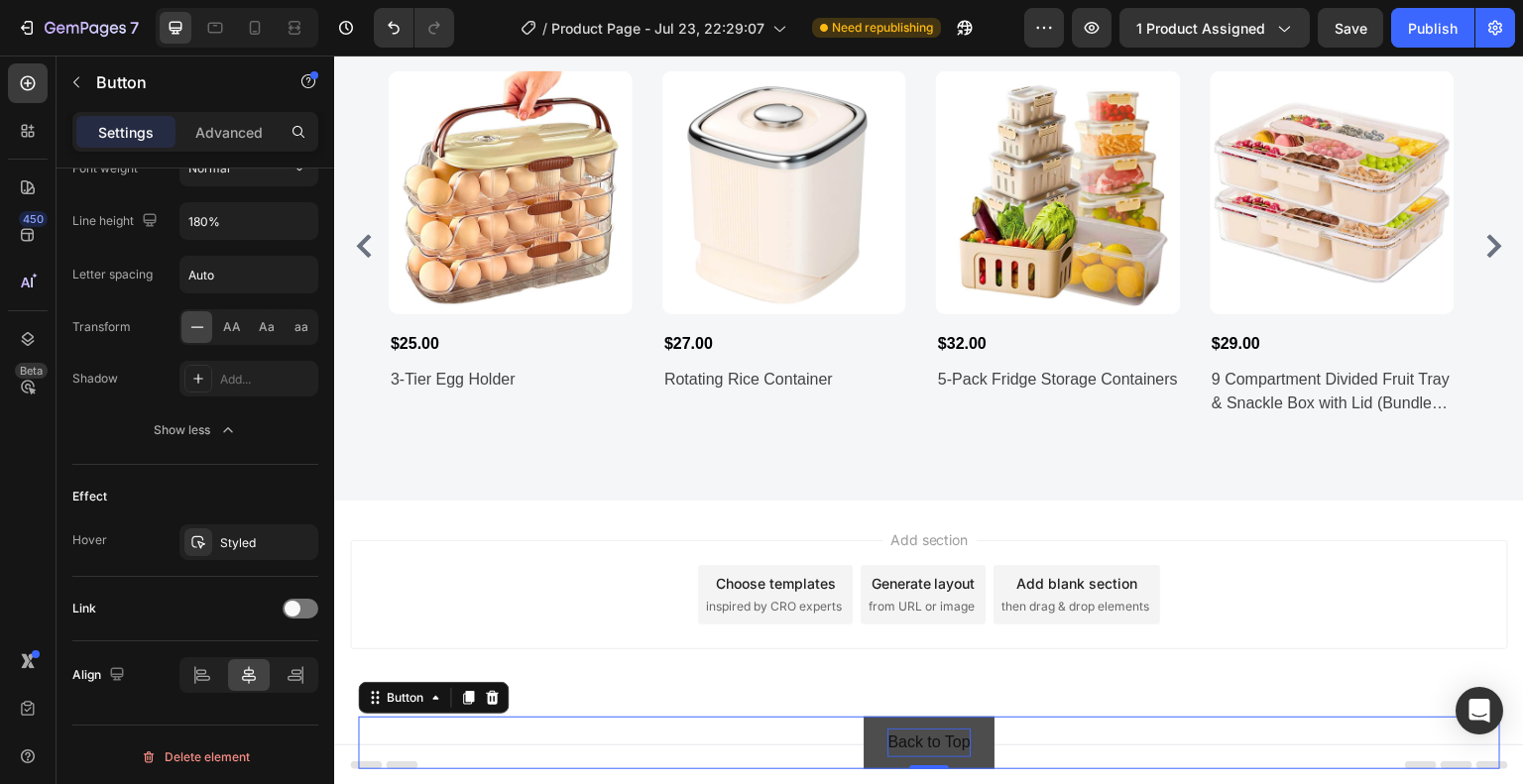 click on "Back to Top" at bounding box center (928, 742) 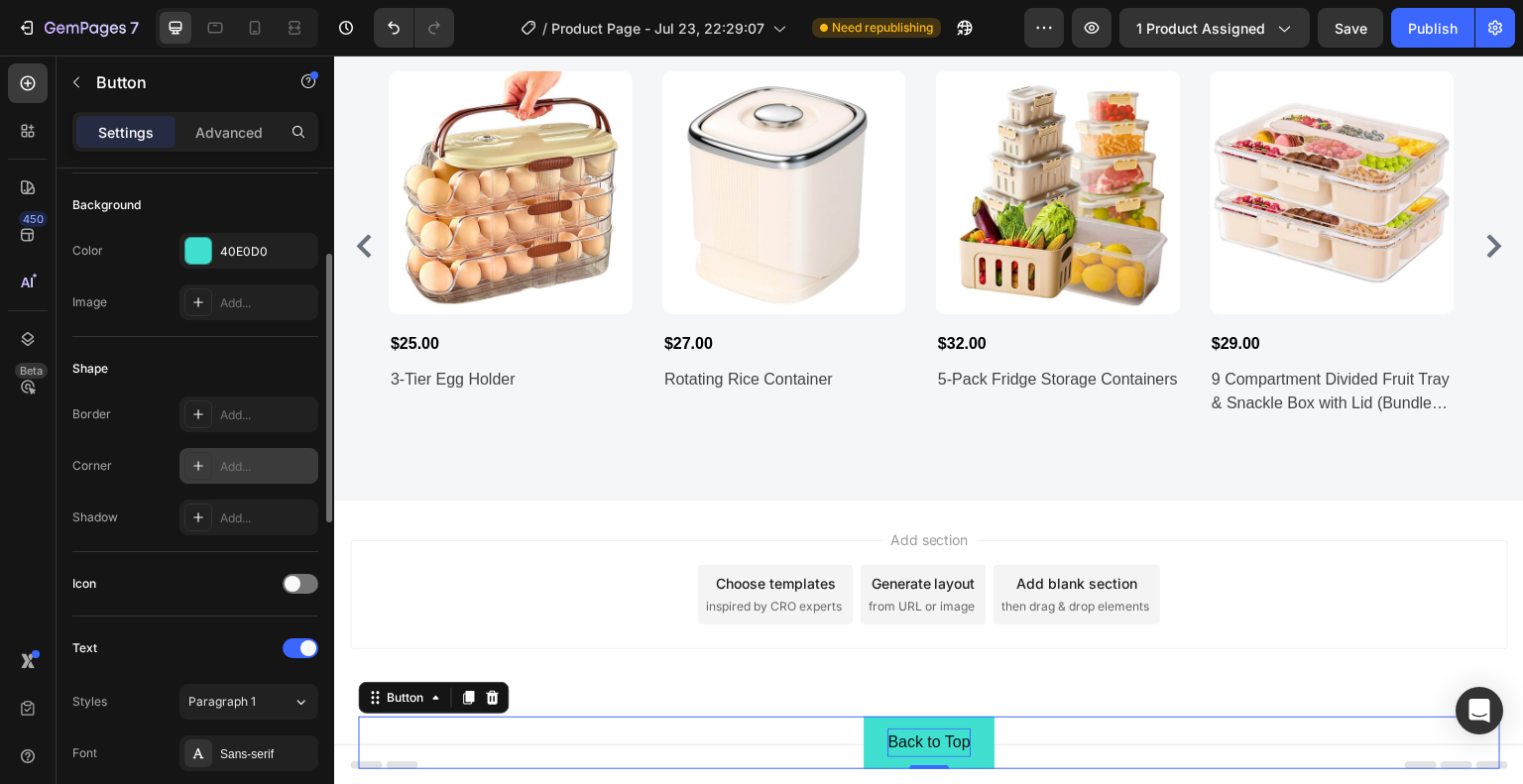 scroll, scrollTop: 0, scrollLeft: 0, axis: both 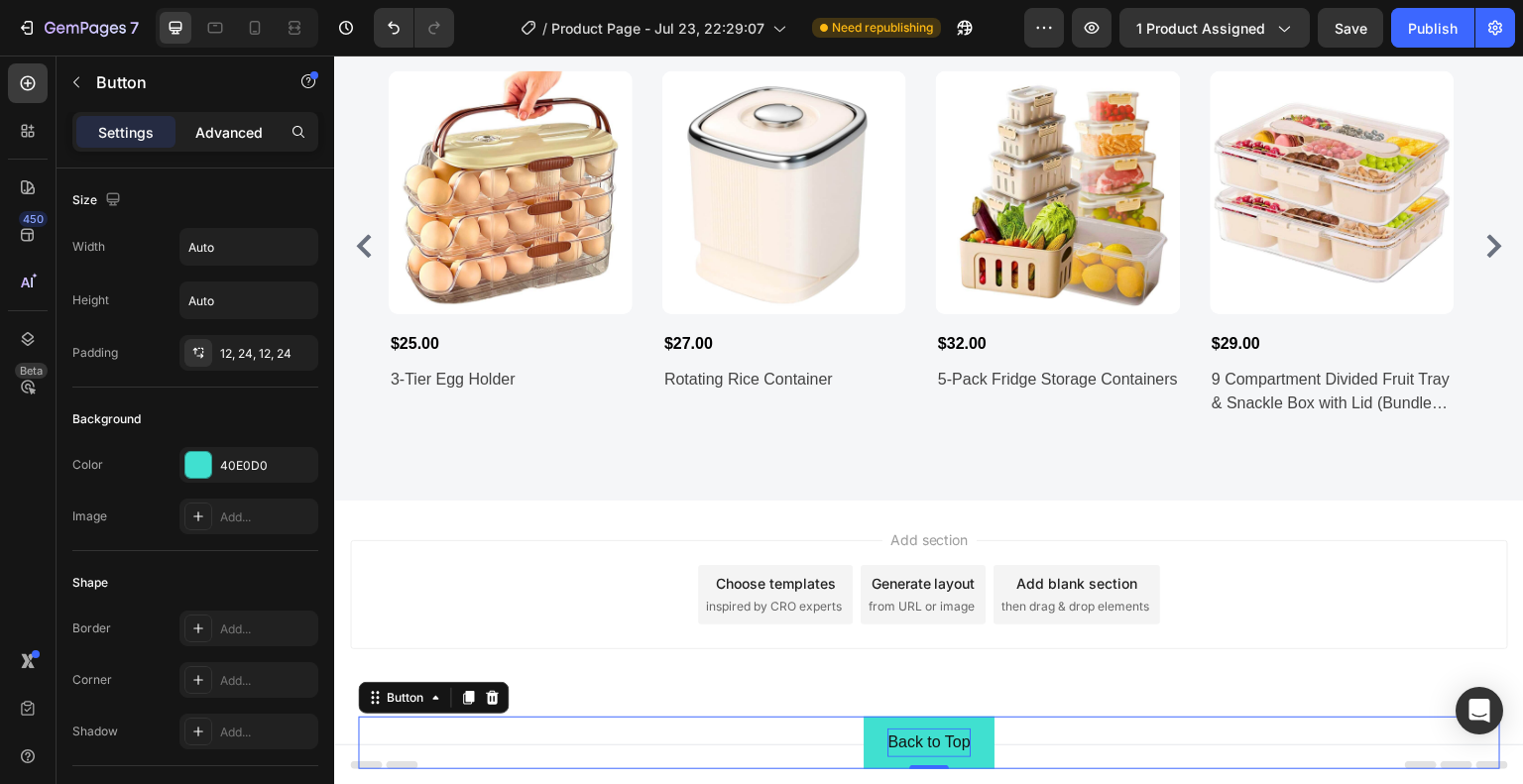 click on "Advanced" at bounding box center [229, 132] 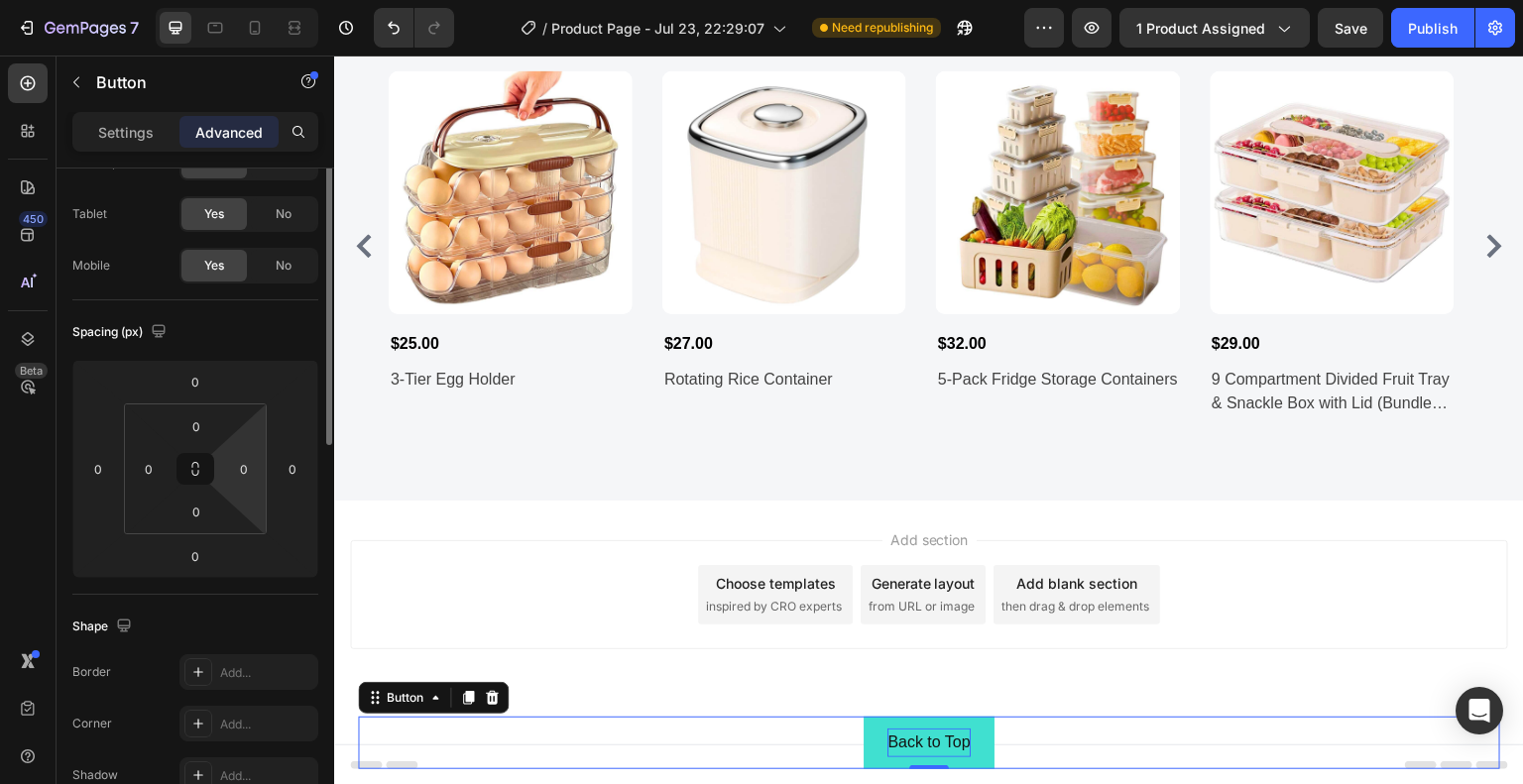 scroll, scrollTop: 0, scrollLeft: 0, axis: both 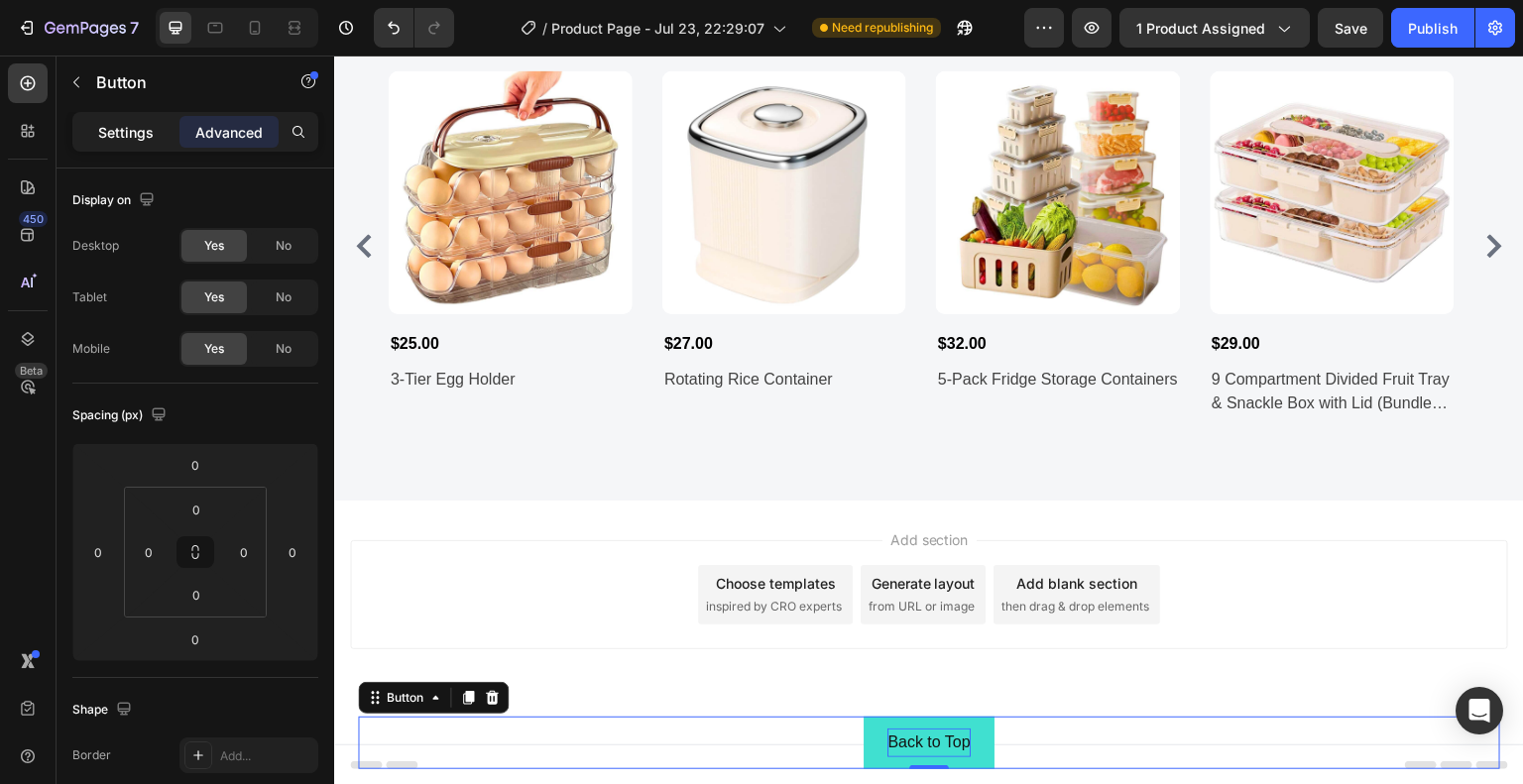 click on "Settings" 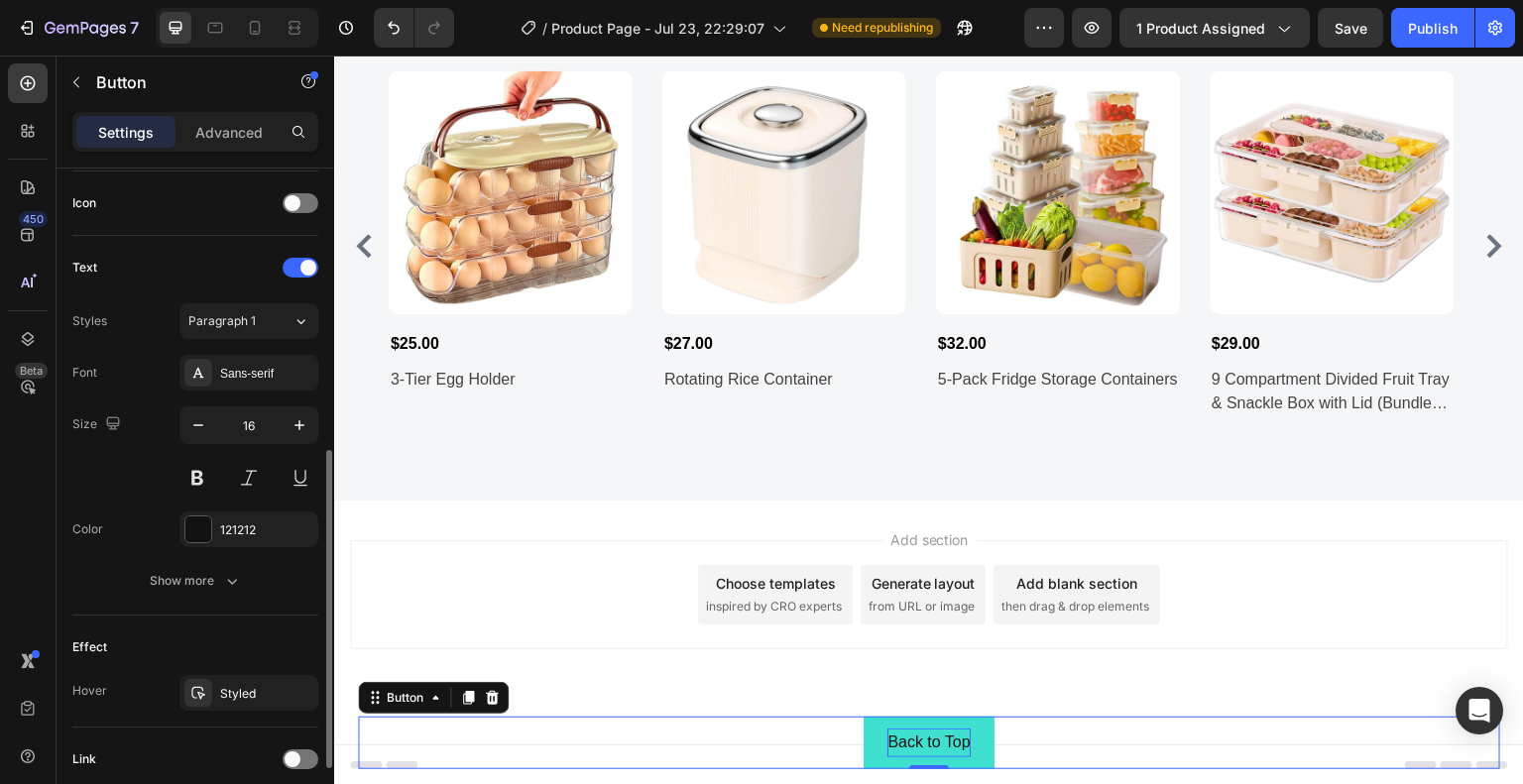 scroll, scrollTop: 694, scrollLeft: 0, axis: vertical 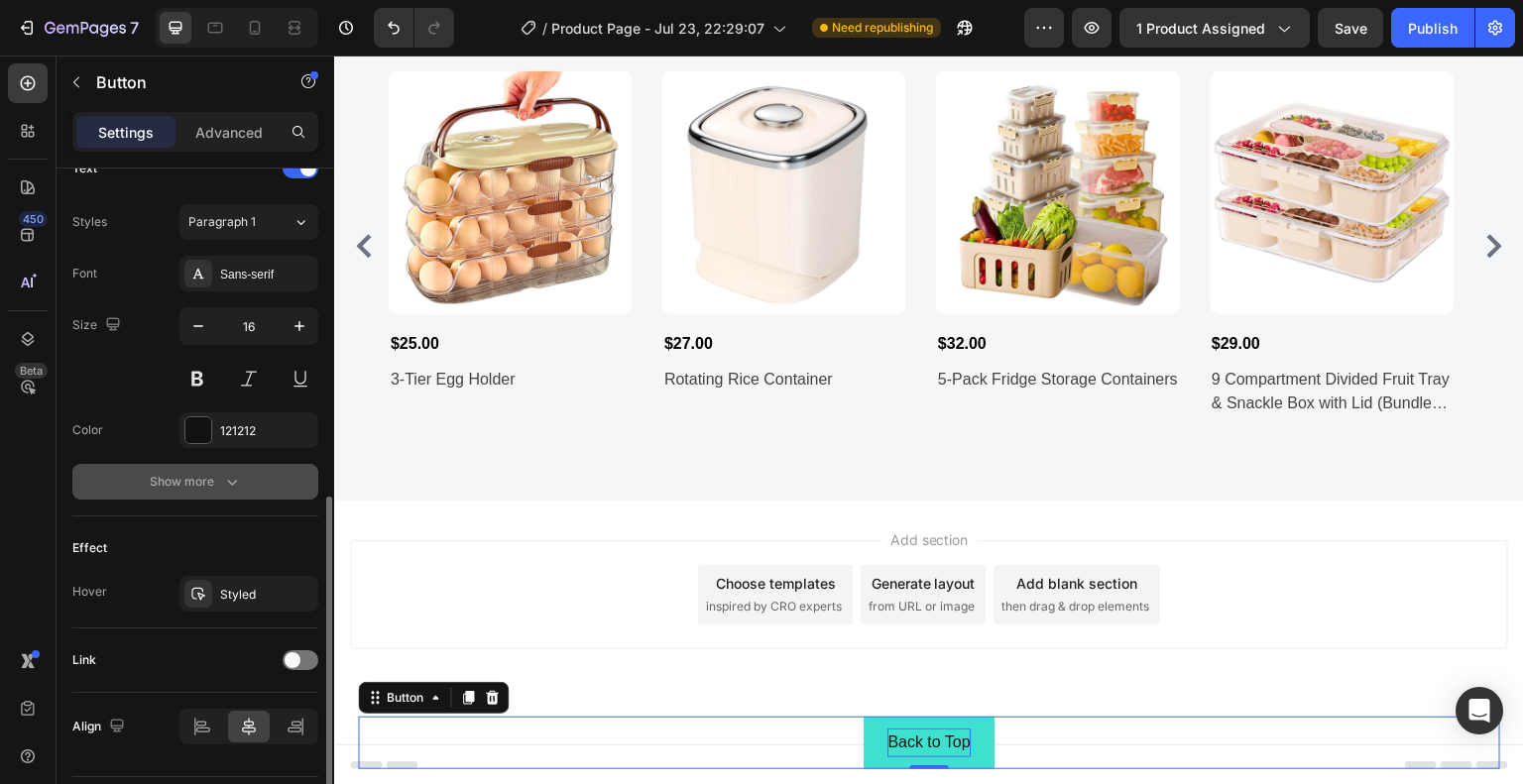 click on "Show more" at bounding box center [195, 482] 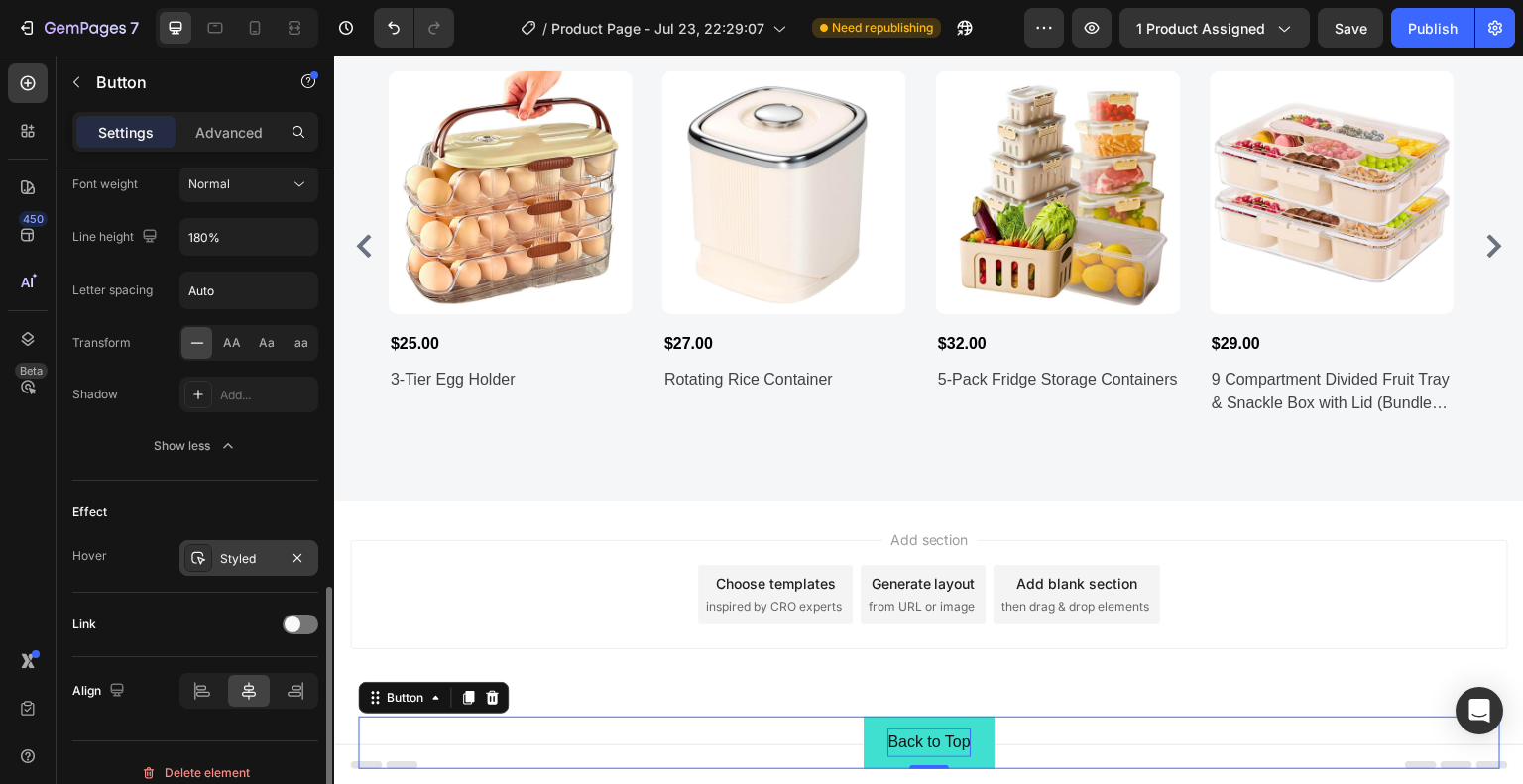 scroll, scrollTop: 1007, scrollLeft: 0, axis: vertical 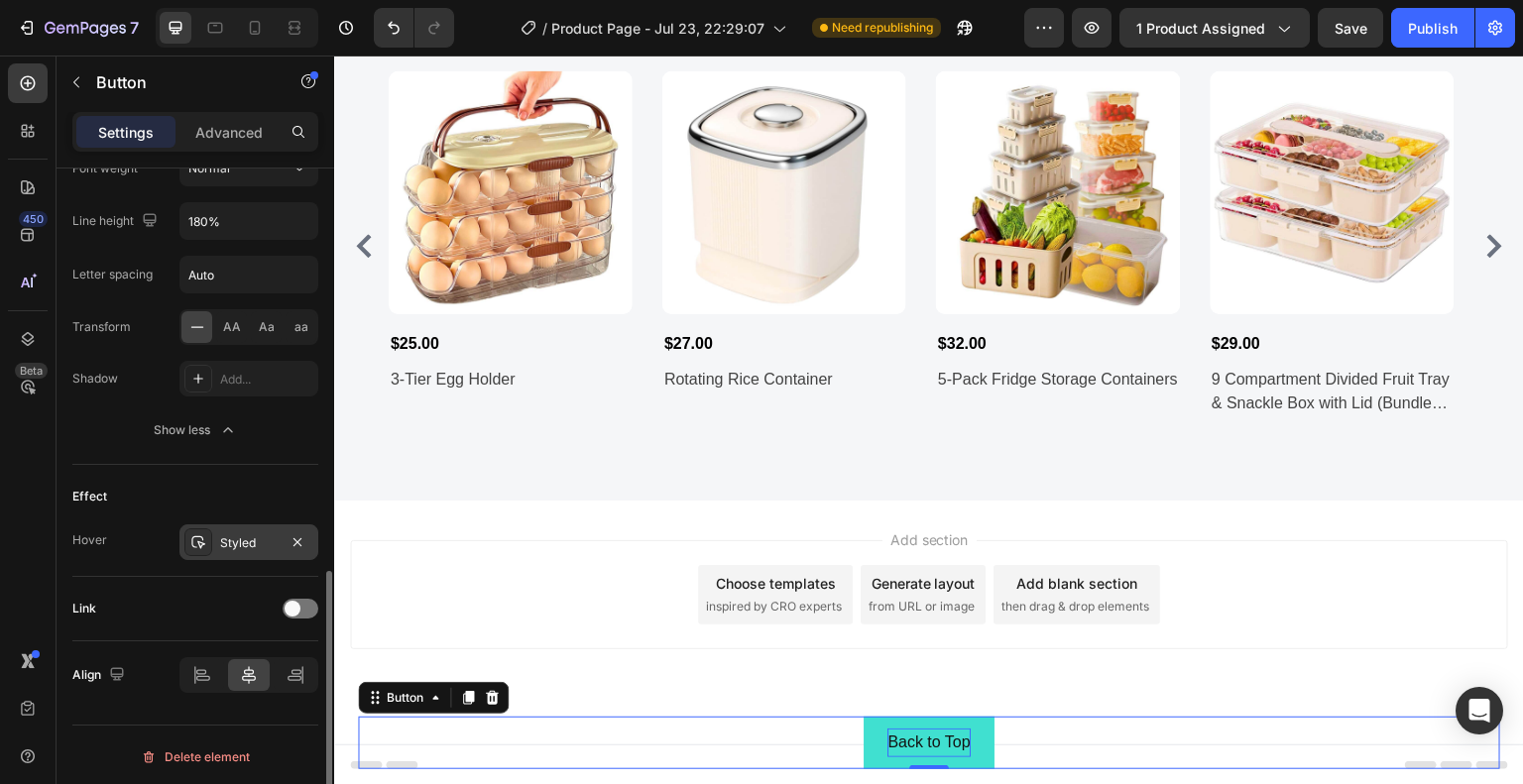 click on "Styled" at bounding box center [249, 543] 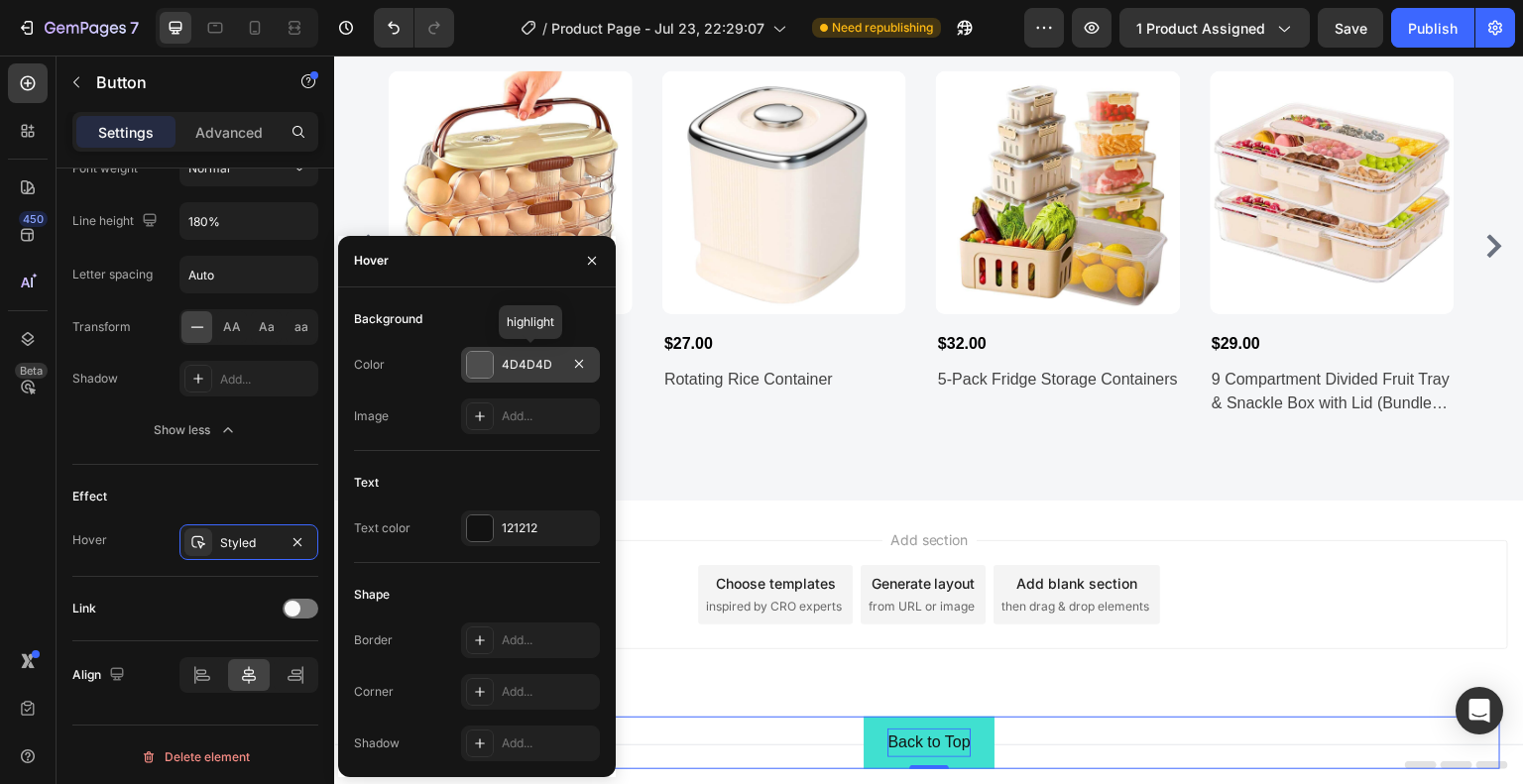click at bounding box center (480, 365) 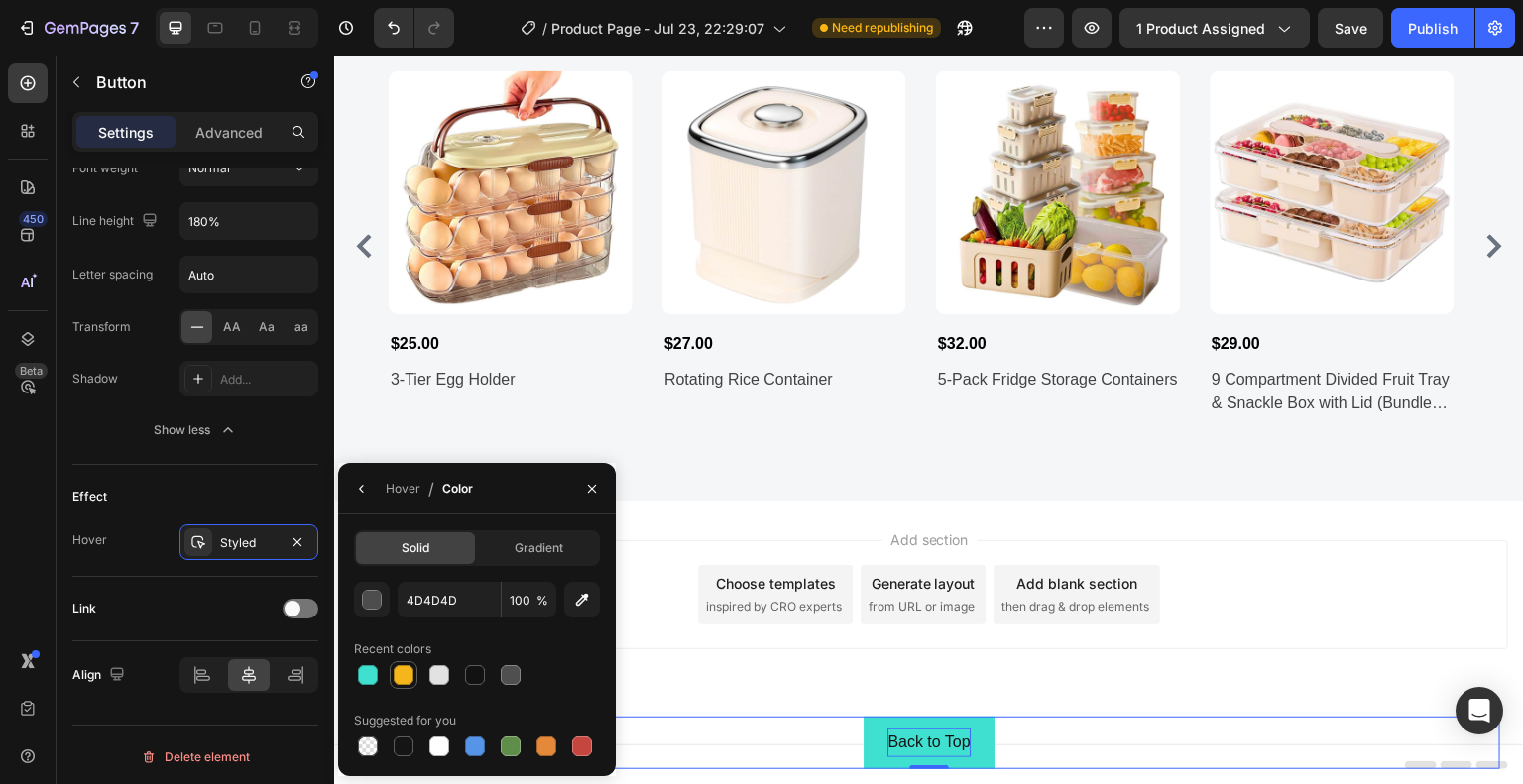 click at bounding box center [404, 675] 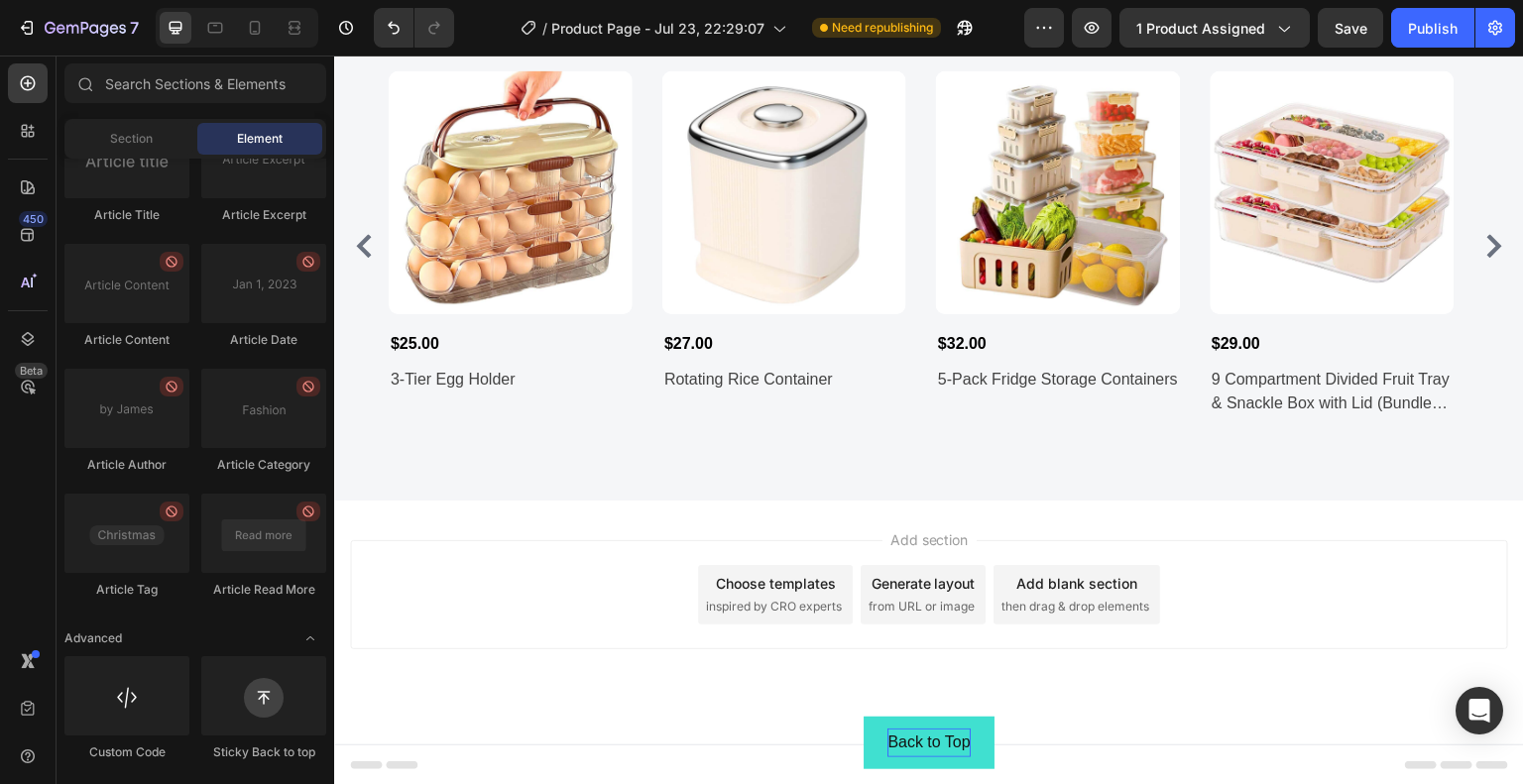 click on "Add section Choose templates inspired by CRO experts Generate layout from URL or image Add blank section then drag & drop elements" at bounding box center [929, 622] 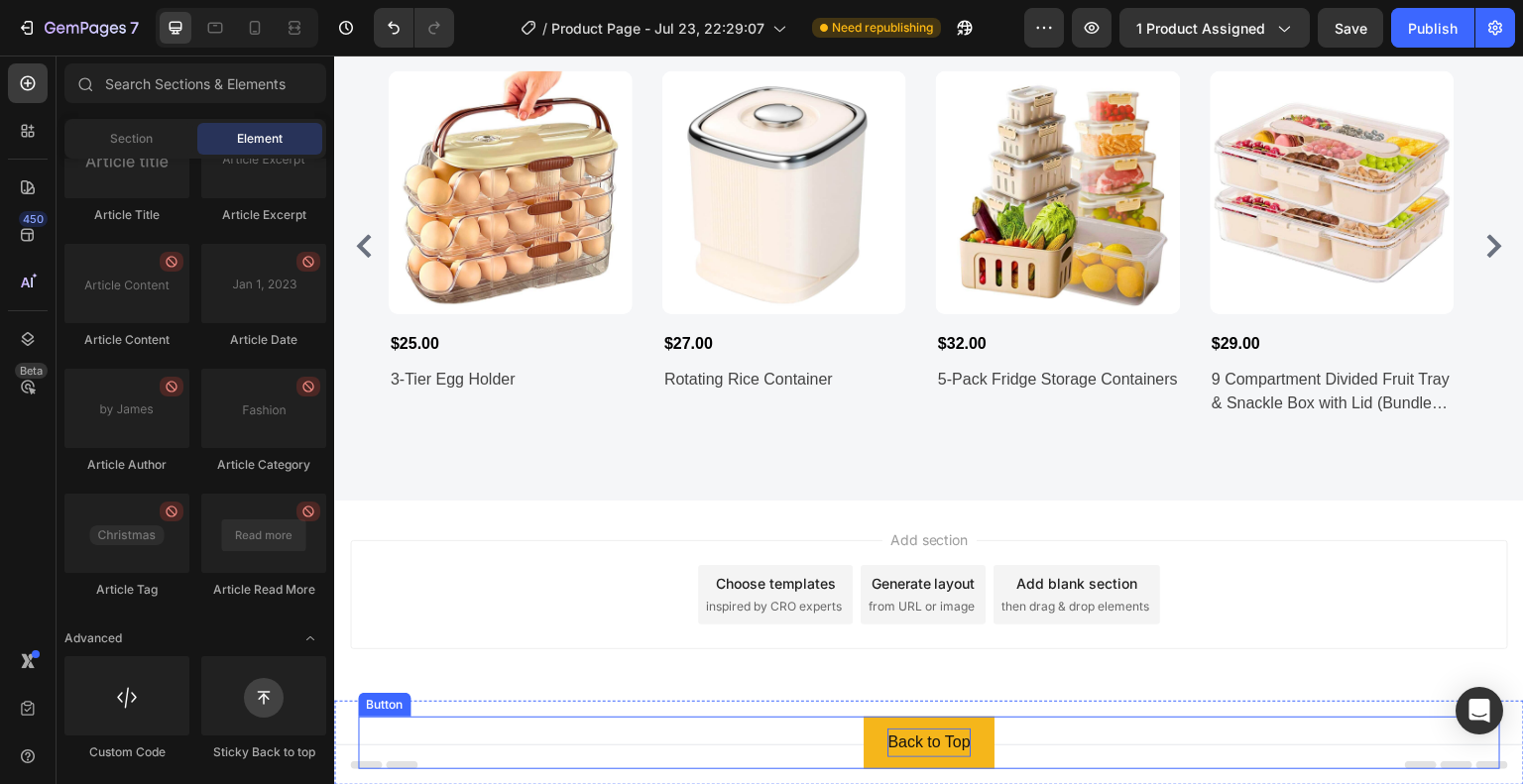 click on "Back to Top" at bounding box center (928, 742) 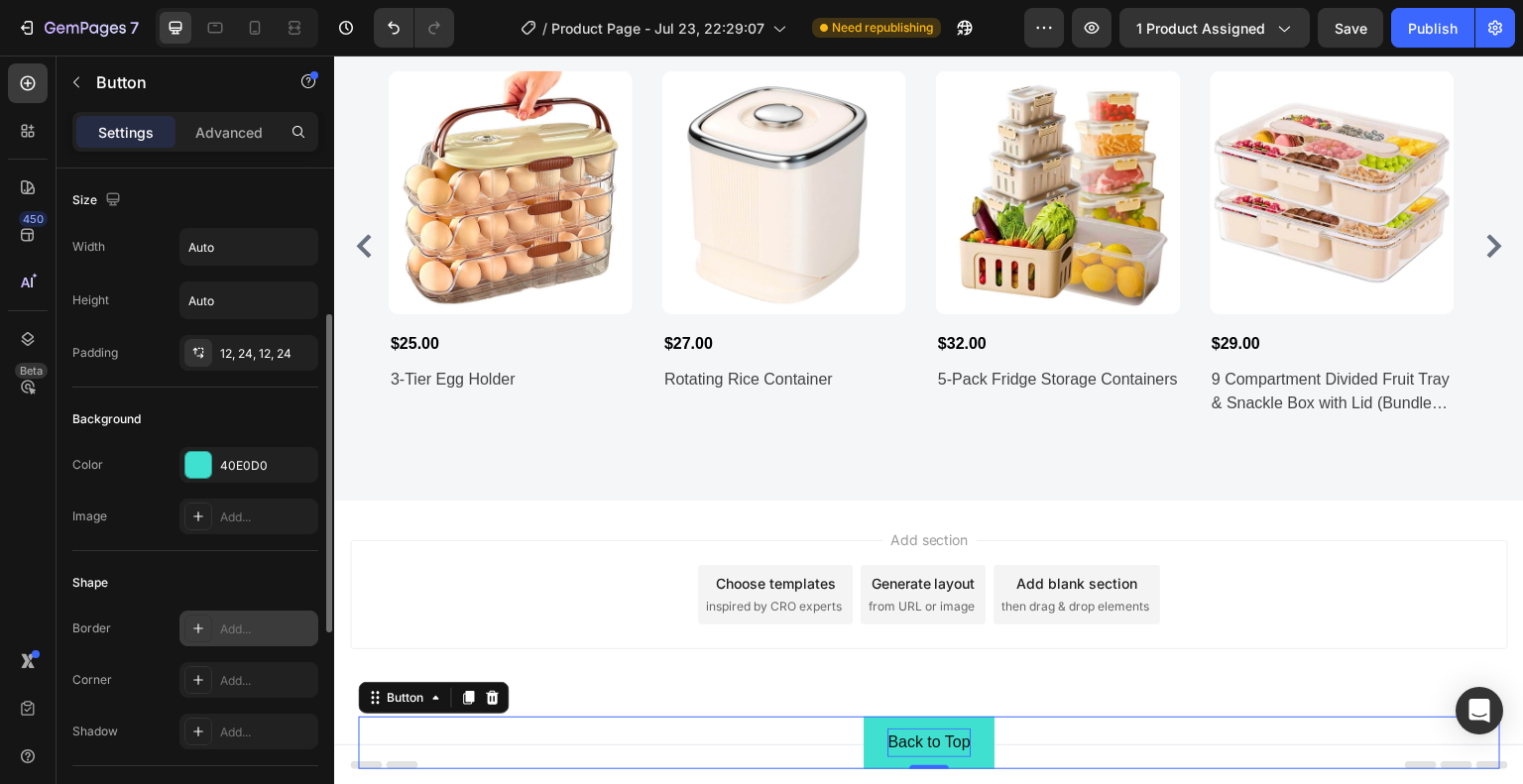 scroll, scrollTop: 99, scrollLeft: 0, axis: vertical 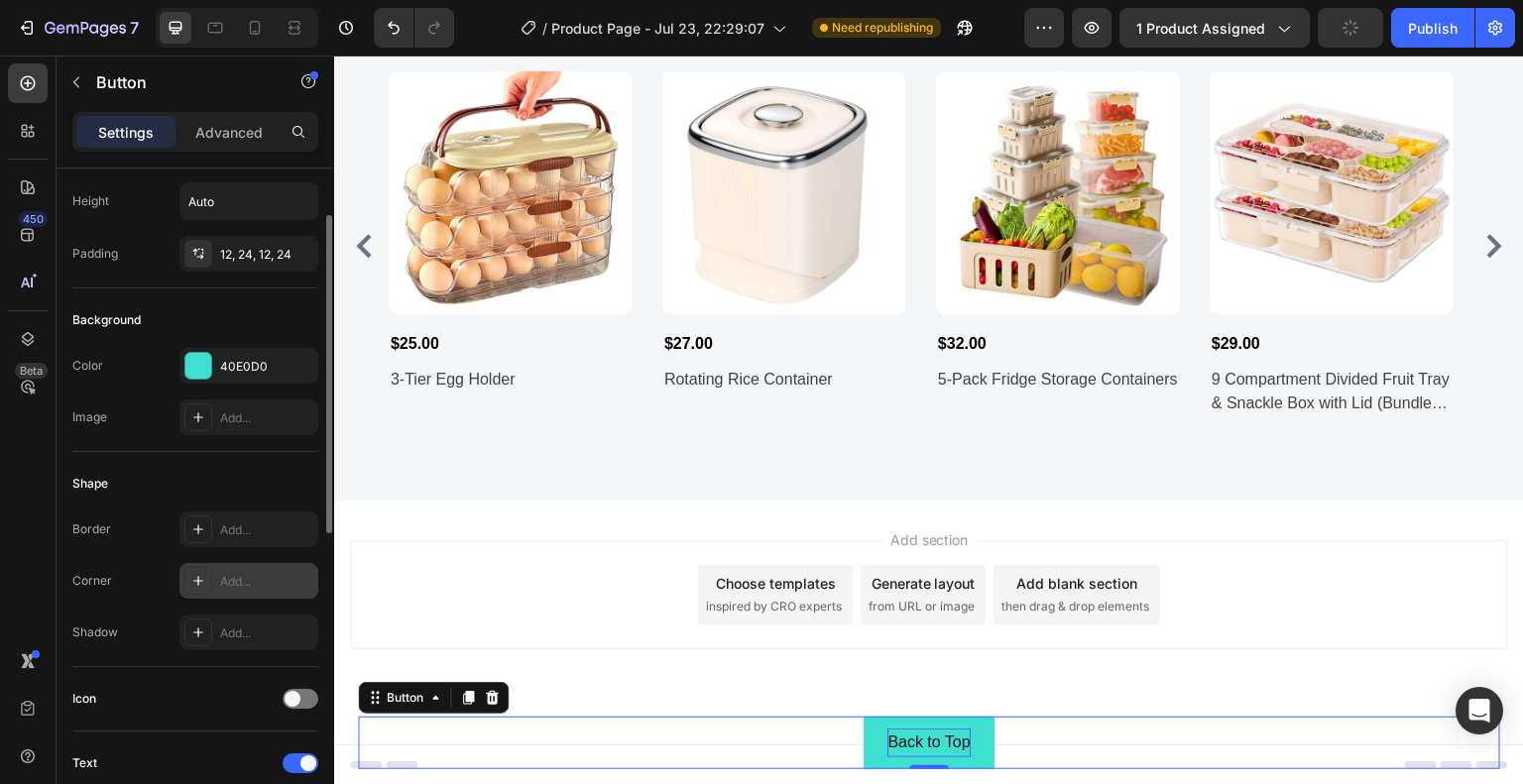 click 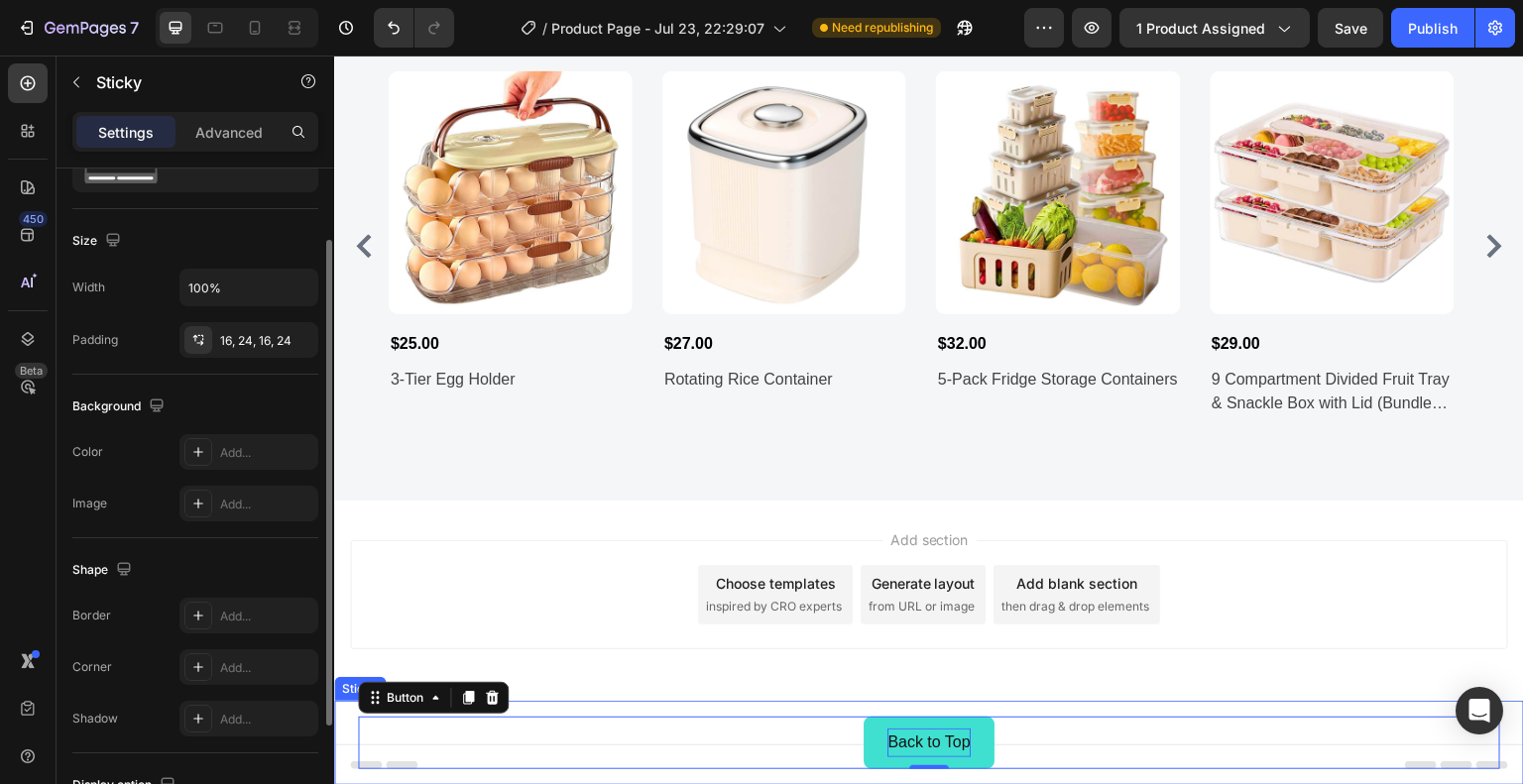 click on "Back to Top Button   0 Sticky" at bounding box center [929, 742] 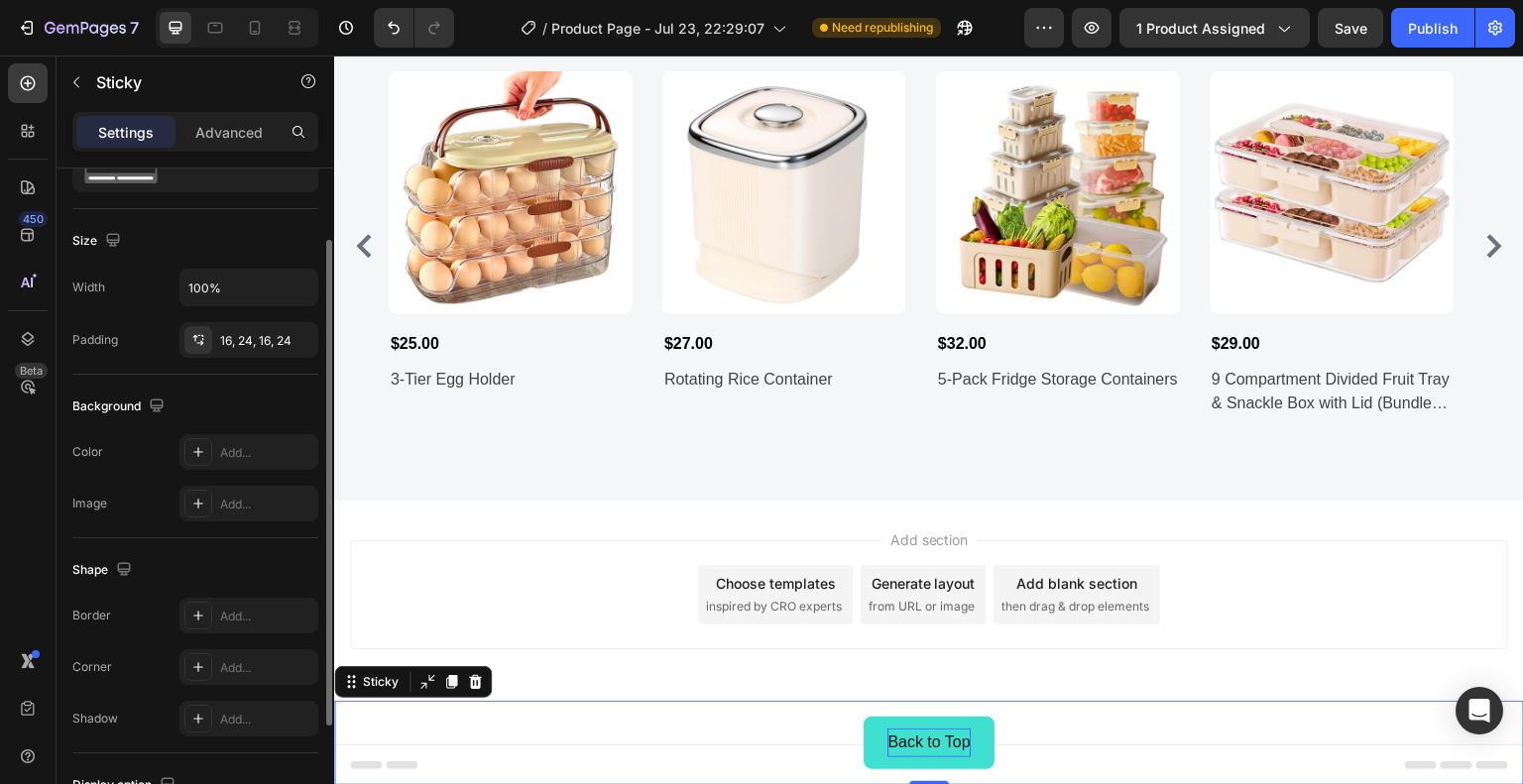 scroll, scrollTop: 0, scrollLeft: 0, axis: both 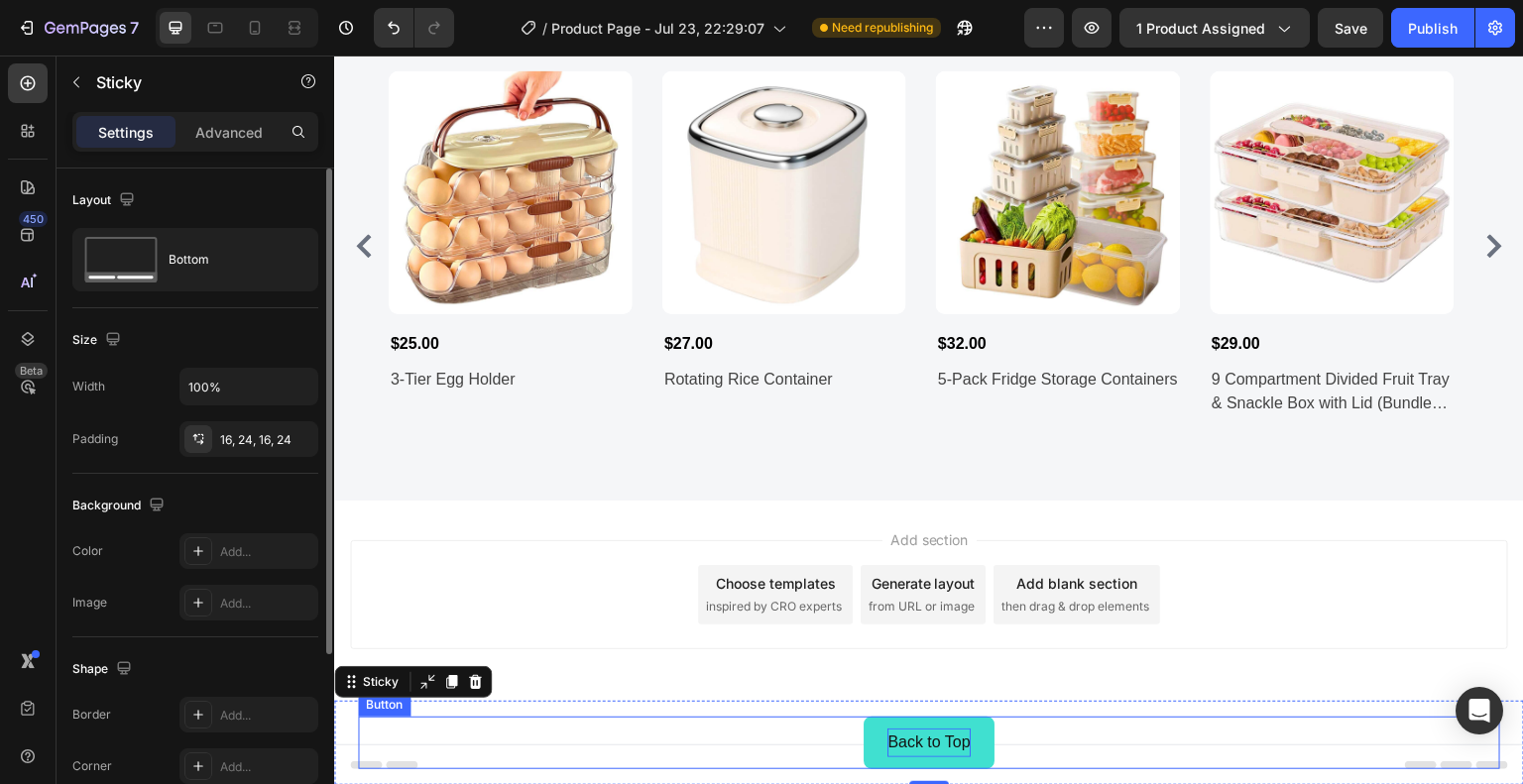 click on "Back to Top" at bounding box center (928, 742) 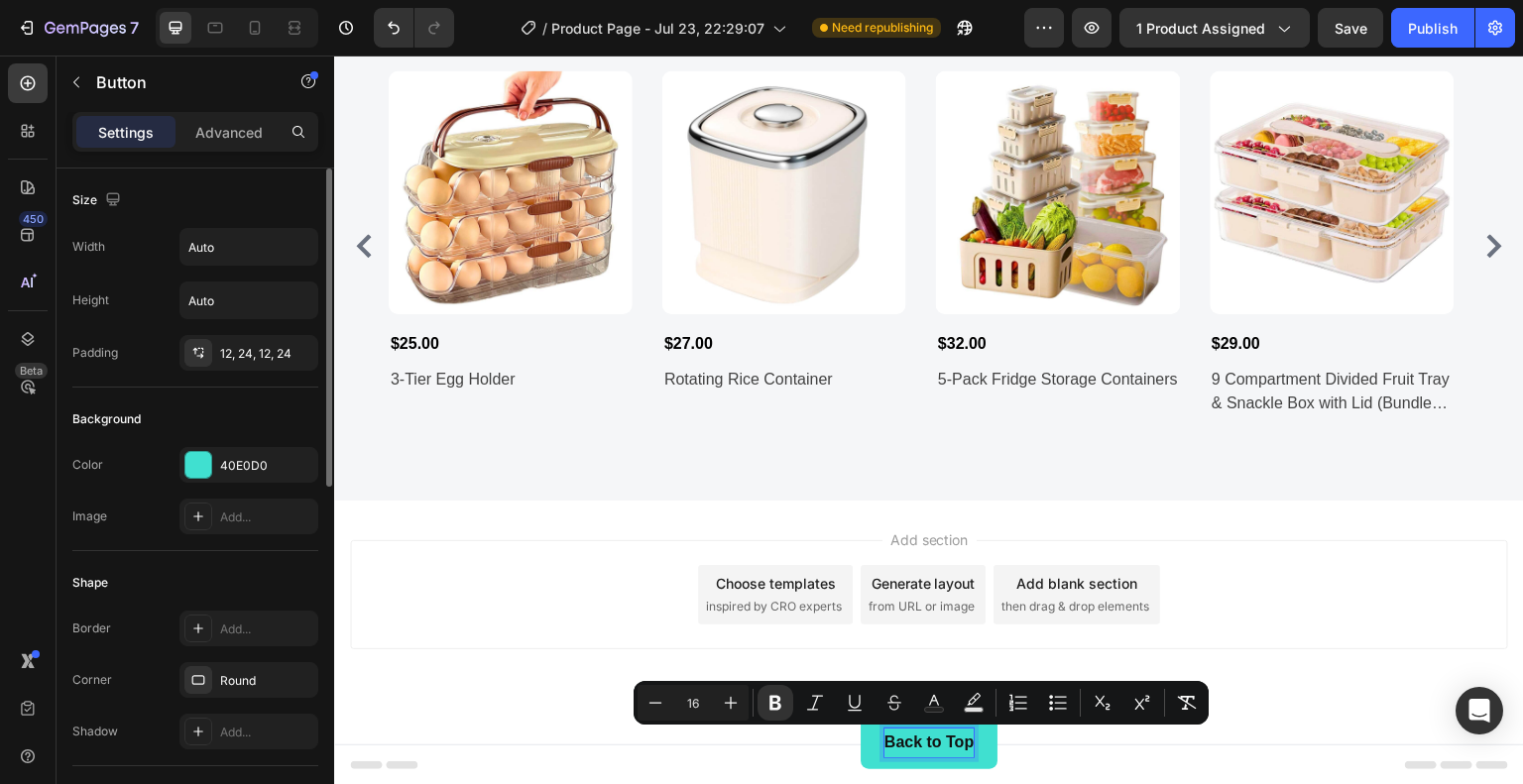 click on "Back to Top Button   0" at bounding box center [929, 742] 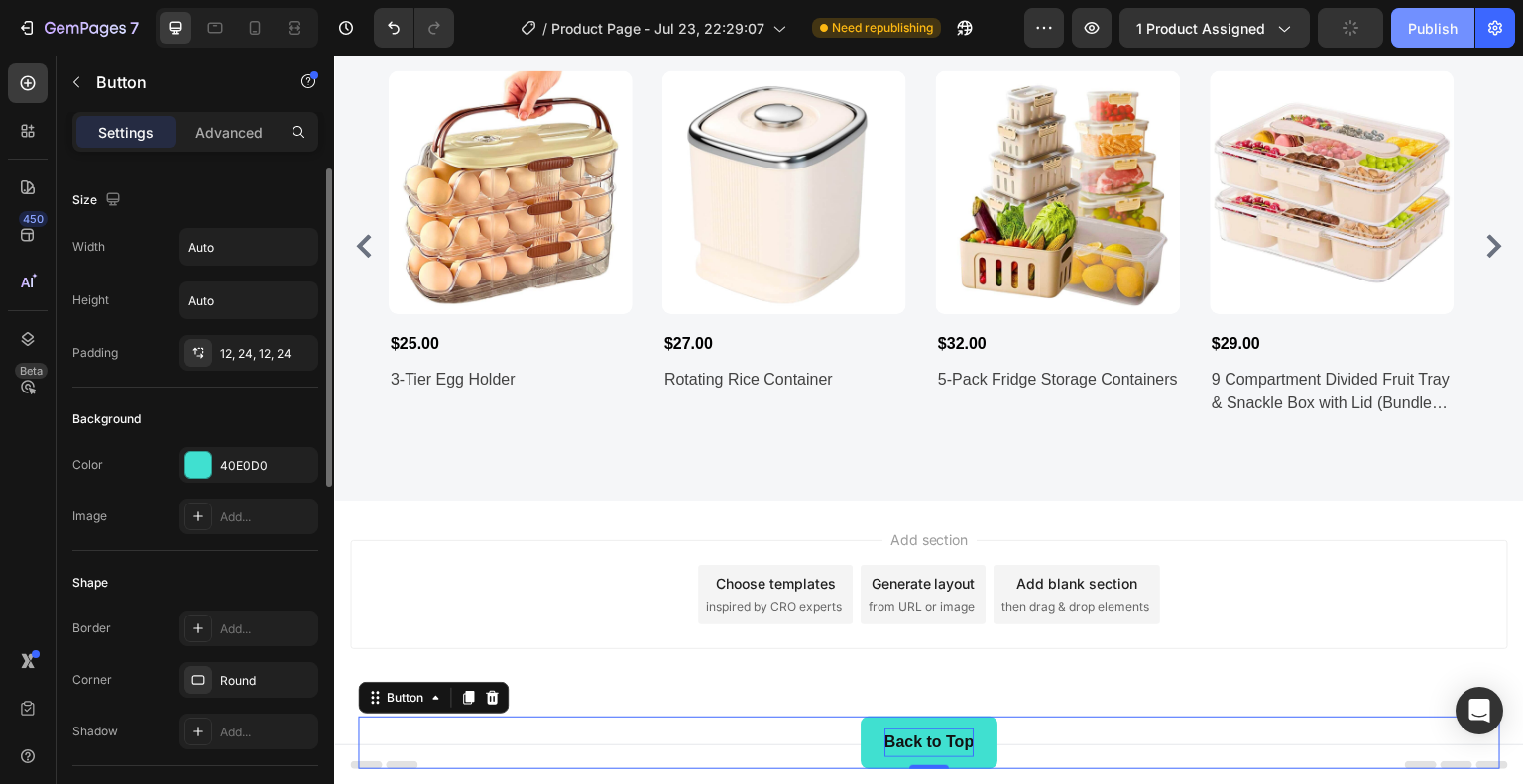 click on "Publish" at bounding box center (1433, 28) 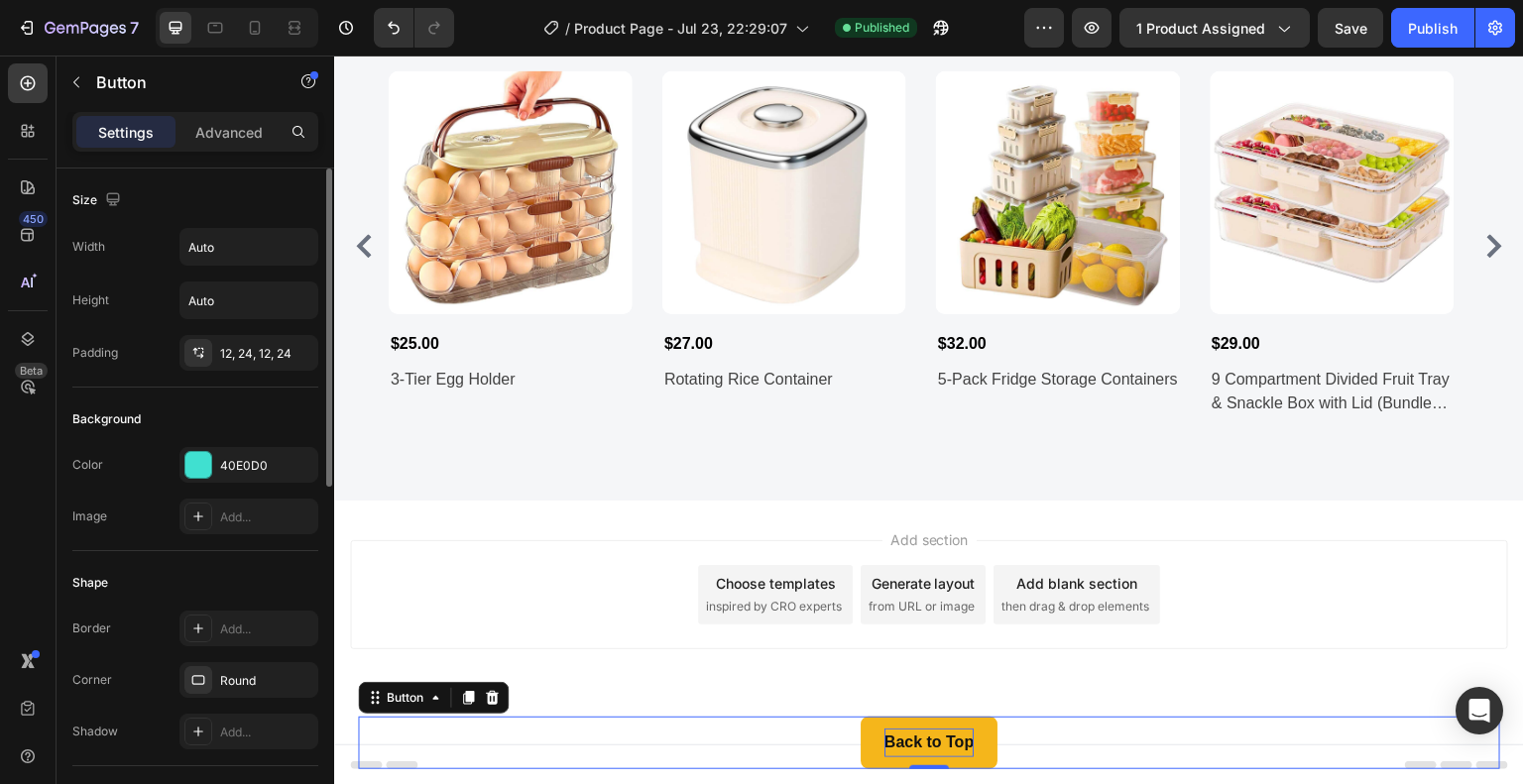 click on "Back to Top" at bounding box center (929, 742) 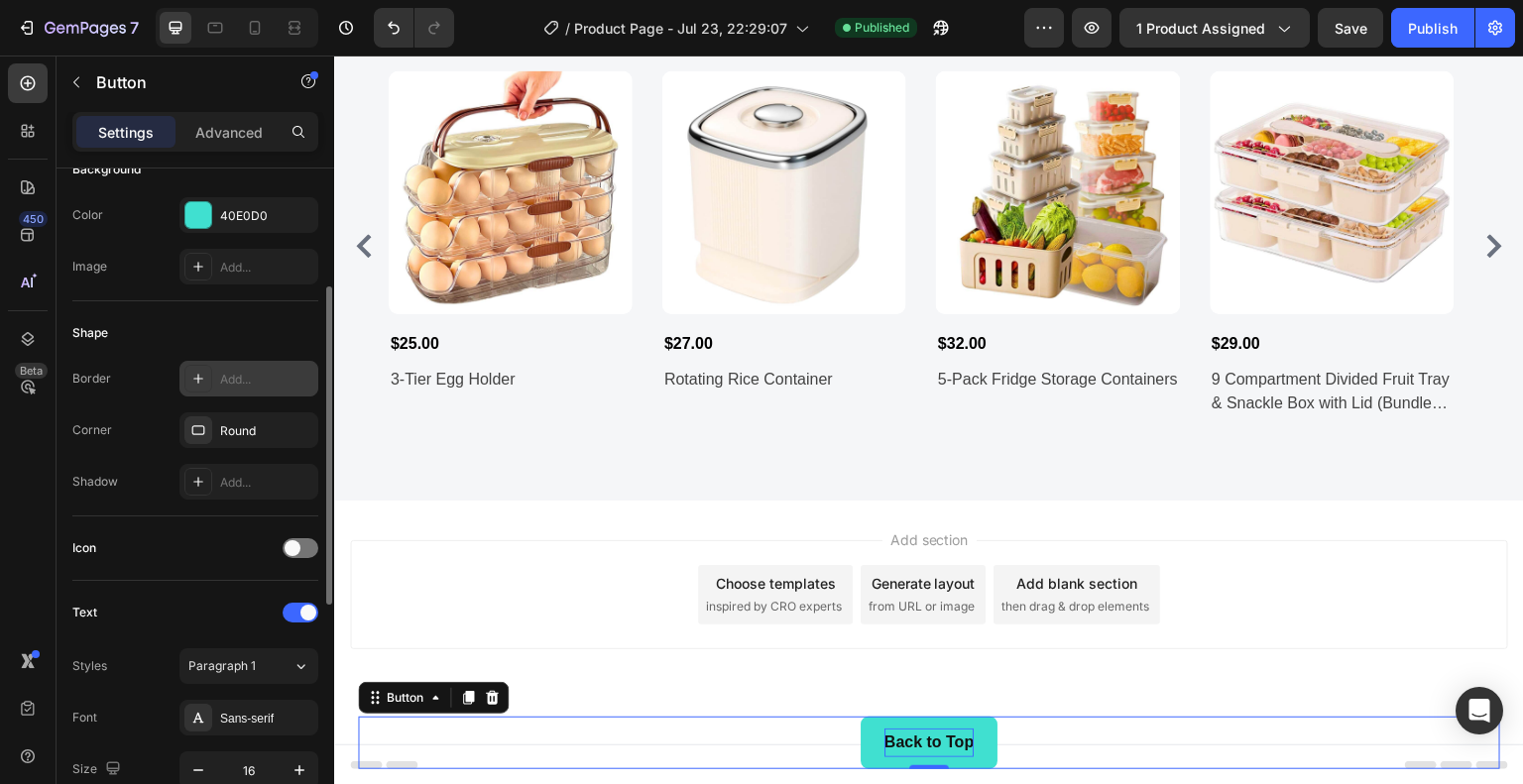 scroll, scrollTop: 52, scrollLeft: 0, axis: vertical 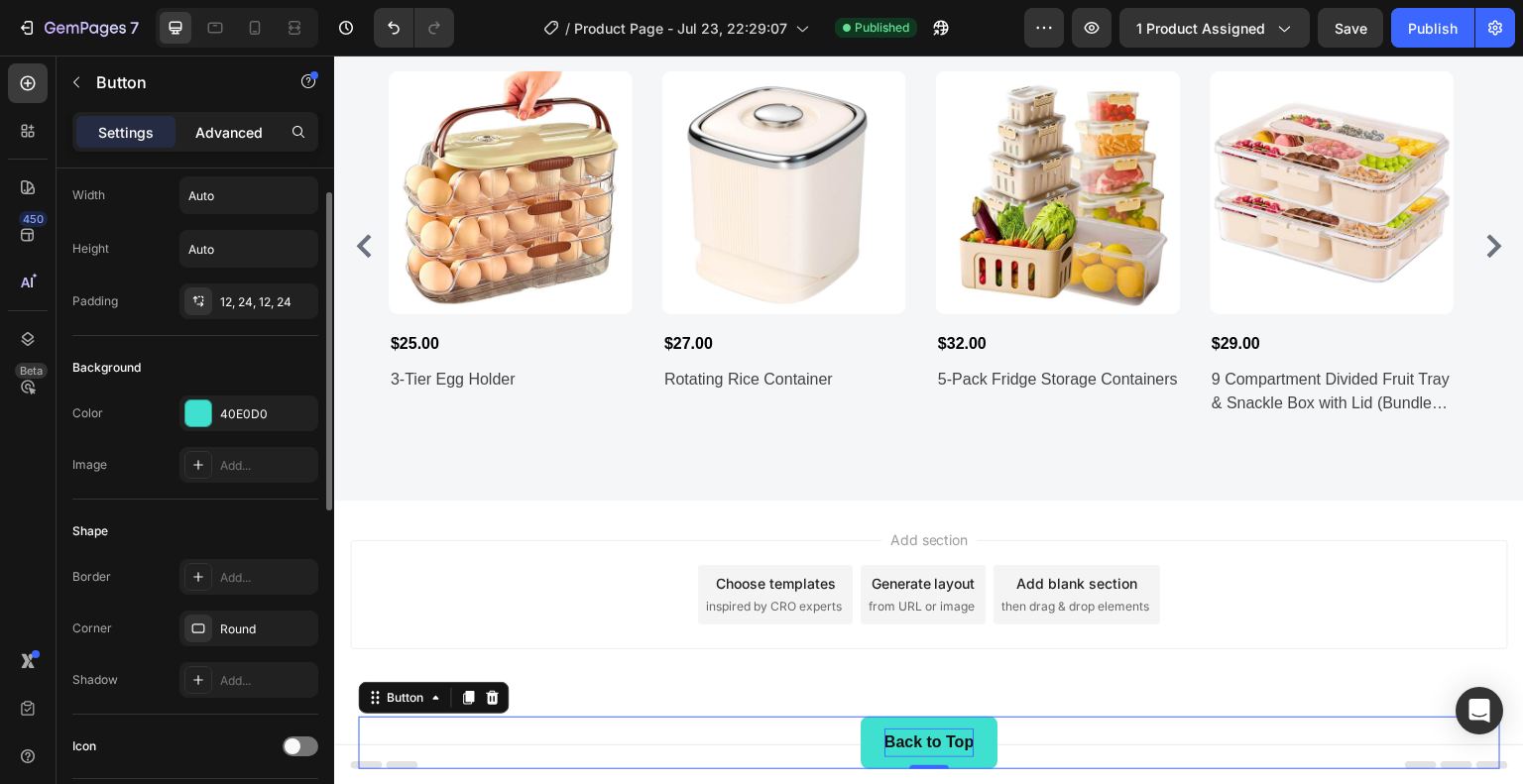 click on "Advanced" at bounding box center (229, 132) 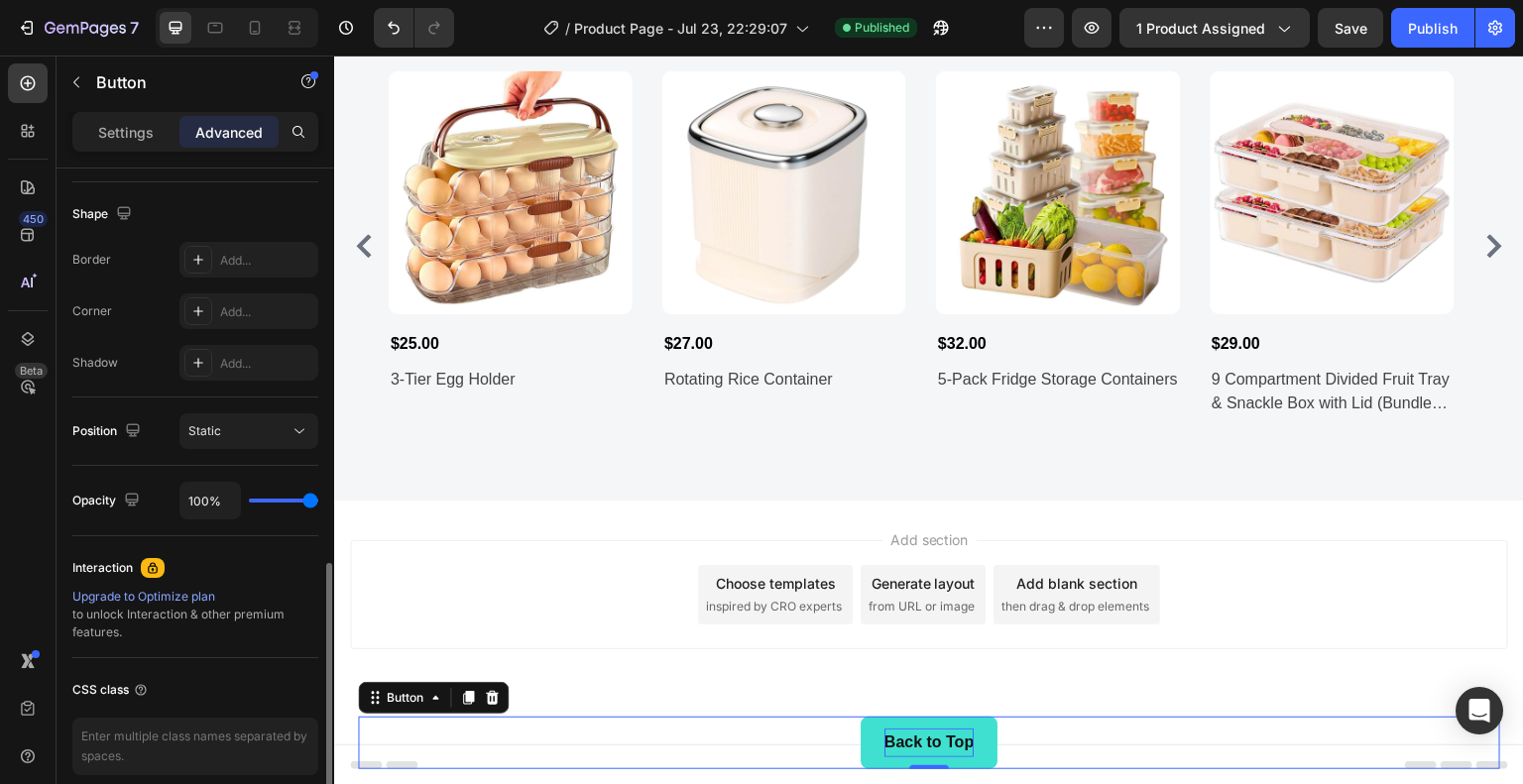scroll, scrollTop: 579, scrollLeft: 0, axis: vertical 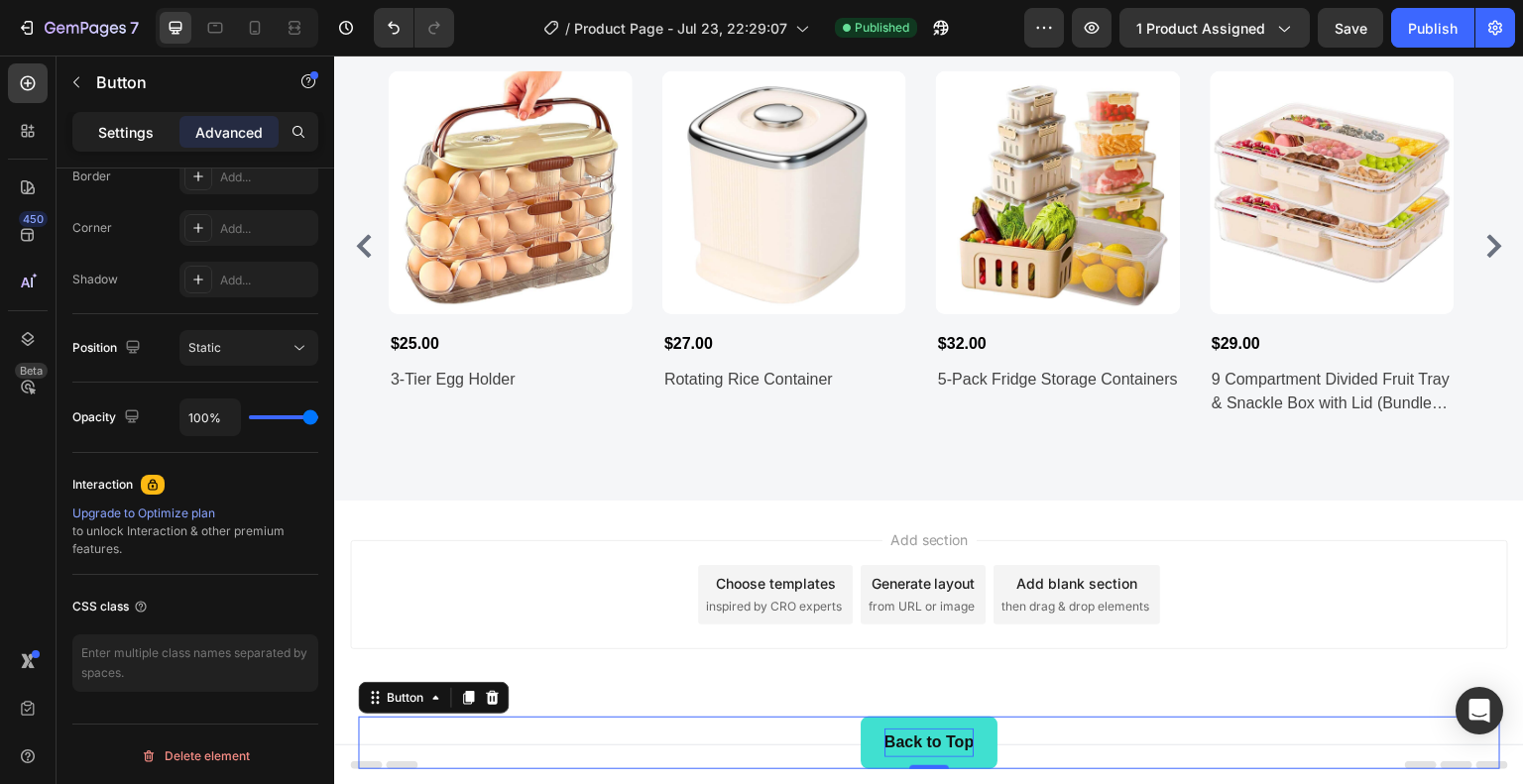 click on "Settings" at bounding box center (126, 132) 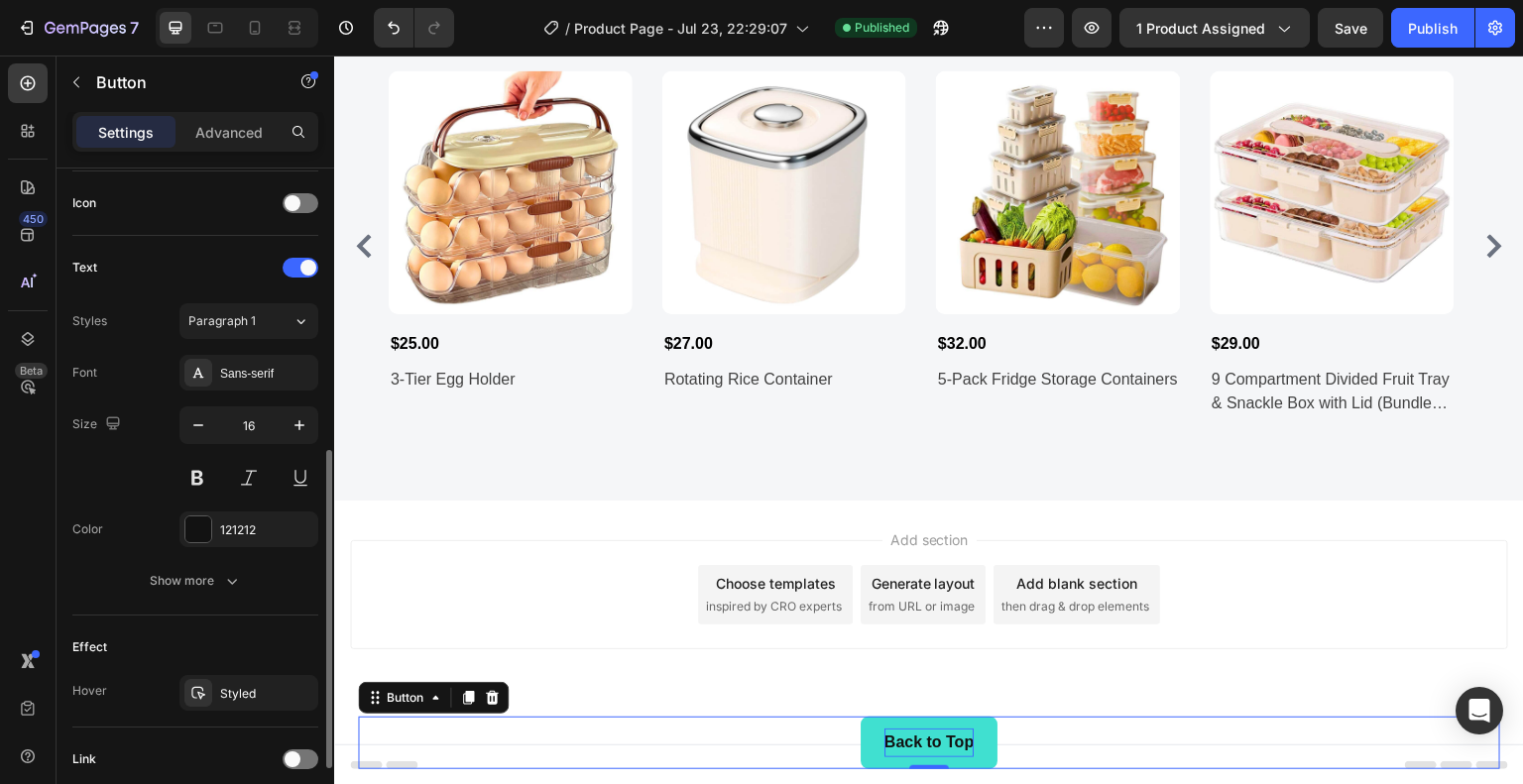 scroll, scrollTop: 694, scrollLeft: 0, axis: vertical 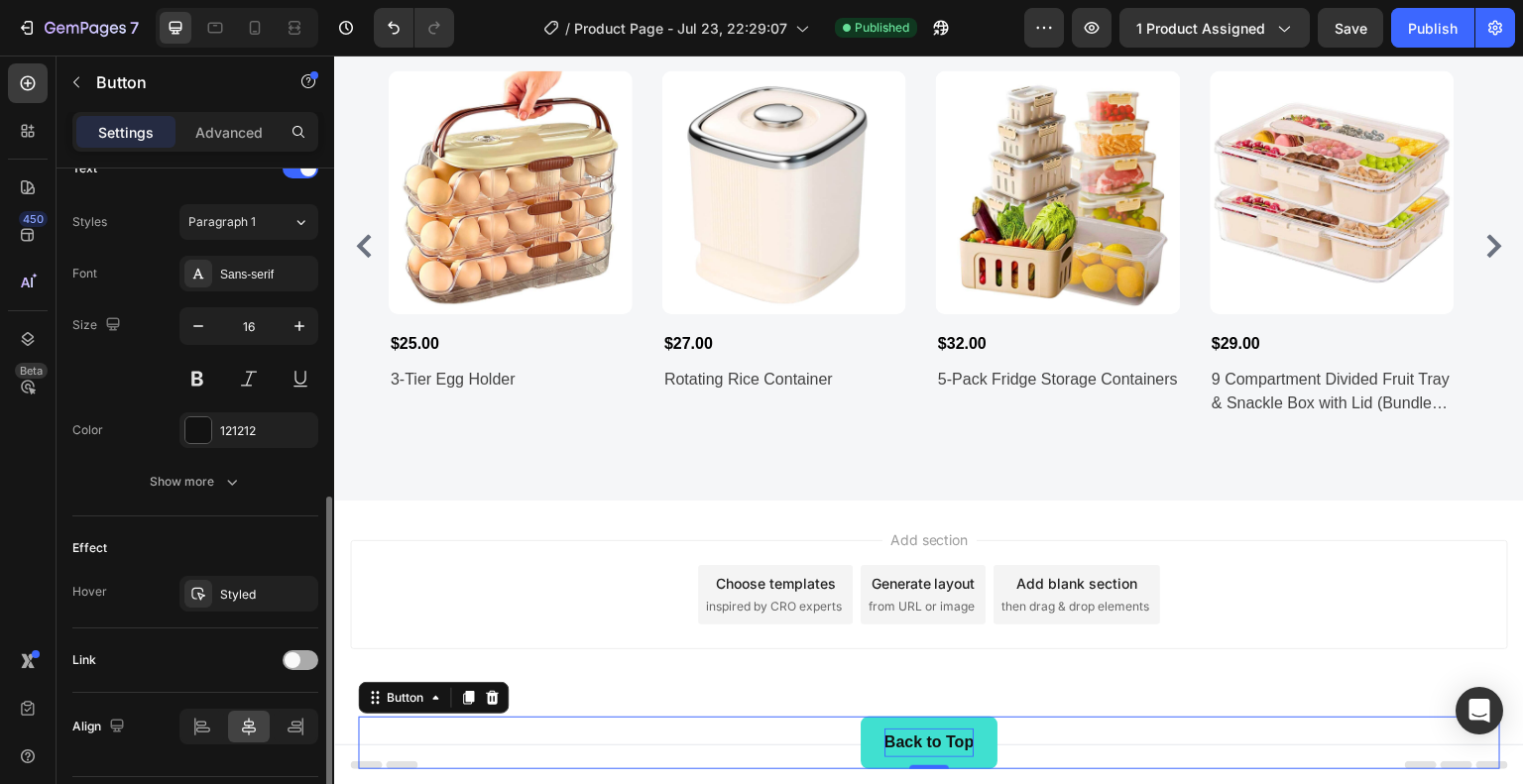 click at bounding box center (293, 660) 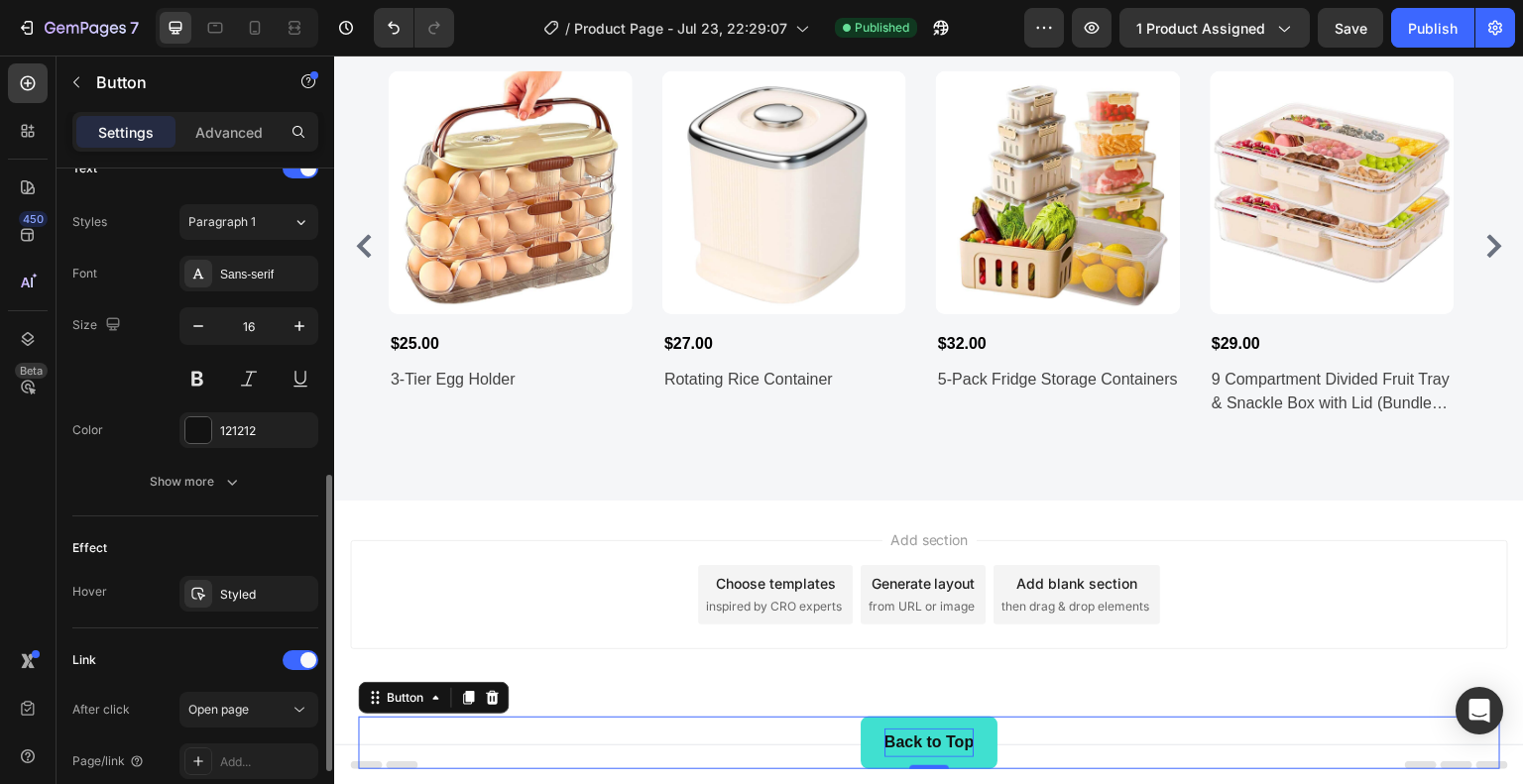 scroll, scrollTop: 848, scrollLeft: 0, axis: vertical 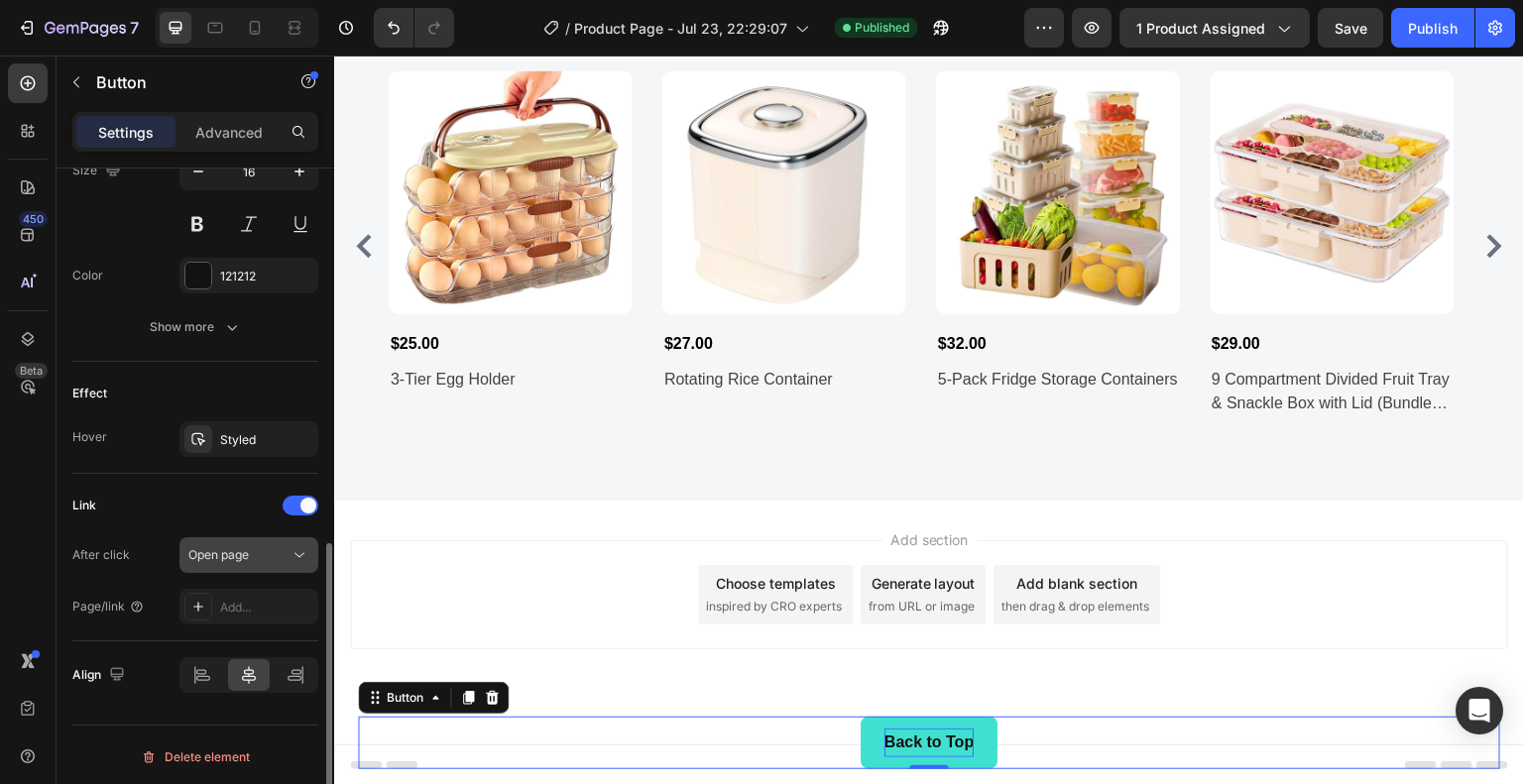 click on "Open page" at bounding box center [239, 555] 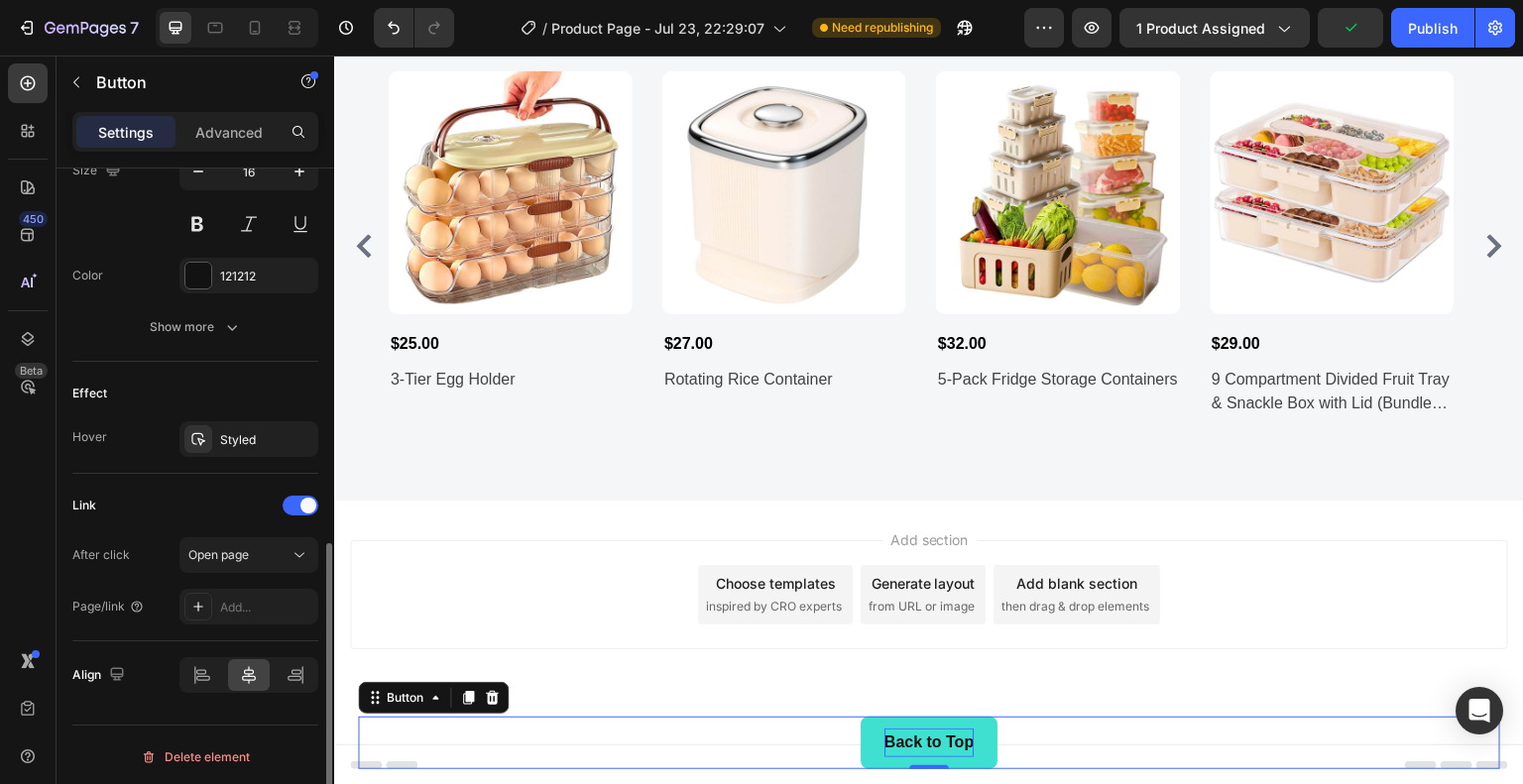 click on "Link" at bounding box center [195, 505] 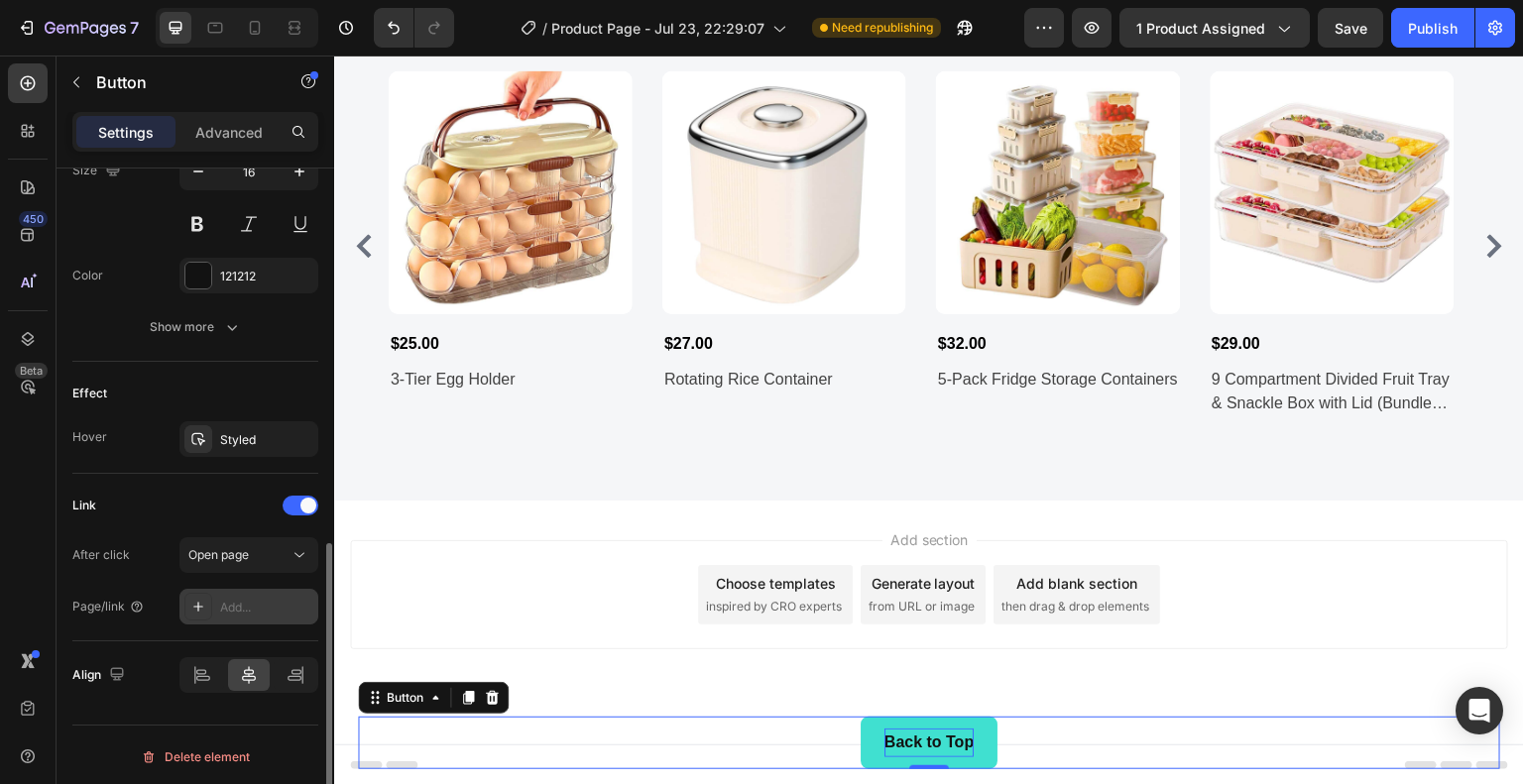 click on "Add..." at bounding box center [267, 608] 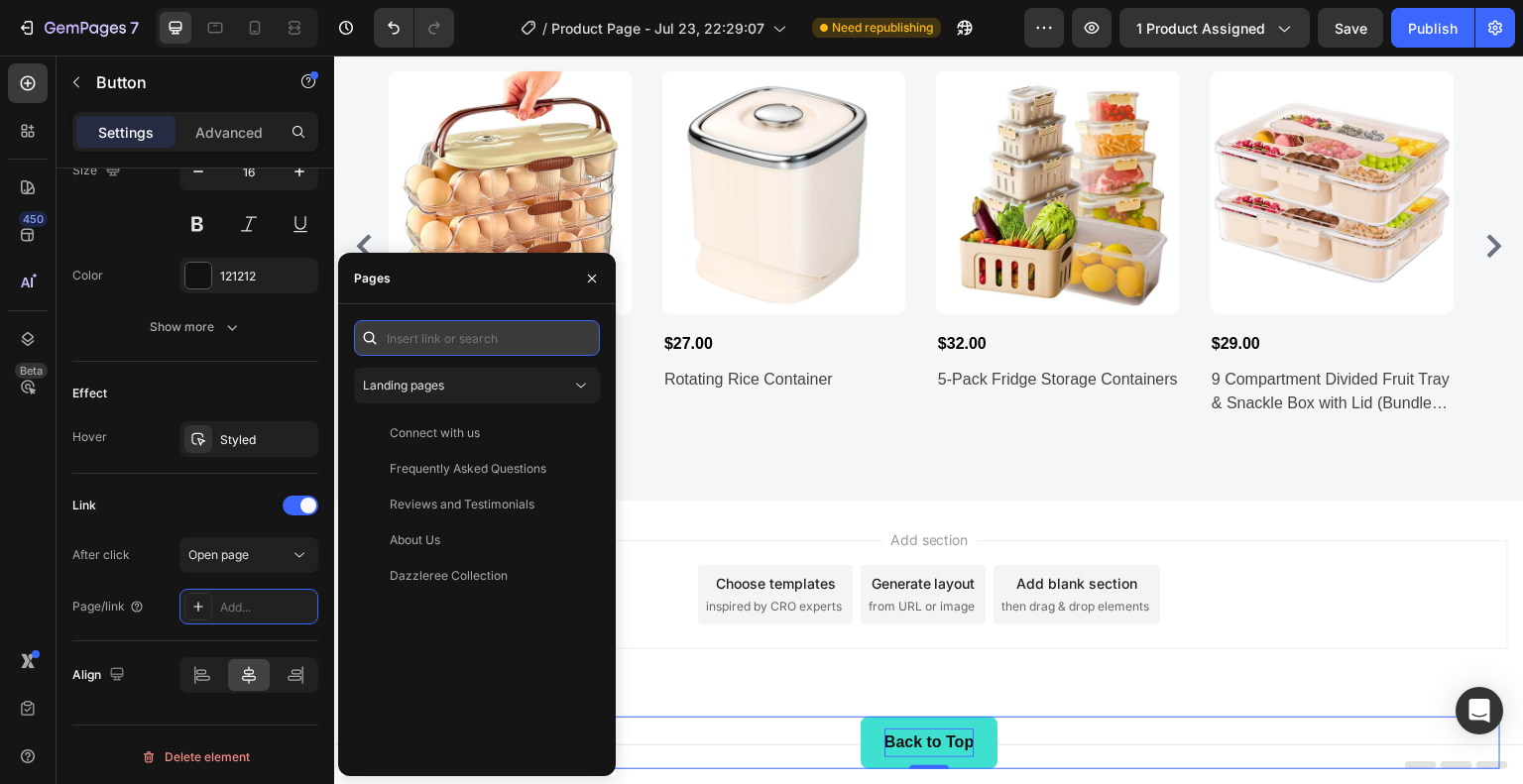click at bounding box center [477, 338] 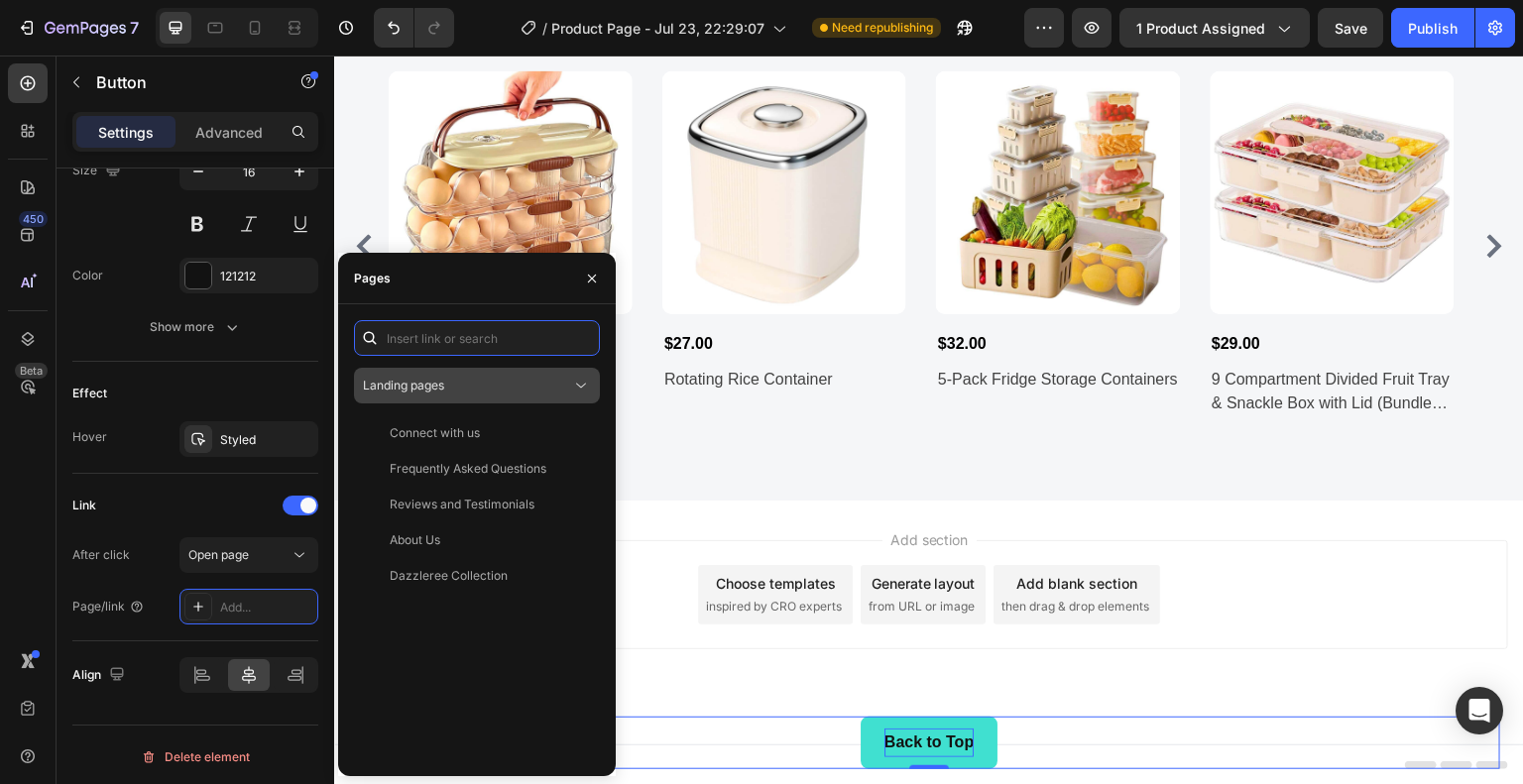 paste on "https://dazzleree.com/products/dish-drying-rack" 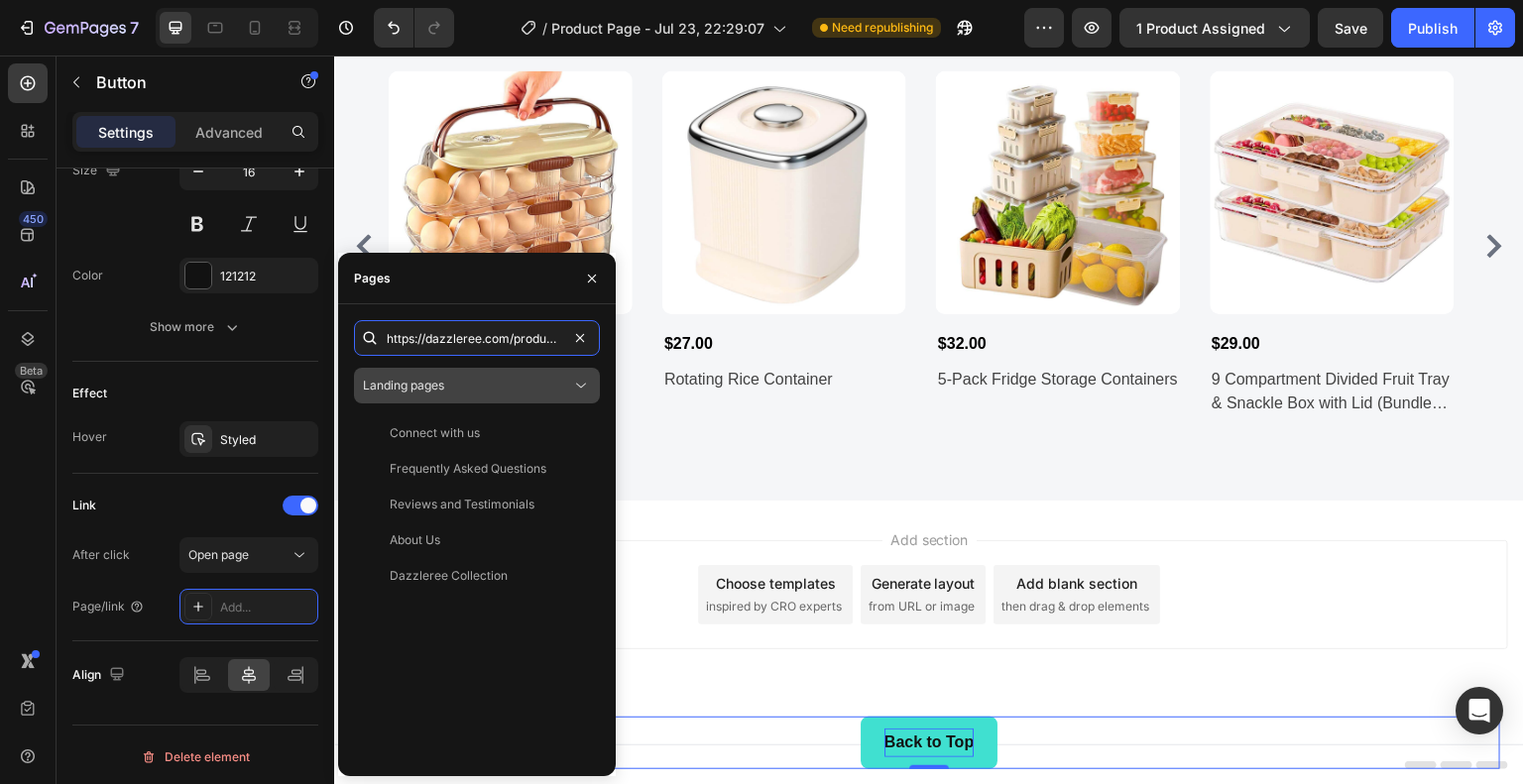 scroll, scrollTop: 0, scrollLeft: 103, axis: horizontal 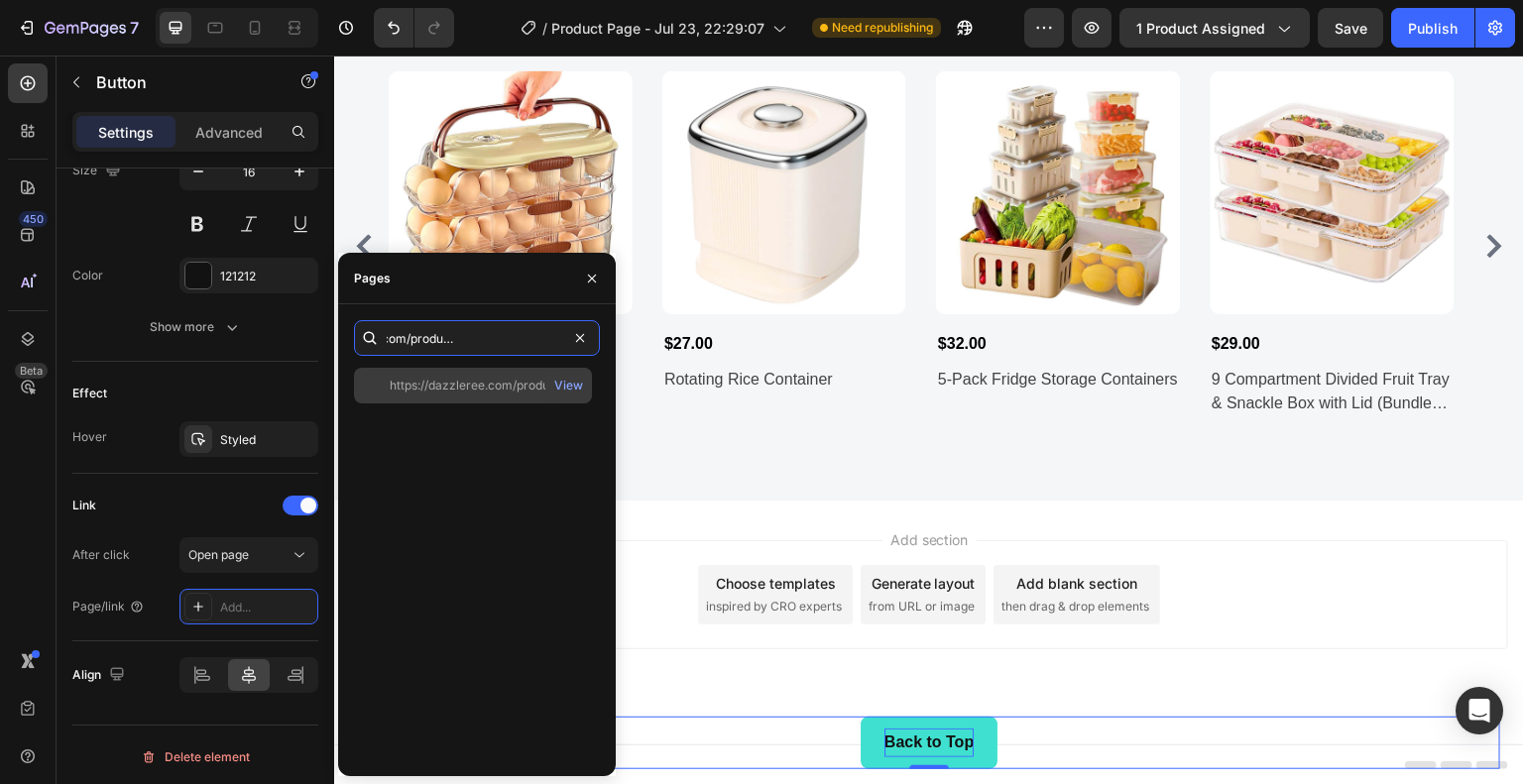type on "https://dazzleree.com/products/dish-drying-rack" 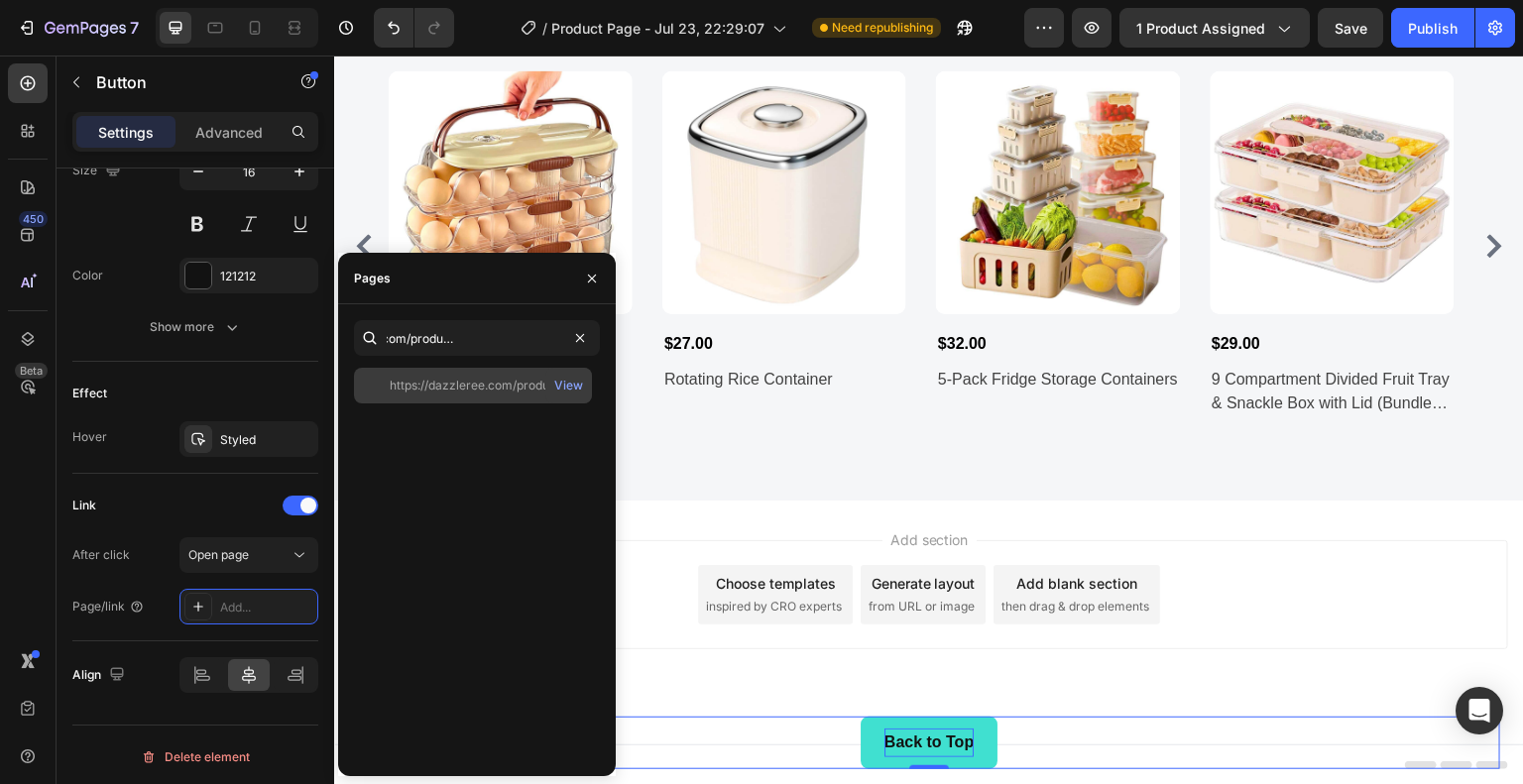 click on "https://dazzleree.com/products/dish-drying-rack" 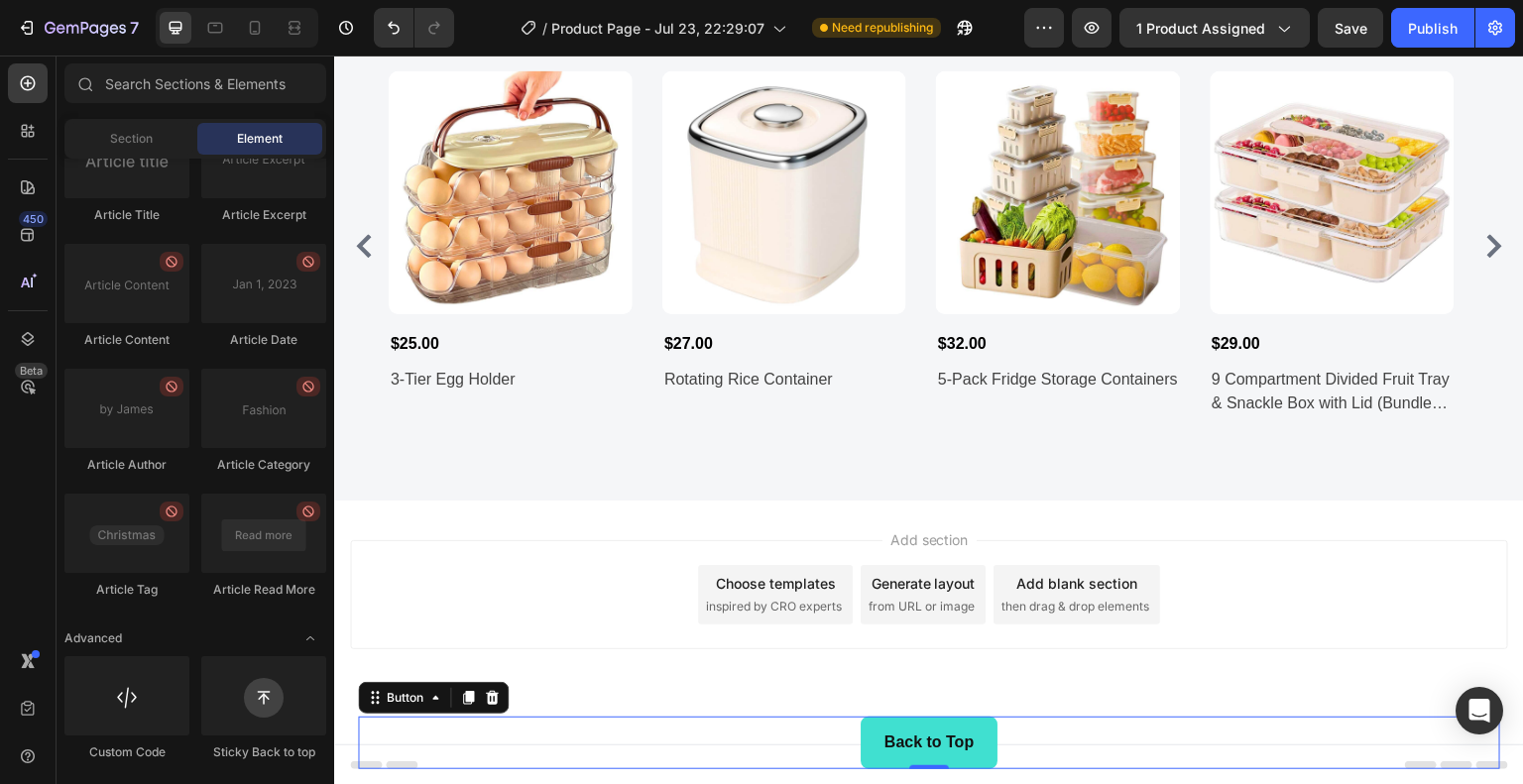 click on "Add section Choose templates inspired by CRO experts Generate layout from URL or image Add blank section then drag & drop elements" at bounding box center [929, 595] 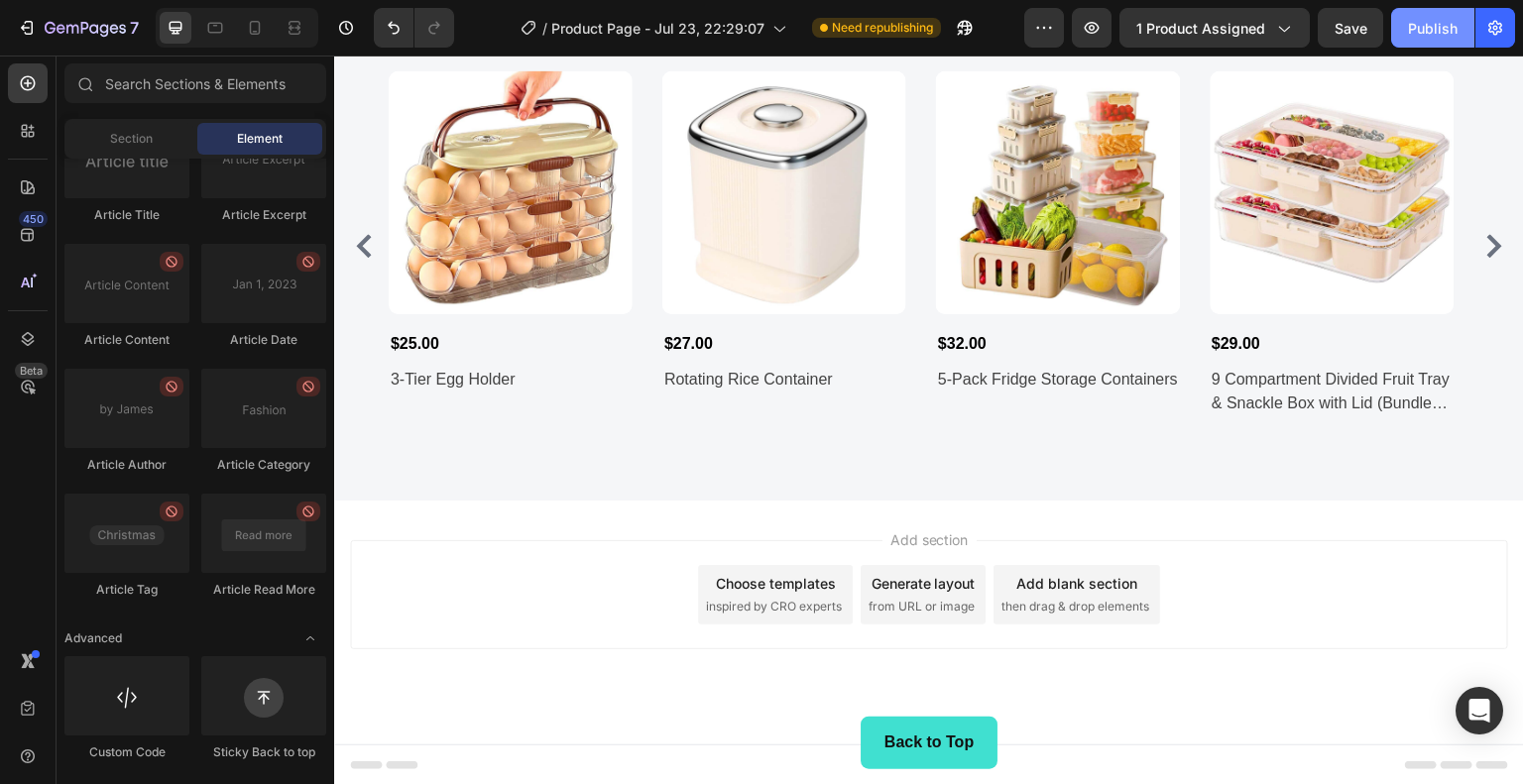 click on "Publish" at bounding box center [1433, 28] 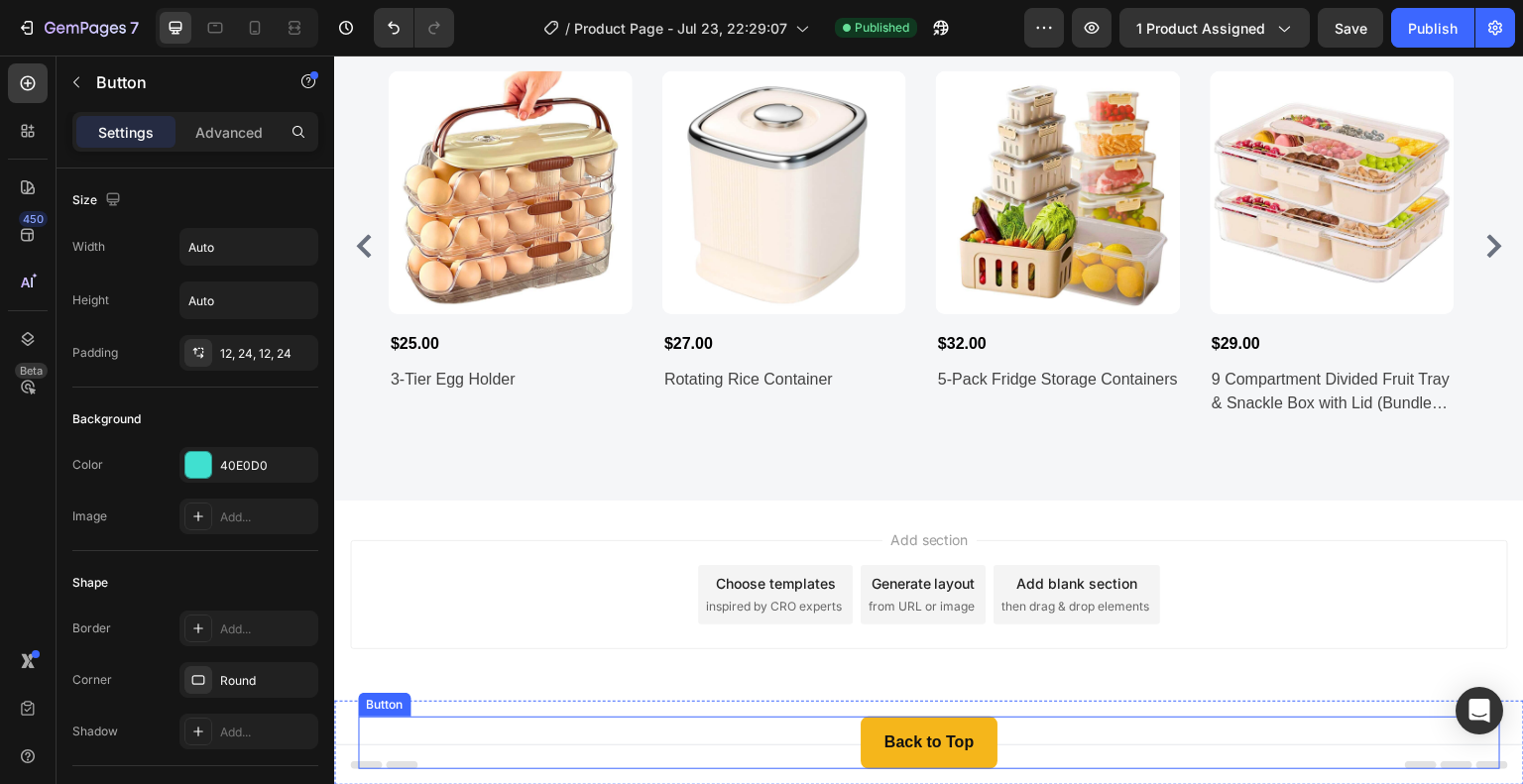 click on "Back to Top" at bounding box center (929, 742) 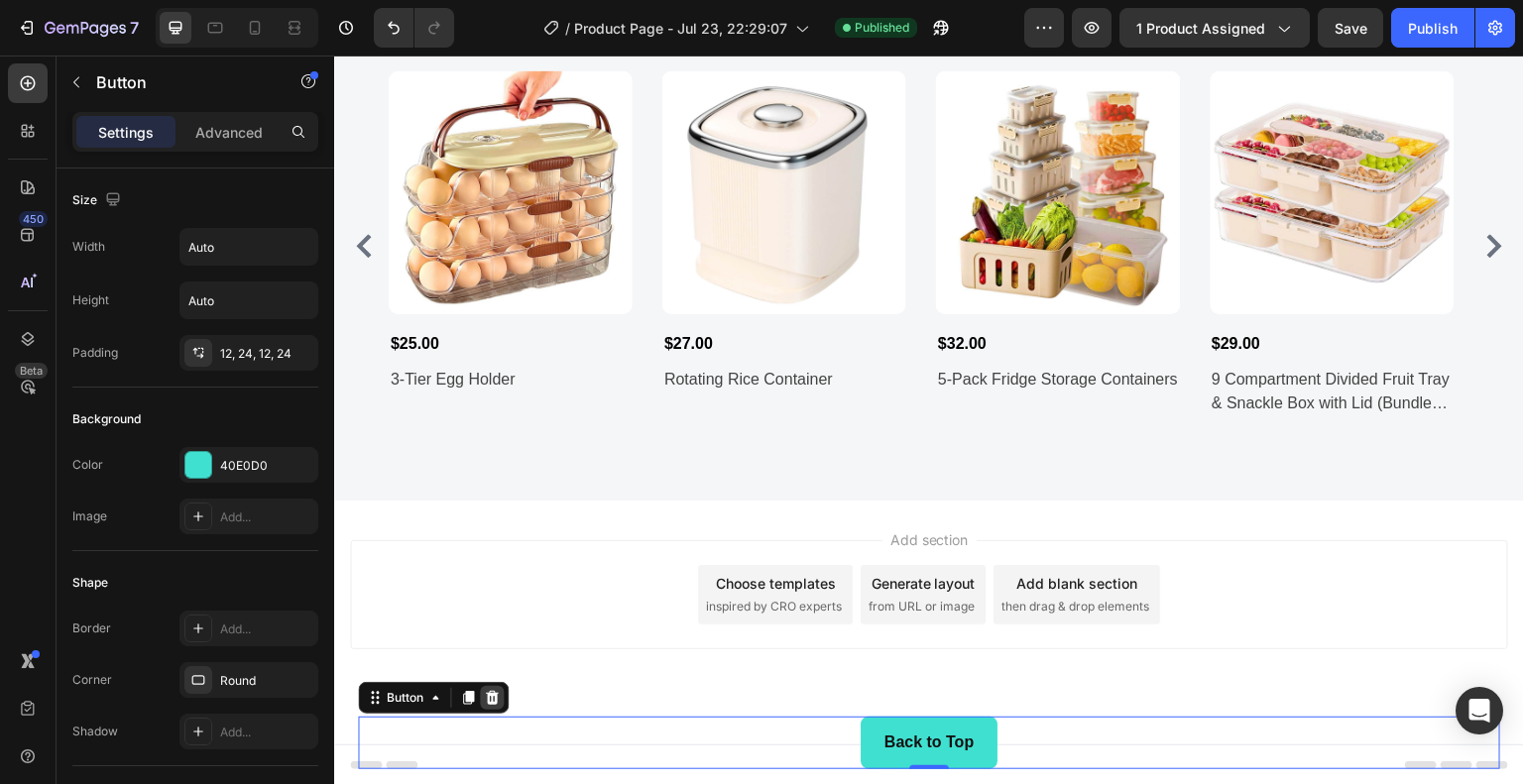 click 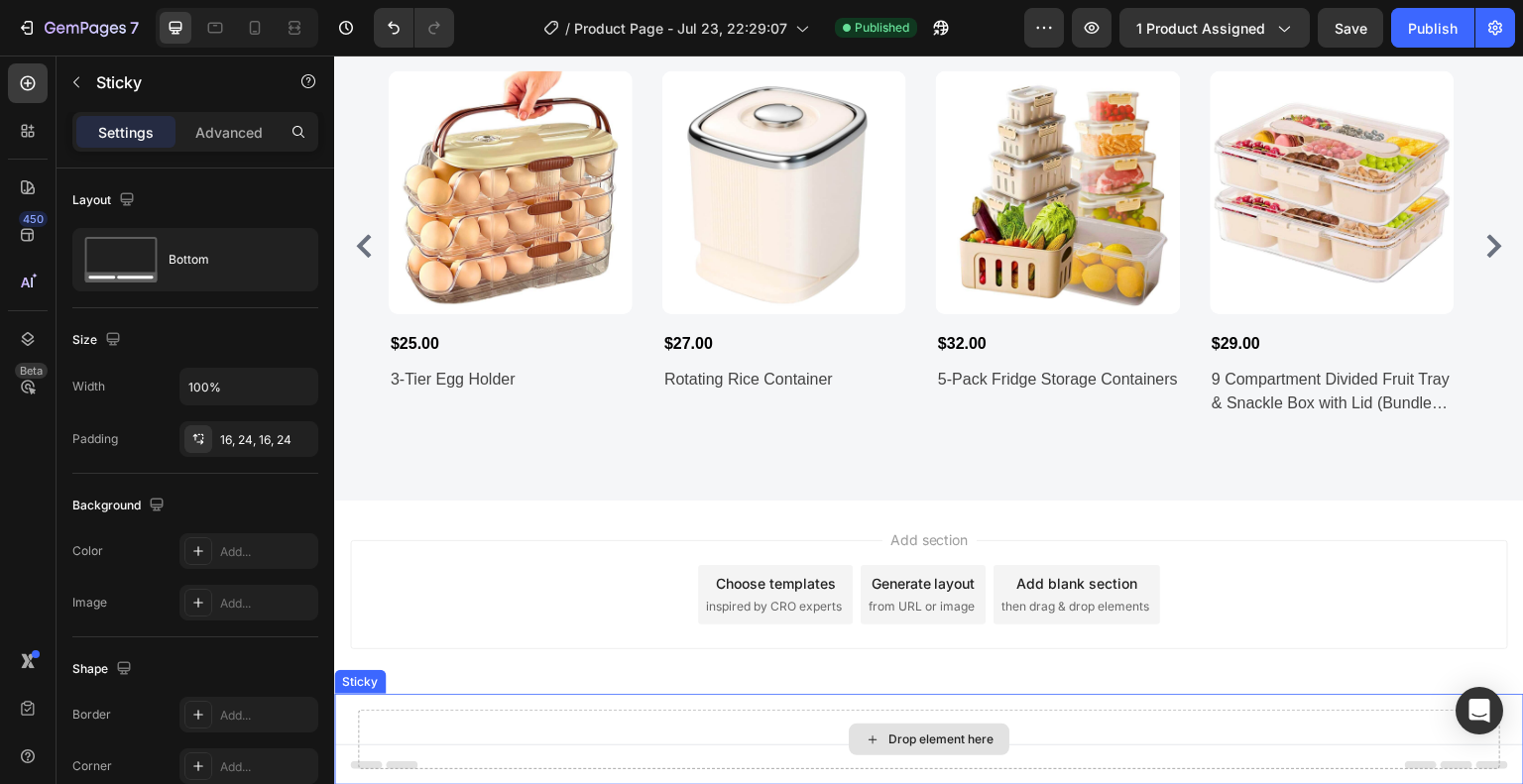 click on "Drop element here" at bounding box center (929, 739) 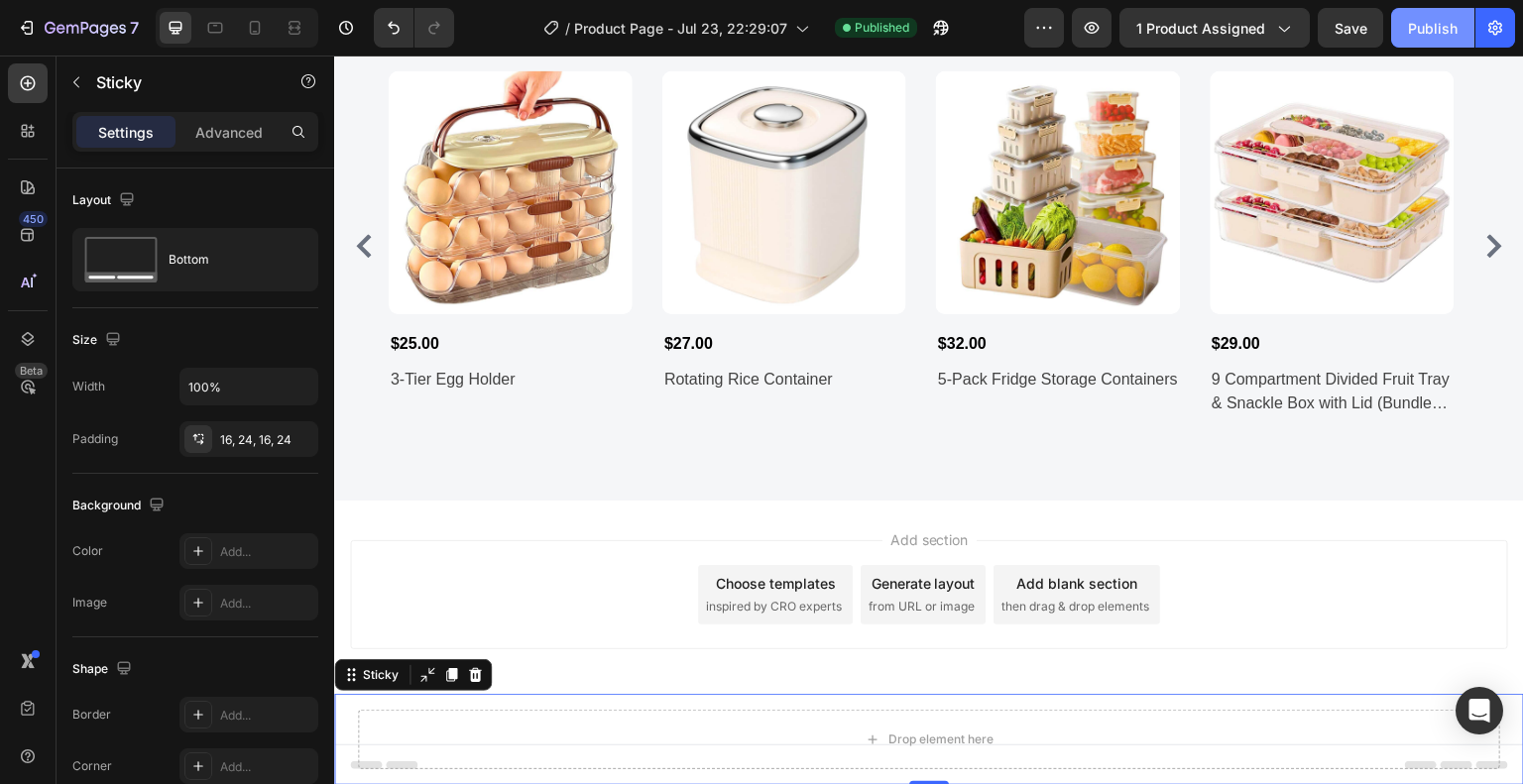 click on "Publish" at bounding box center (1433, 28) 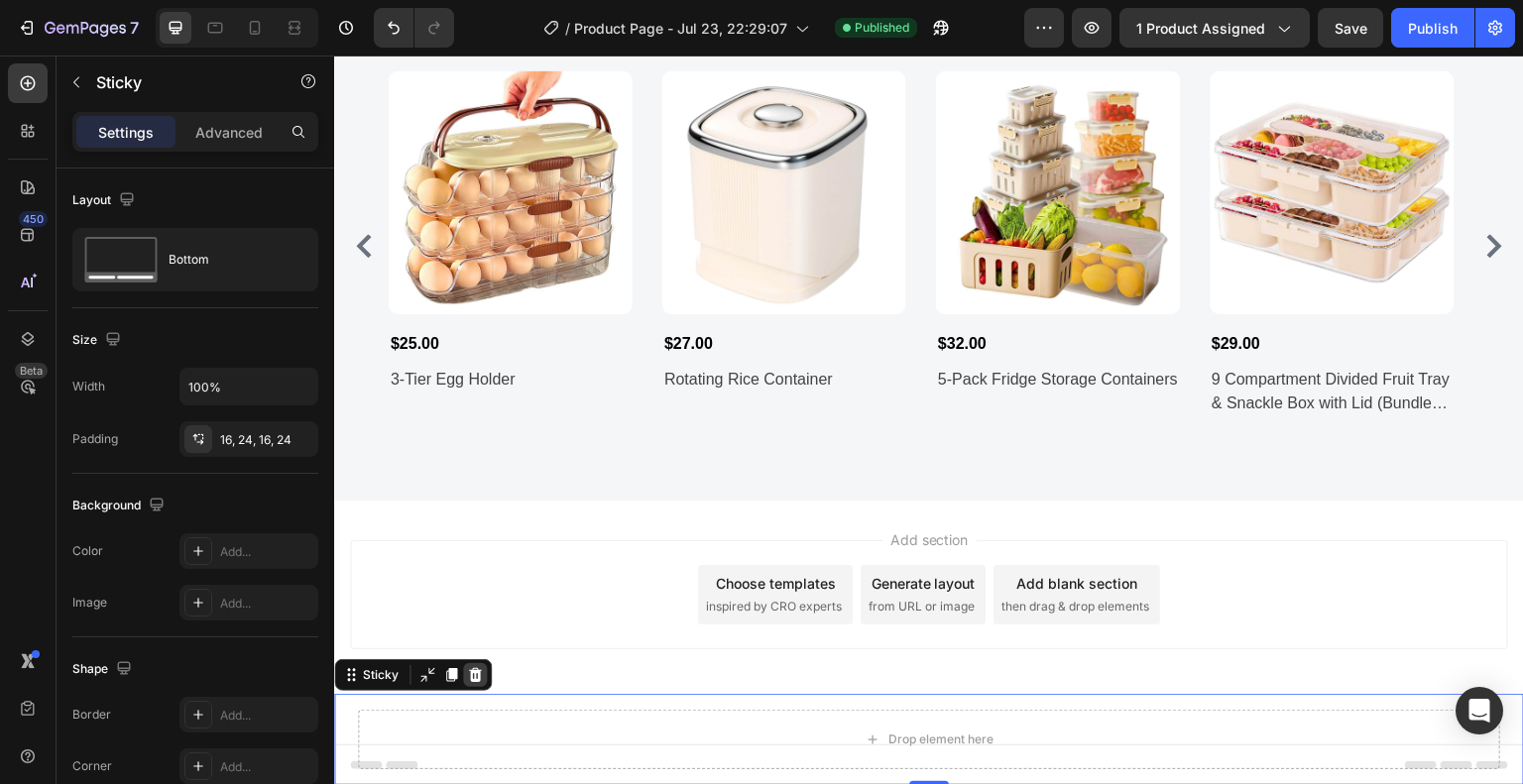 click at bounding box center (475, 675) 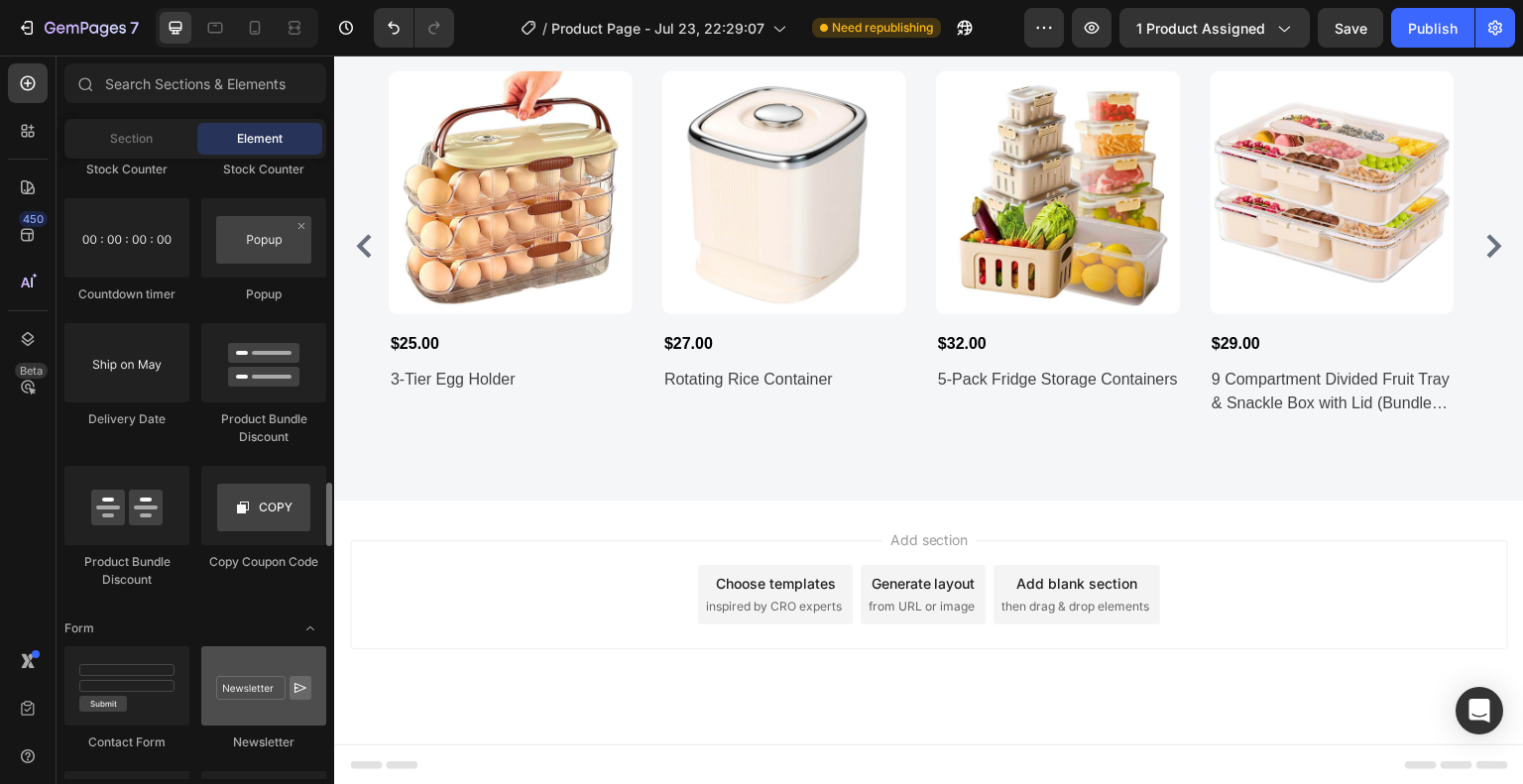 scroll, scrollTop: 4095, scrollLeft: 0, axis: vertical 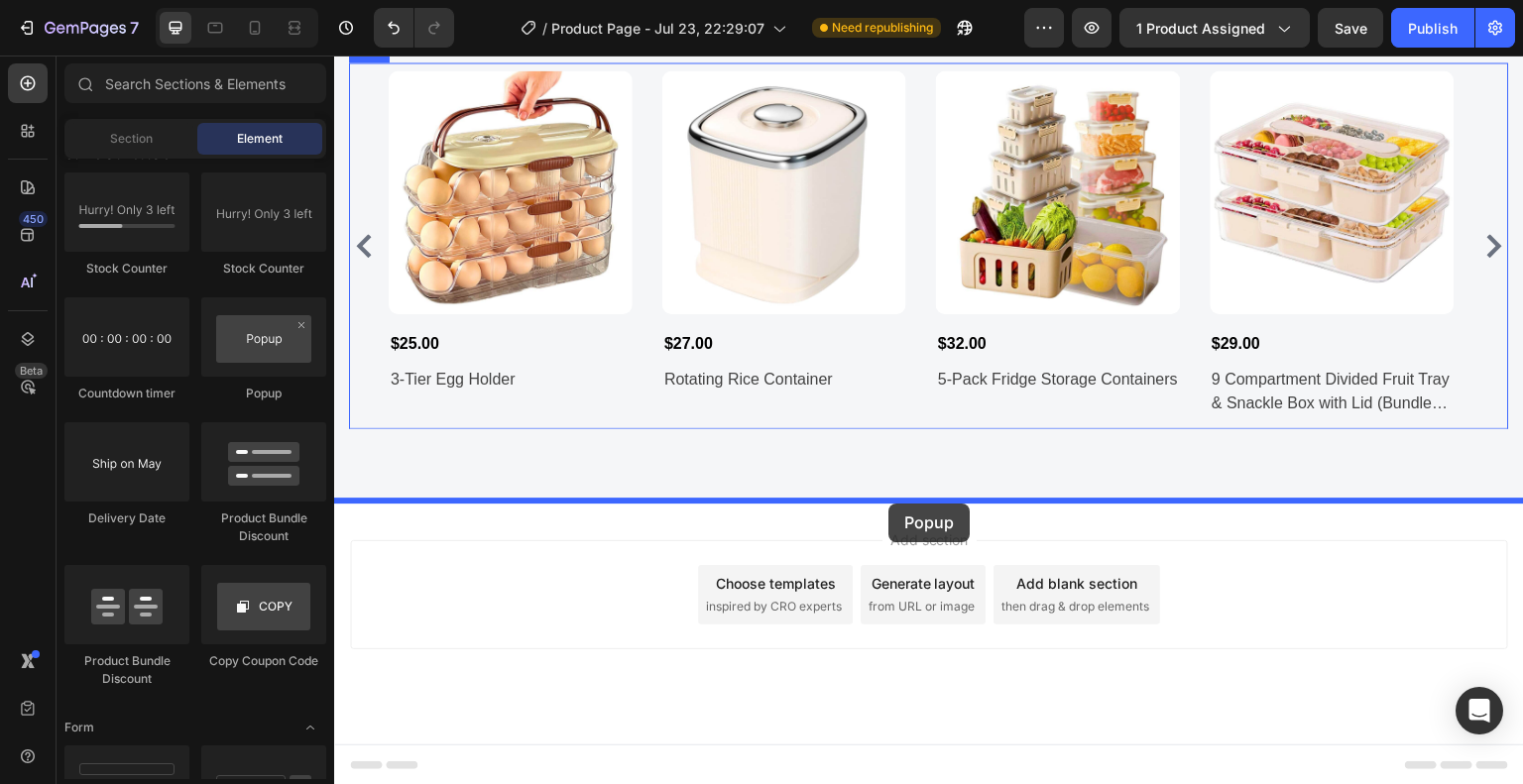 drag, startPoint x: 582, startPoint y: 404, endPoint x: 888, endPoint y: 504, distance: 321.92546 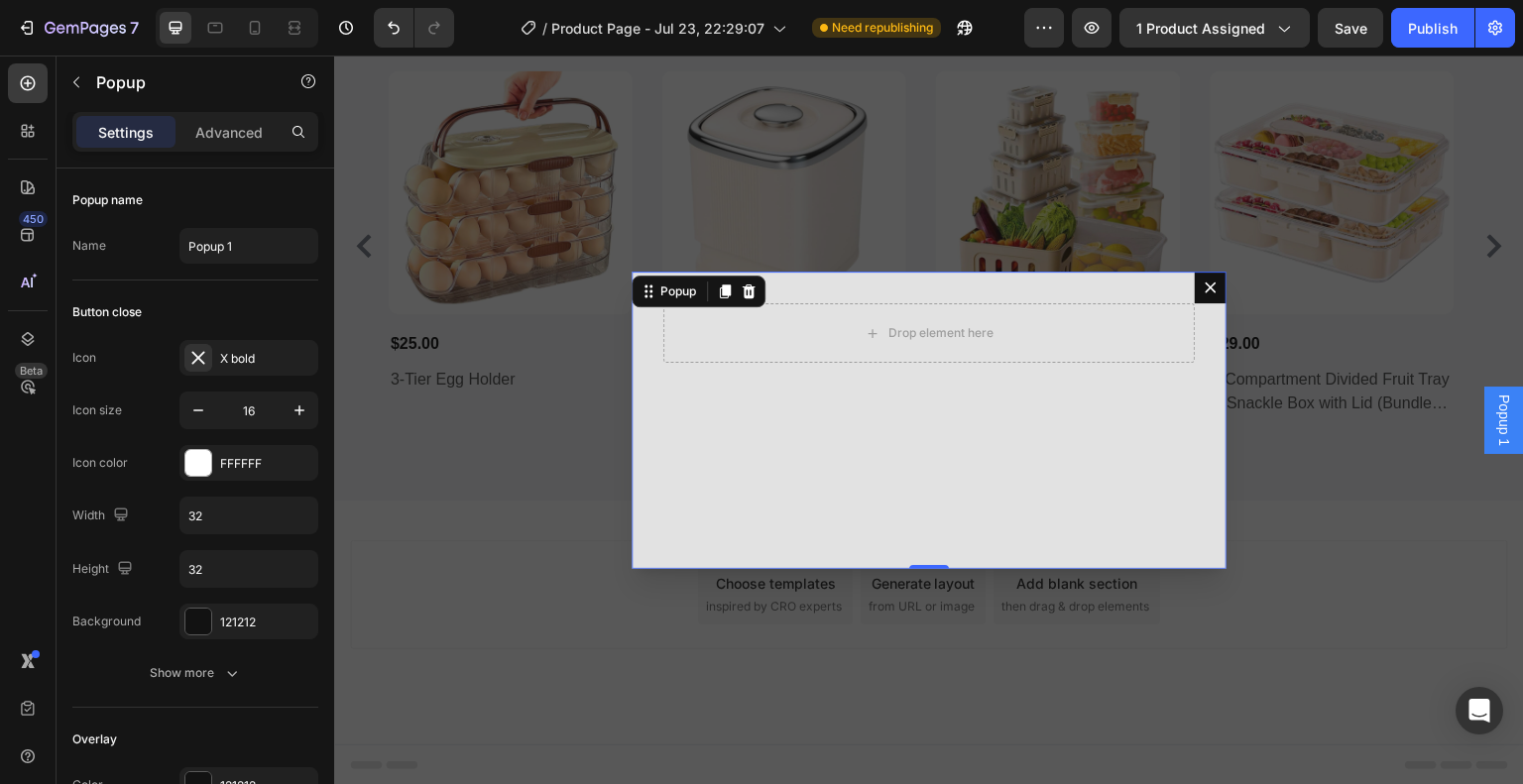 click 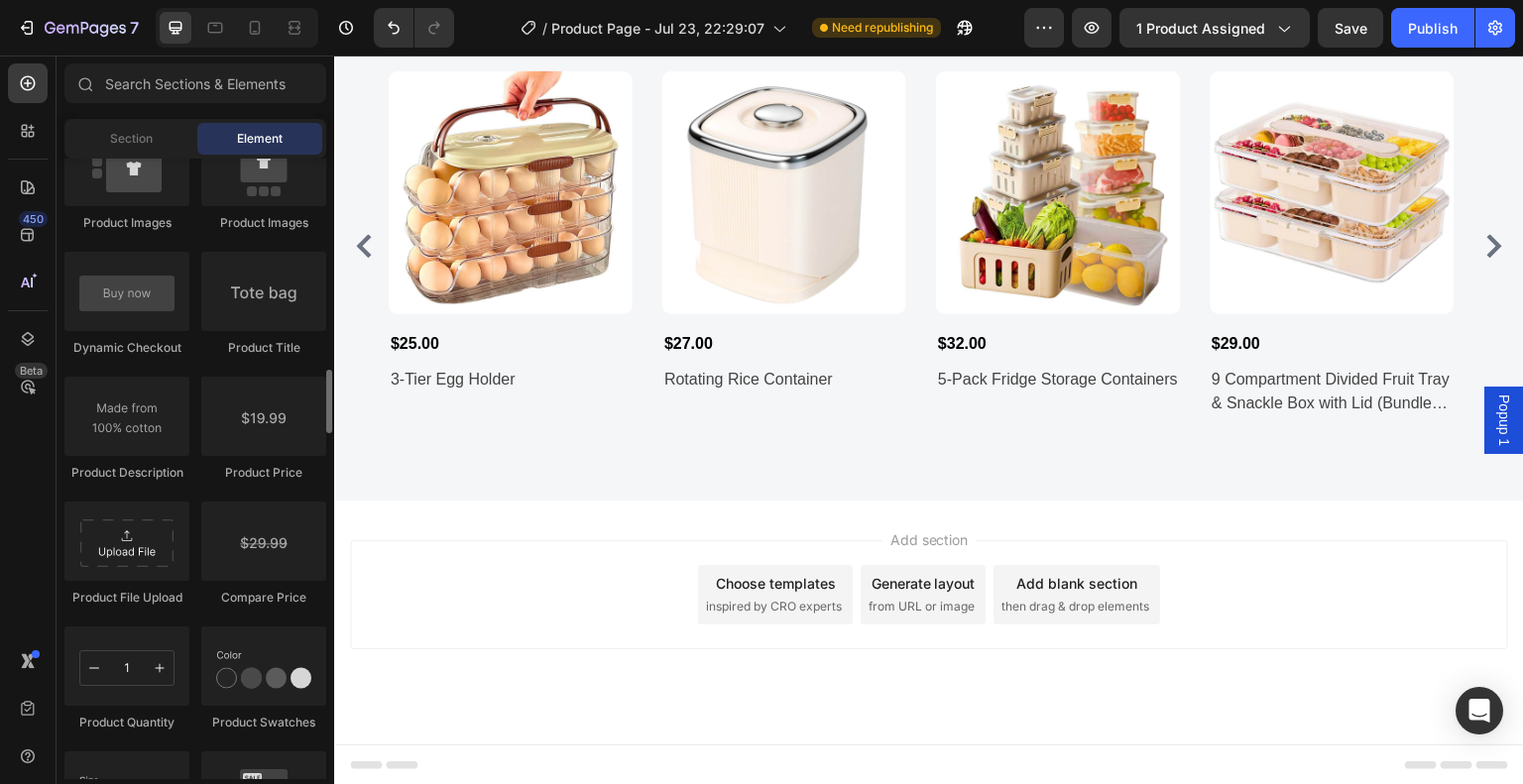 scroll, scrollTop: 3005, scrollLeft: 0, axis: vertical 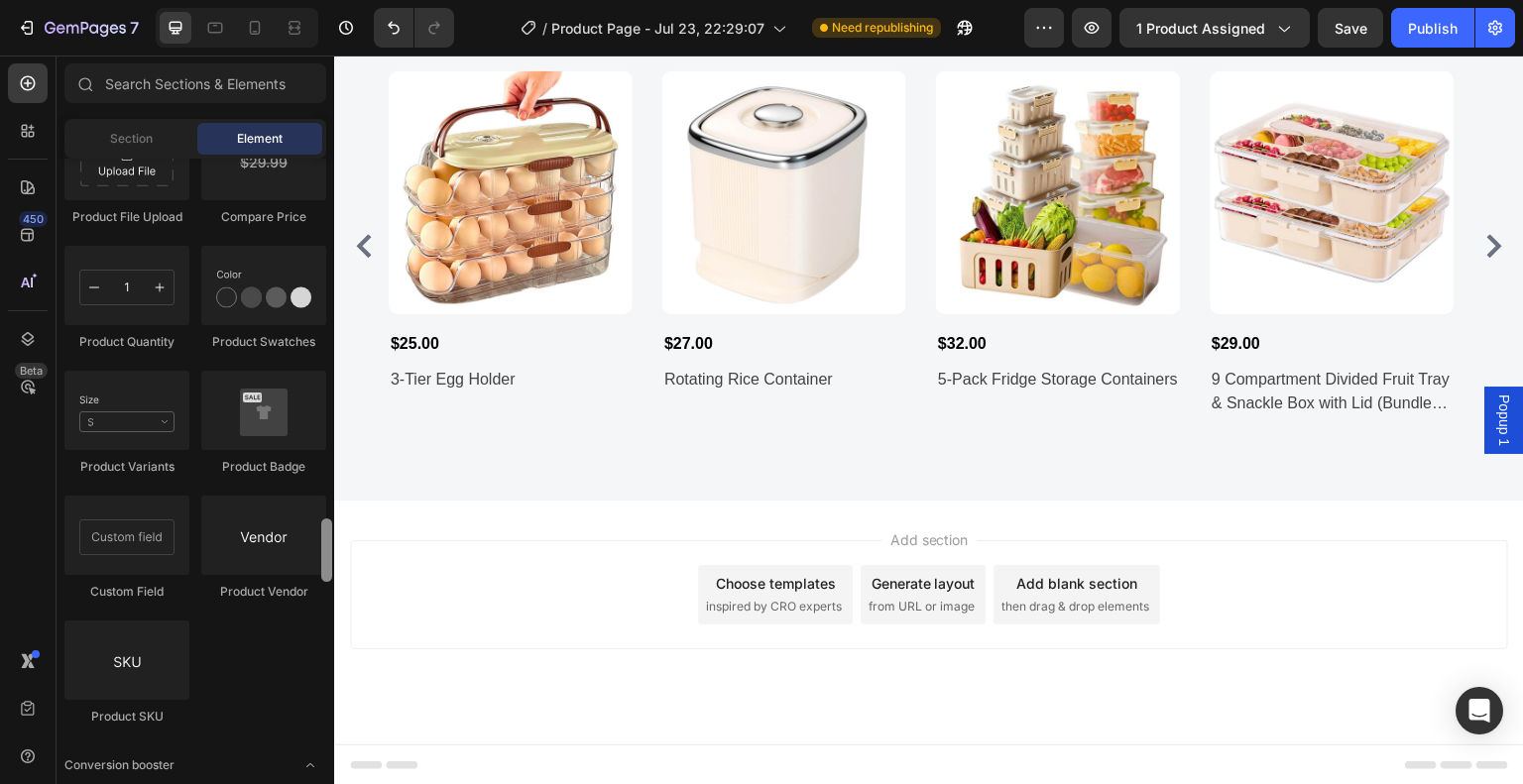 drag, startPoint x: 660, startPoint y: 576, endPoint x: 341, endPoint y: 776, distance: 376.51162 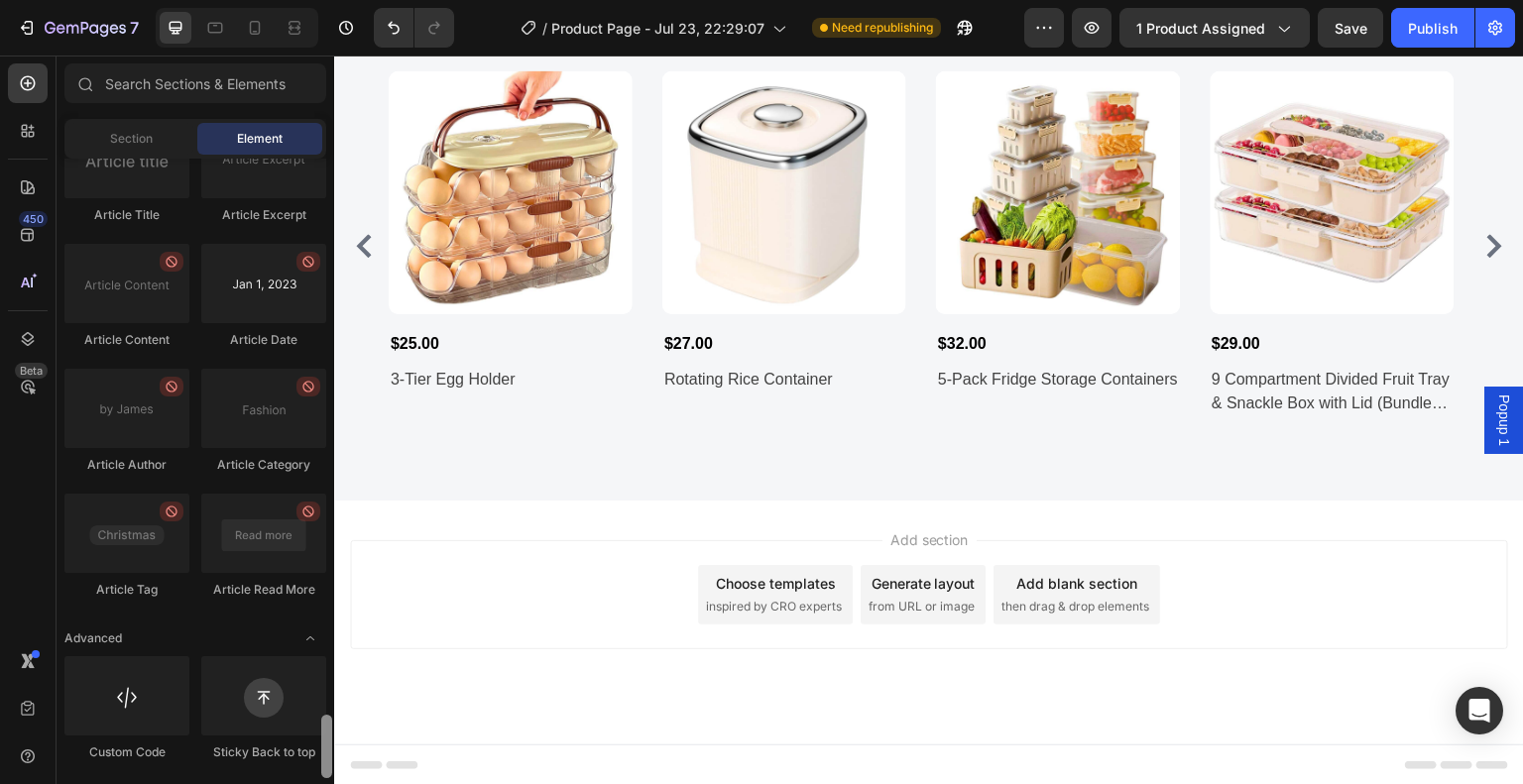 scroll, scrollTop: 4960, scrollLeft: 0, axis: vertical 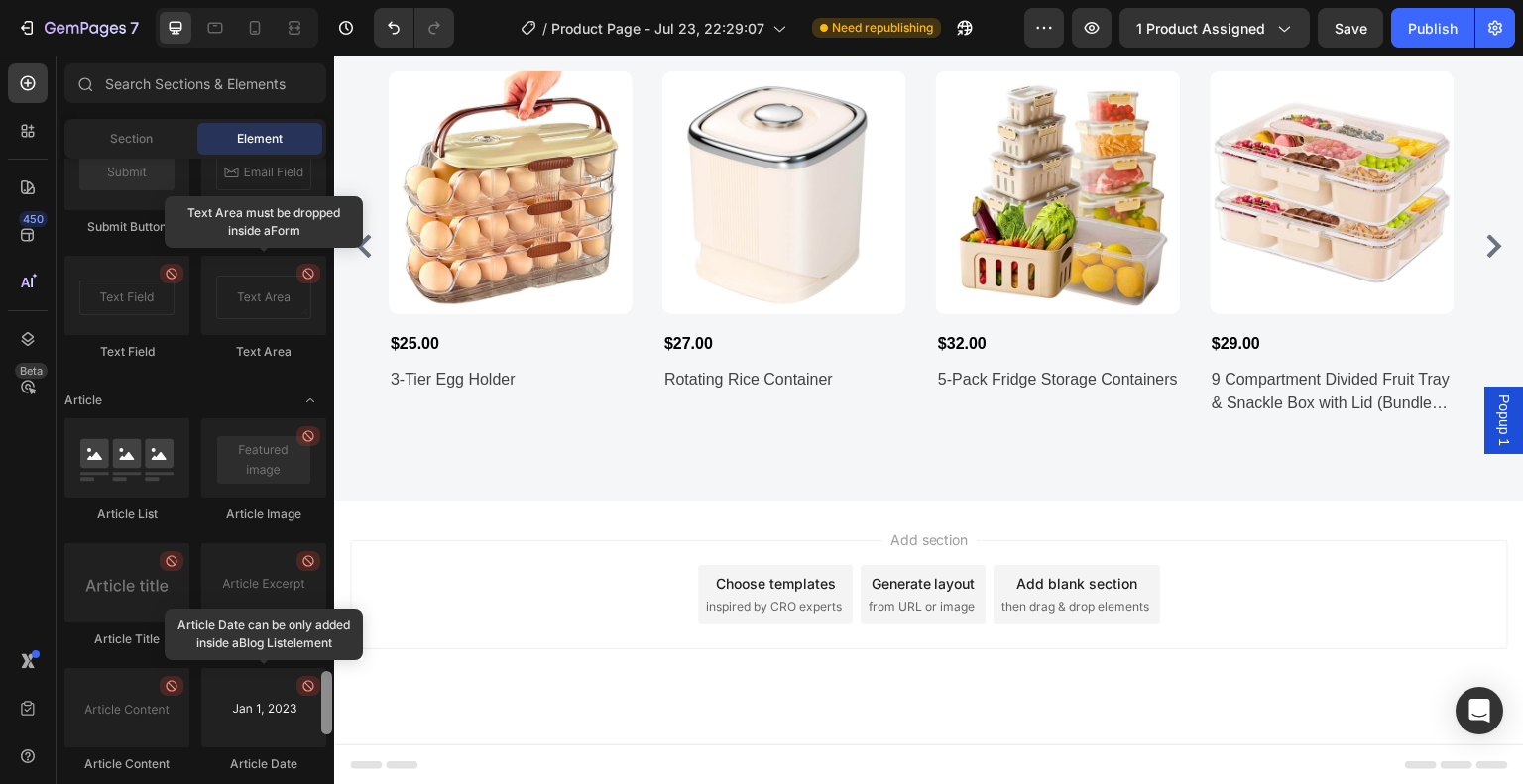 click at bounding box center (264, 708) 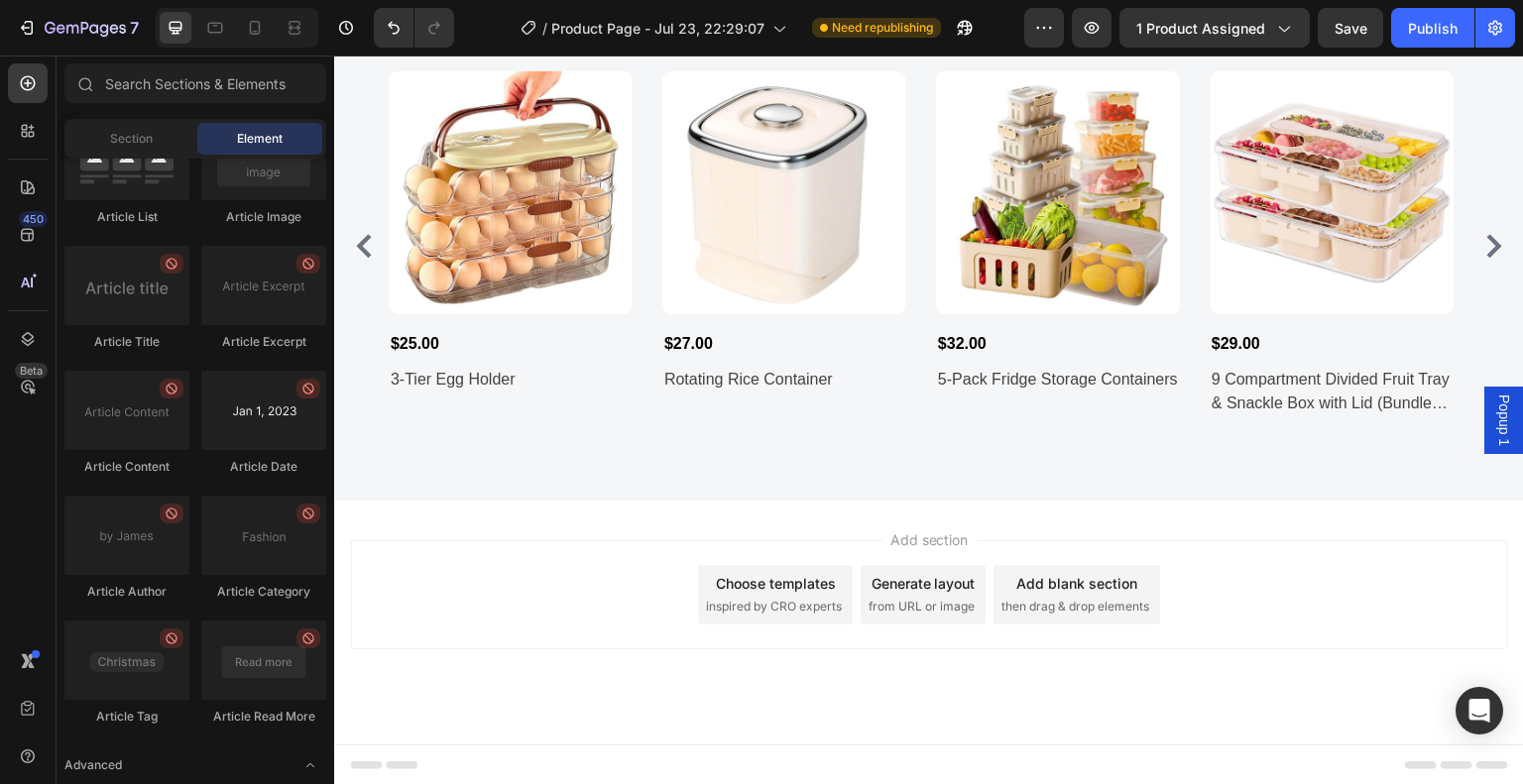 scroll, scrollTop: 5384, scrollLeft: 0, axis: vertical 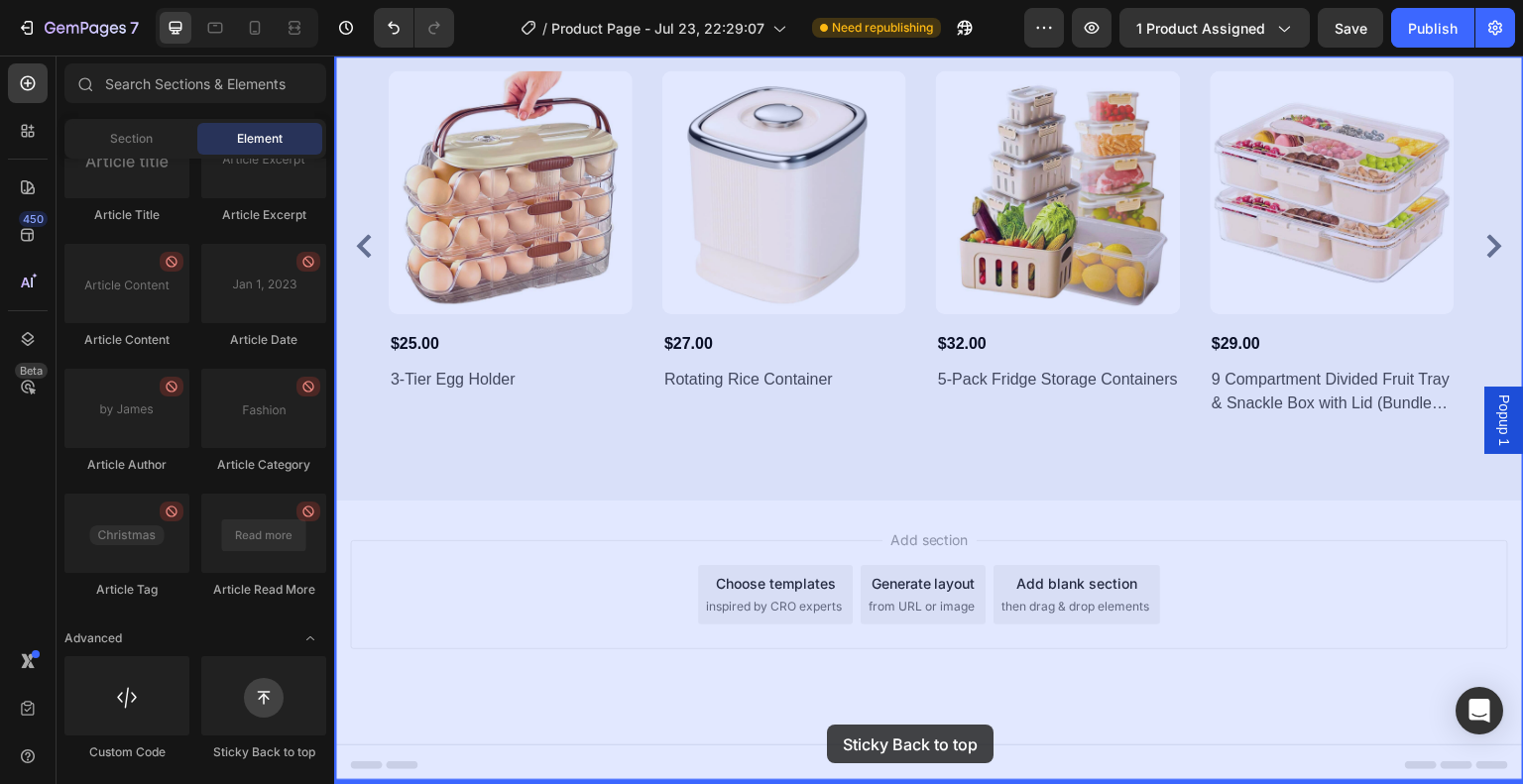 drag, startPoint x: 606, startPoint y: 761, endPoint x: 827, endPoint y: 726, distance: 223.75433 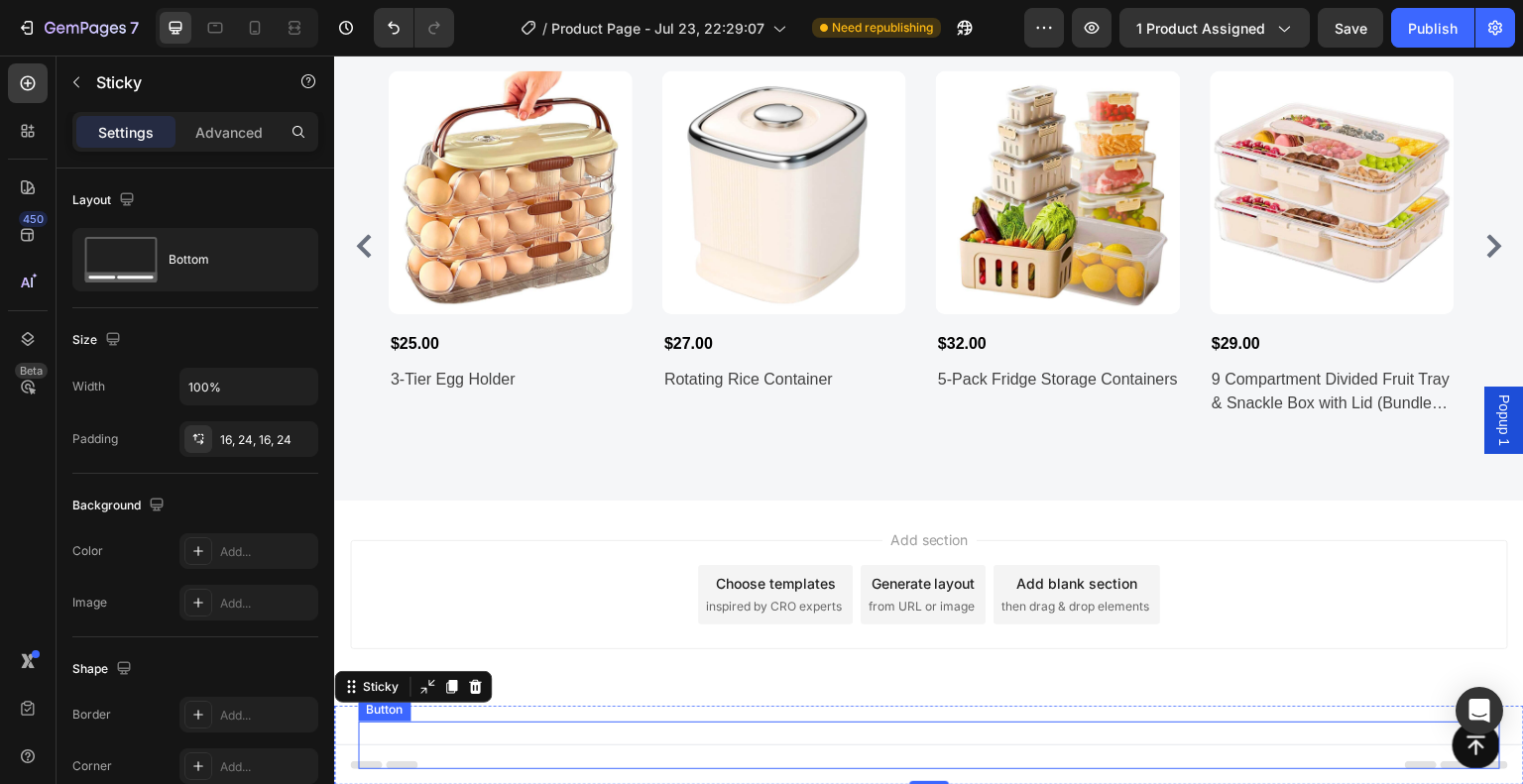 click on "Button" at bounding box center (929, 745) 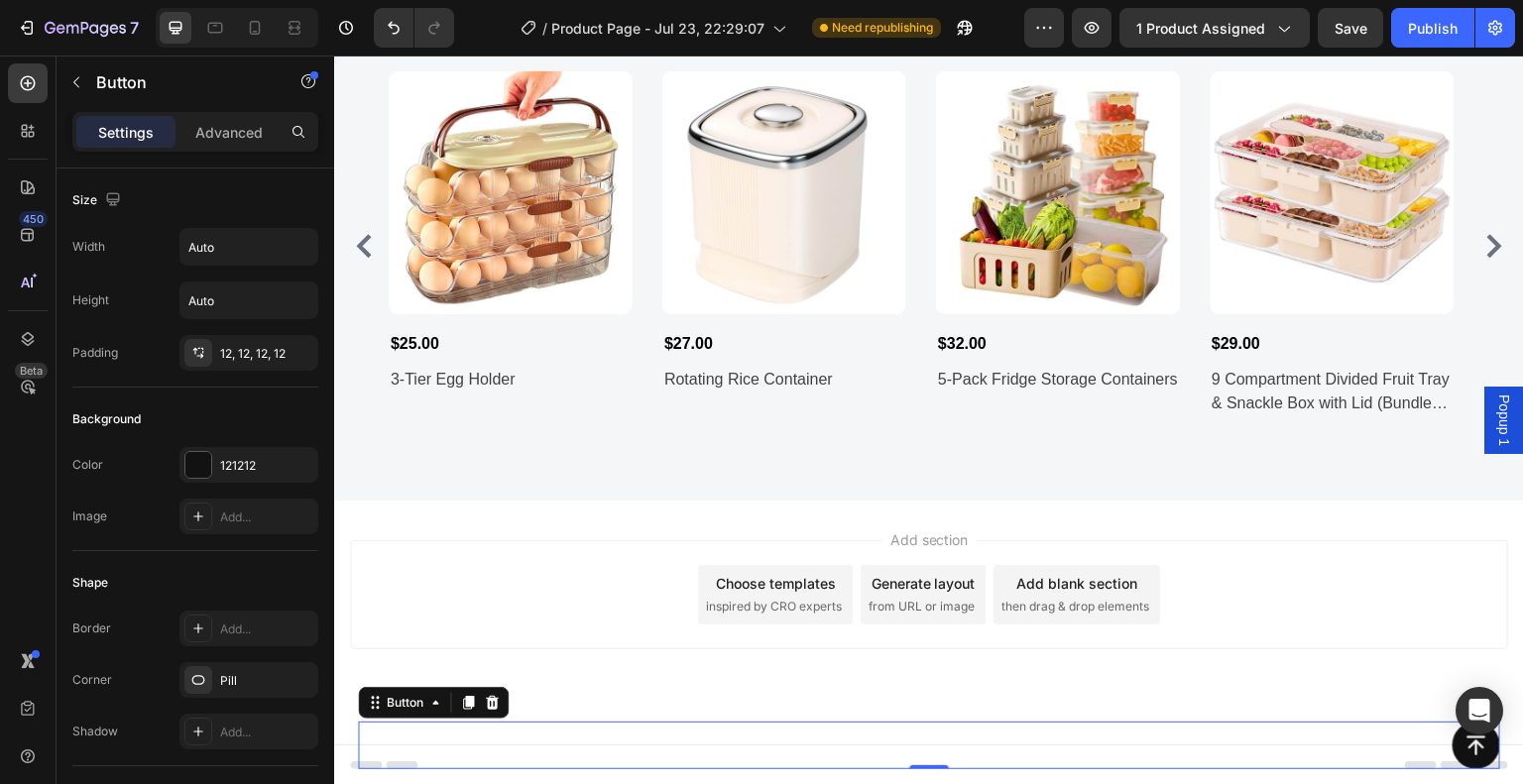 click on "Button   0" at bounding box center (929, 745) 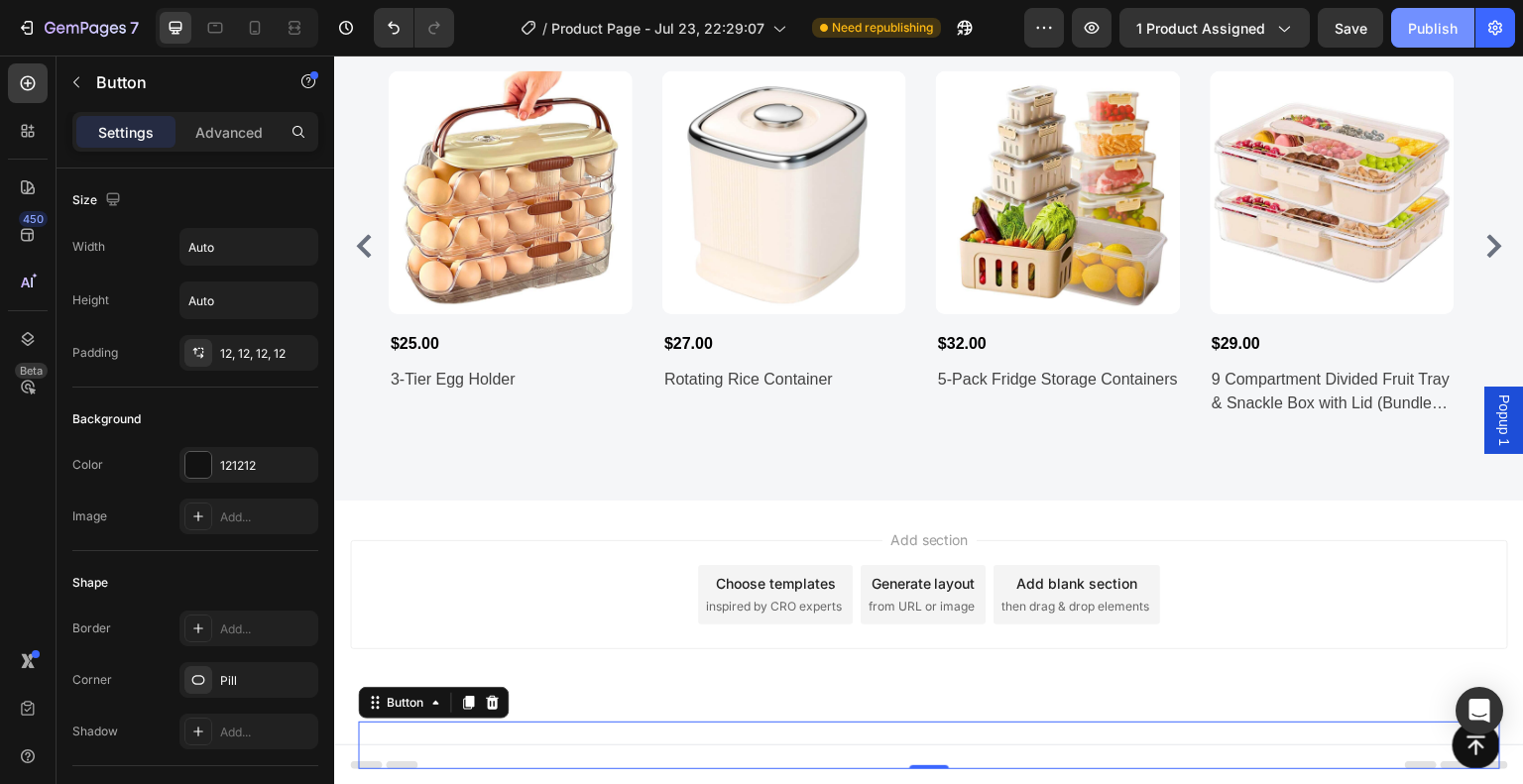 click on "Publish" at bounding box center [1433, 28] 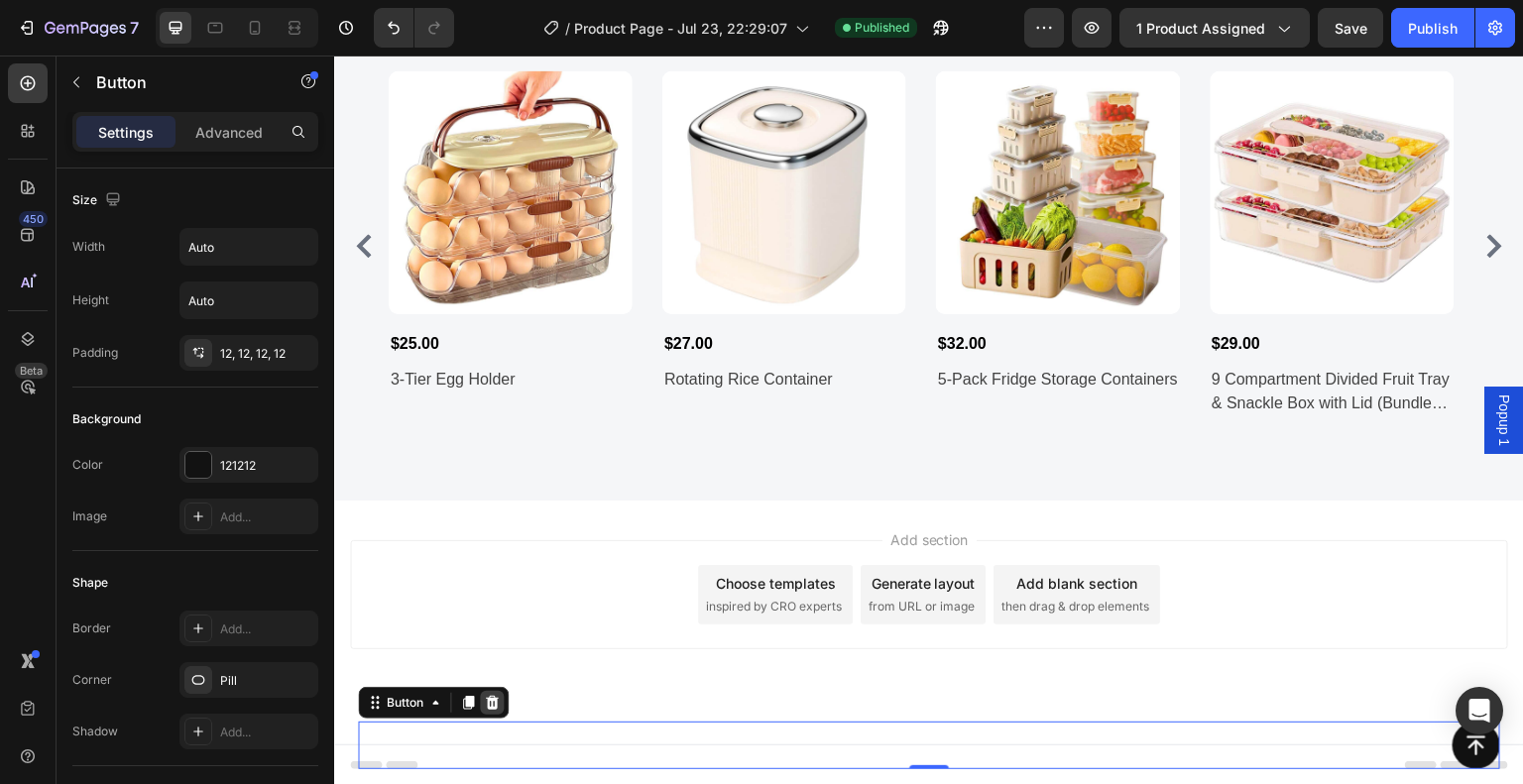 click at bounding box center (492, 703) 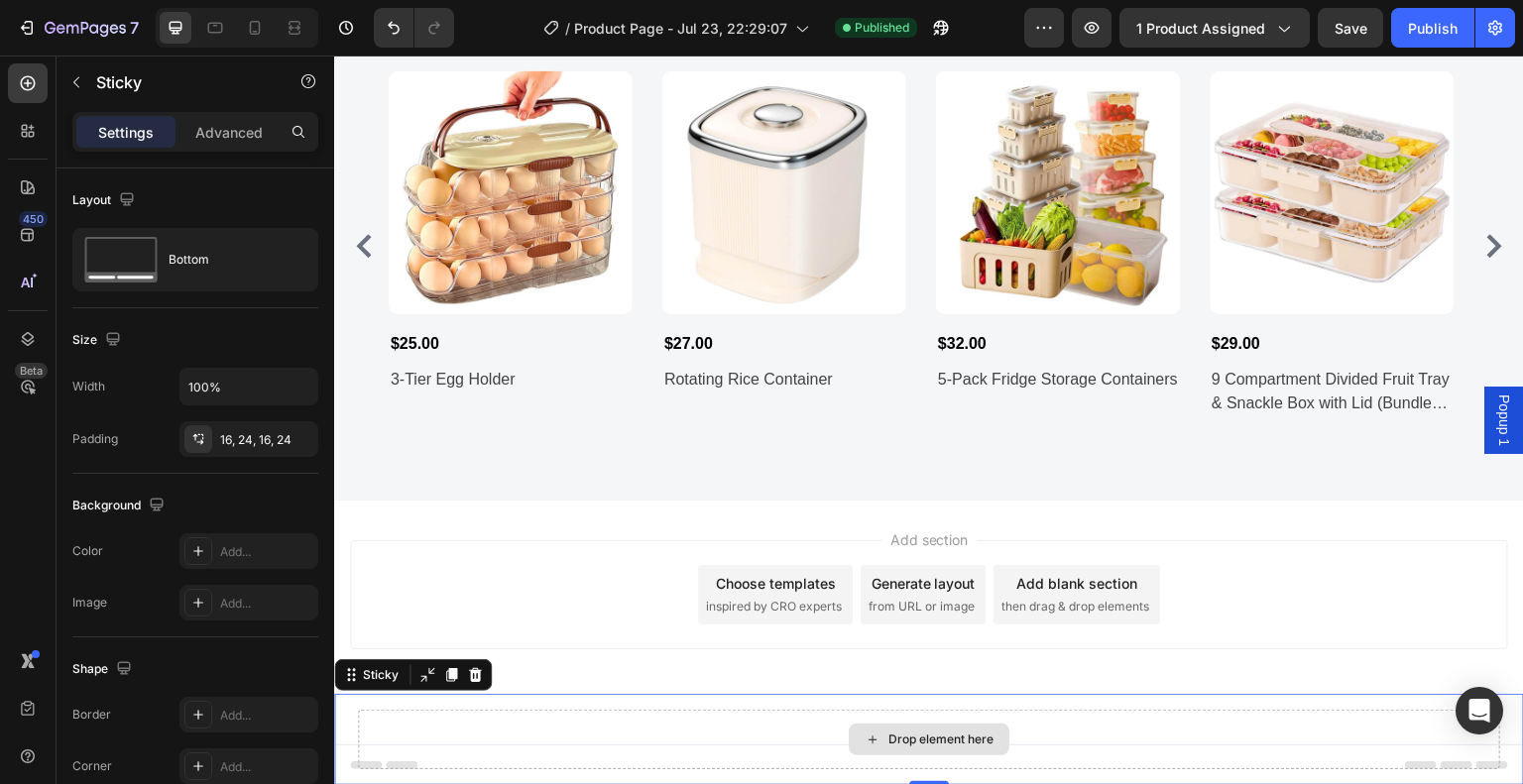 click on "Drop element here" at bounding box center (929, 739) 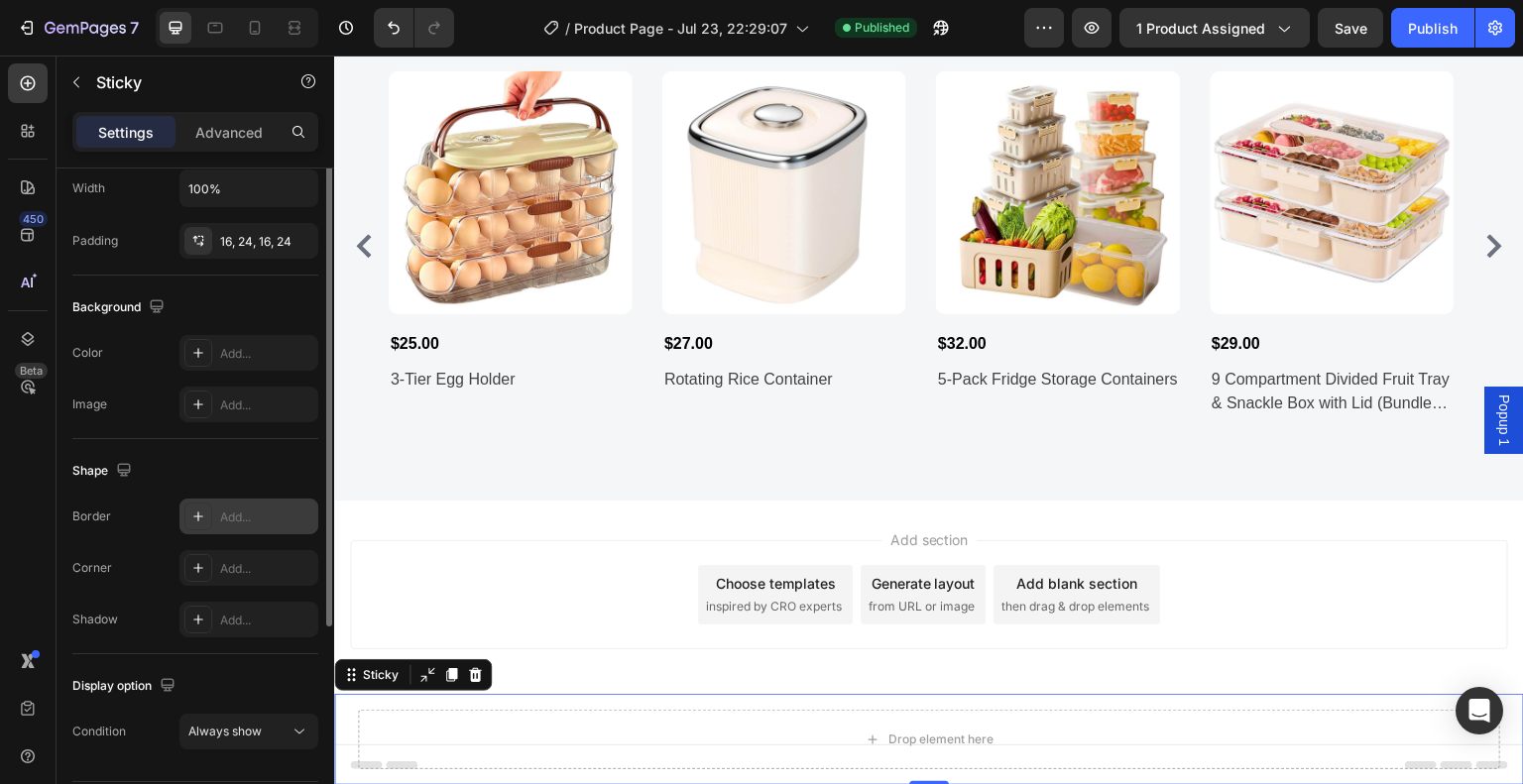 scroll, scrollTop: 257, scrollLeft: 0, axis: vertical 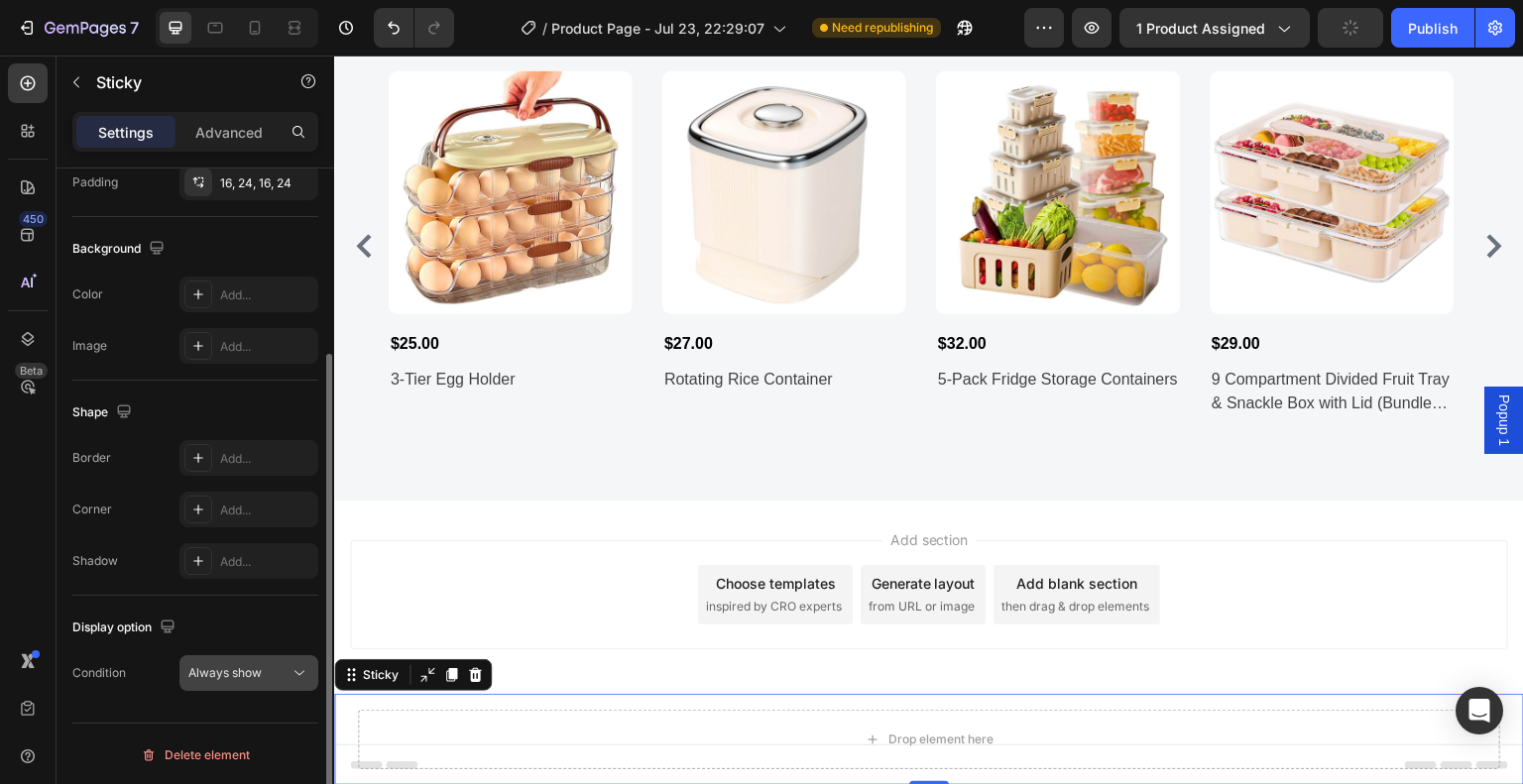 click 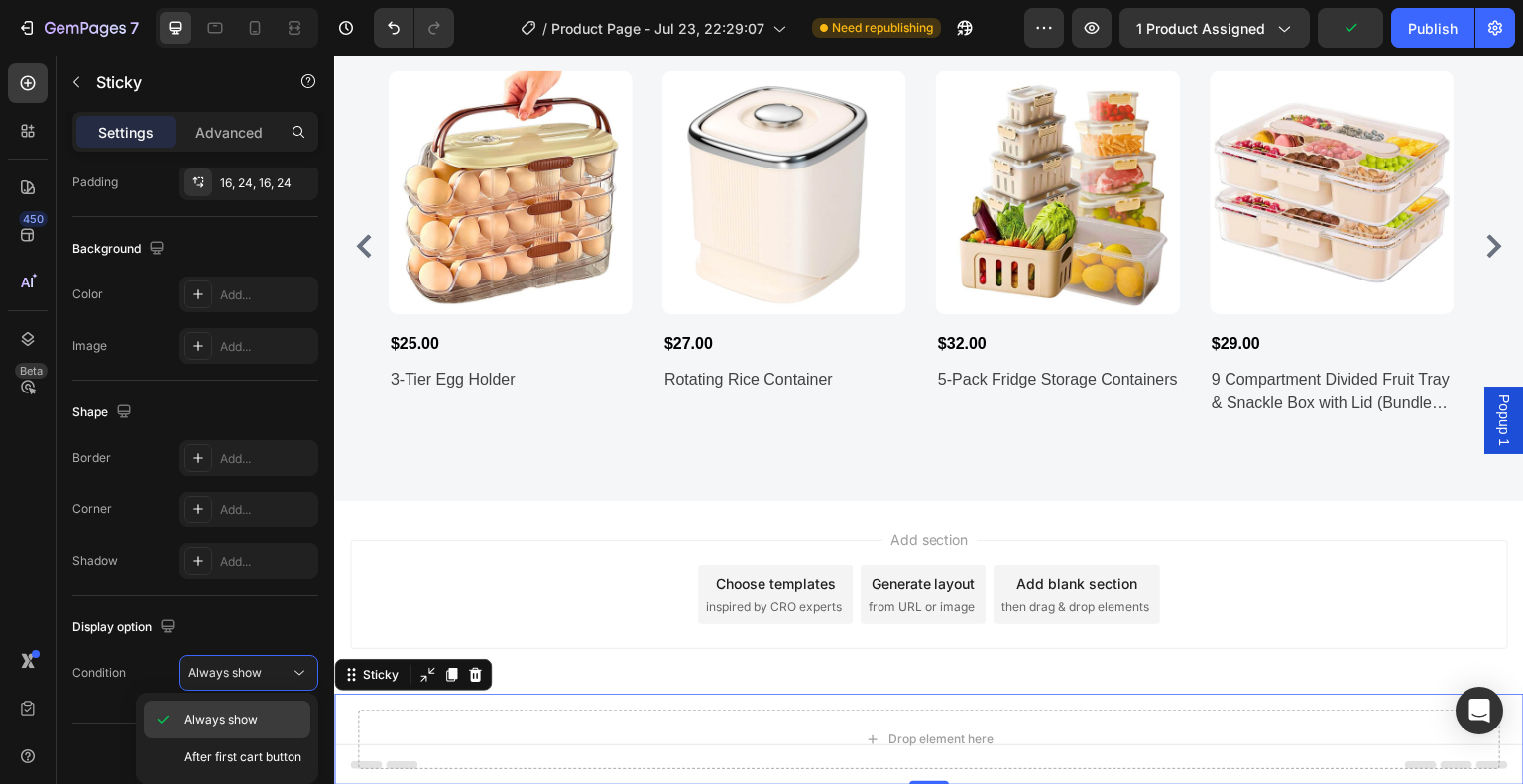 click on "Always show" 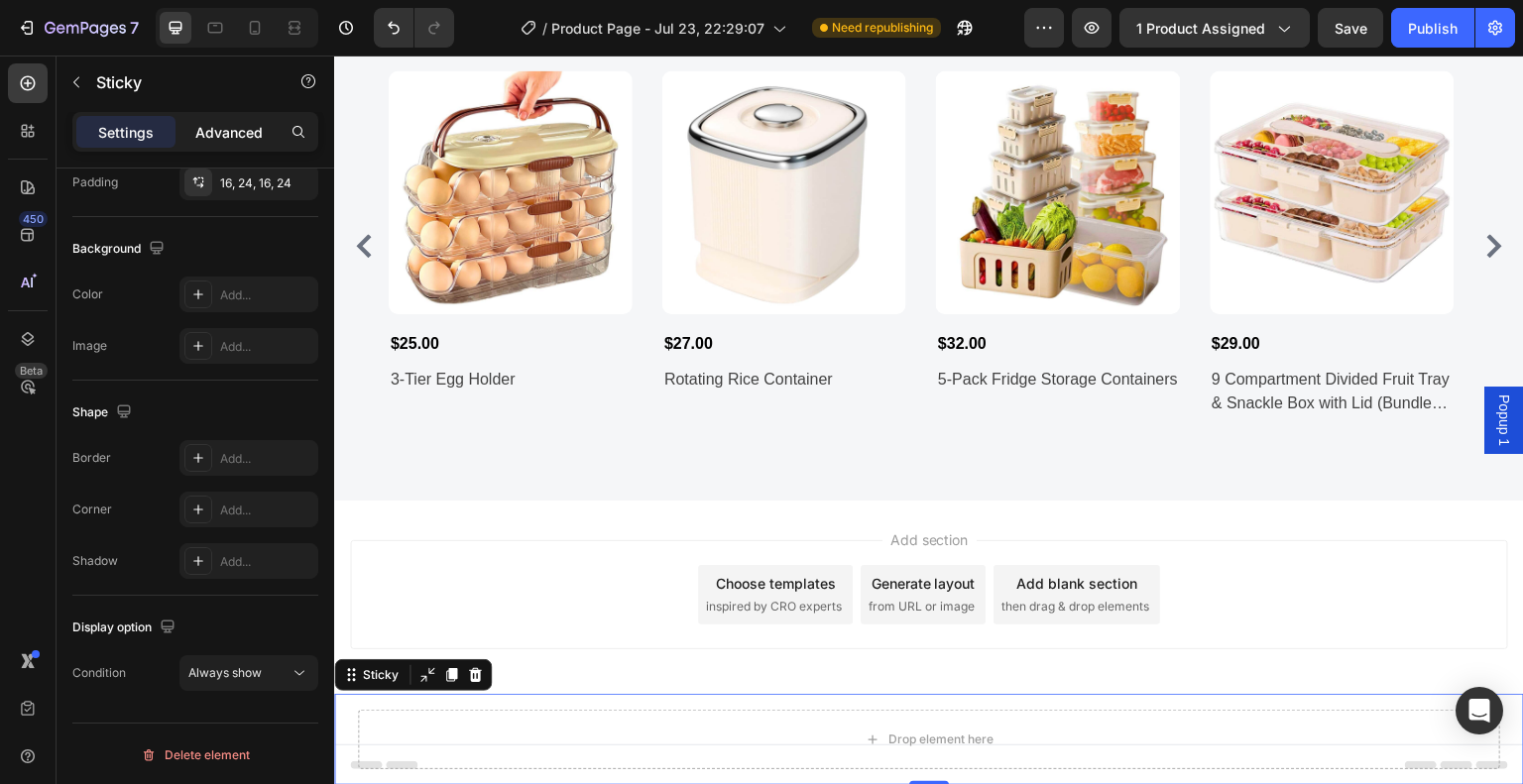 click on "Advanced" at bounding box center [229, 132] 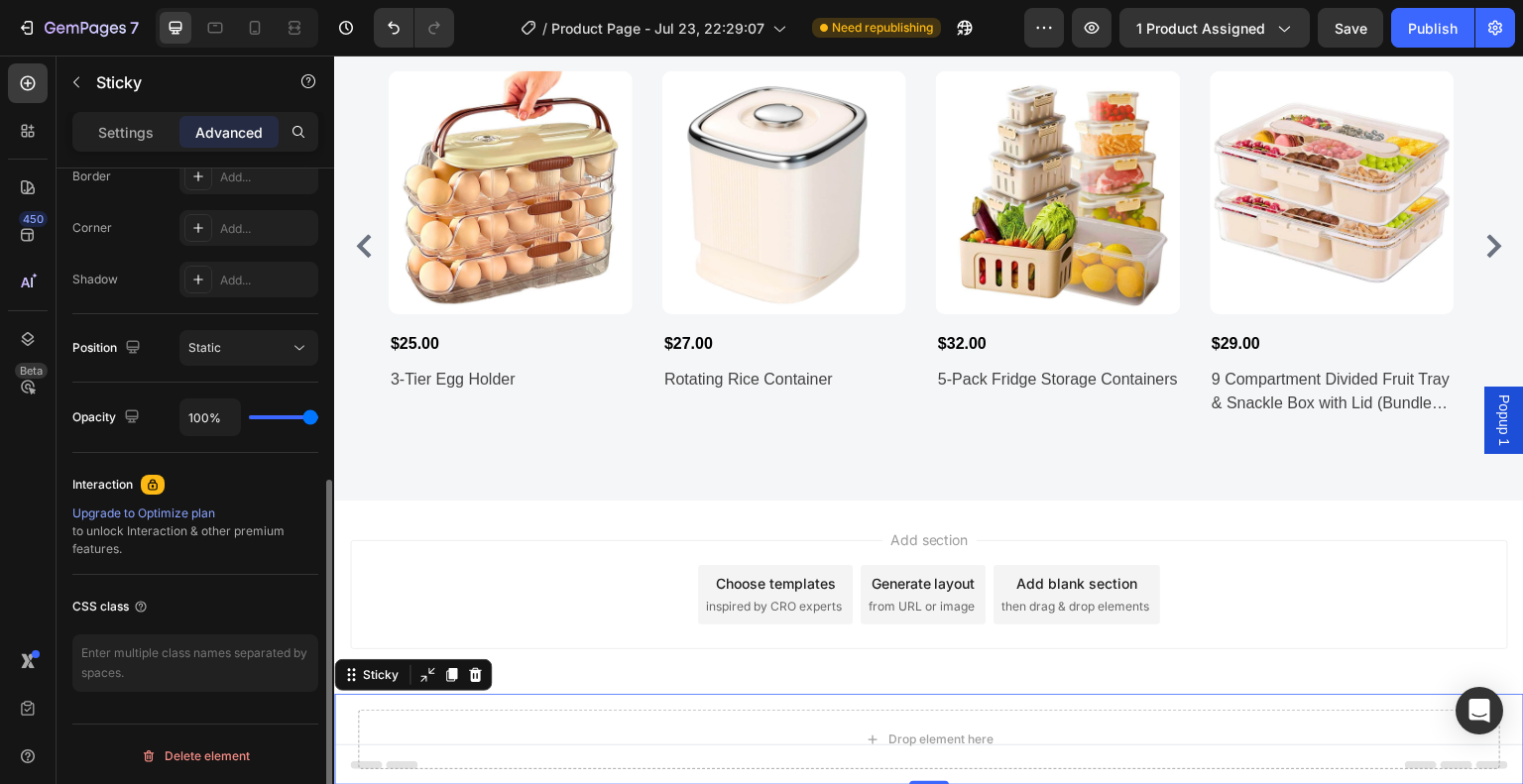 scroll, scrollTop: 281, scrollLeft: 0, axis: vertical 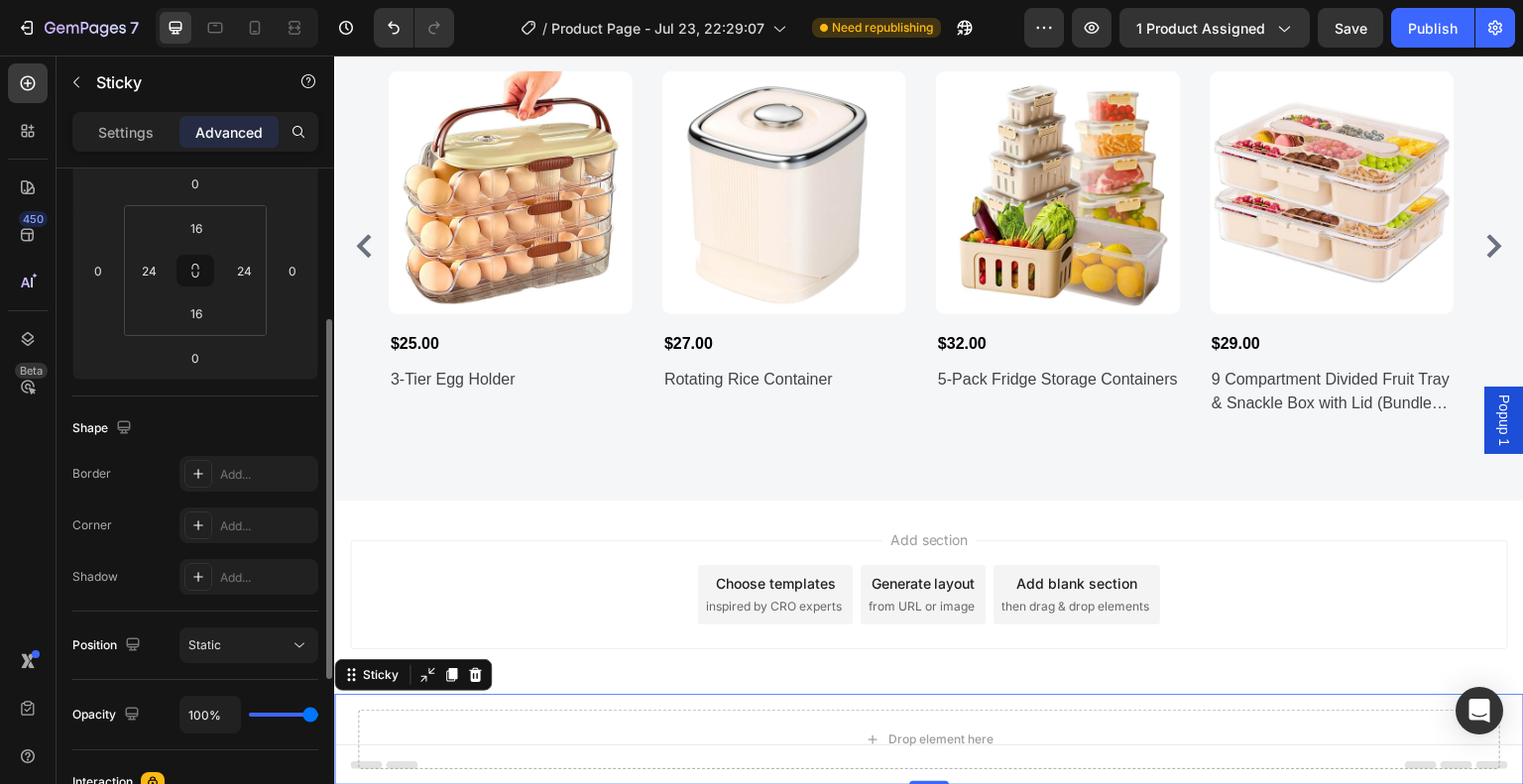 click on "Settings Advanced" at bounding box center (195, 132) 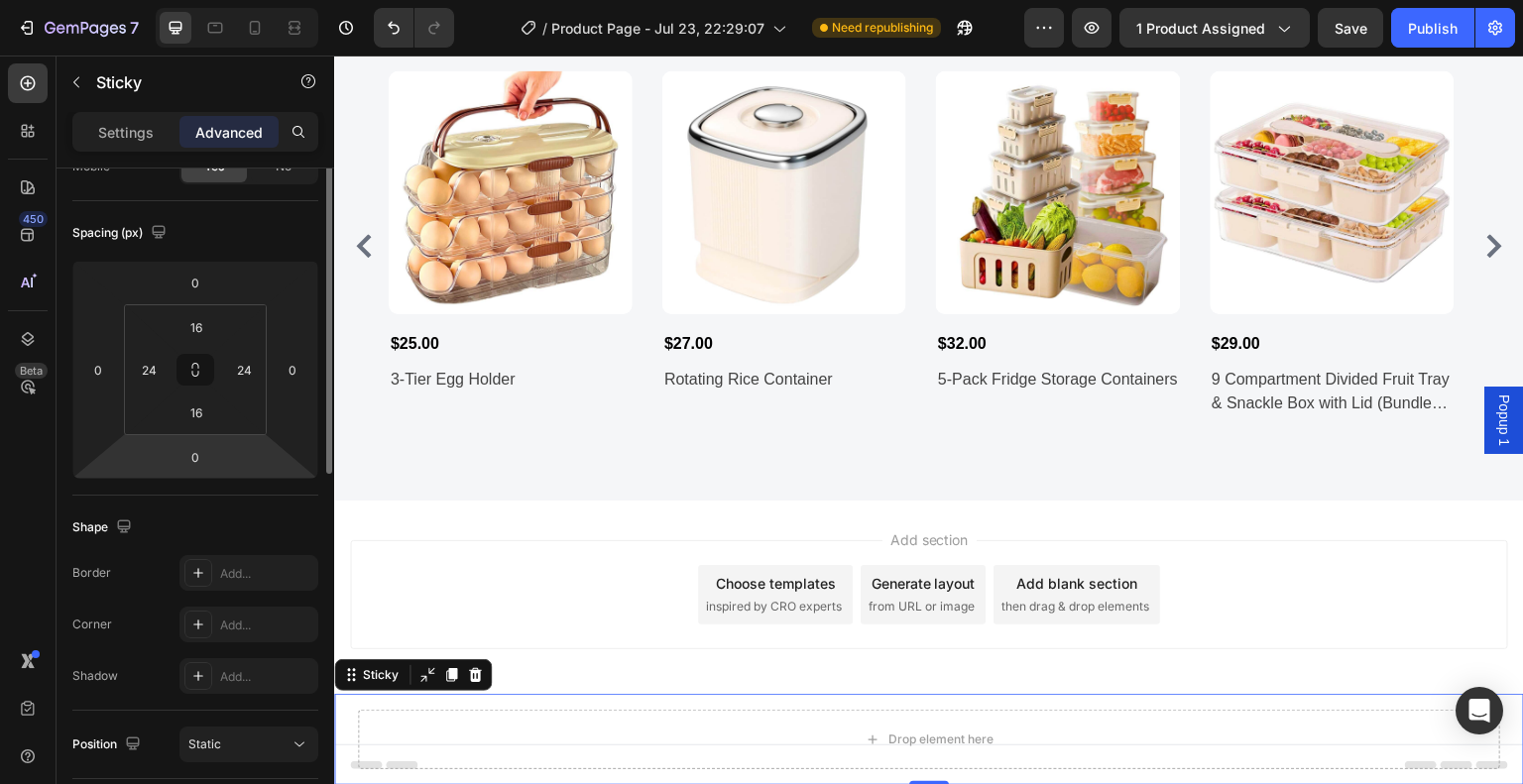 scroll, scrollTop: 0, scrollLeft: 0, axis: both 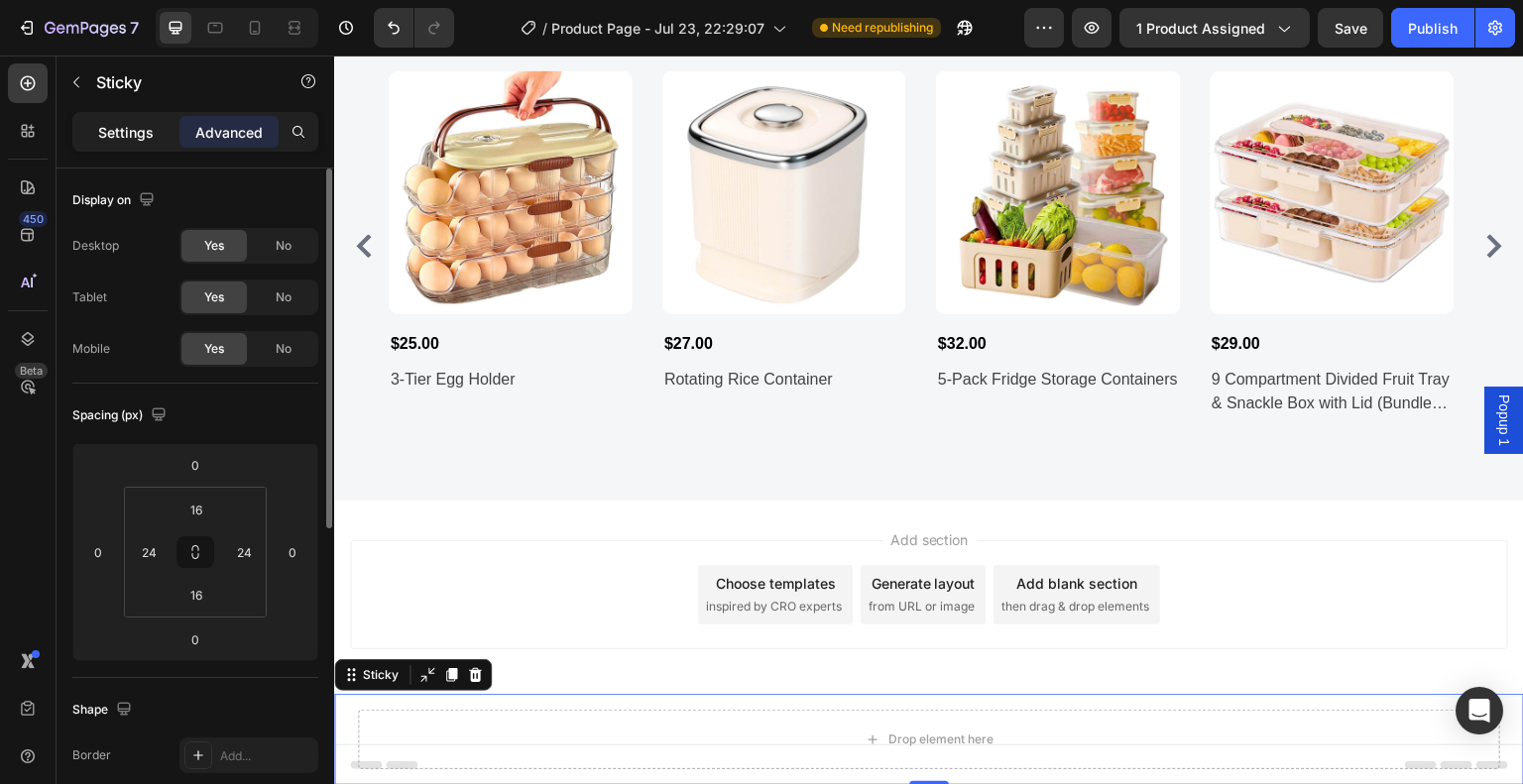 click on "Settings" at bounding box center (126, 132) 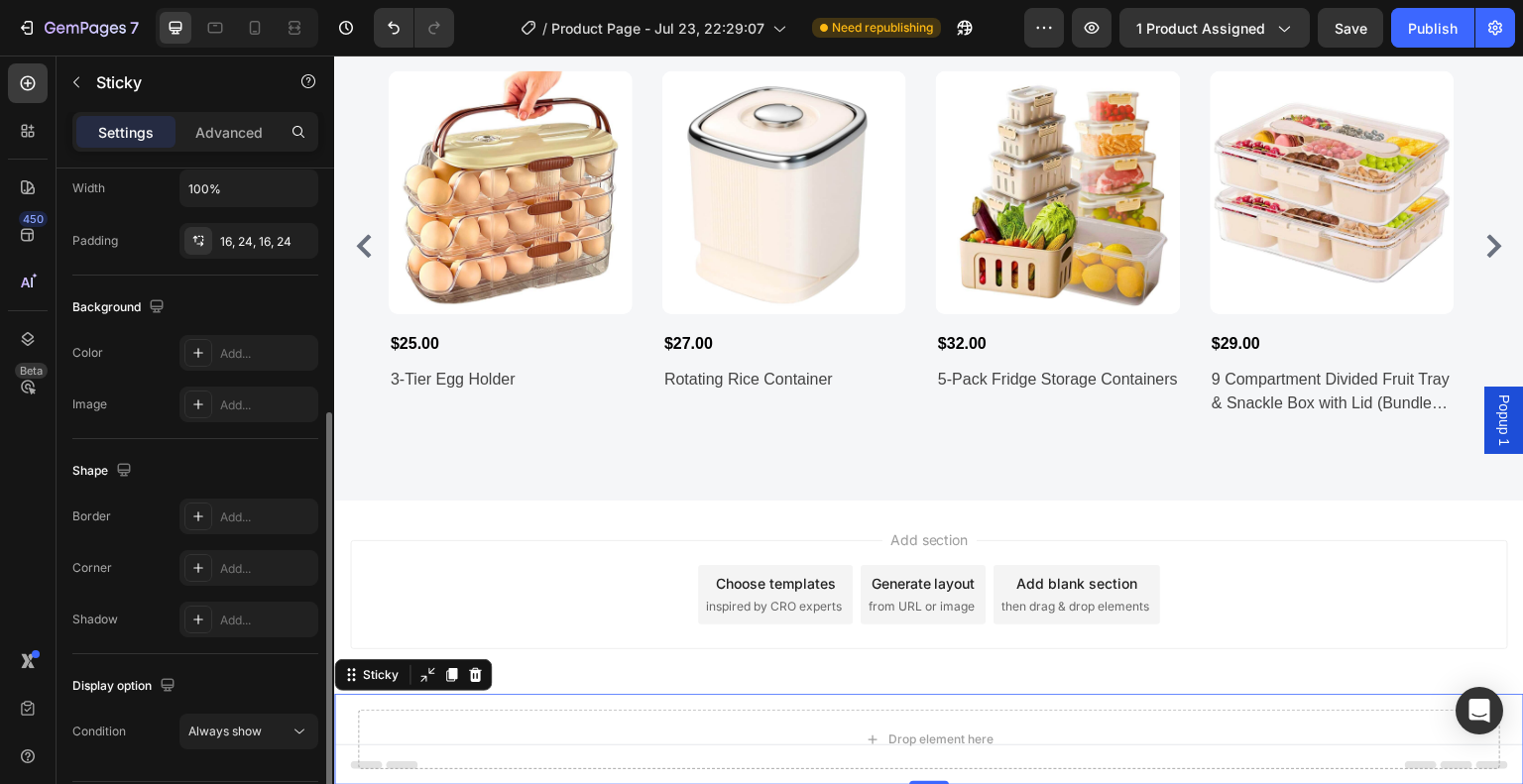 scroll, scrollTop: 257, scrollLeft: 0, axis: vertical 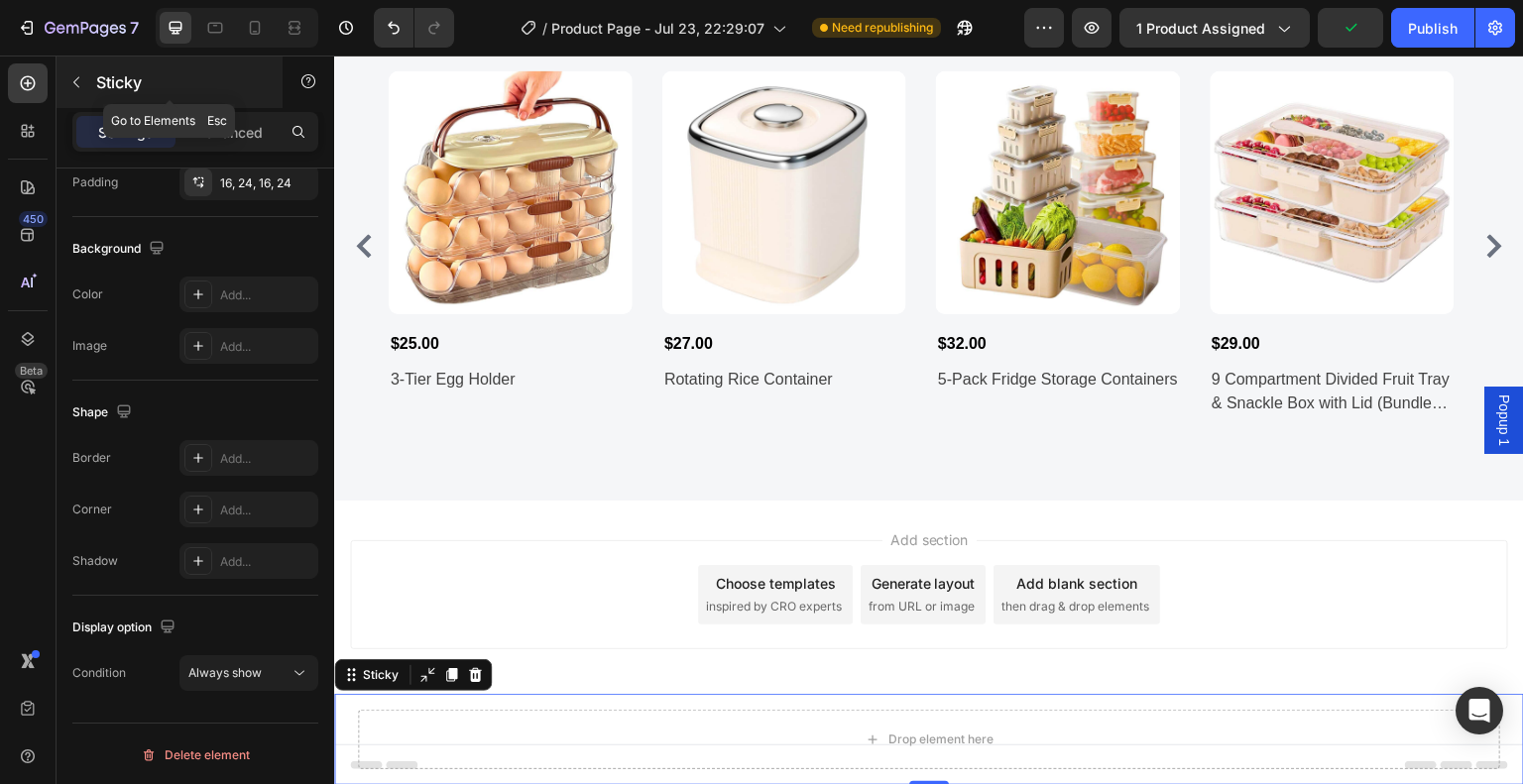 click 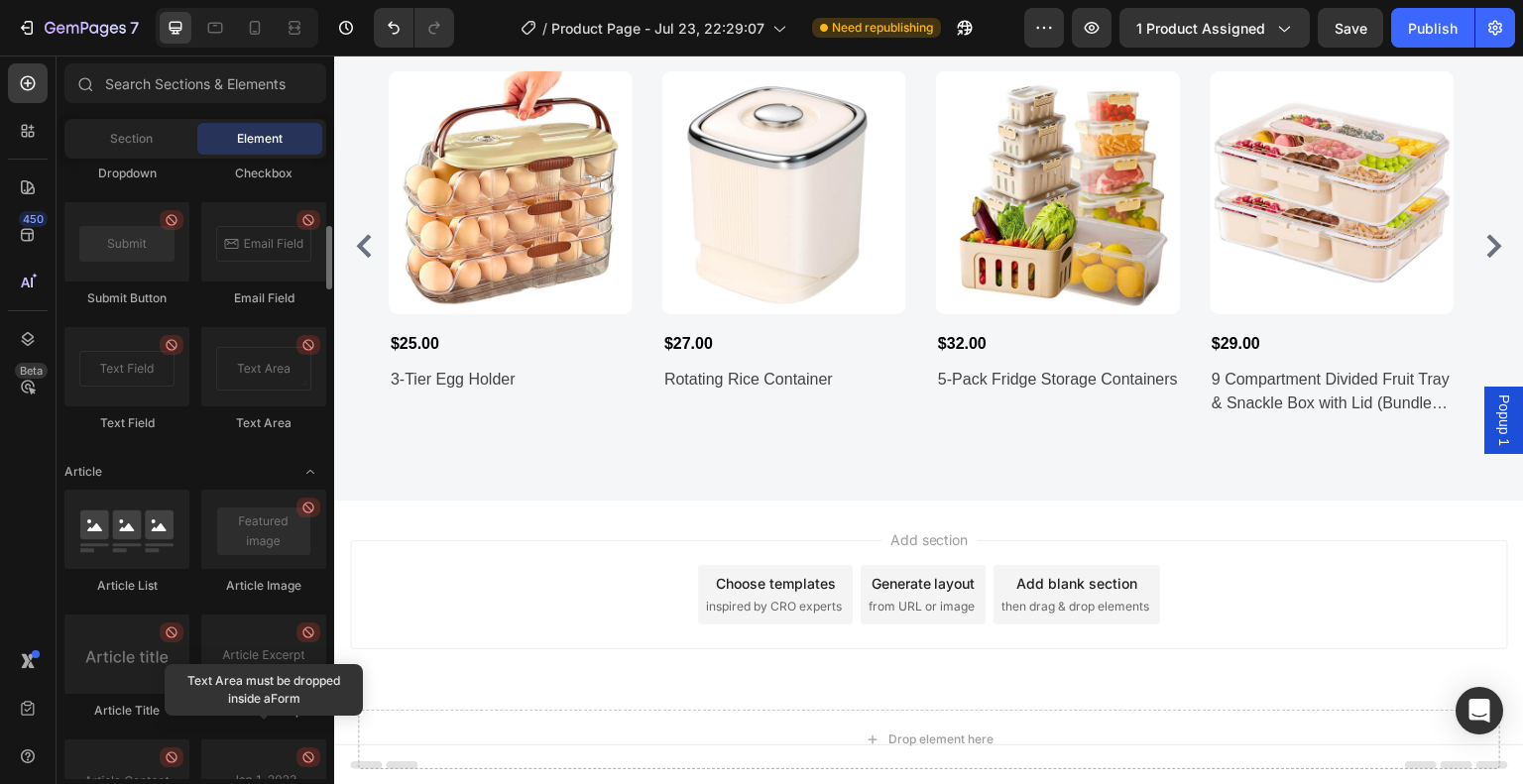 scroll, scrollTop: 4393, scrollLeft: 0, axis: vertical 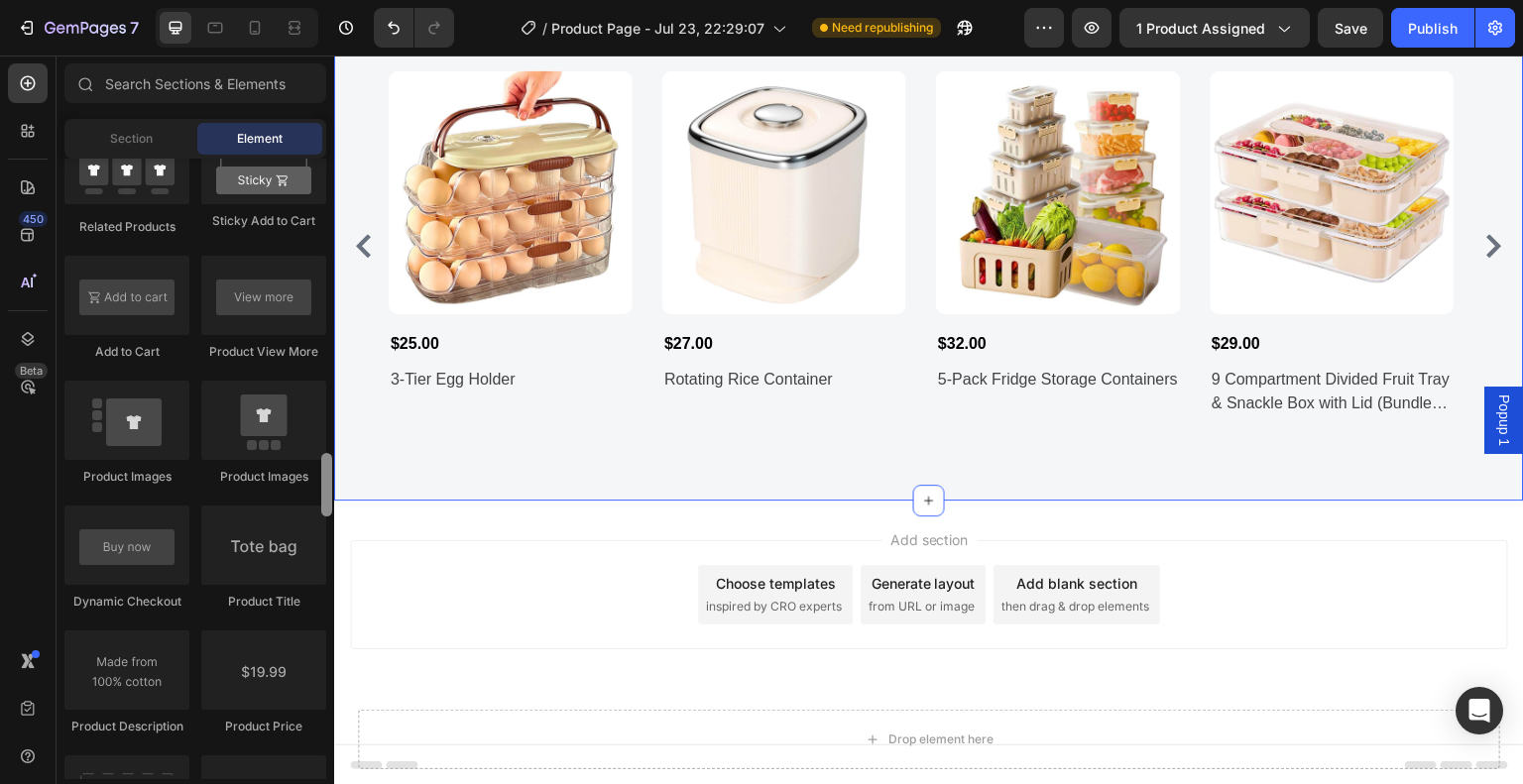 drag, startPoint x: 660, startPoint y: 702, endPoint x: 334, endPoint y: 446, distance: 414.5021 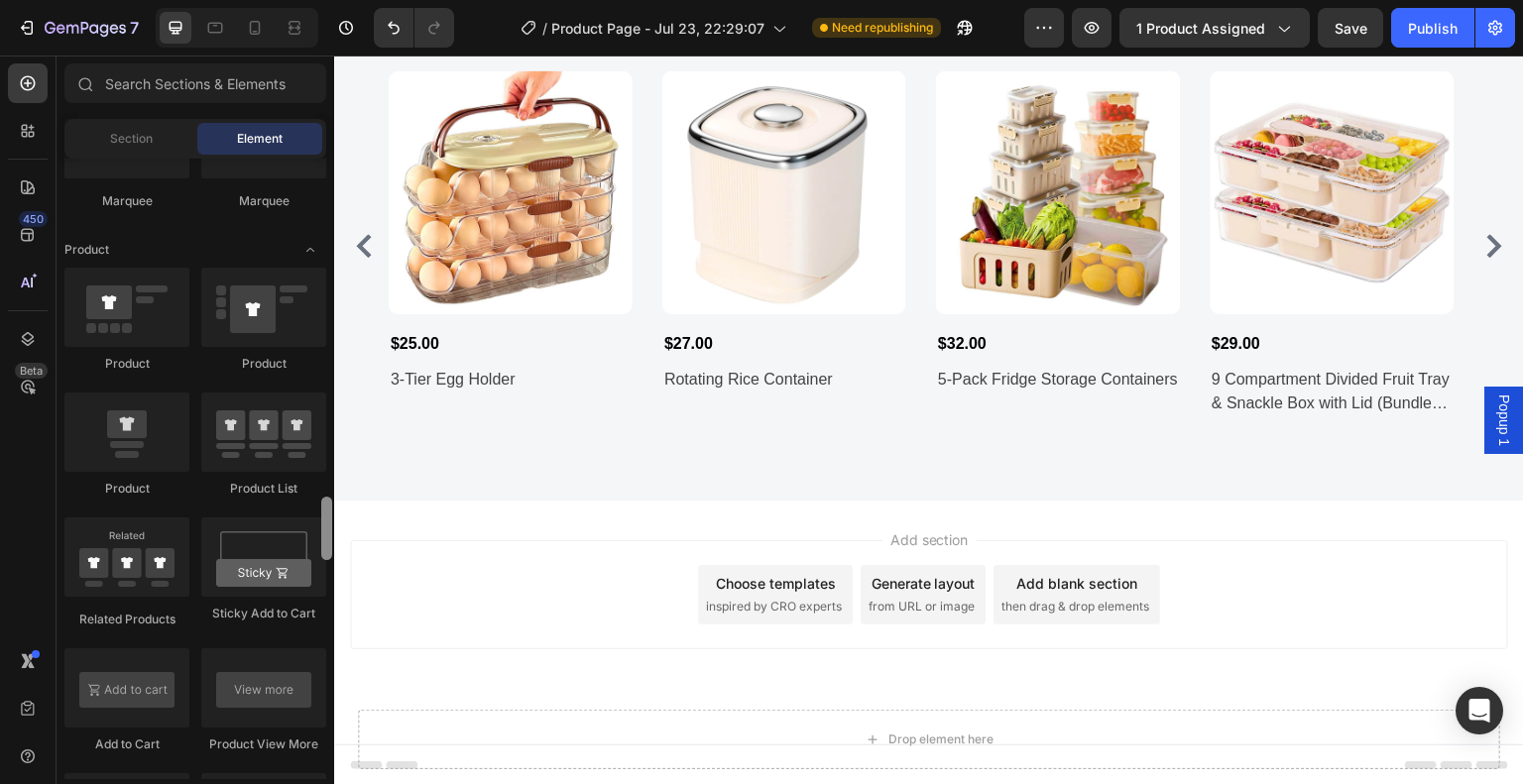 scroll, scrollTop: 2286, scrollLeft: 0, axis: vertical 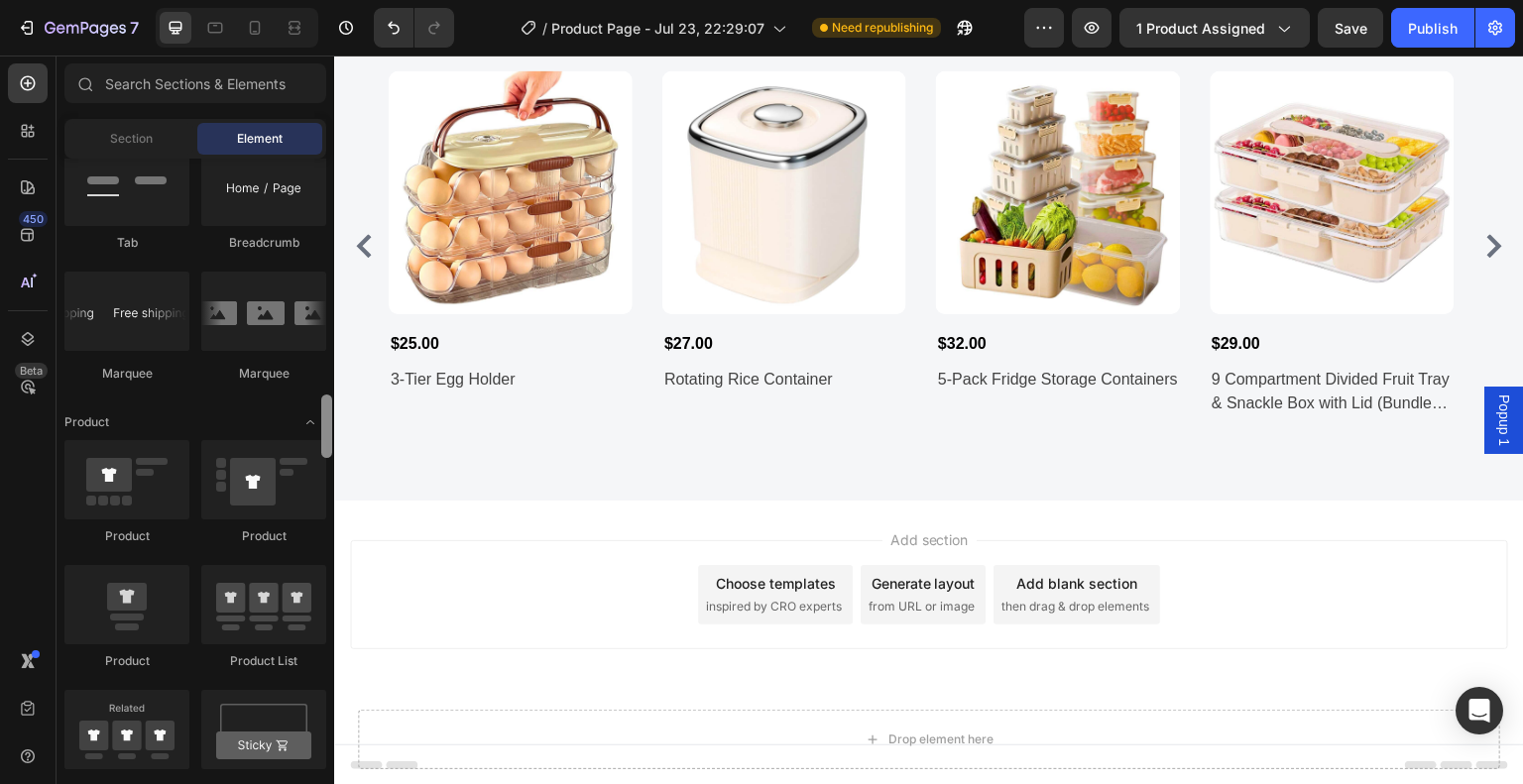 click on "Product" 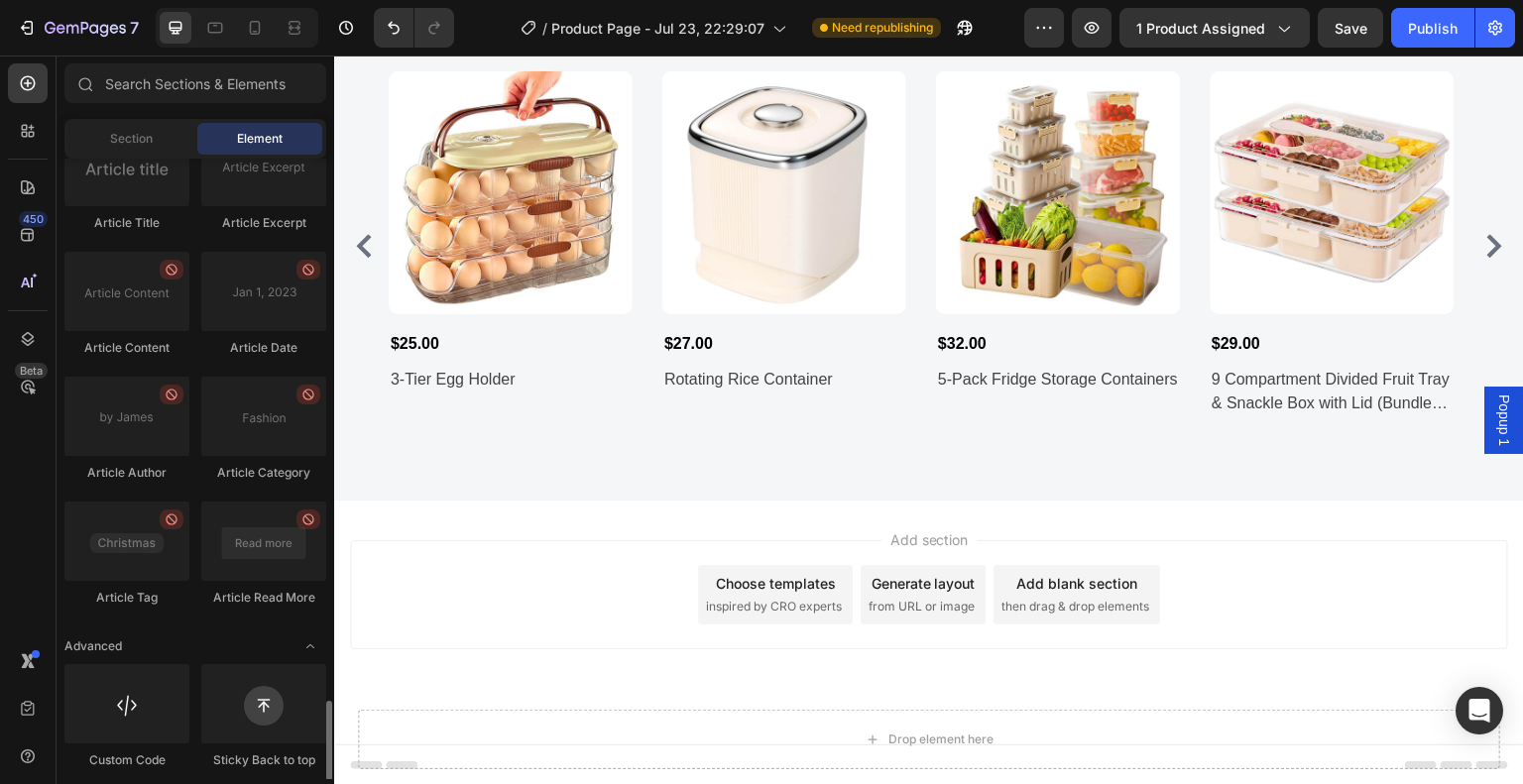 scroll, scrollTop: 3873, scrollLeft: 0, axis: vertical 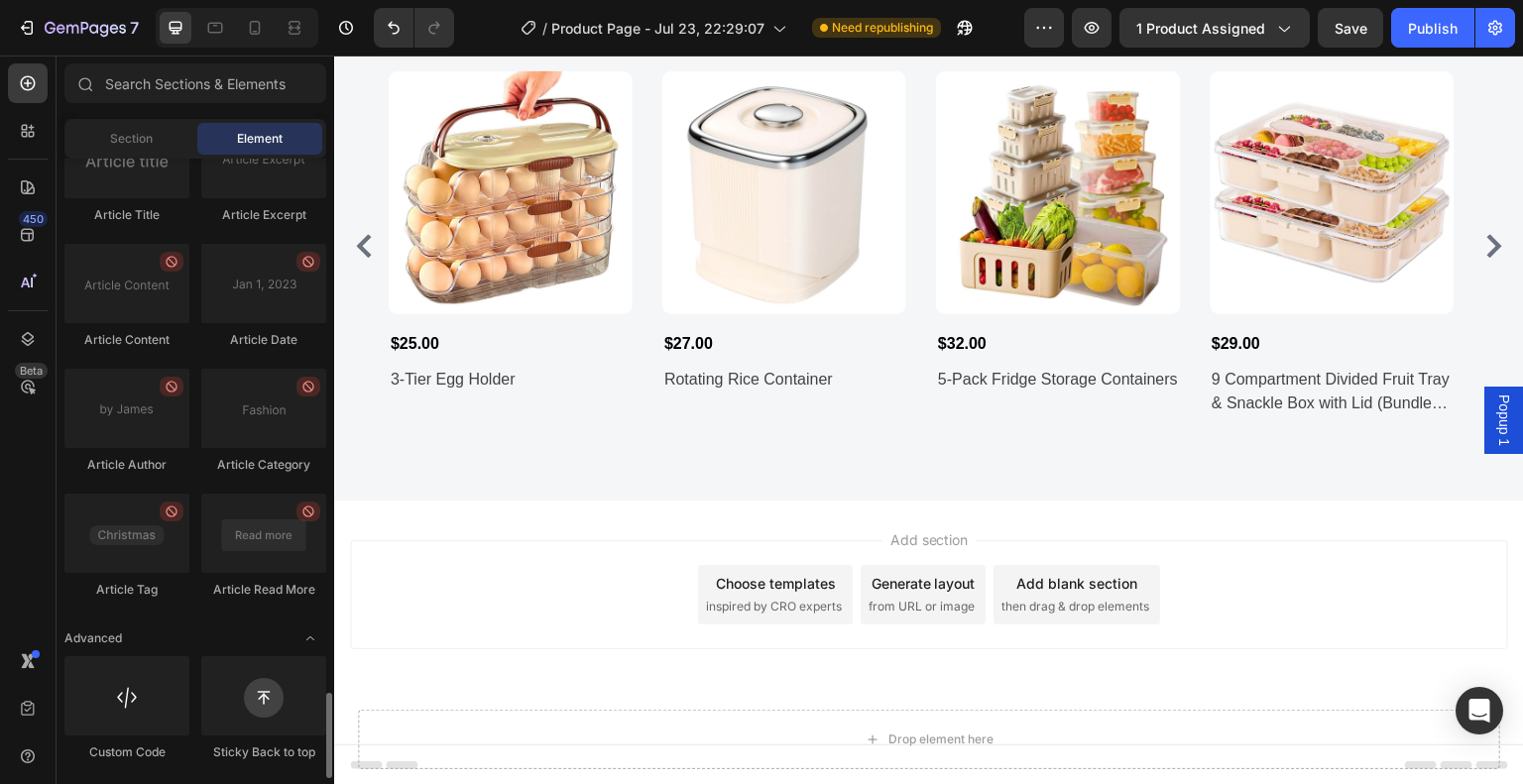 click on "Sections(18) Elements(84) Section Element Hero Section Product Detail Brands Trusted Badges Guarantee Product Breakdown How to use Testimonials Compare Bundle FAQs Social Proof Brand Story Product List Collection Blog List Contact Sticky Add to Cart Custom Footer Browse Library 450 Layout
Row
Row
Row
Row Text
Heading
Text Block Button
Button
Button Media
Image
Image
Video" at bounding box center [195, 421] 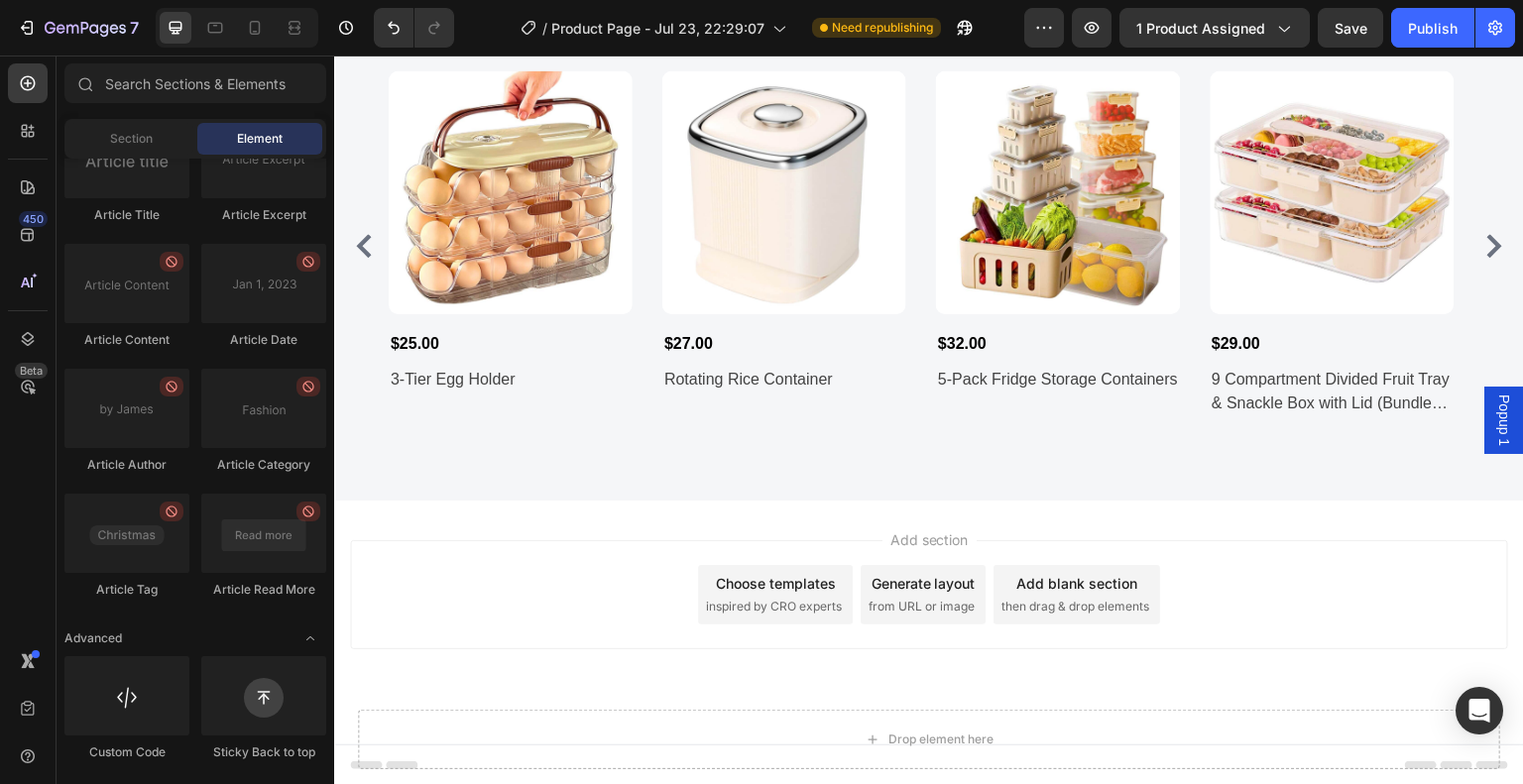 click on "Section Element" at bounding box center [195, 139] 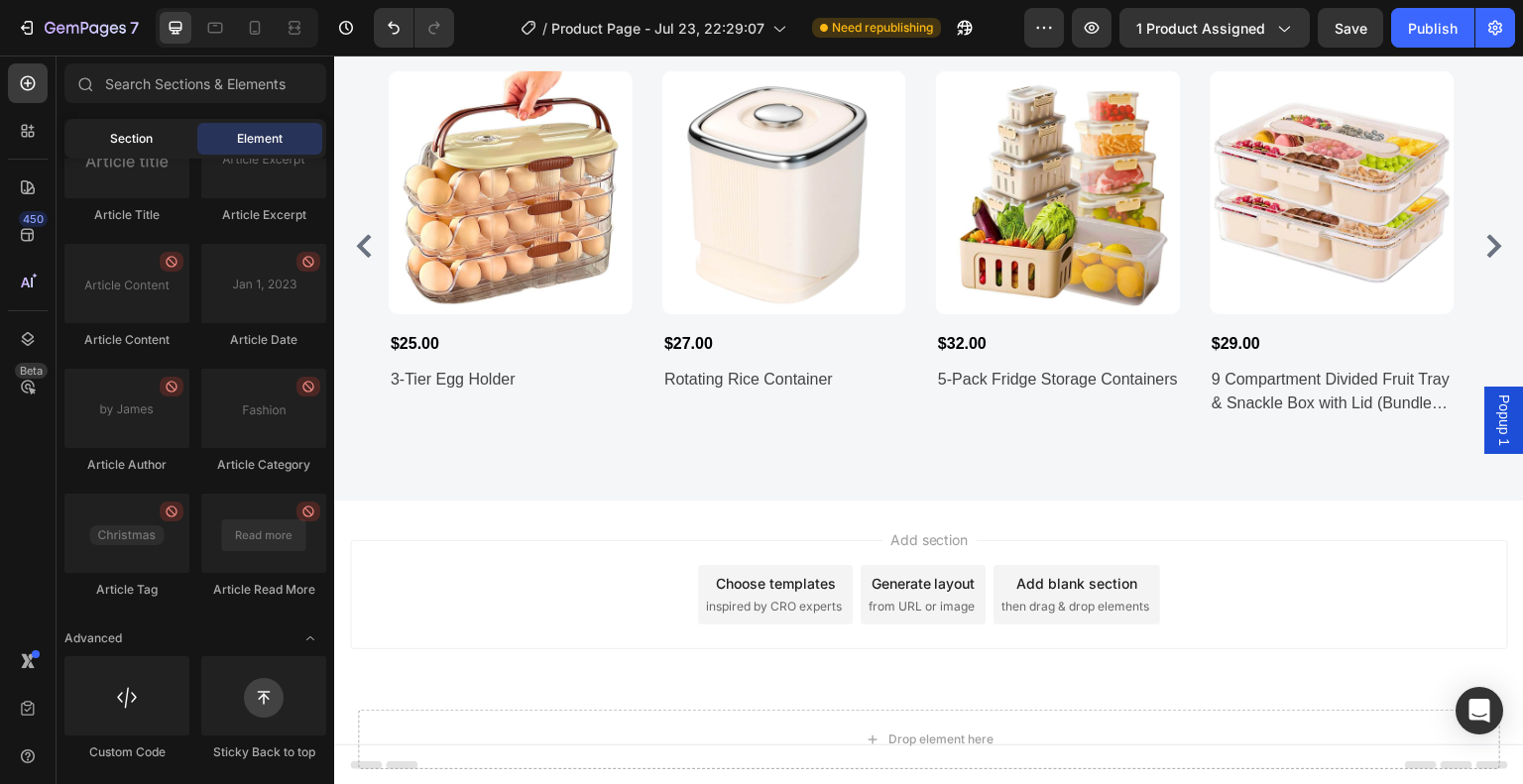 click on "Section" at bounding box center (131, 139) 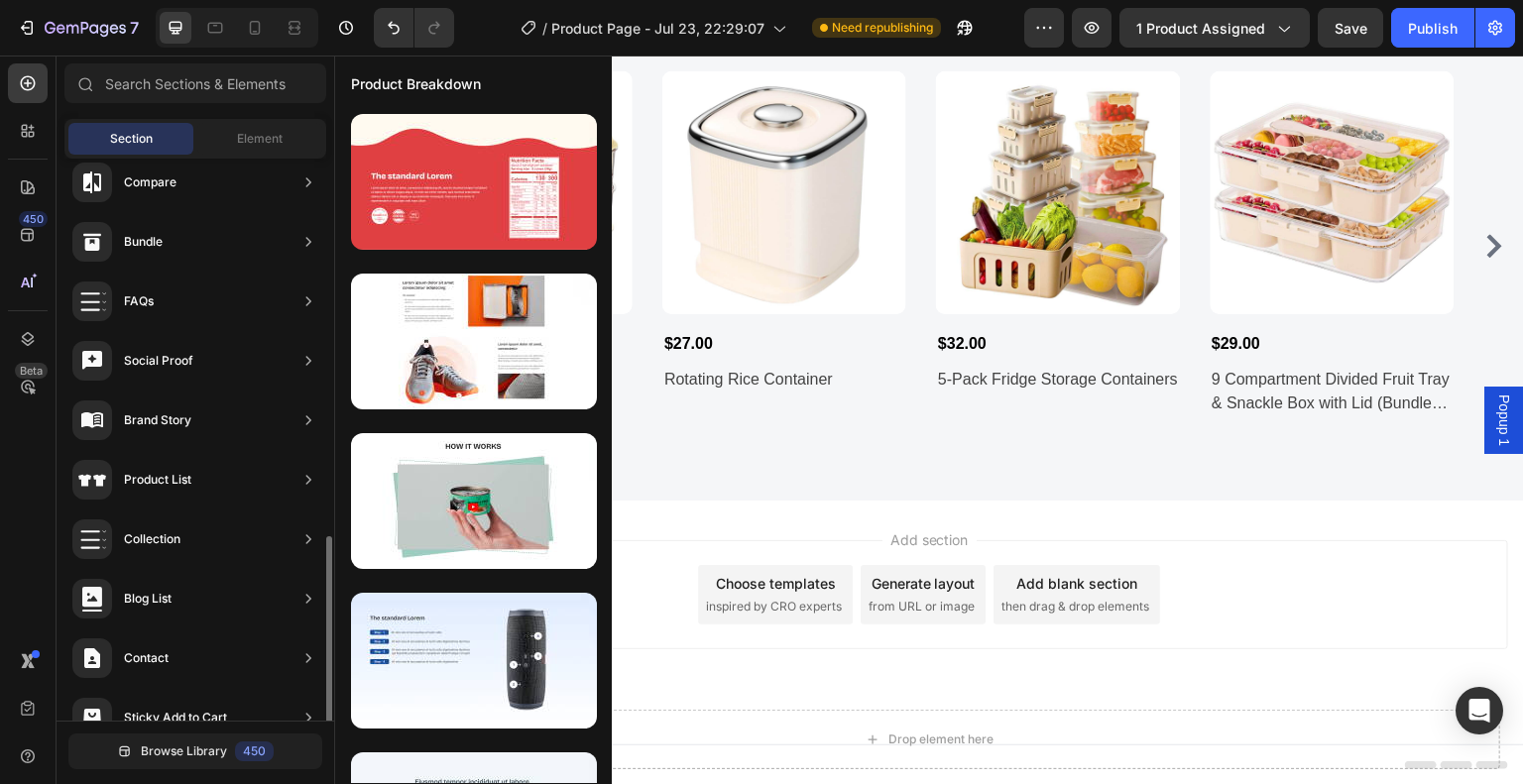 scroll, scrollTop: 587, scrollLeft: 0, axis: vertical 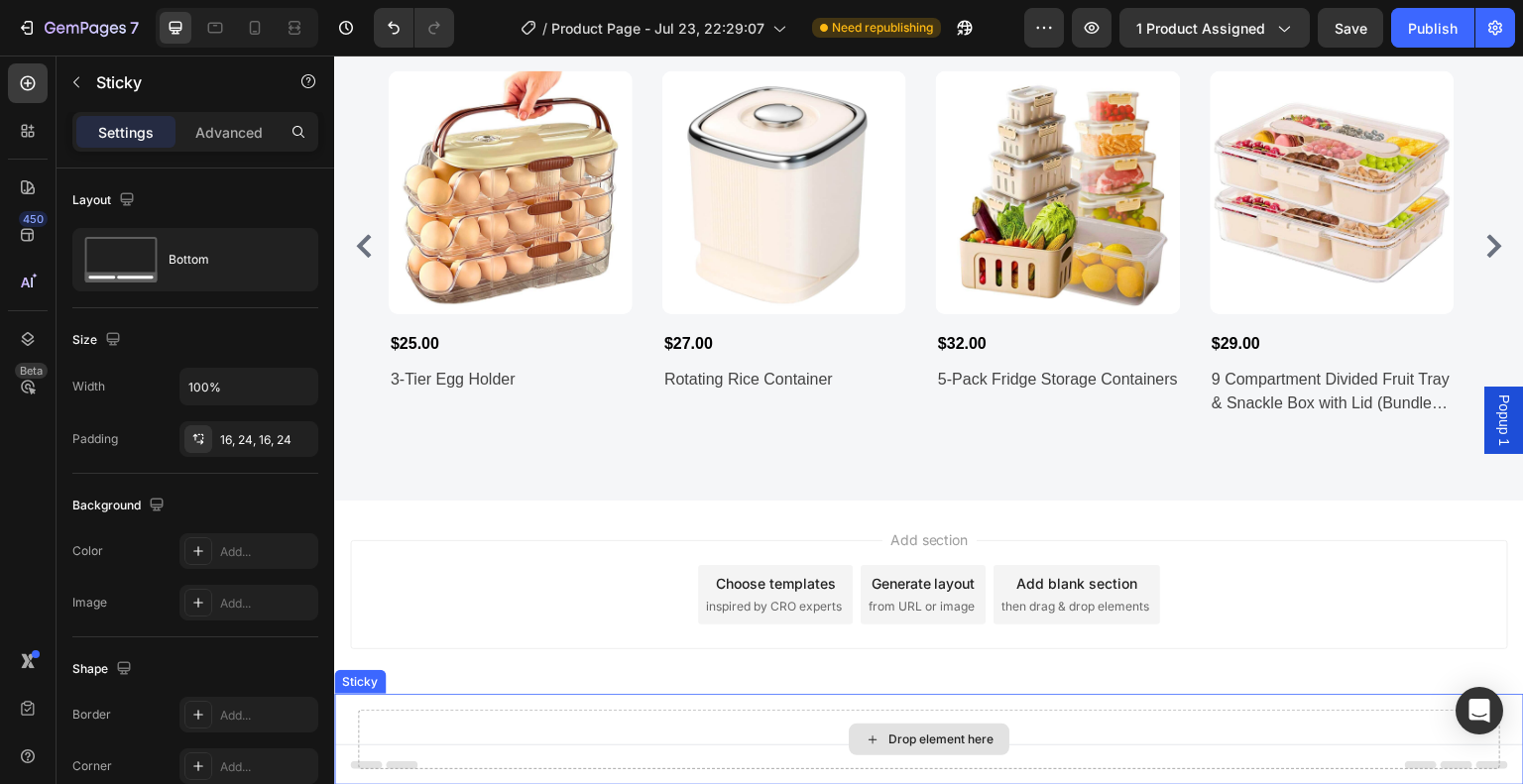 click on "Drop element here" at bounding box center (929, 739) 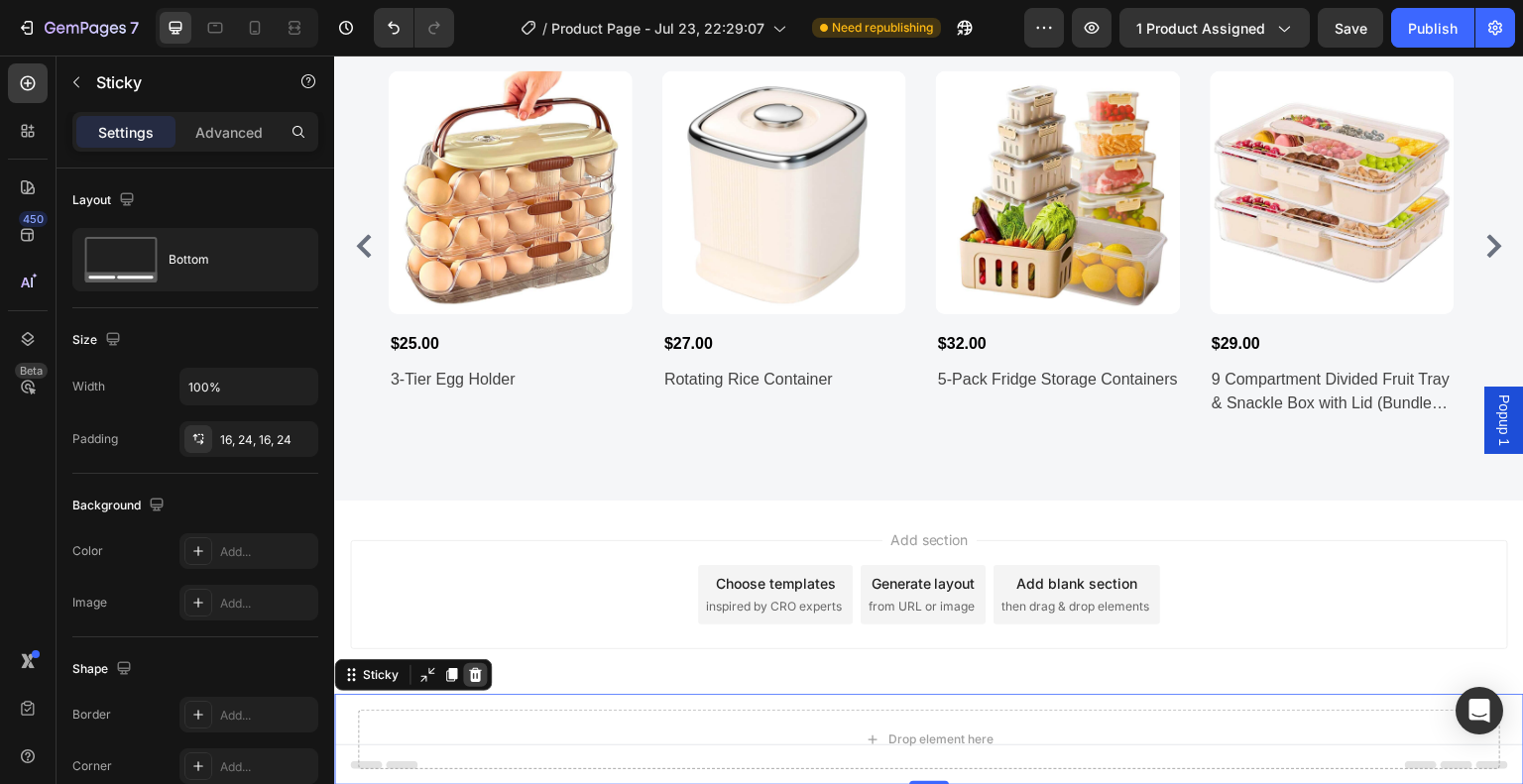 click 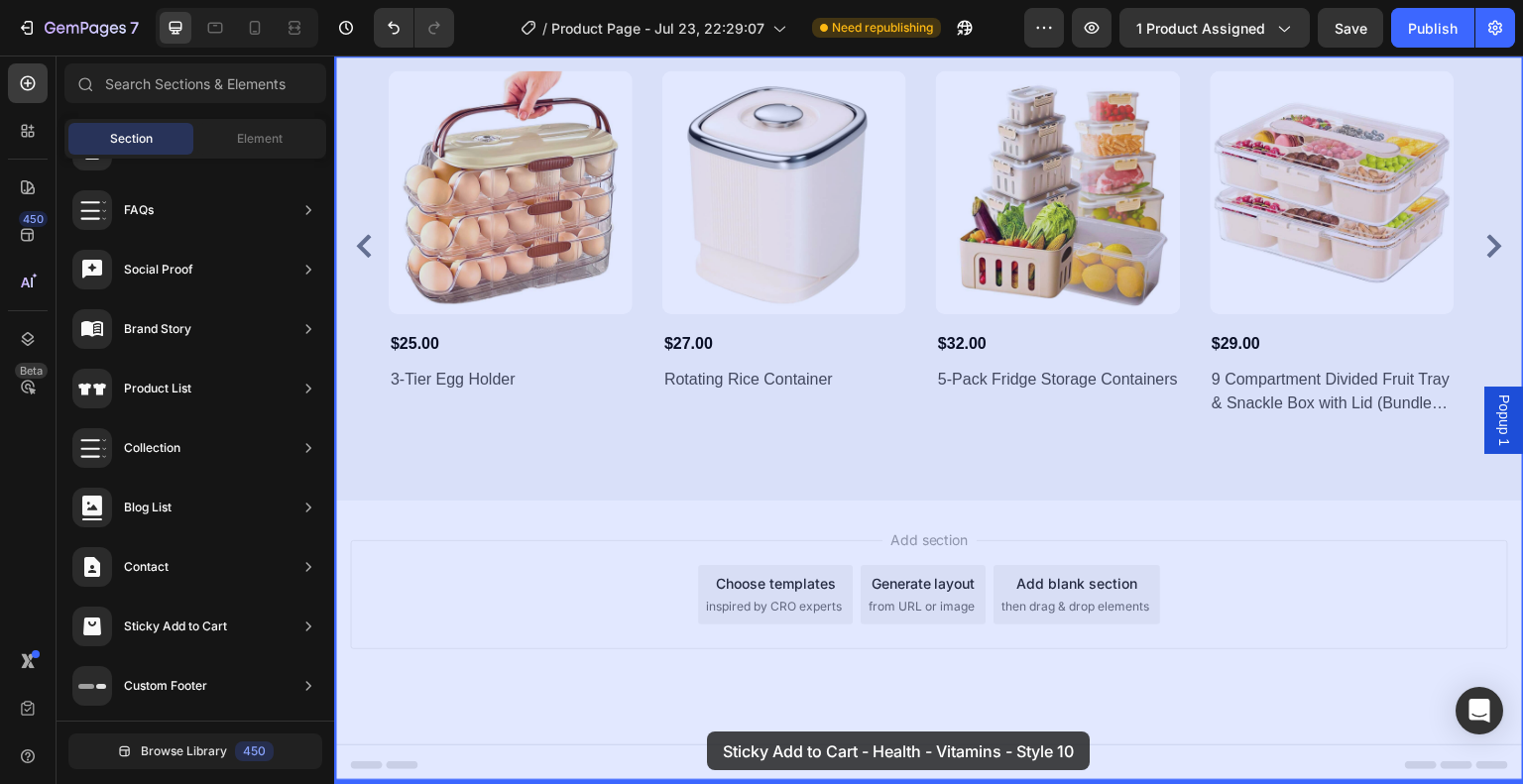 drag, startPoint x: 798, startPoint y: 588, endPoint x: 707, endPoint y: 733, distance: 171.18995 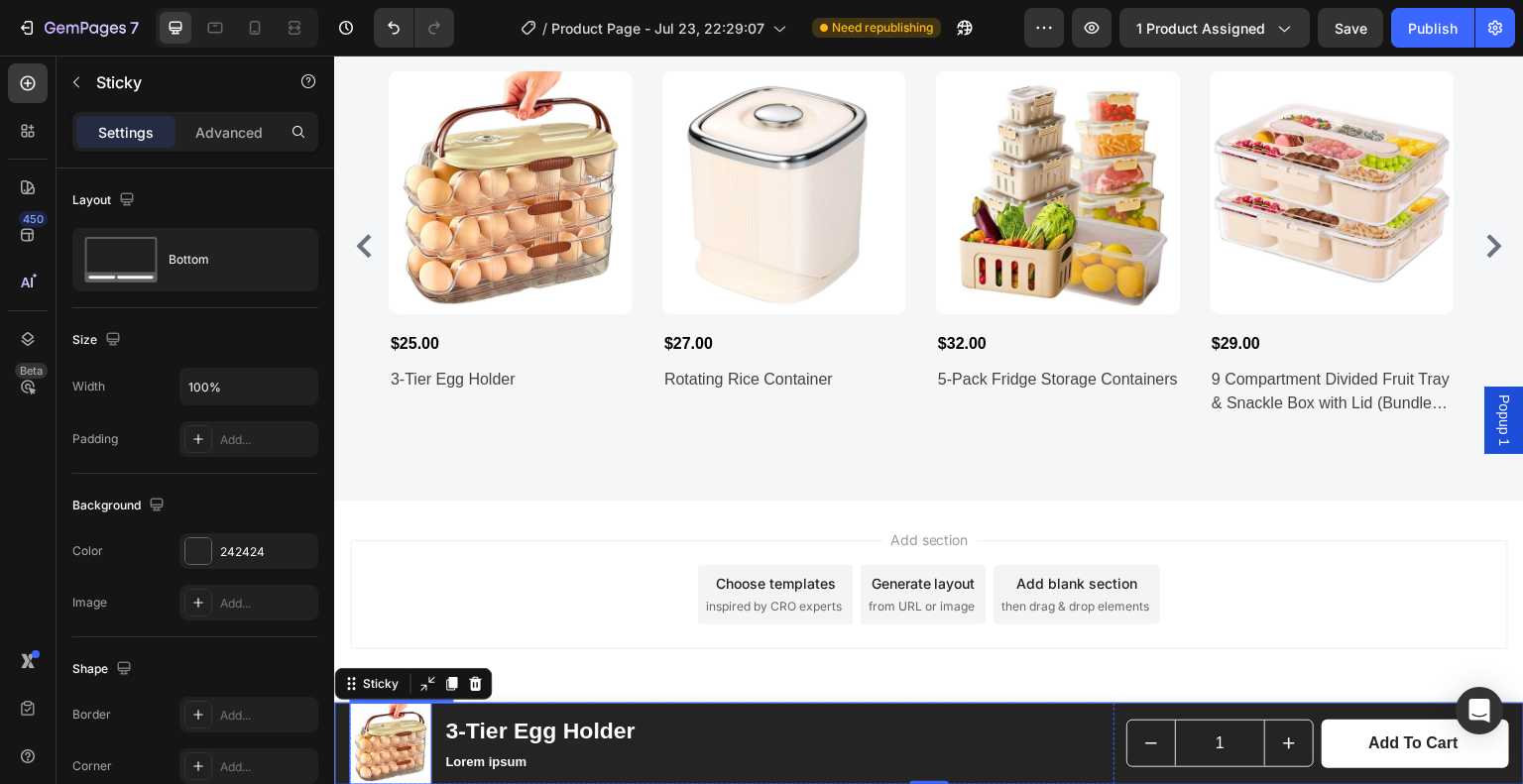click at bounding box center [390, 743] 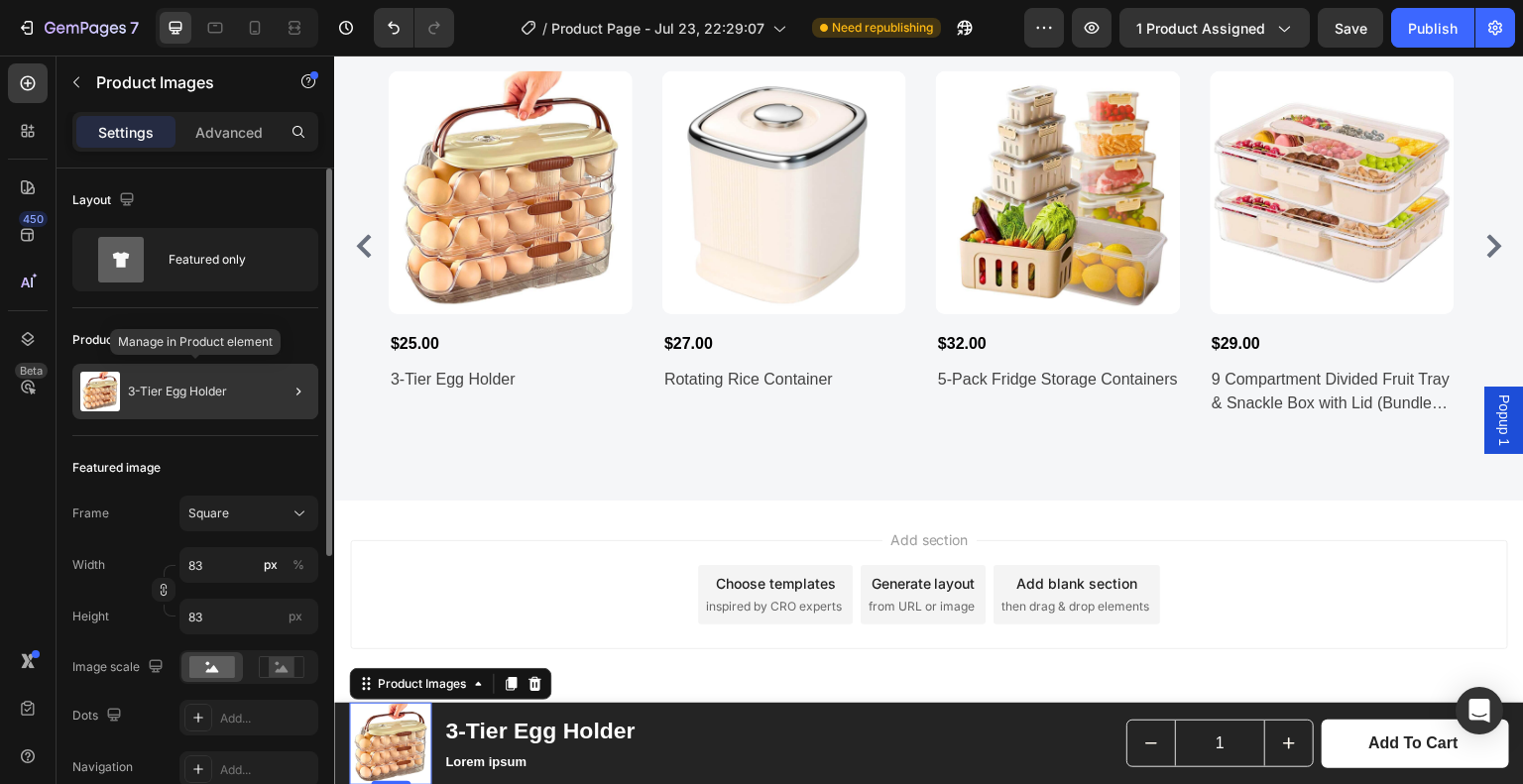 click on "3-Tier Egg Holder" 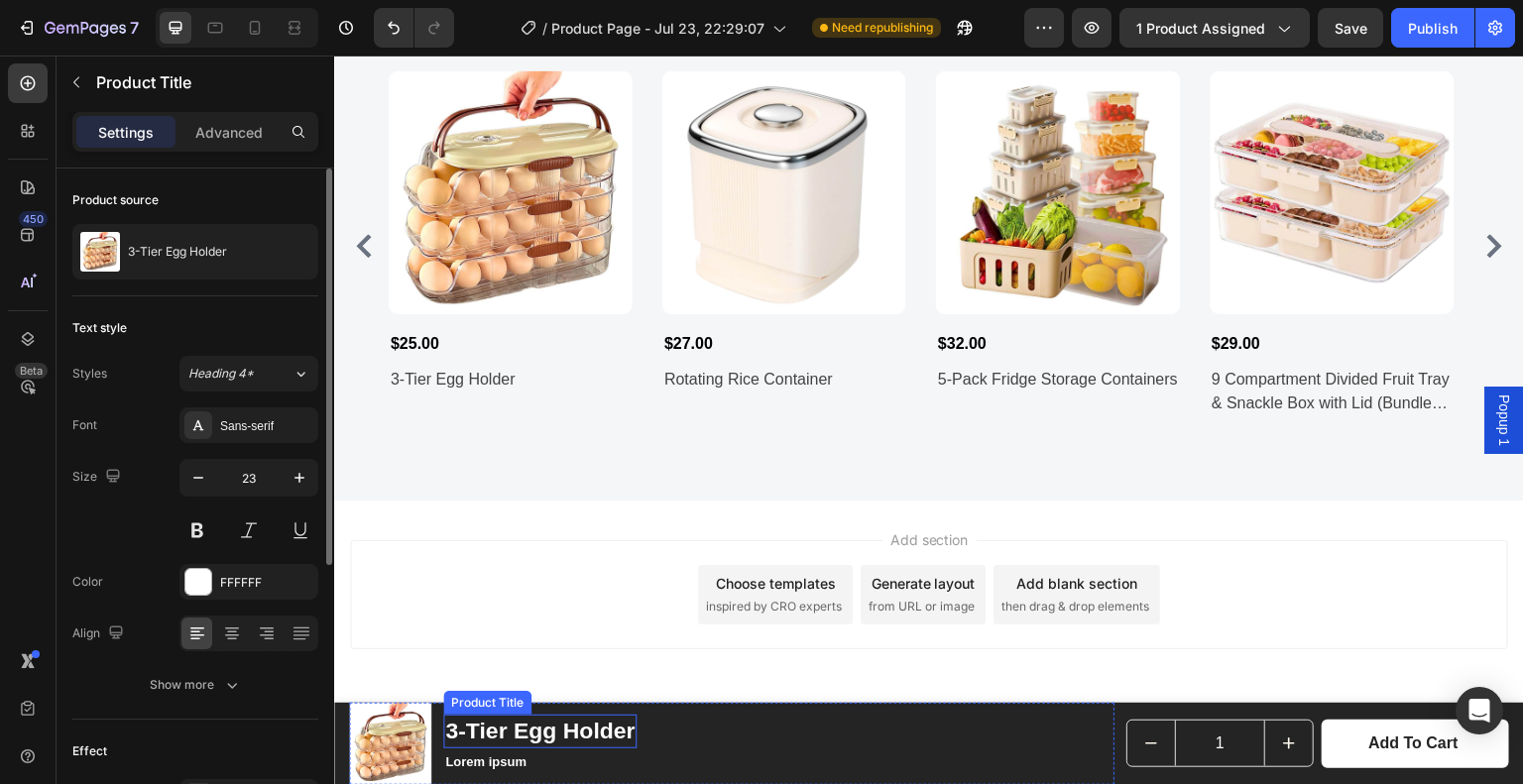 click on "3-Tier Egg Holder" at bounding box center [539, 731] 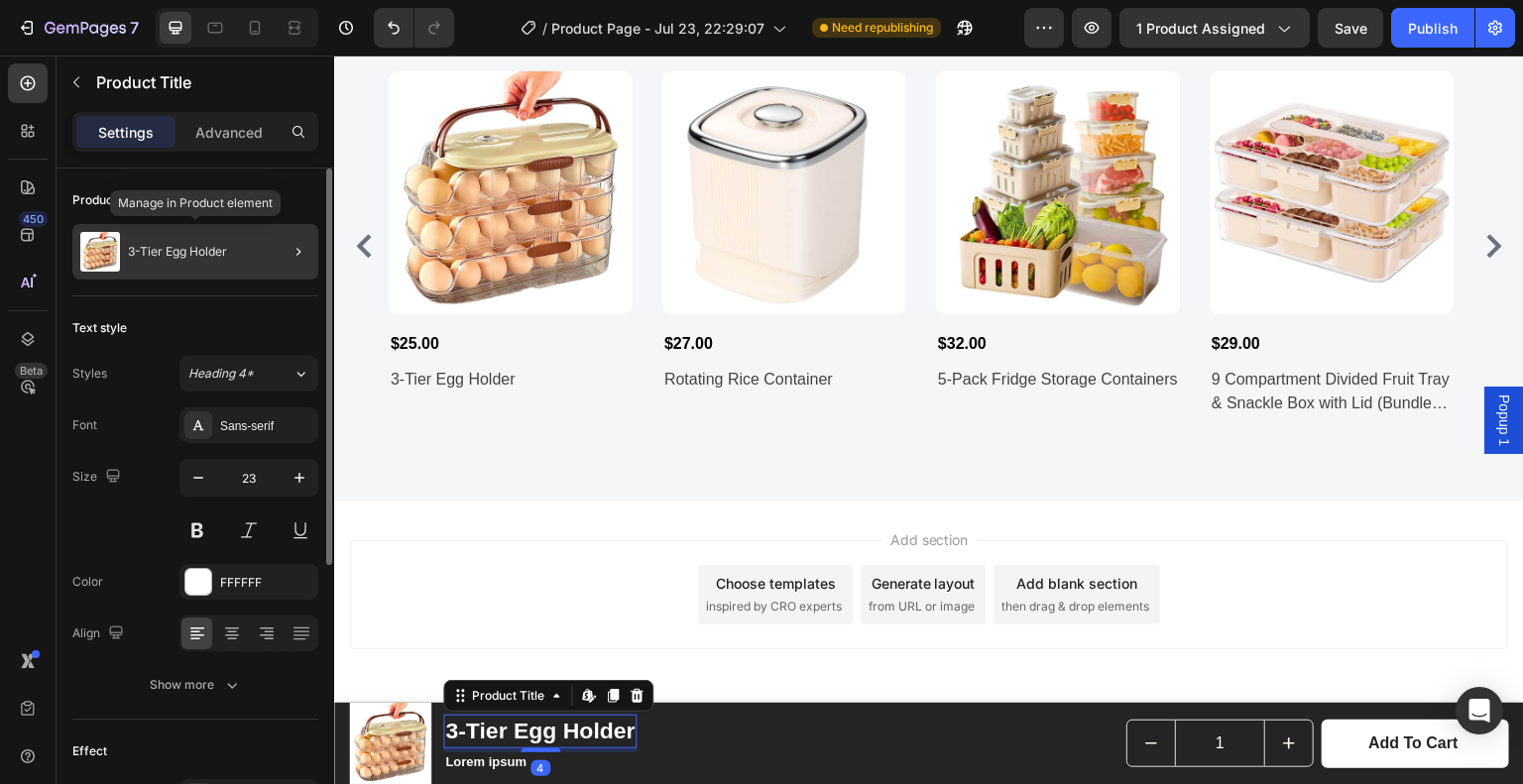 click on "3-Tier Egg Holder" 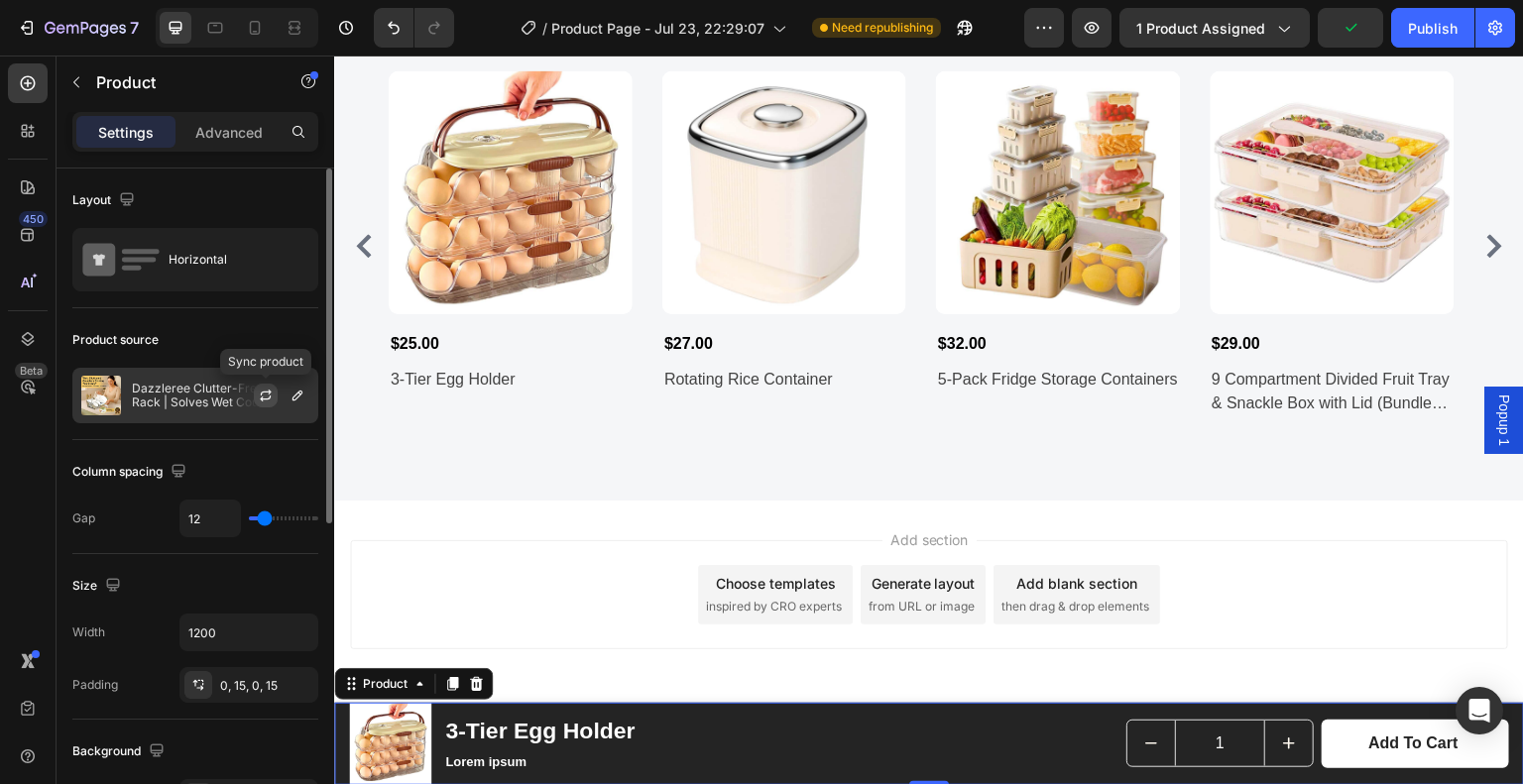 click 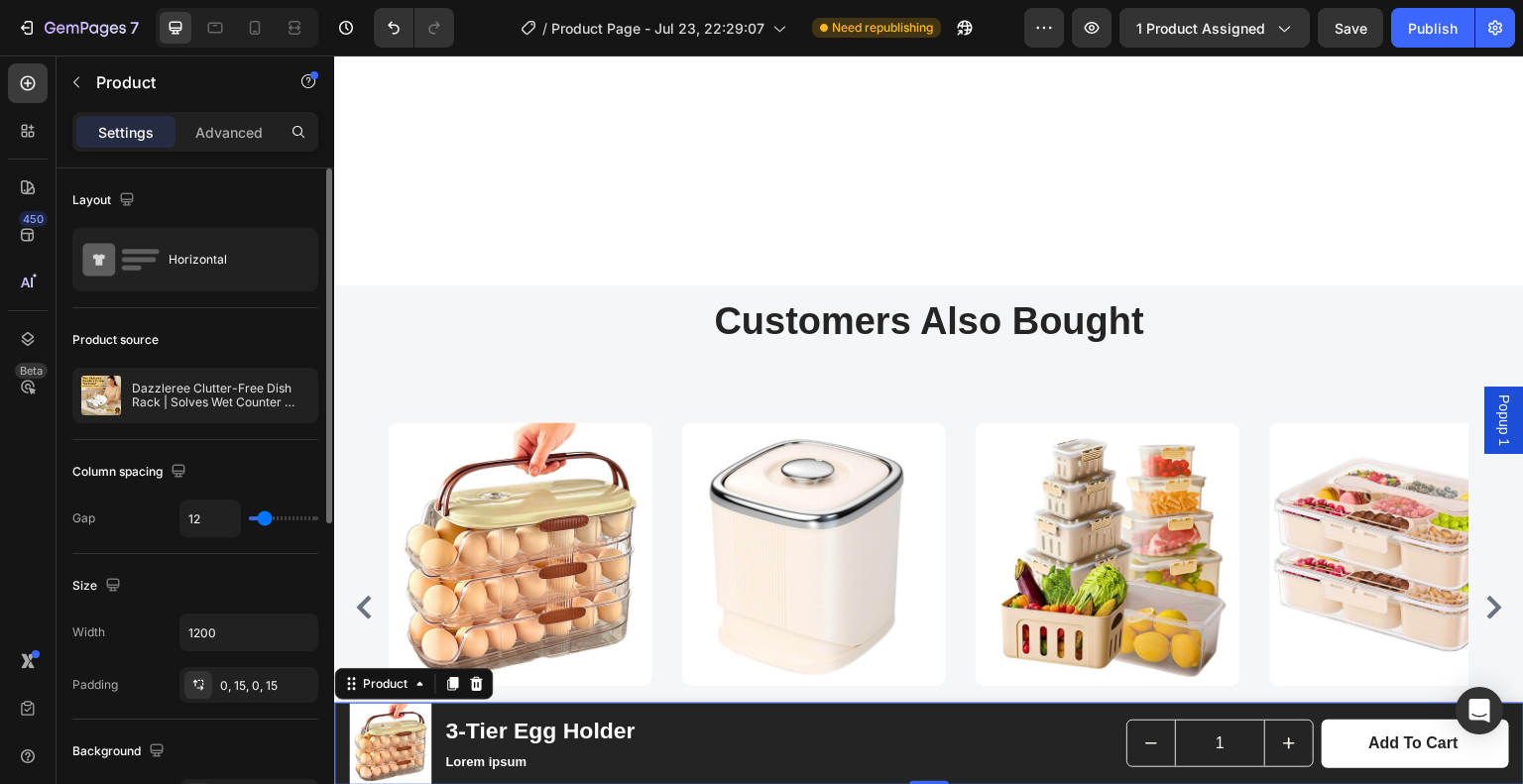 scroll, scrollTop: 6549, scrollLeft: 0, axis: vertical 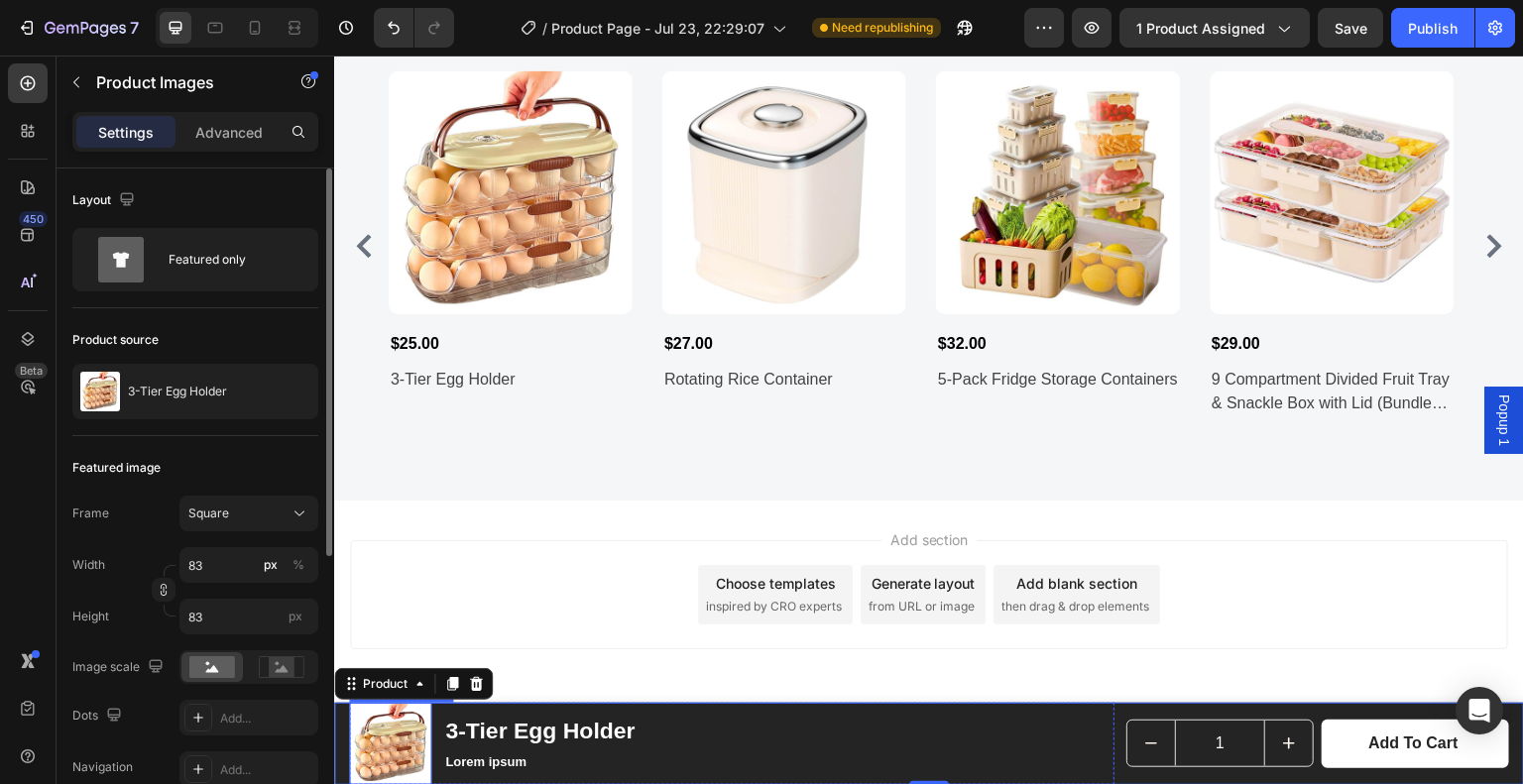 click at bounding box center [390, 743] 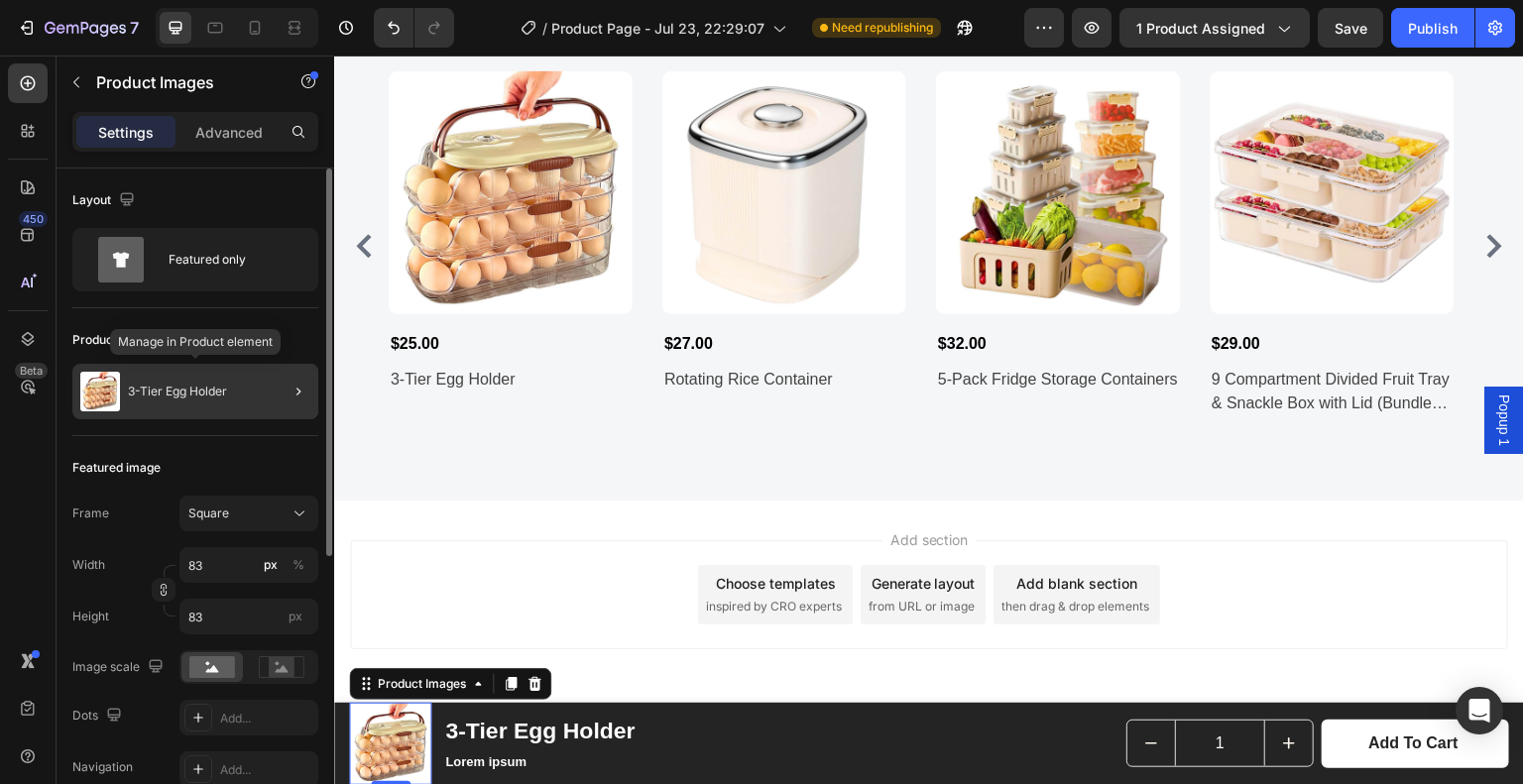 click on "3-Tier Egg Holder" 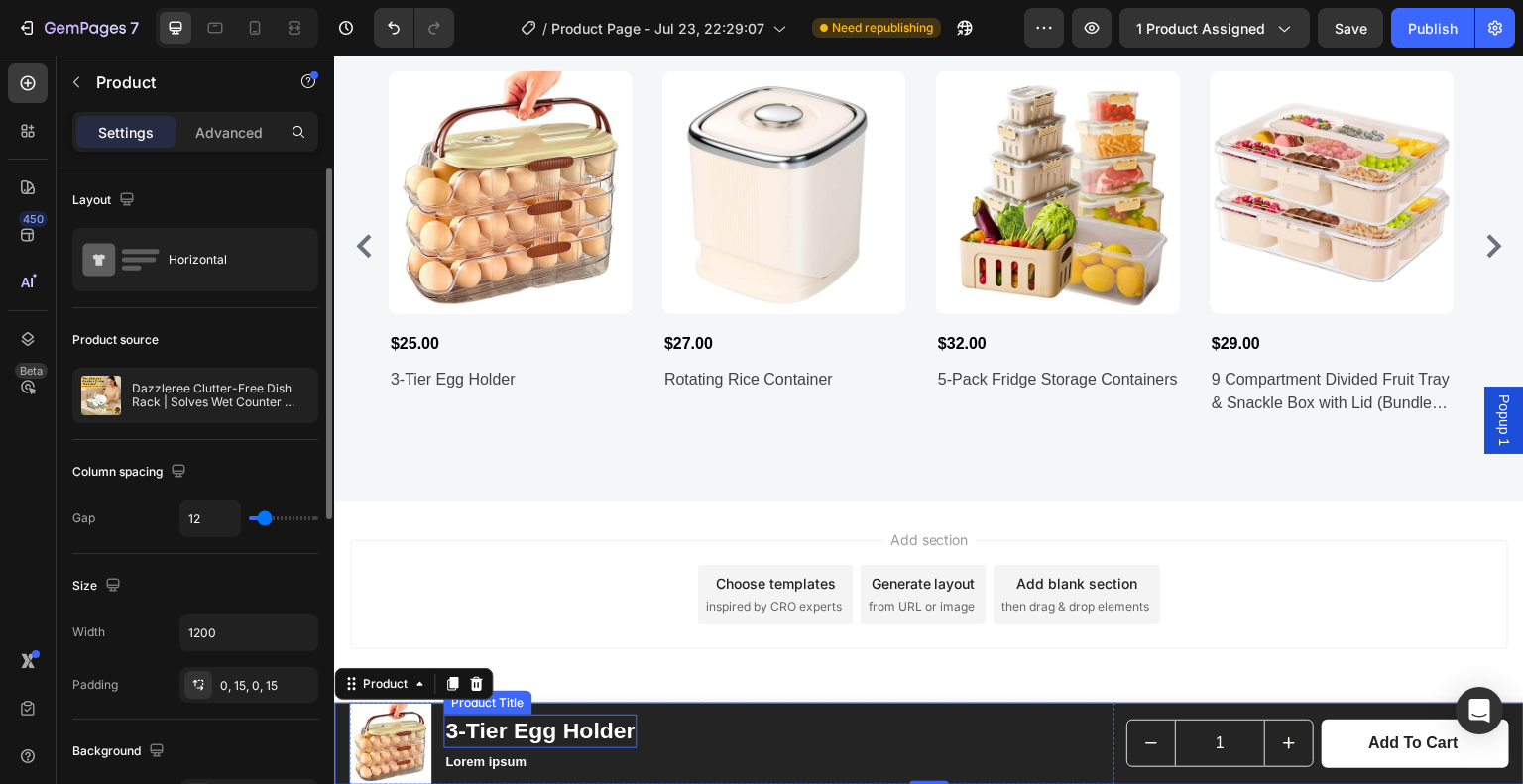 click on "Product Images 3-Tier Egg Holder Product Title Lorem ipsum  Text Block Row" at bounding box center (732, 743) 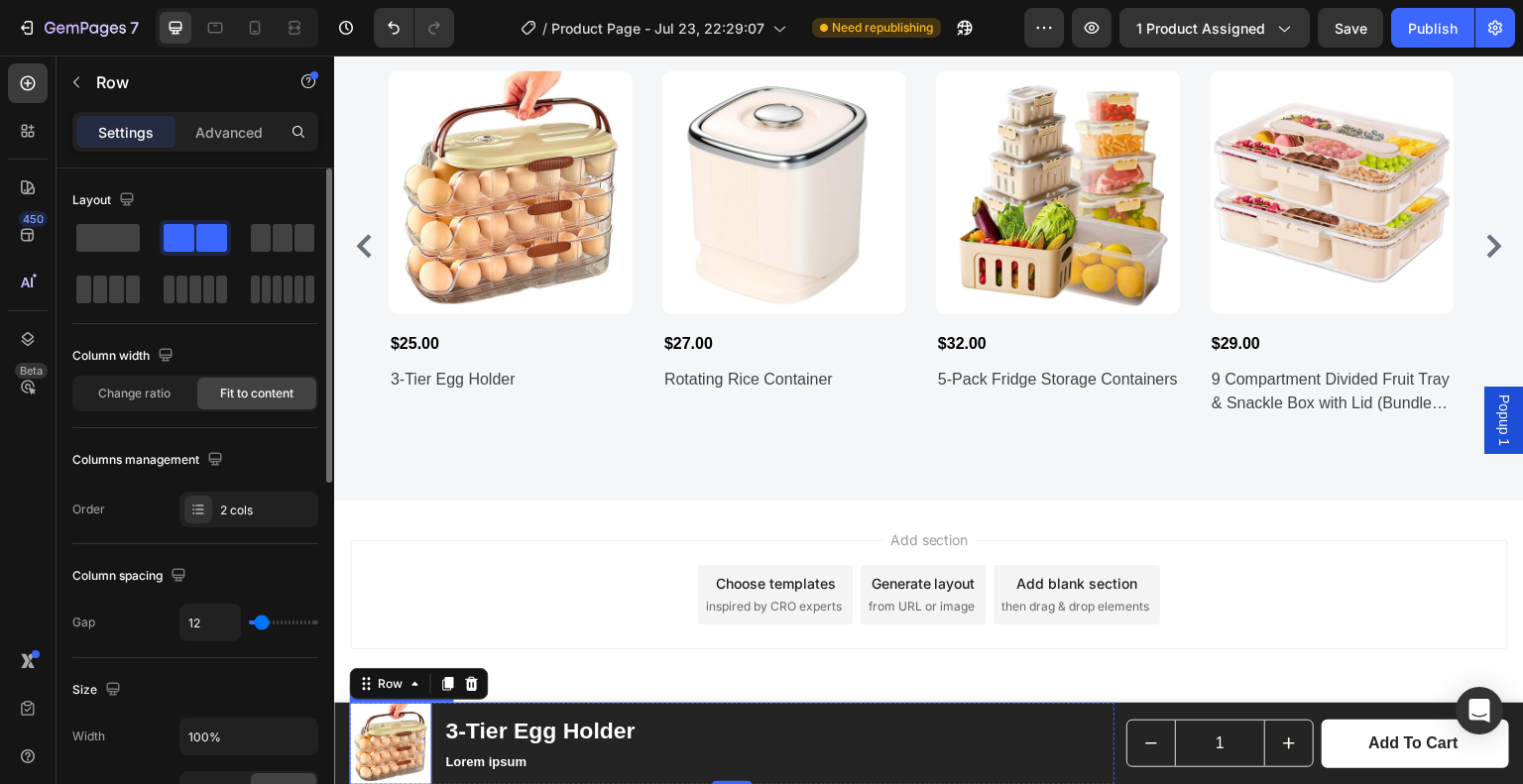 click at bounding box center (390, 743) 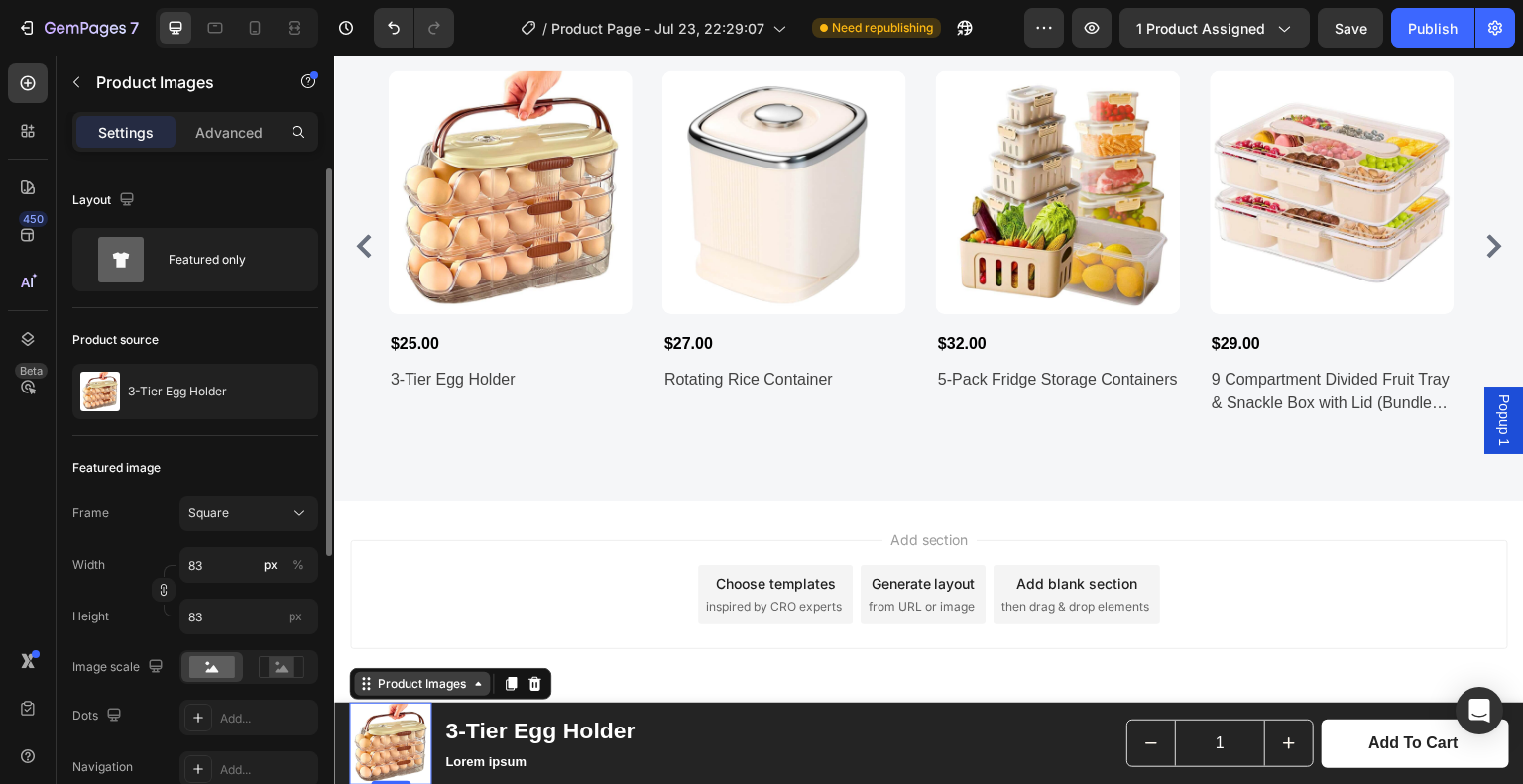 click 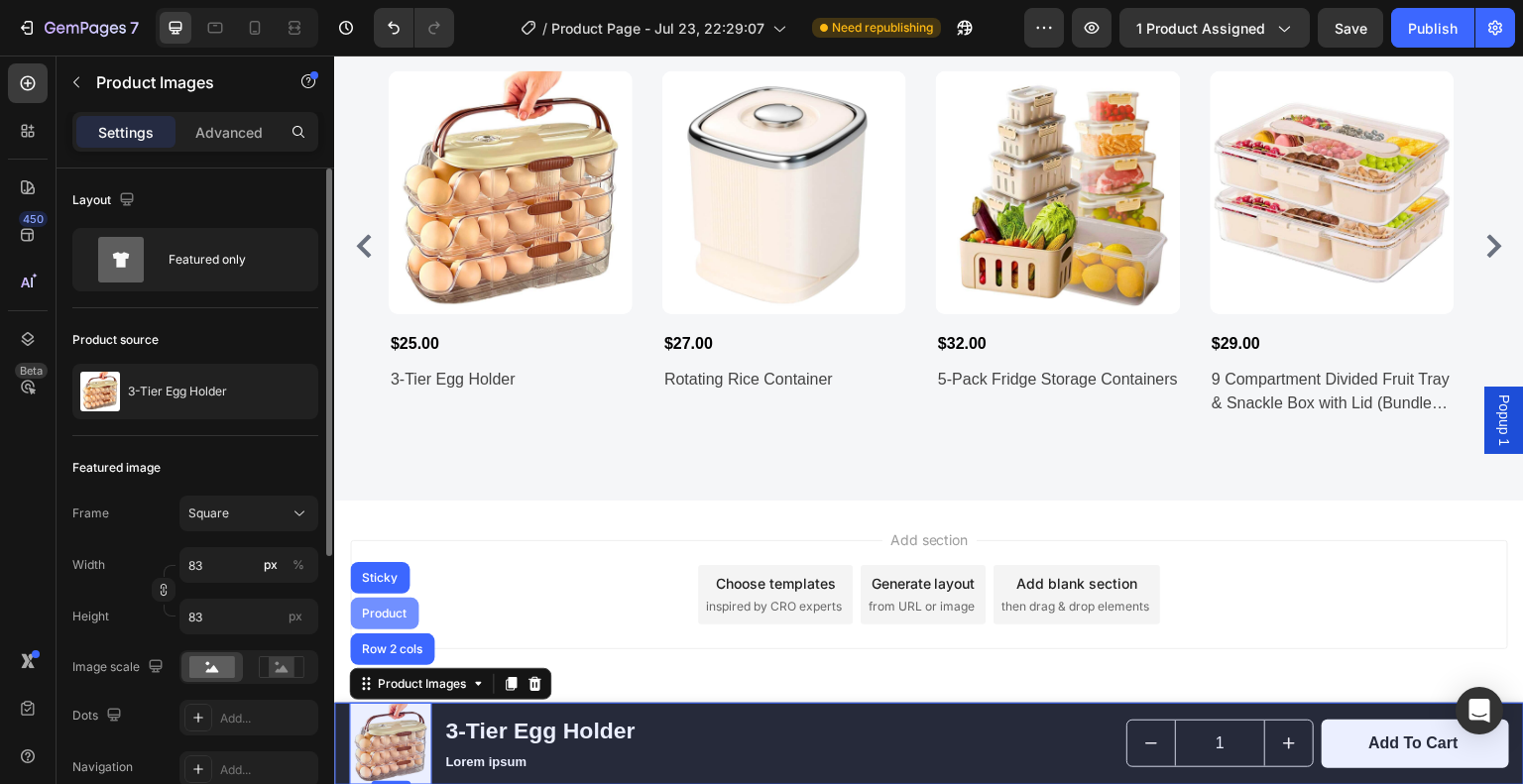 click on "Product" at bounding box center (384, 614) 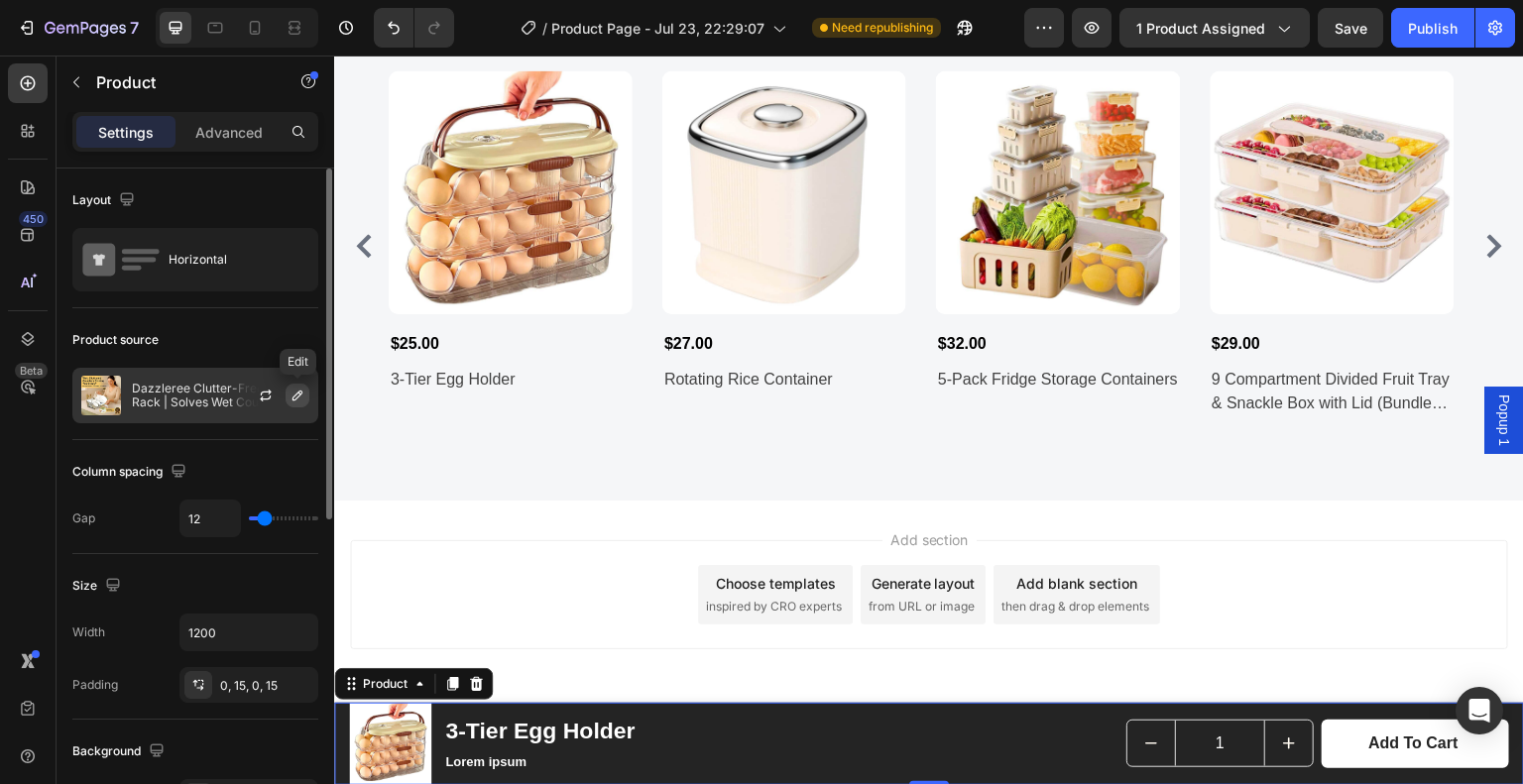 click 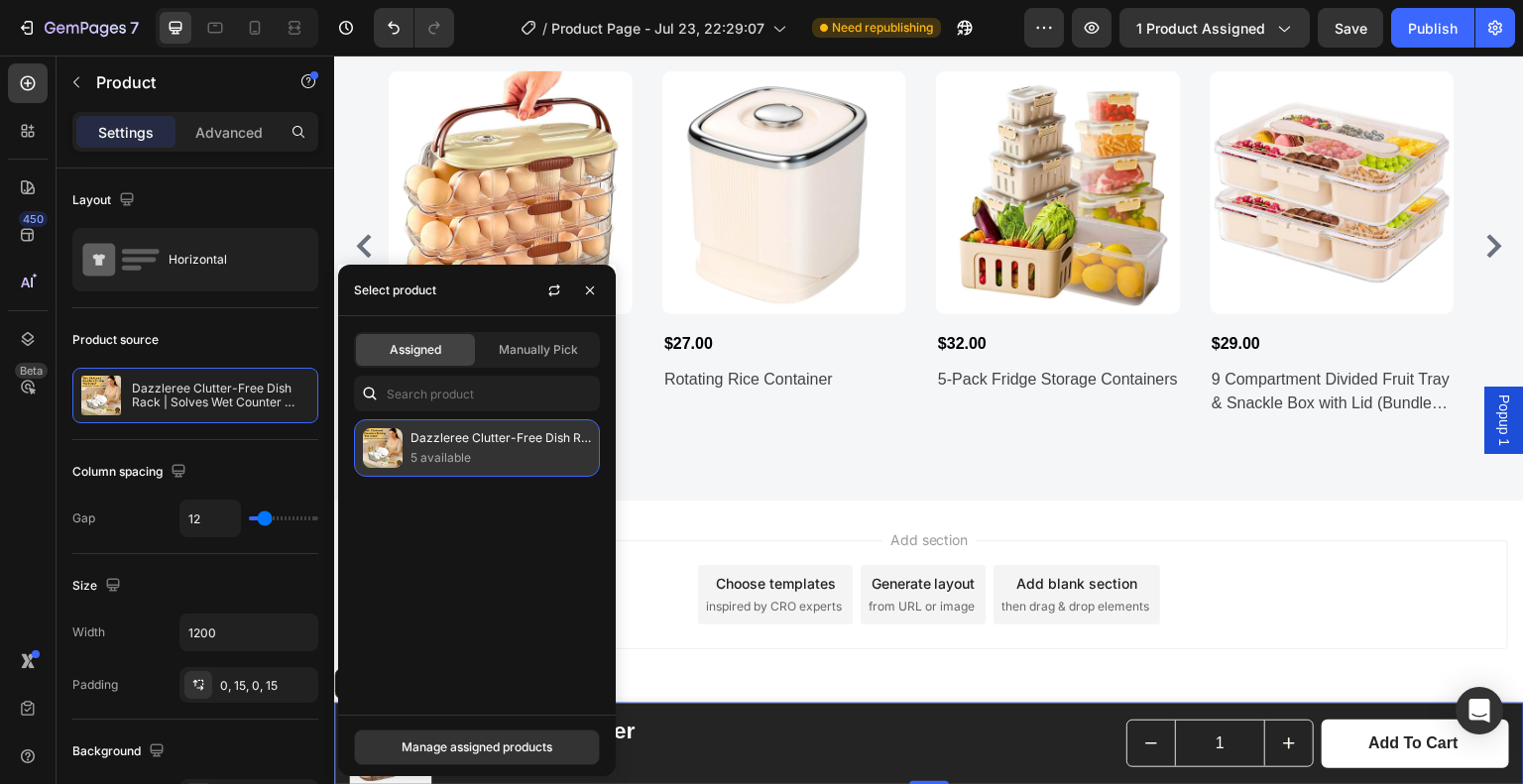 click on "Dazzleree Clutter-Free Dish Rack | Solves Wet Counter Mess" at bounding box center [501, 438] 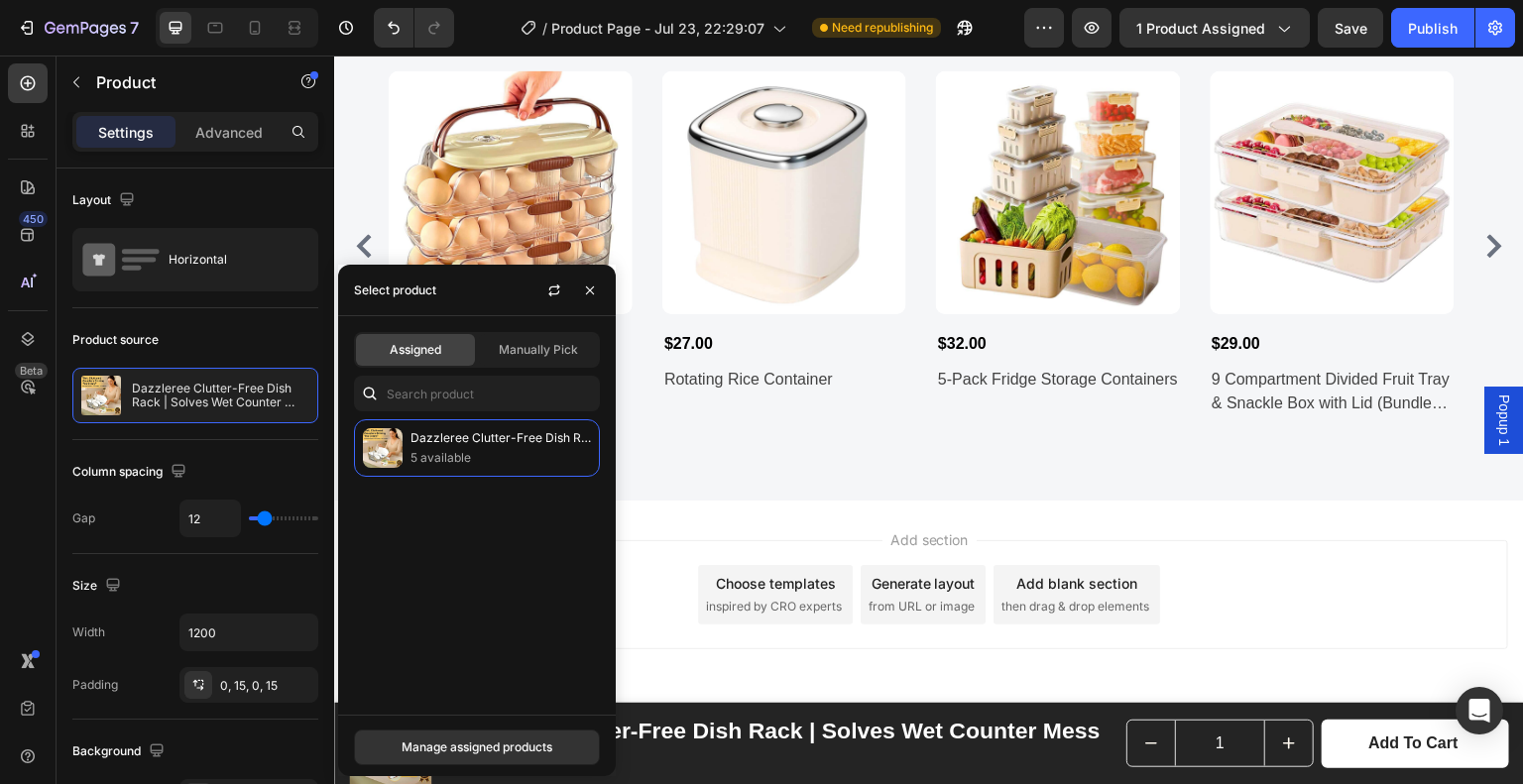 click on "Add section Choose templates inspired by CRO experts Generate layout from URL or image Add blank section then drag & drop elements" at bounding box center [929, 595] 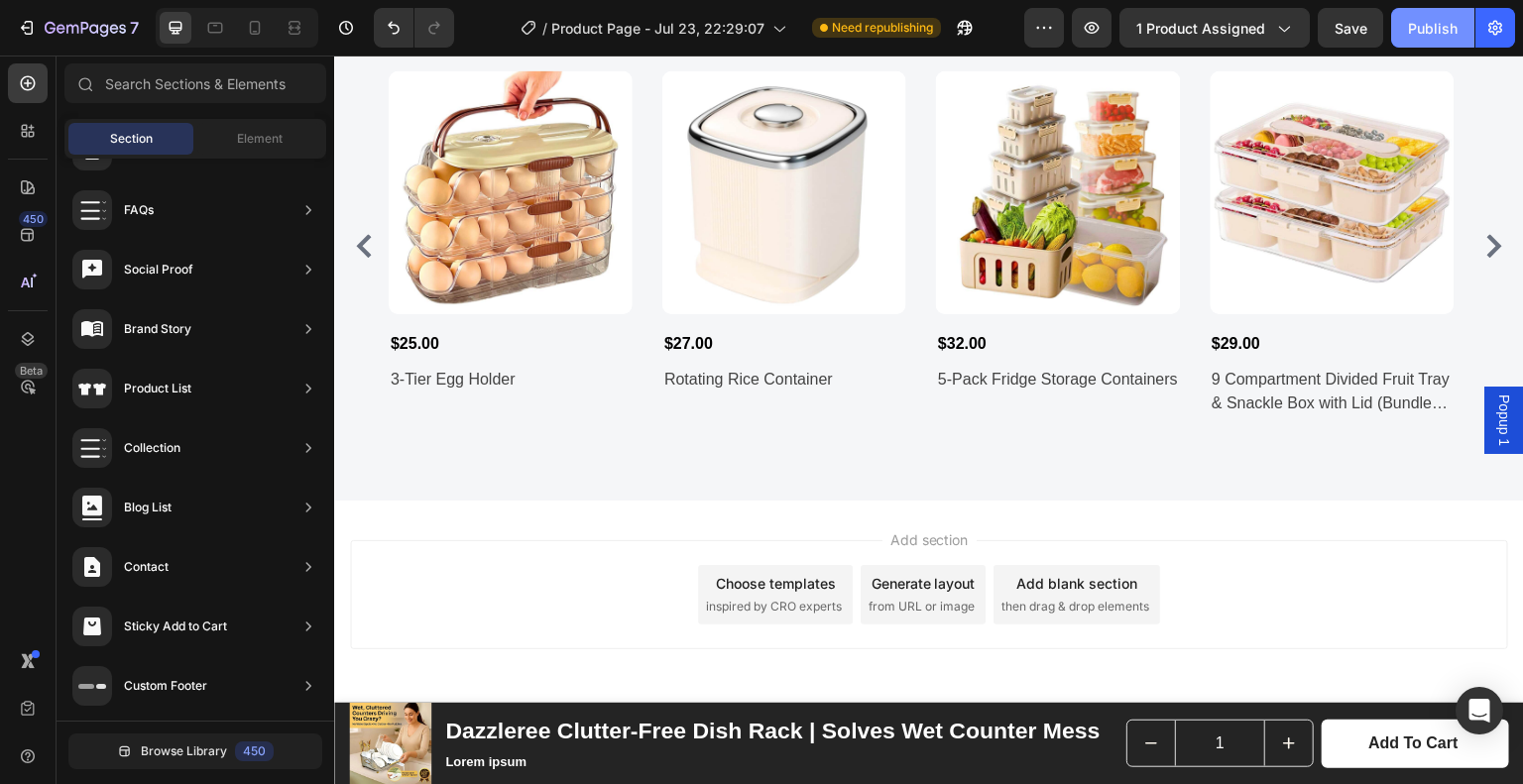 click on "Publish" at bounding box center [1433, 28] 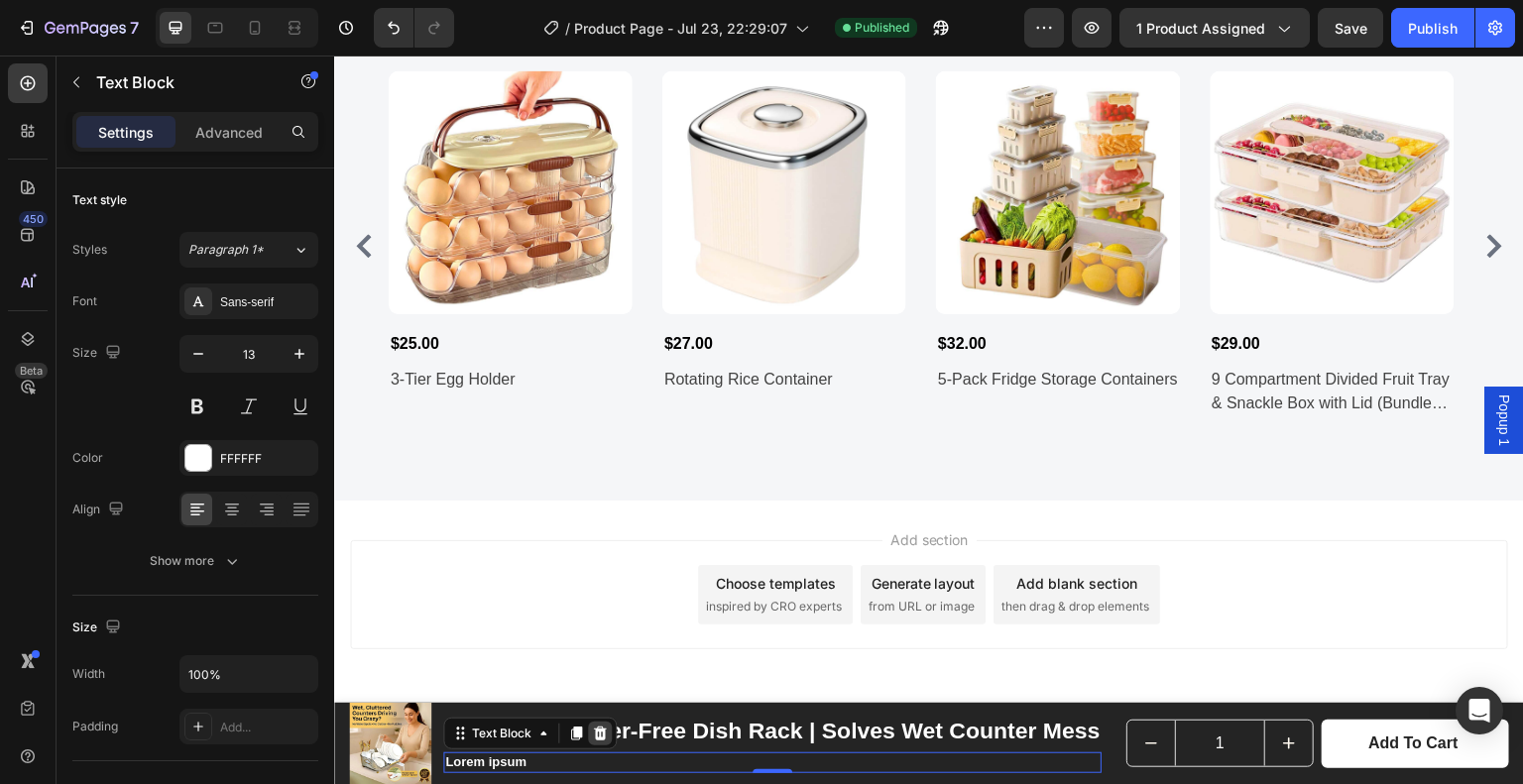 click at bounding box center (600, 733) 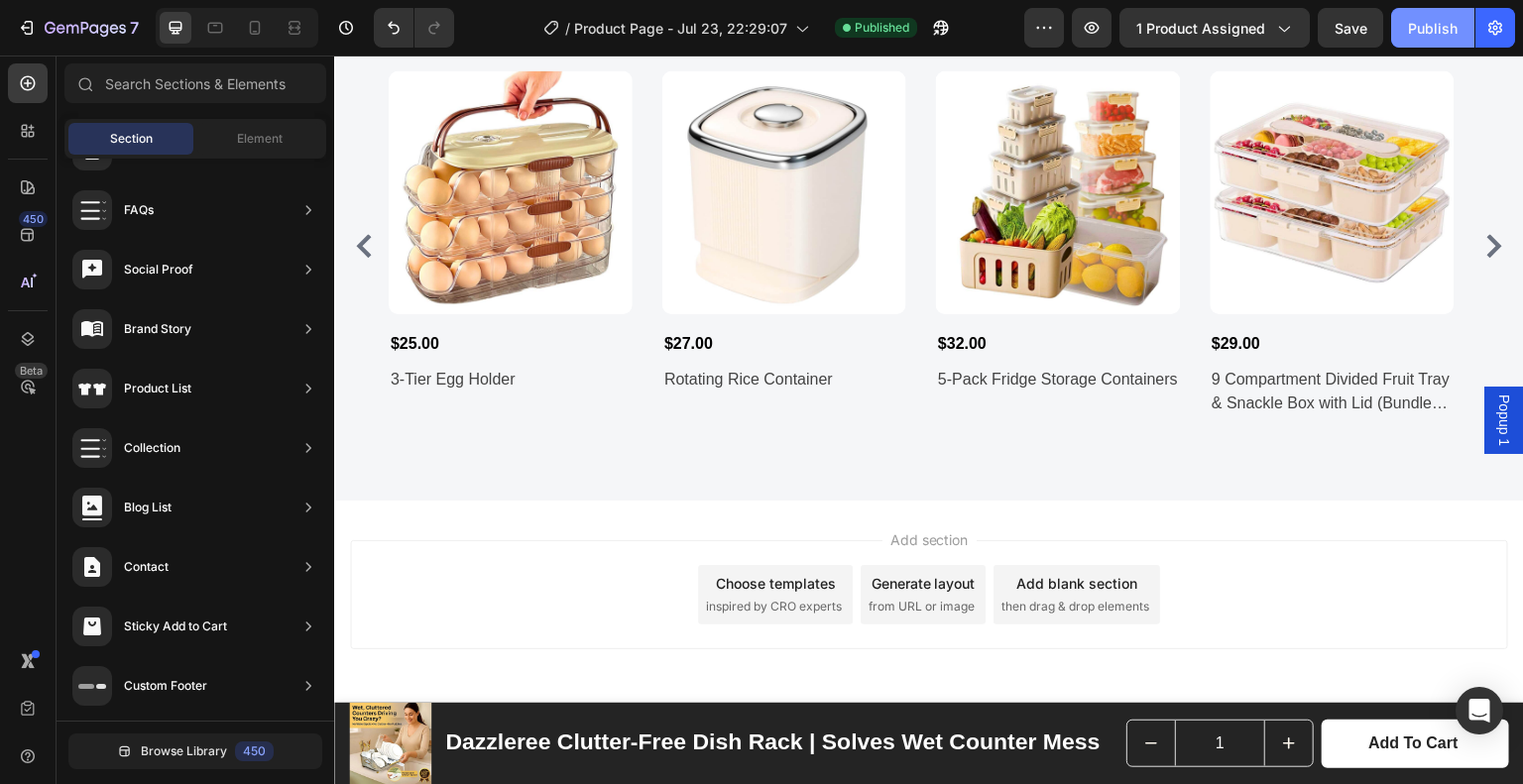 click on "Publish" 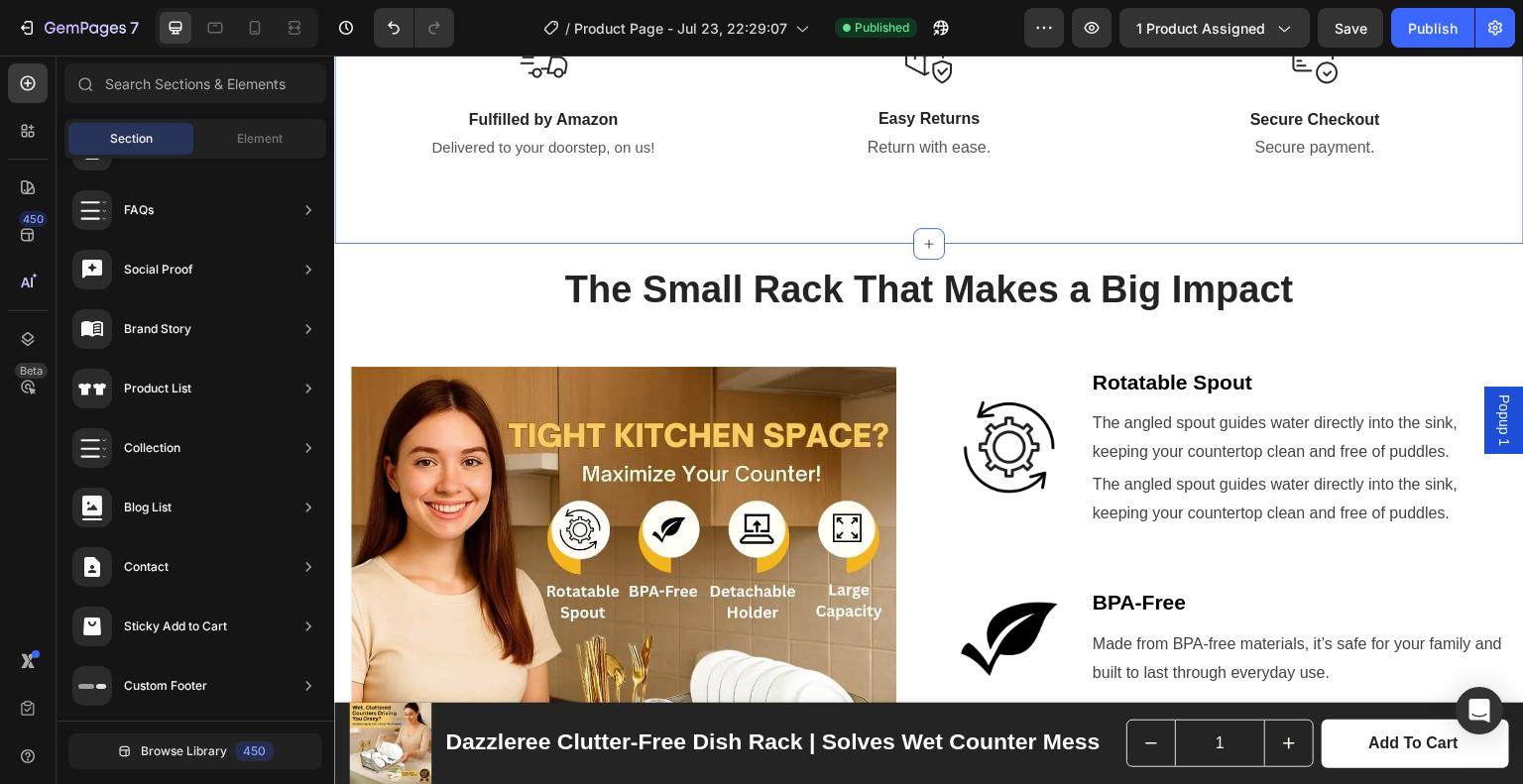scroll, scrollTop: 740, scrollLeft: 0, axis: vertical 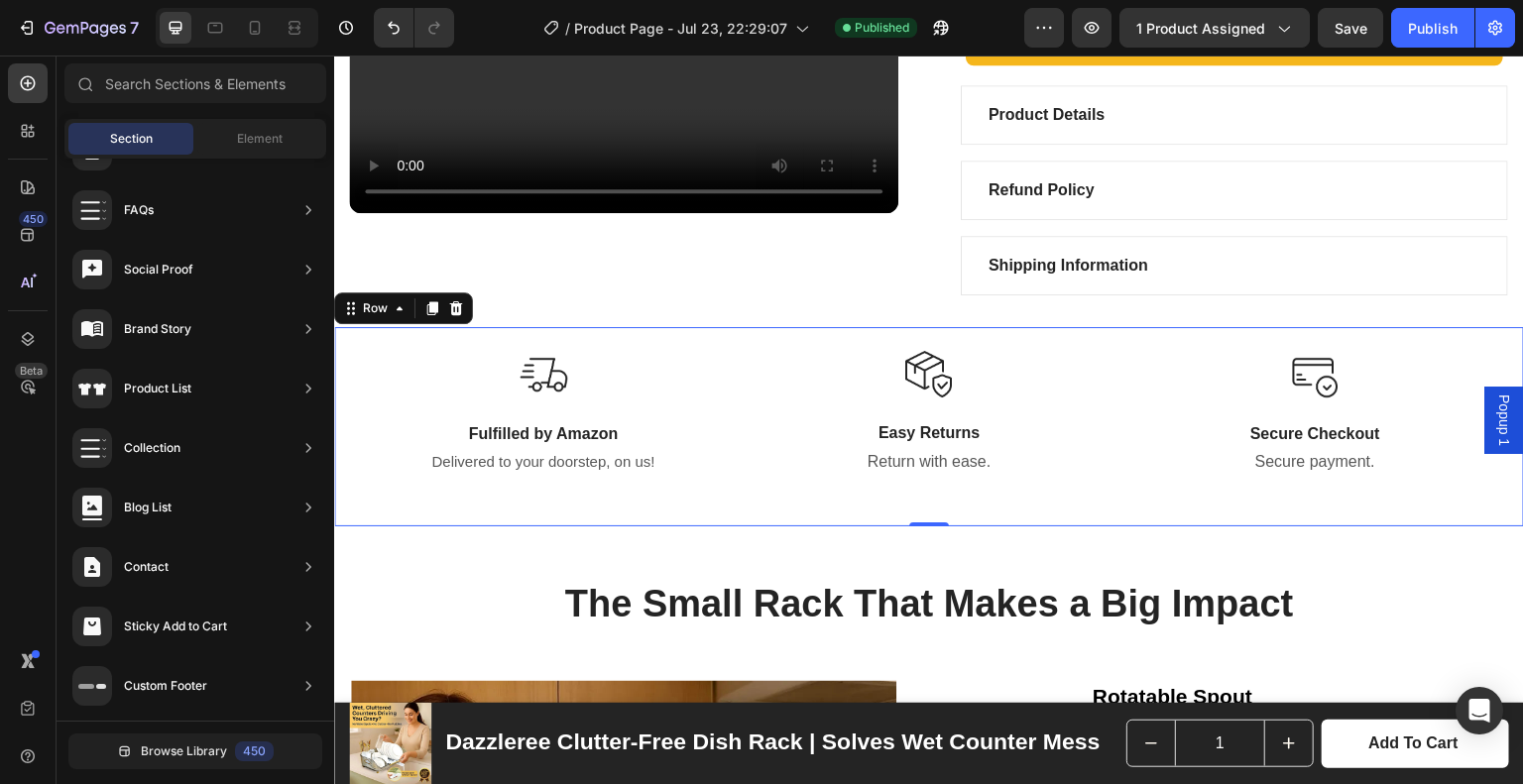 click on "Image Fulfilled by Amazon Text Block Delivered to your doorstep, on us! Text block Image Easy Returns Text Block Return with ease. Text block Image Secure Checkout Text Block Secure payment. Text block Row Row   0" at bounding box center [929, 426] 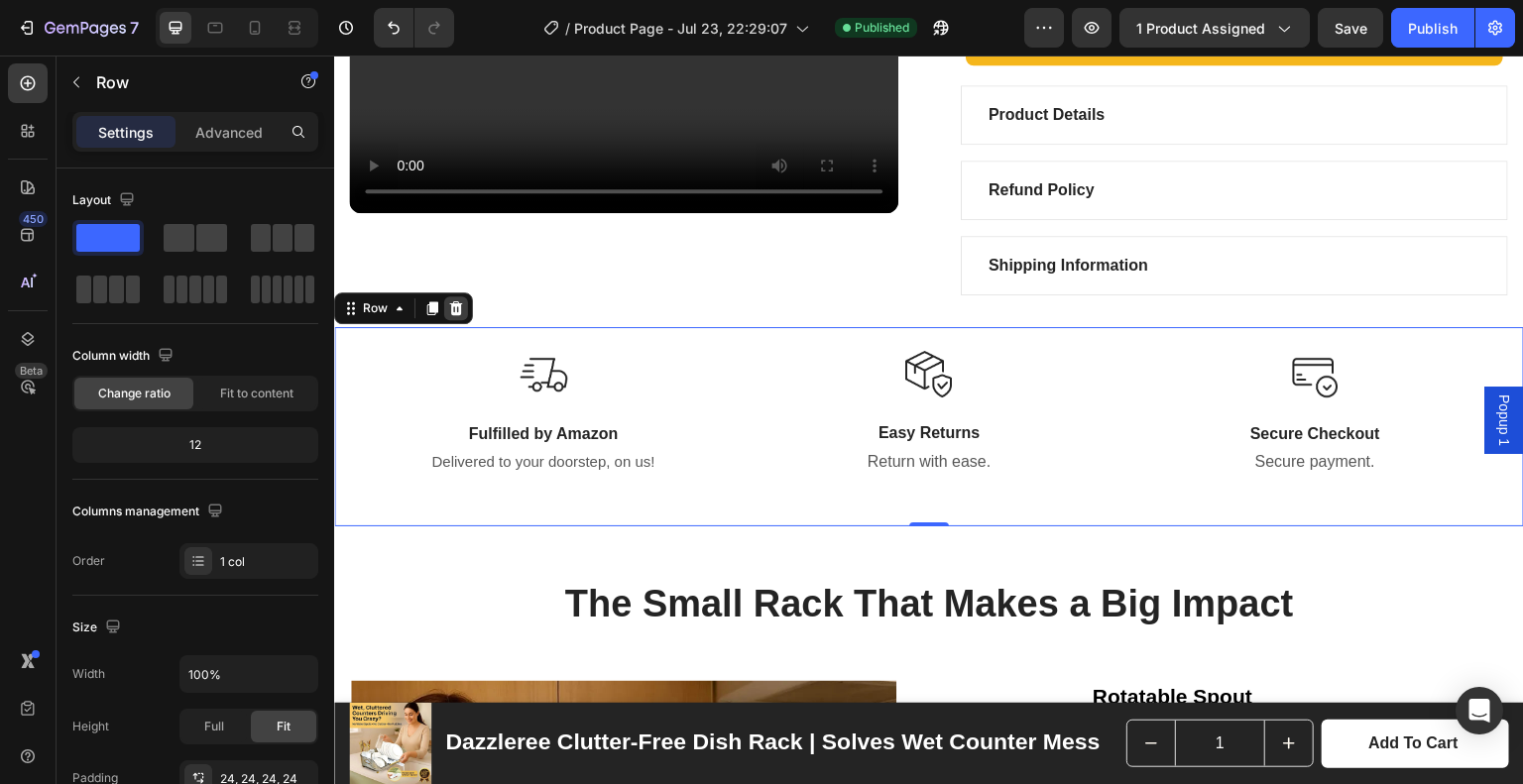 click 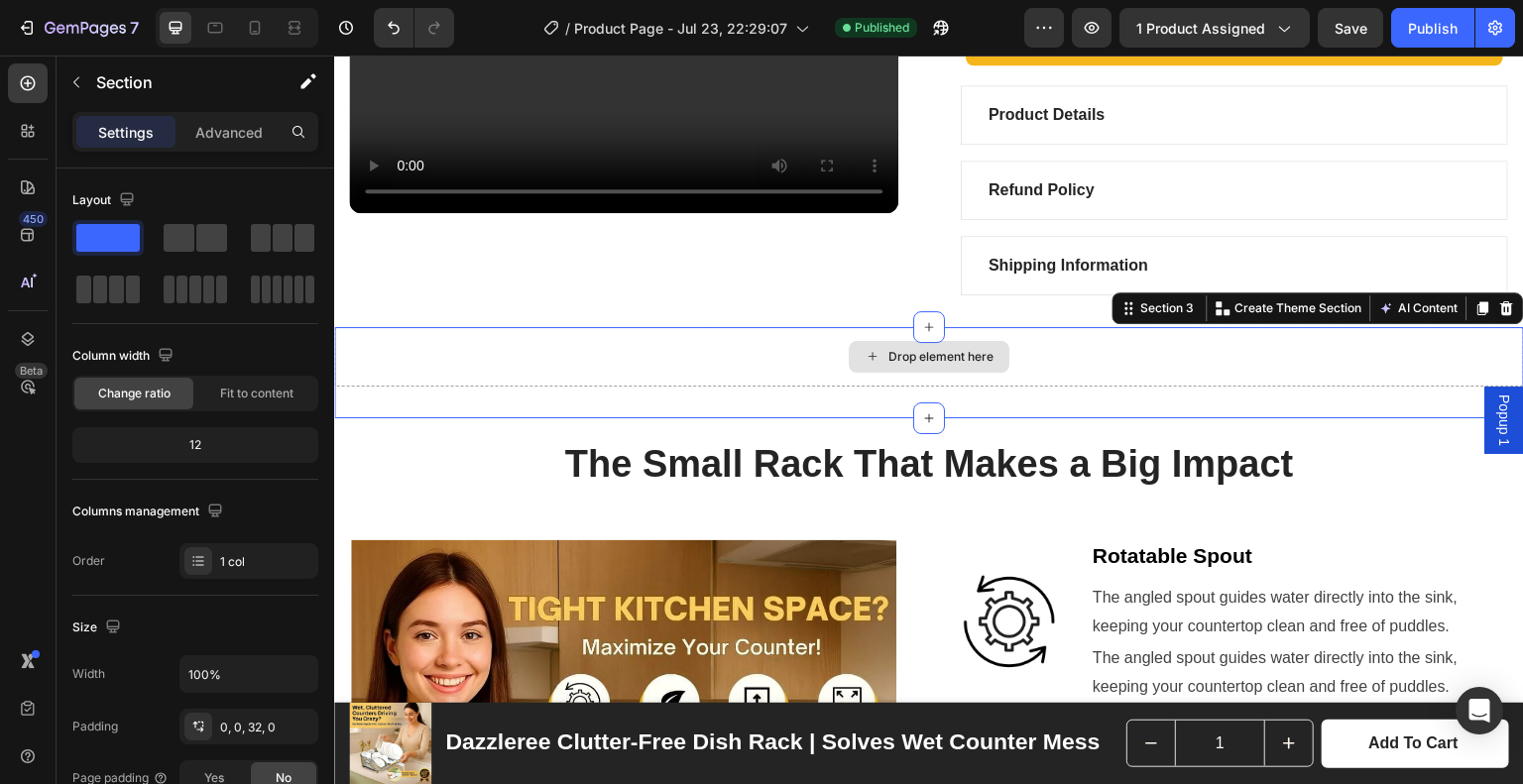 click on "Drop element here" at bounding box center (929, 357) 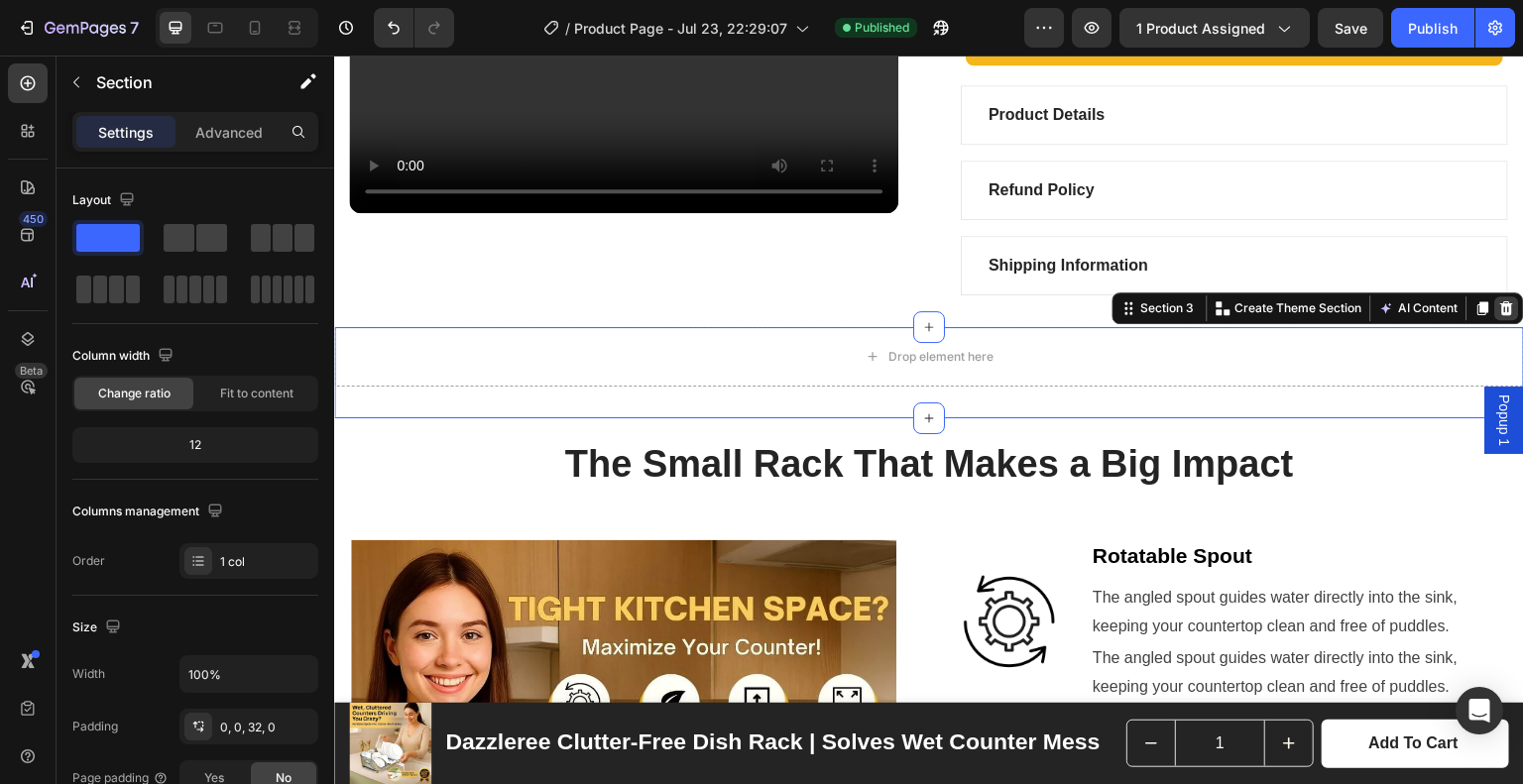 click at bounding box center [1507, 308] 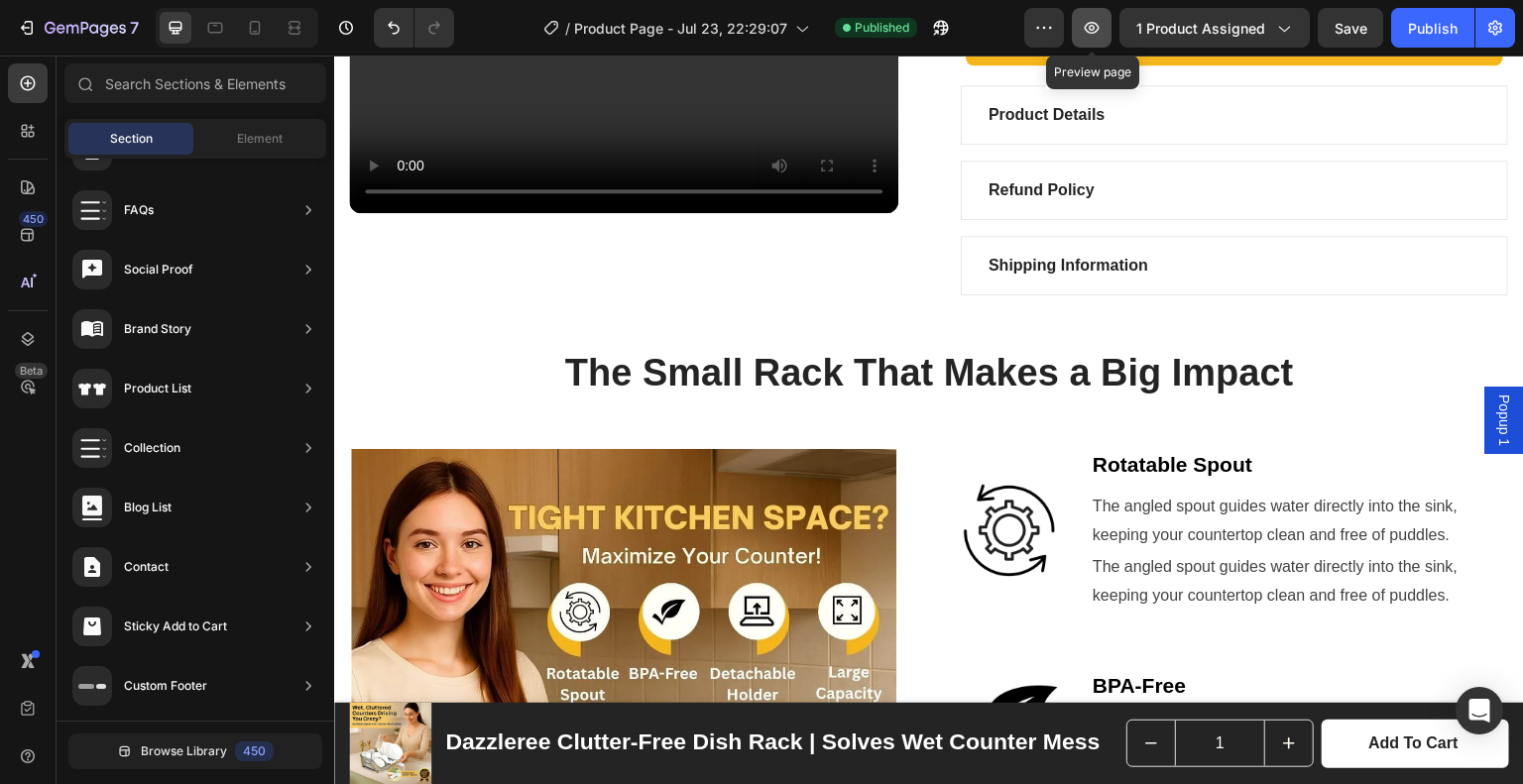 click 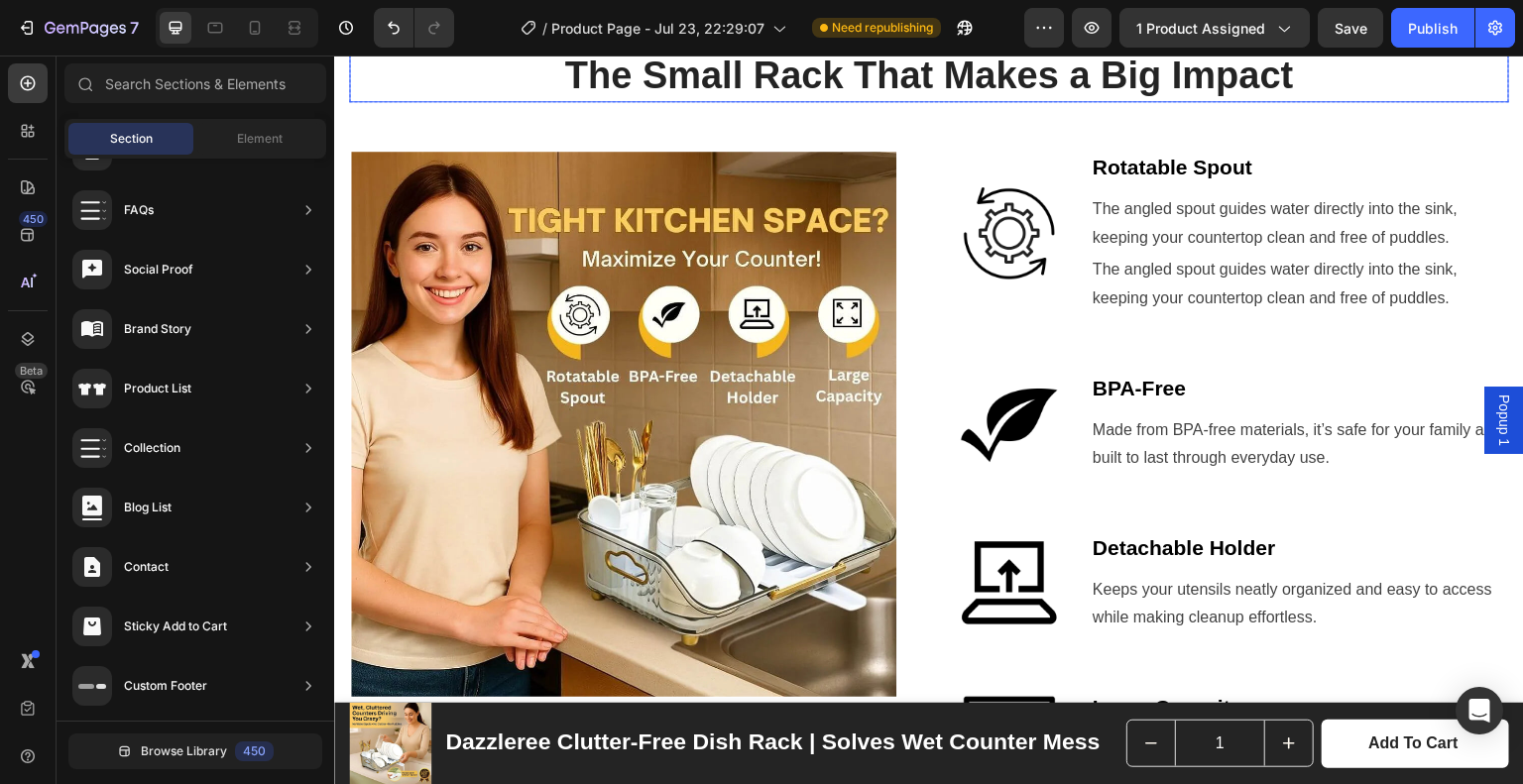 scroll, scrollTop: 542, scrollLeft: 0, axis: vertical 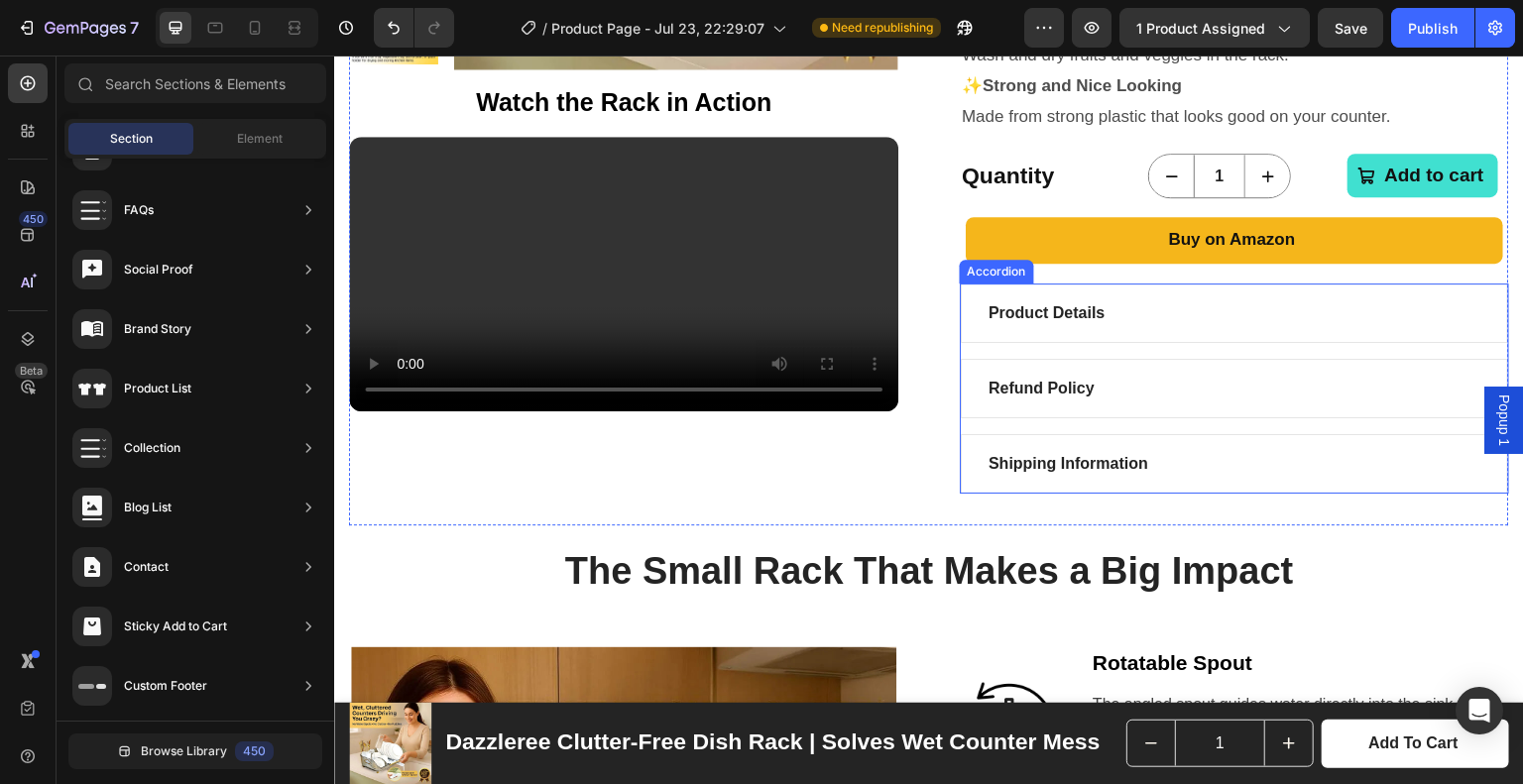 type 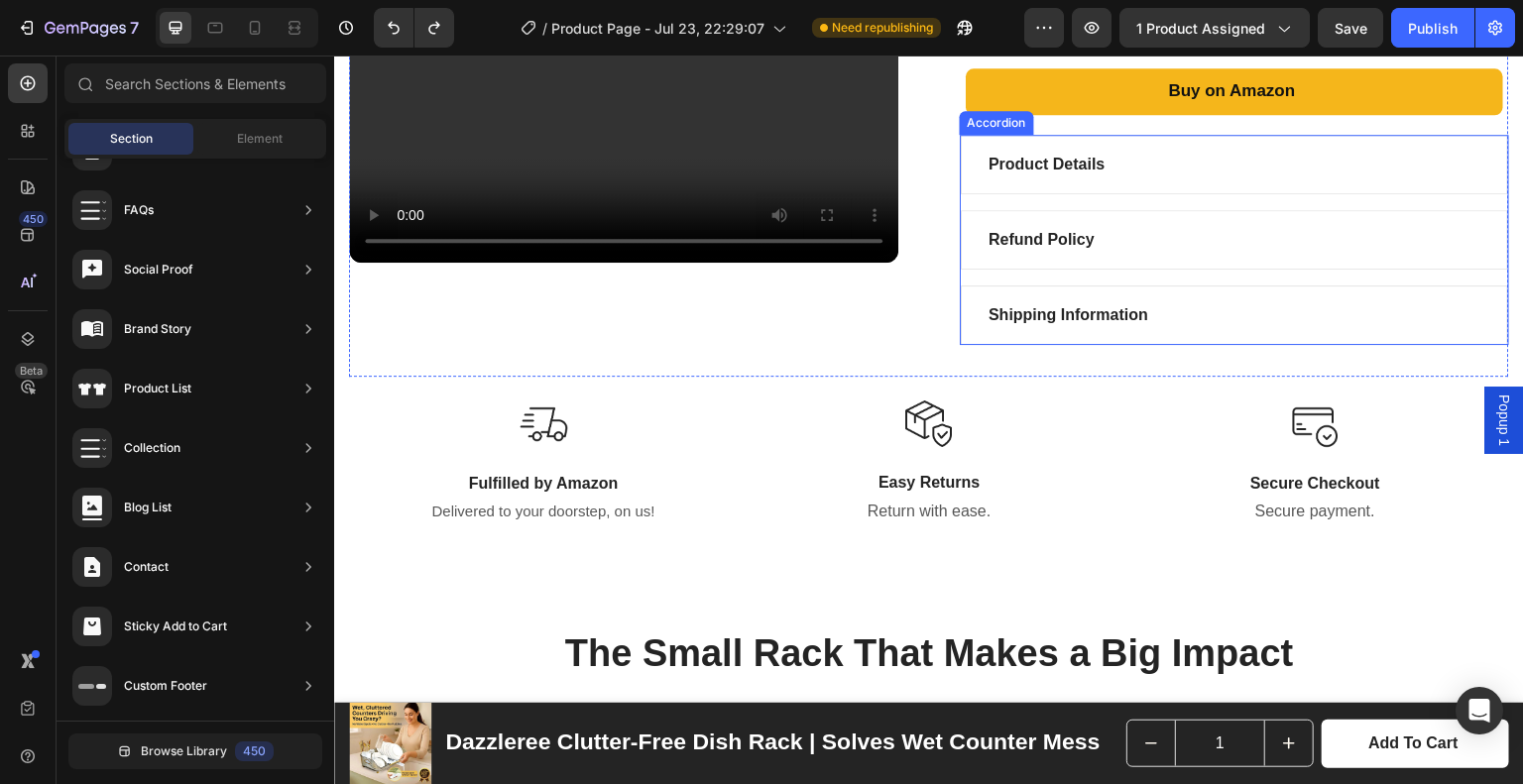 scroll, scrollTop: 740, scrollLeft: 0, axis: vertical 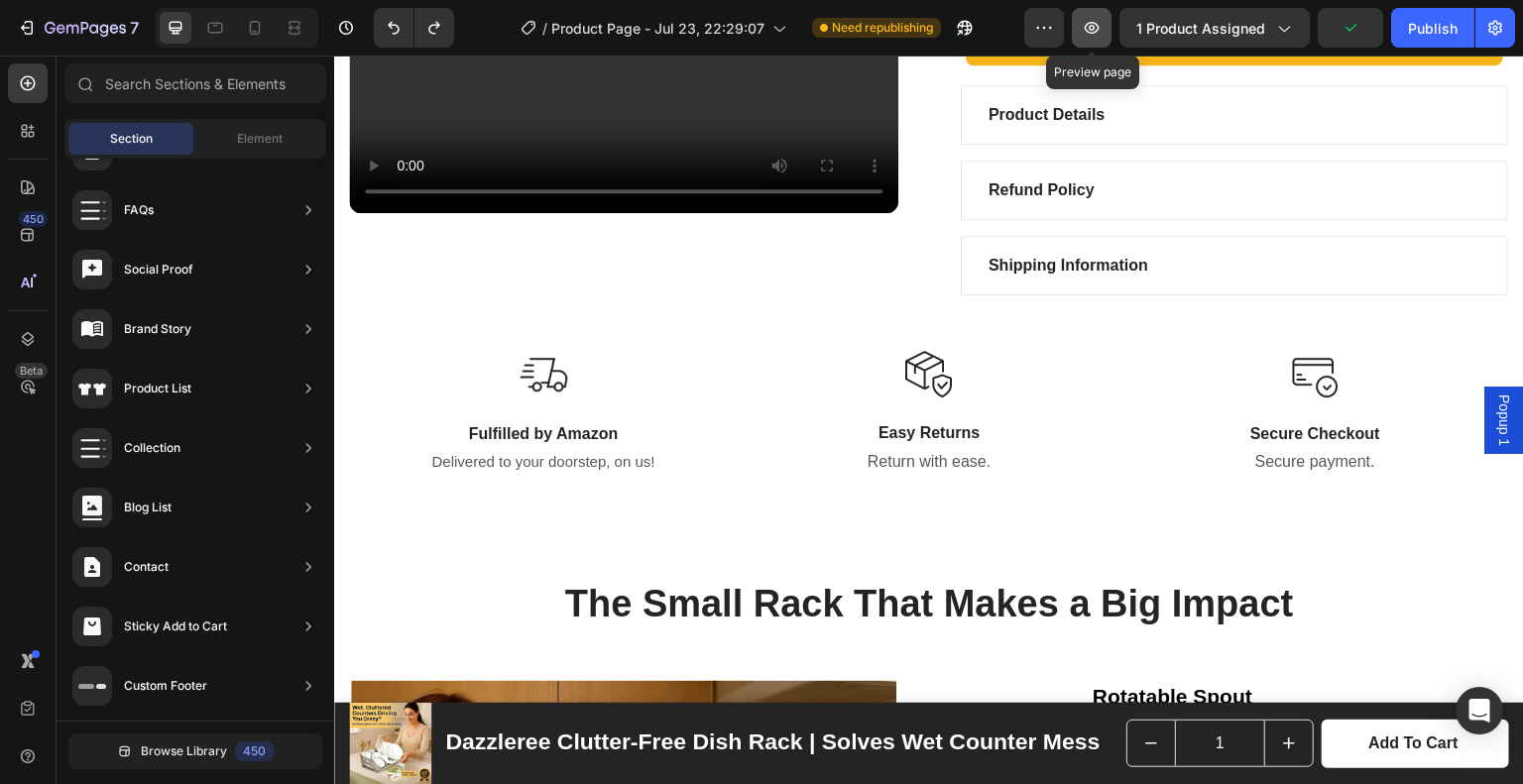 click 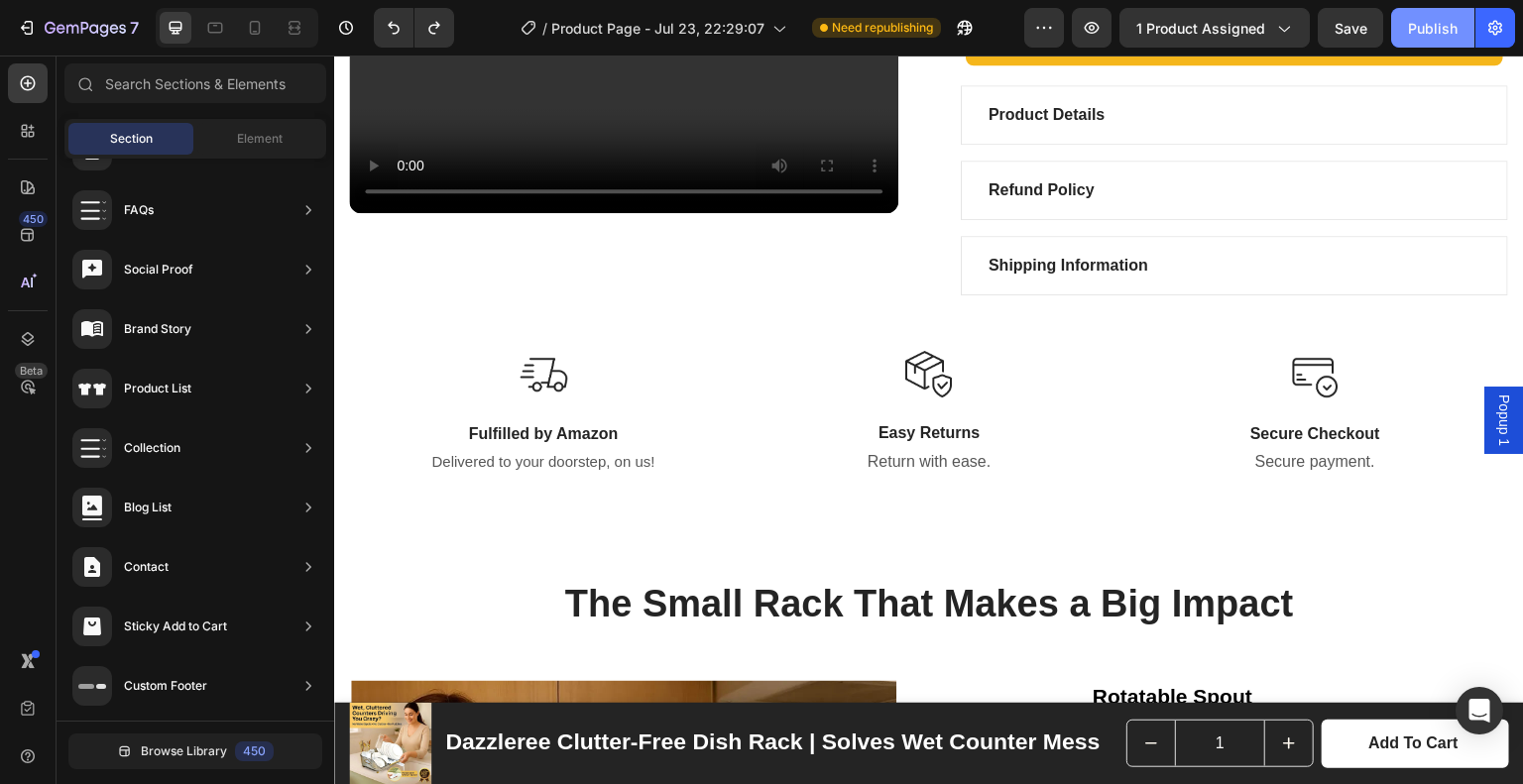 click on "Publish" at bounding box center (1433, 28) 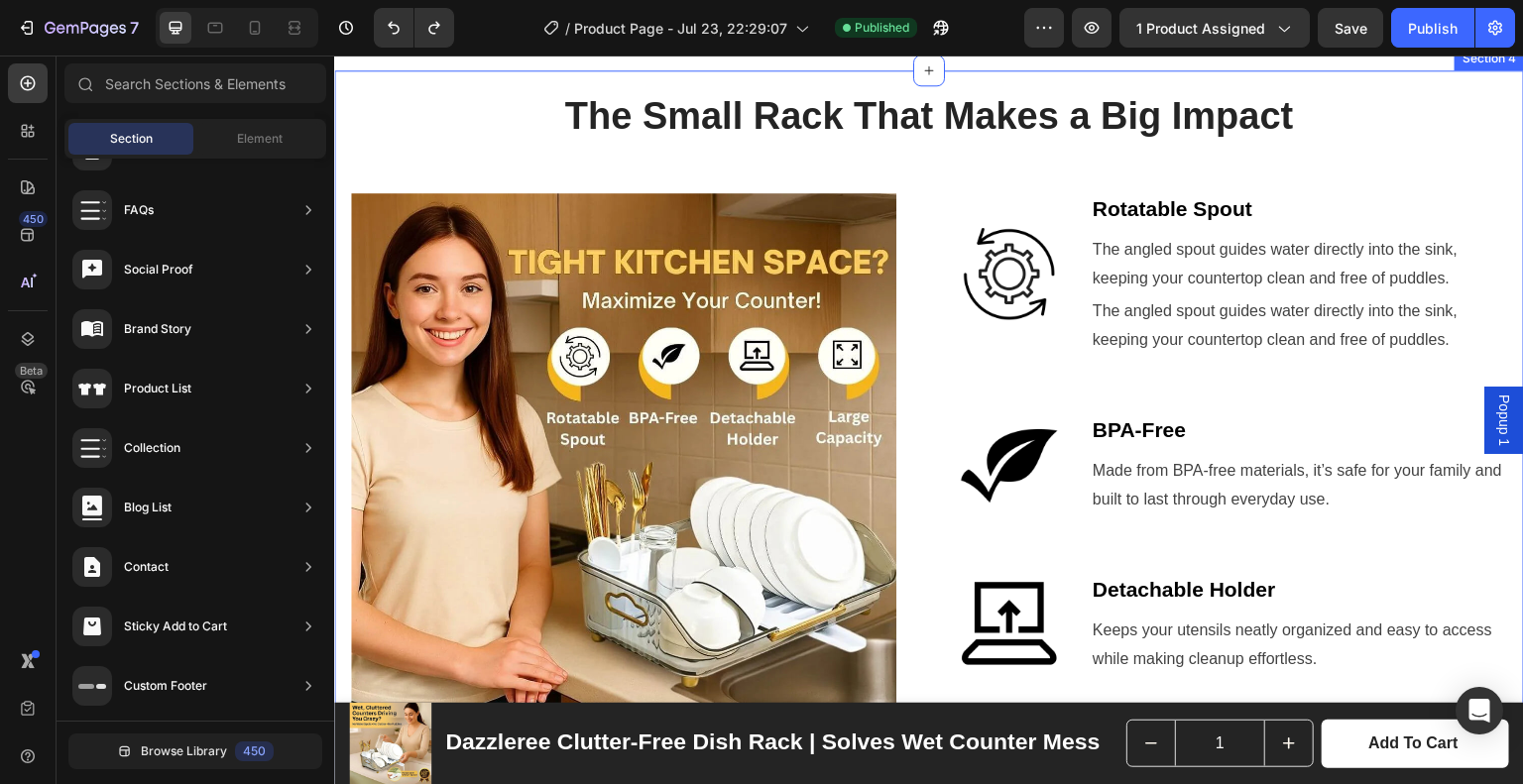 scroll, scrollTop: 1335, scrollLeft: 0, axis: vertical 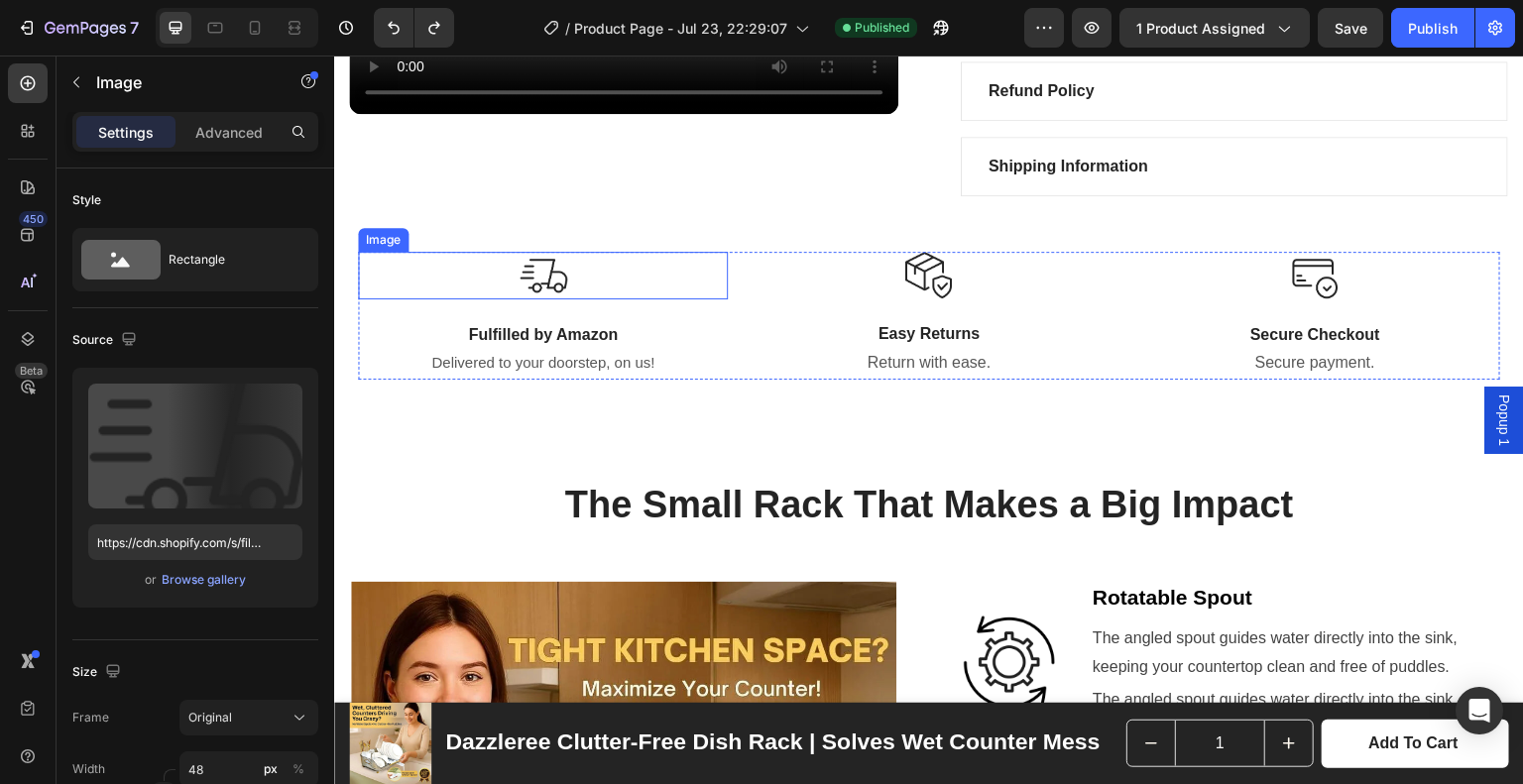 click at bounding box center [542, 276] 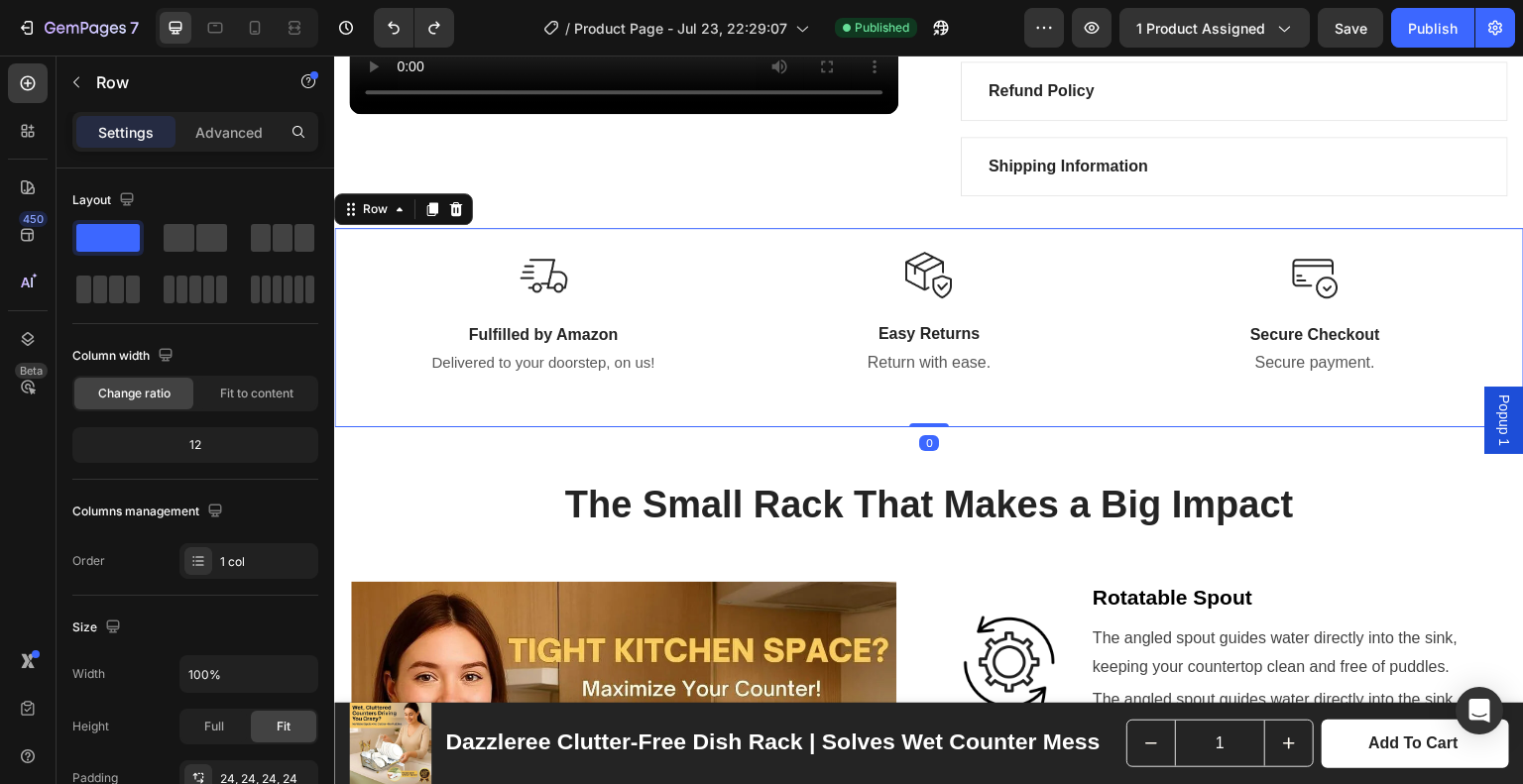 click on "Image Fulfilled by Amazon Text Block Delivered to your doorstep, on us! Text block Image Easy Returns Text Block Return with ease. Text block Image Secure Checkout Text Block Secure payment. Text block Row Row   0" at bounding box center (929, 327) 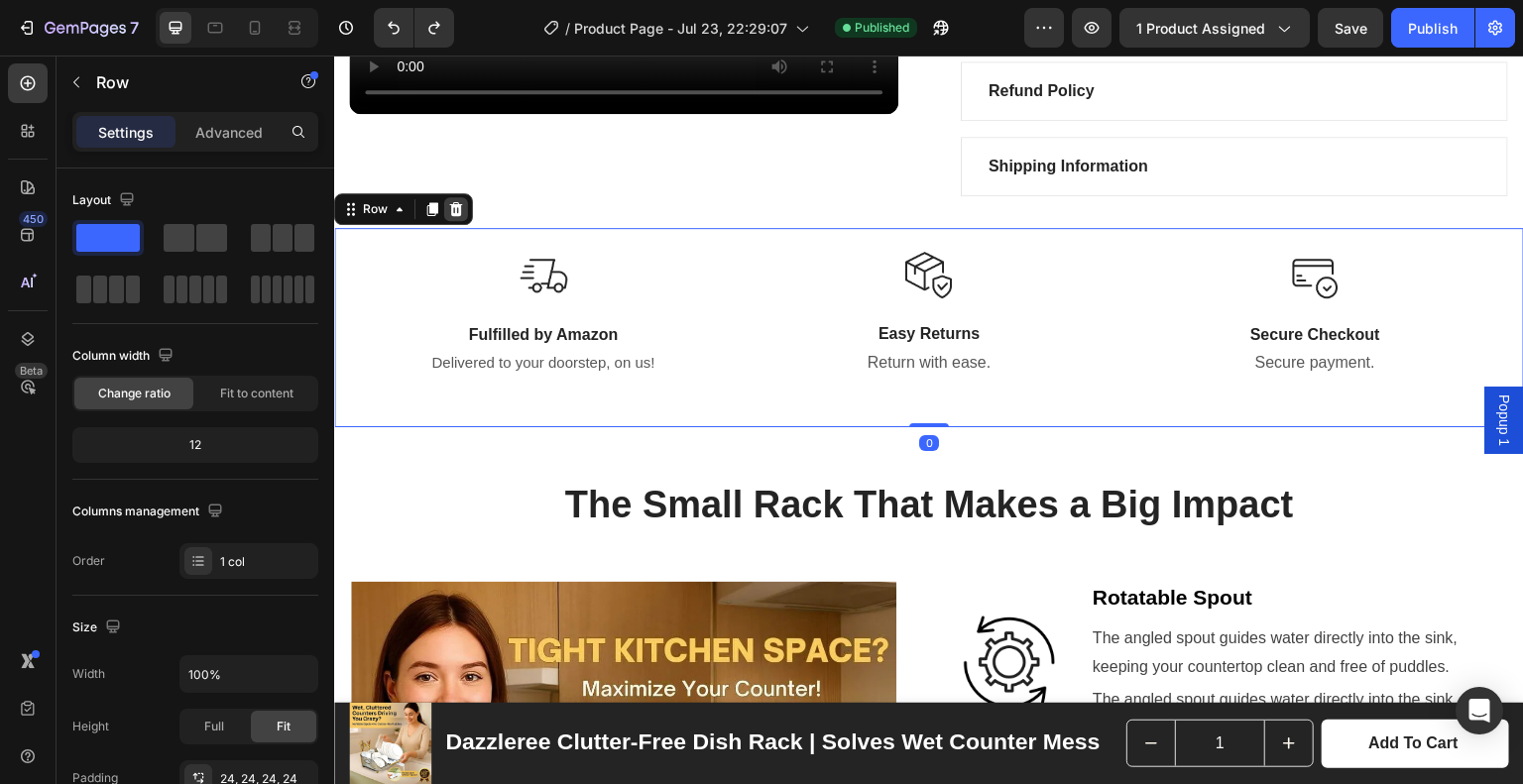 click 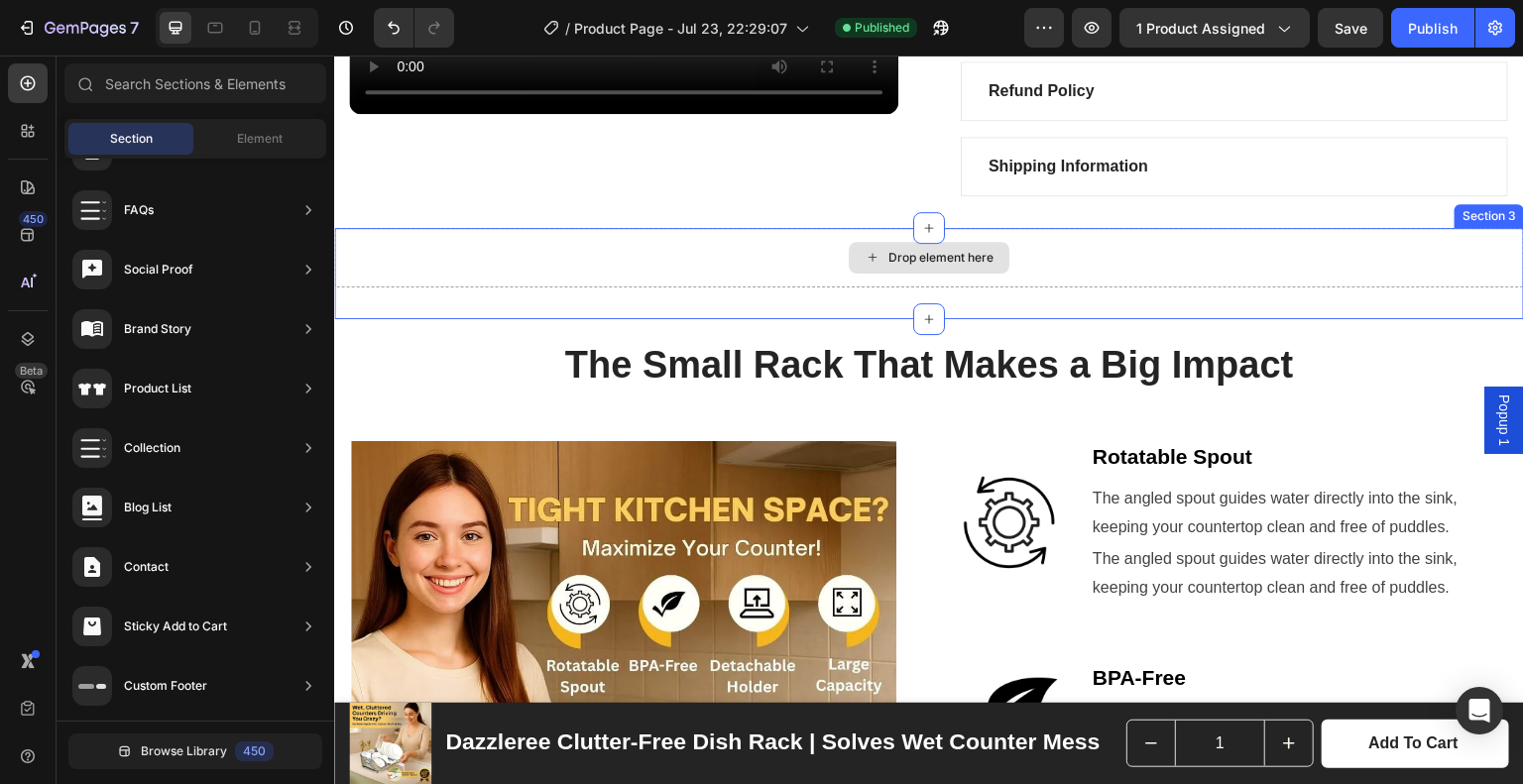 click on "Drop element here" at bounding box center [929, 258] 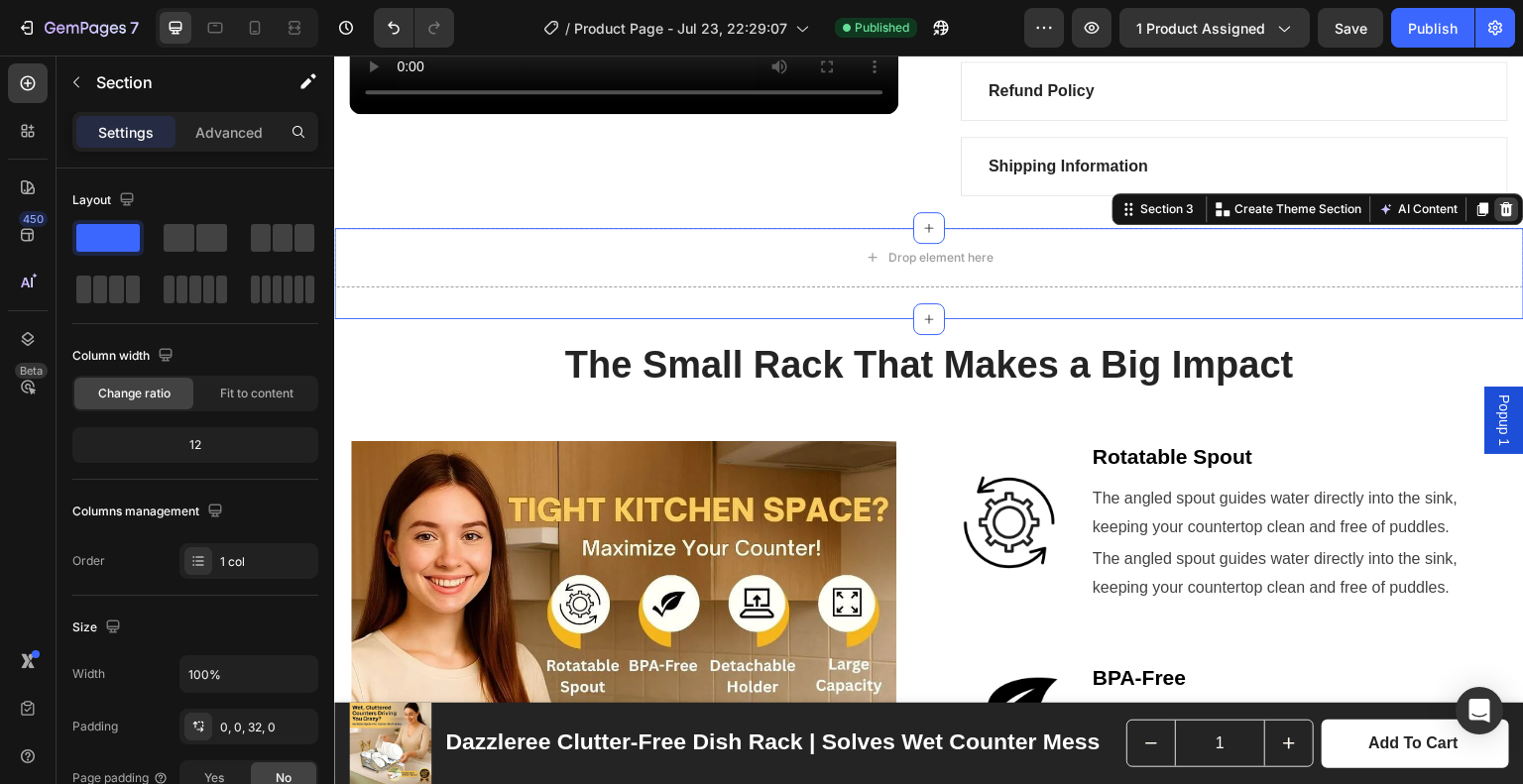 click at bounding box center (1507, 209) 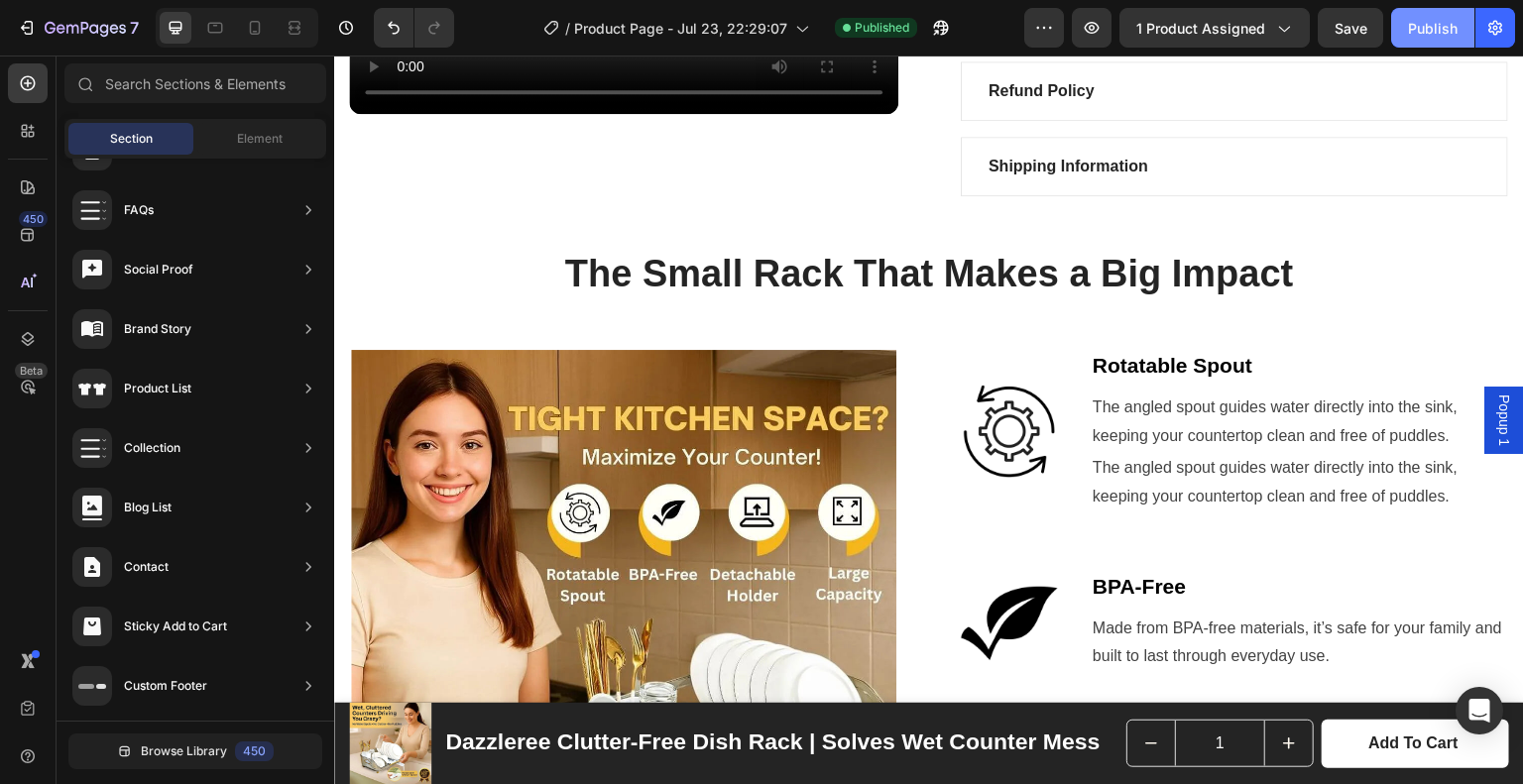 click on "Publish" at bounding box center (1433, 28) 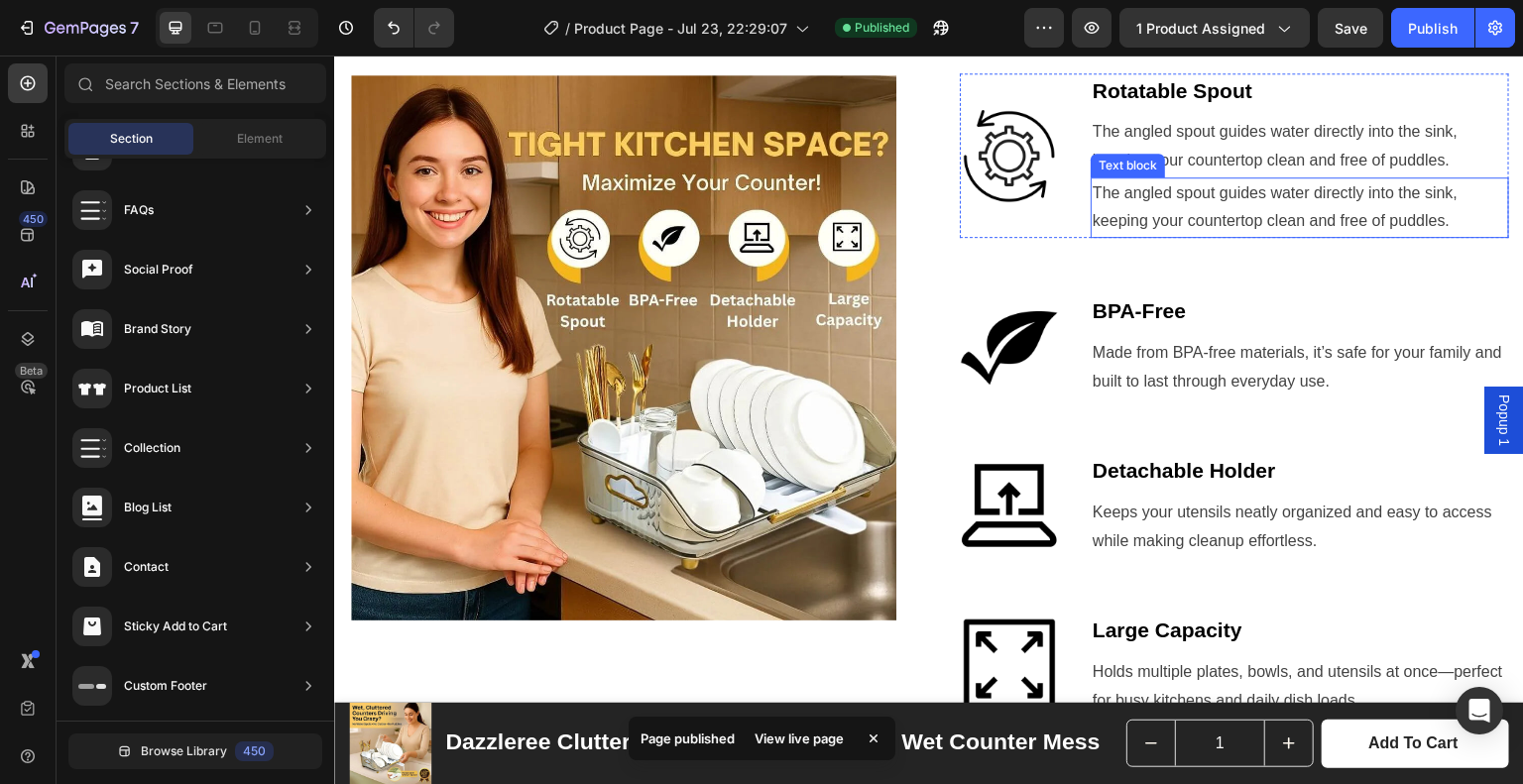 scroll, scrollTop: 1137, scrollLeft: 0, axis: vertical 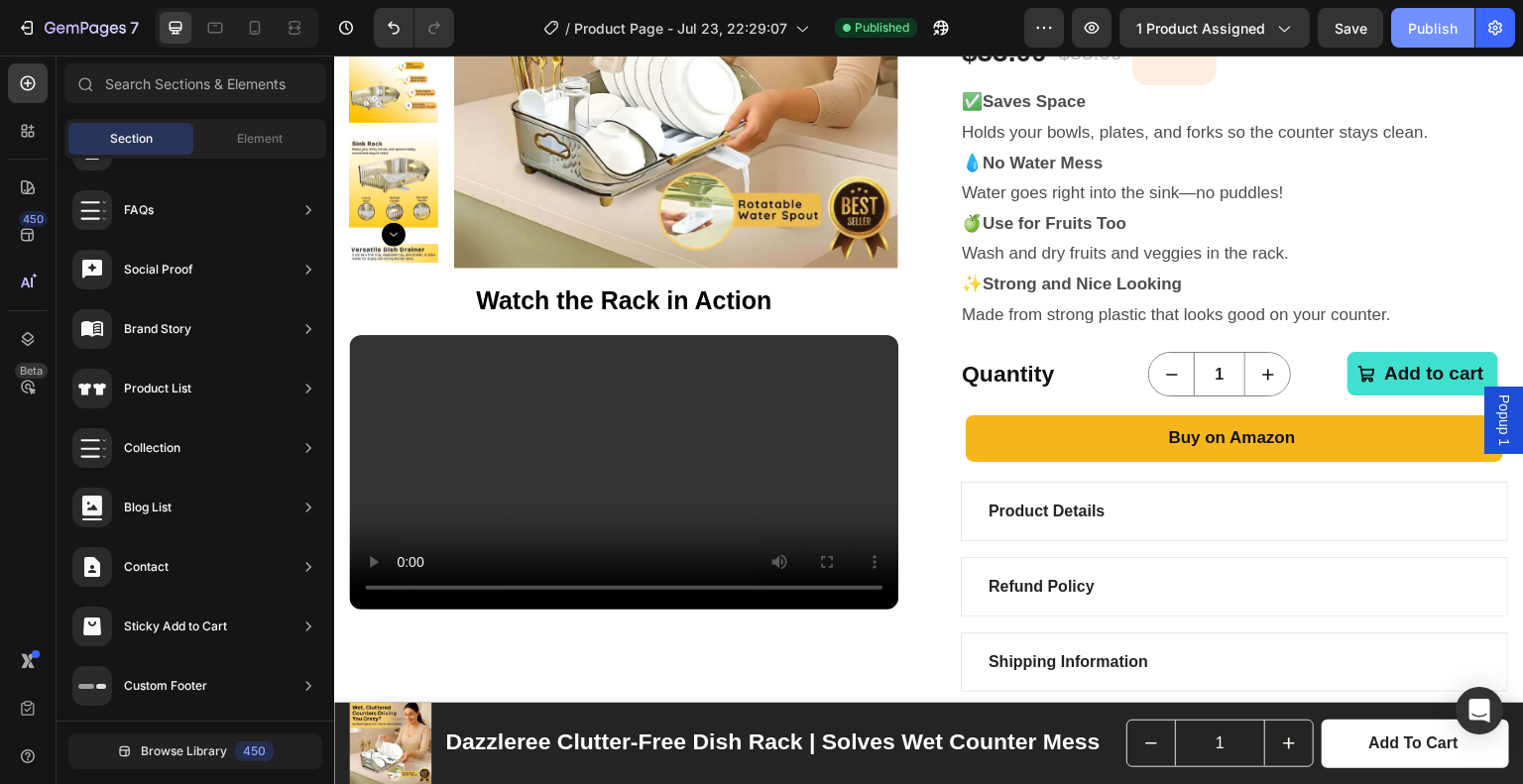 click on "Publish" at bounding box center [1433, 28] 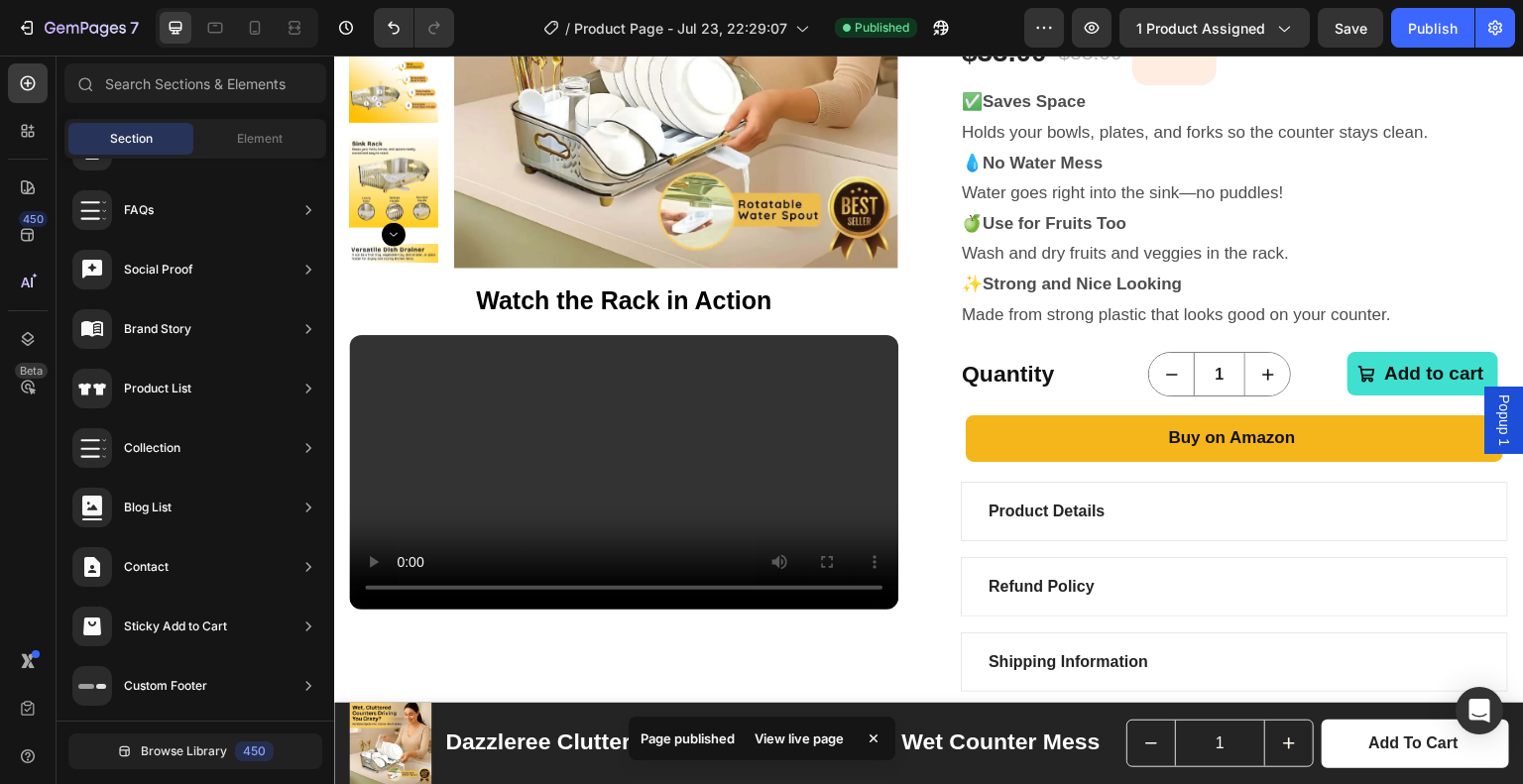 click on "View live page" at bounding box center [799, 738] 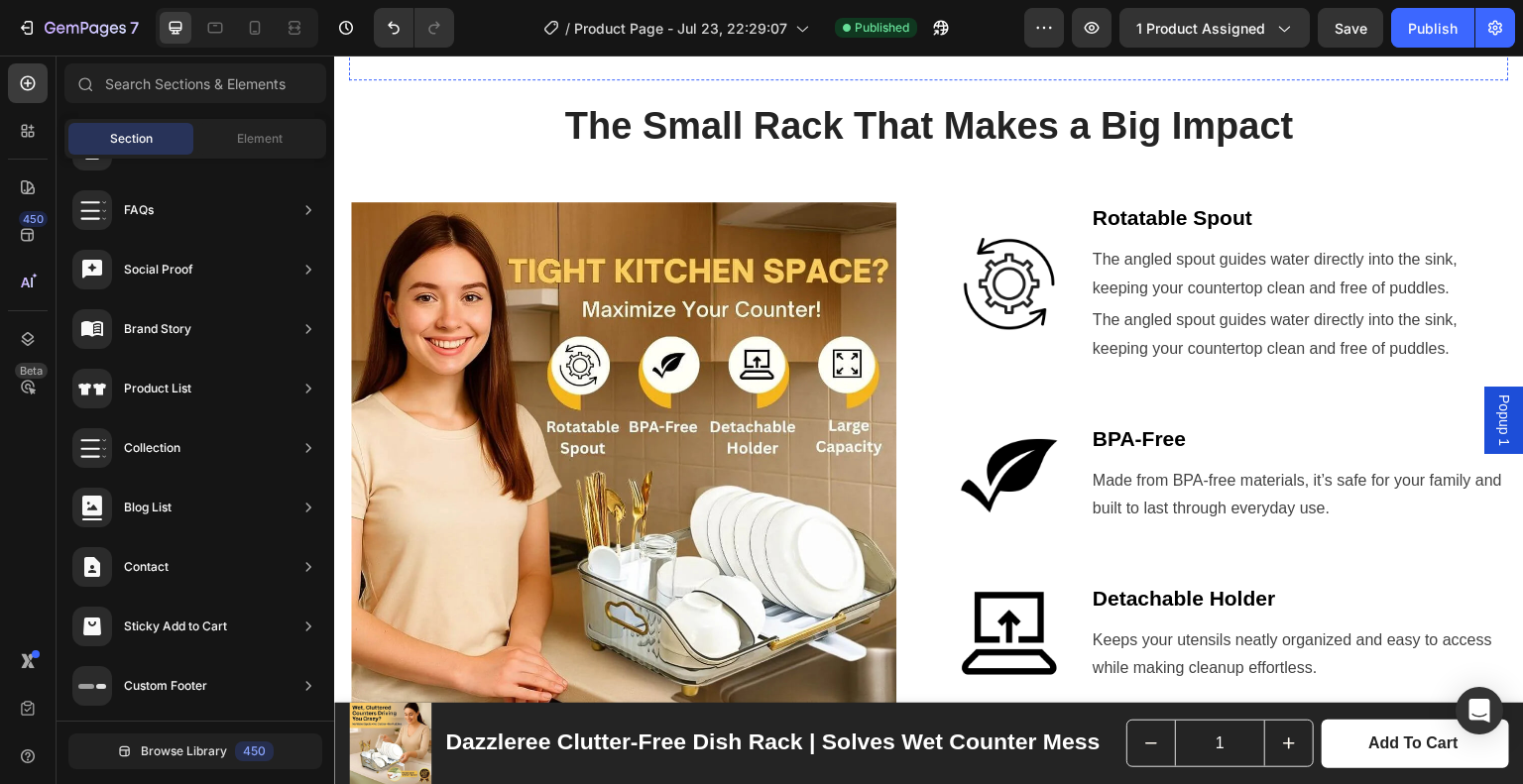 scroll, scrollTop: 991, scrollLeft: 0, axis: vertical 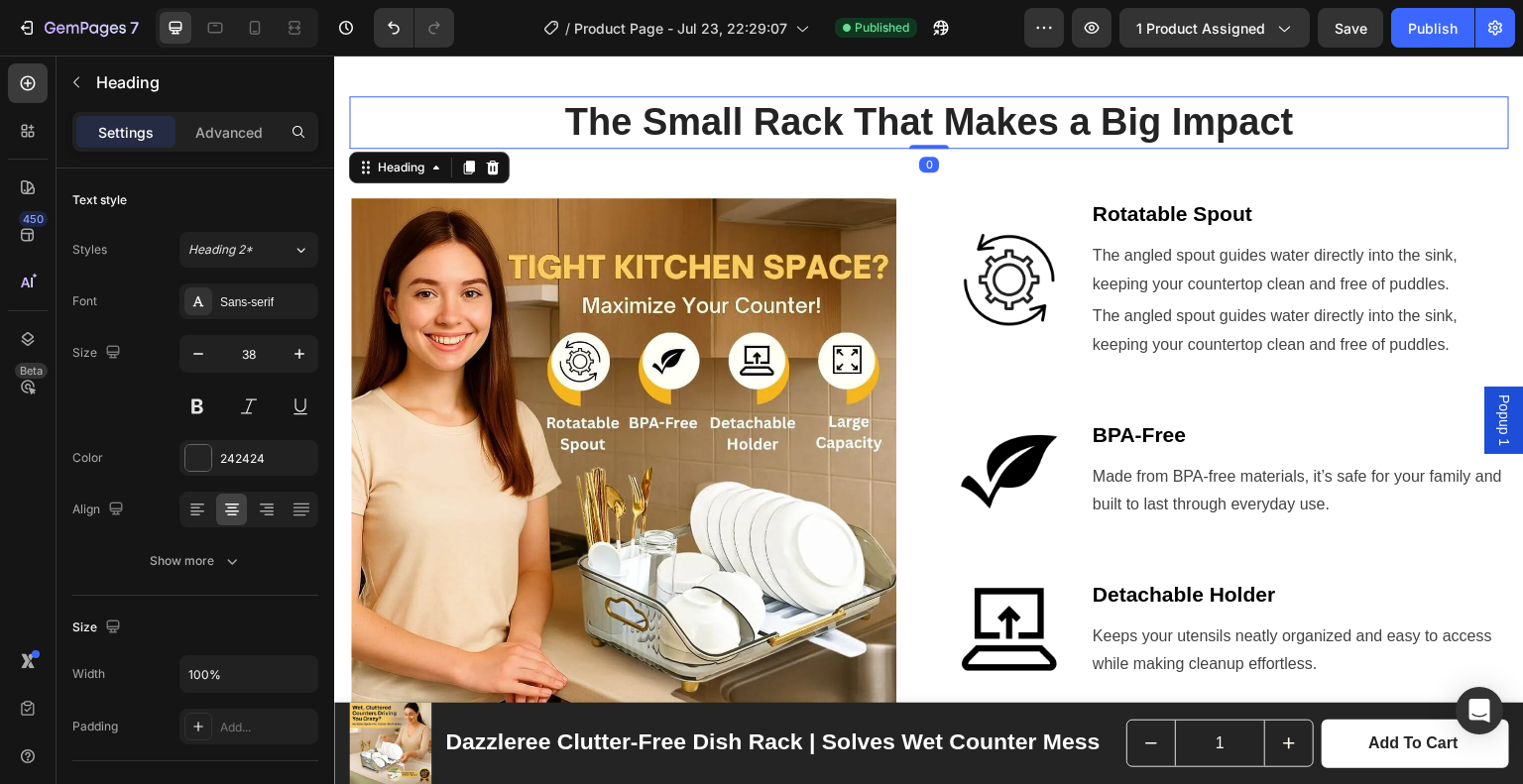 click on "The Small Rack That Makes a Big Impact" at bounding box center [929, 122] 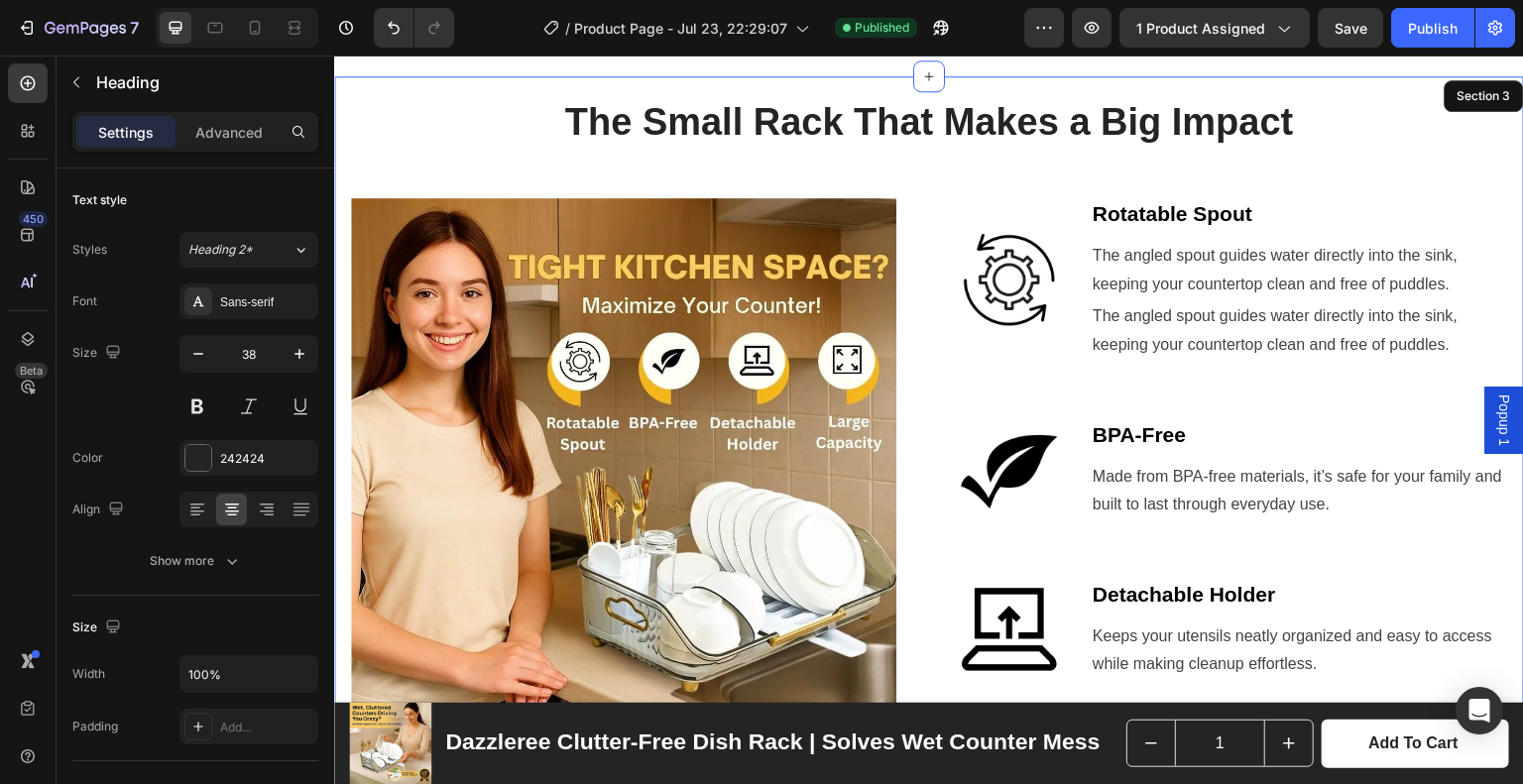 click on "The Small Rack That Makes a Big Impact Heading   0 Row Image Image Rotatable Spout Text block The angled spout guides water directly into the sink, keeping your countertop clean and free of puddles. Text block The angled spout guides water directly into the sink, keeping your countertop clean and free of puddles. Text block Row Image BPA-Free Text block Made from BPA-free materials, it’s safe for your family and built to last through everyday use. Text block Row Image Detachable Holder Text block Keeps your utensils neatly organized and easy to access while making cleanup effortless. Text block Row Image Large Capacity Text block Holds multiple plates, bowls, and utensils at once—perfect for busy kitchens and daily dish loads. Text block Row Row" at bounding box center [929, 458] 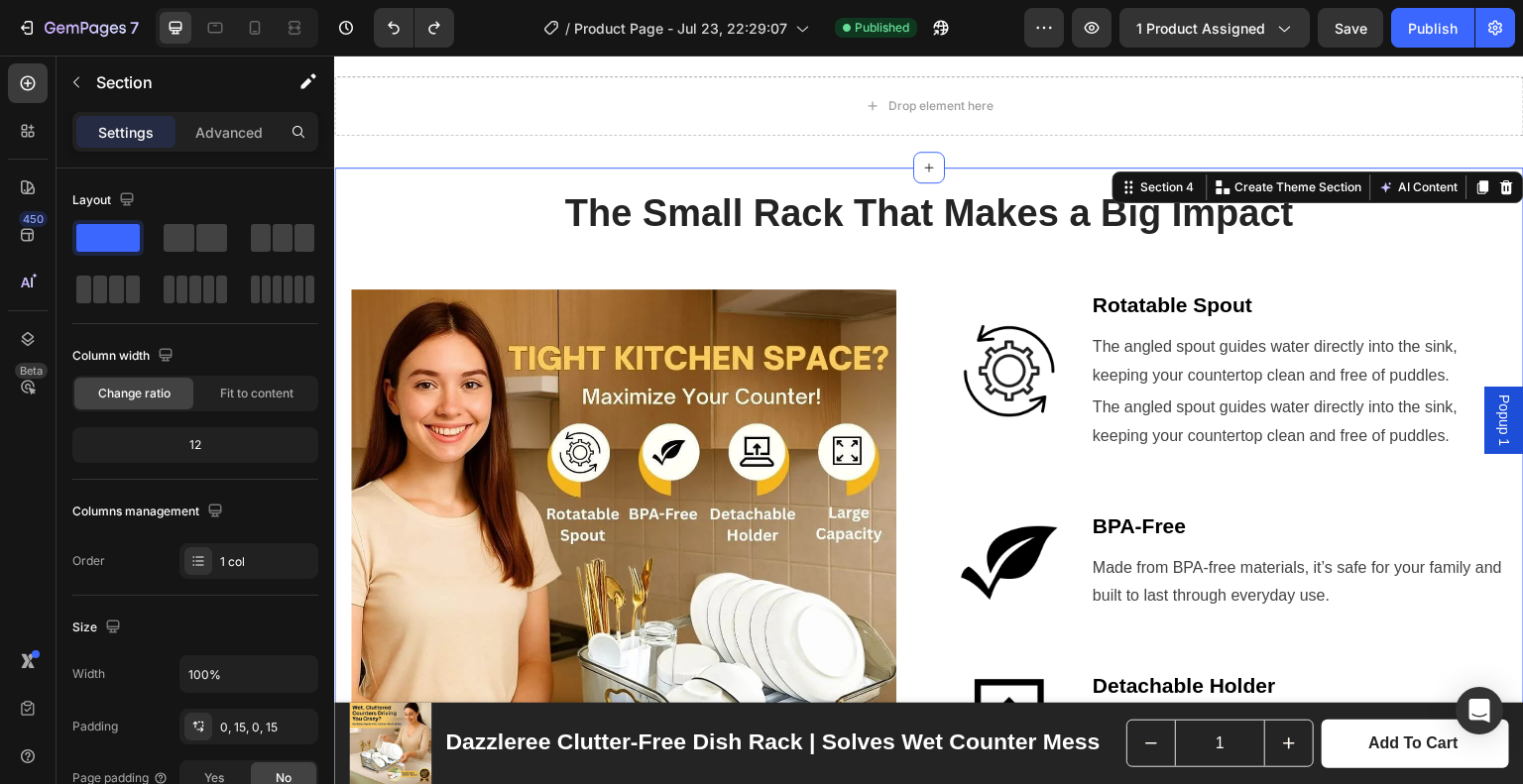 scroll, scrollTop: 892, scrollLeft: 0, axis: vertical 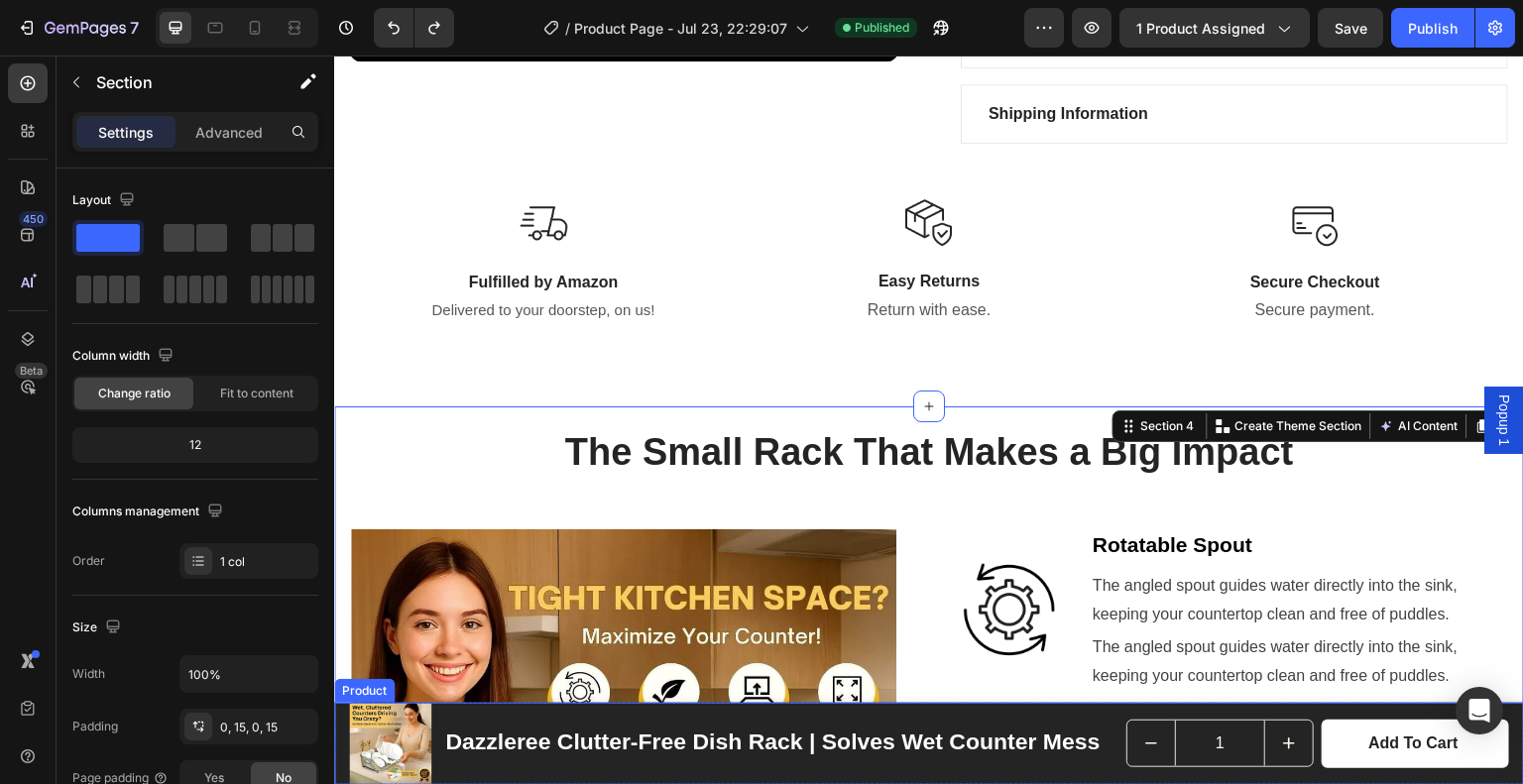 click on "Product Images Dazzleree Clutter-Free Dish Rack | Solves Wet Counter Mess Product Title Row
1
Product Quantity Add to cart Product Cart Button Row Product" at bounding box center [929, 743] 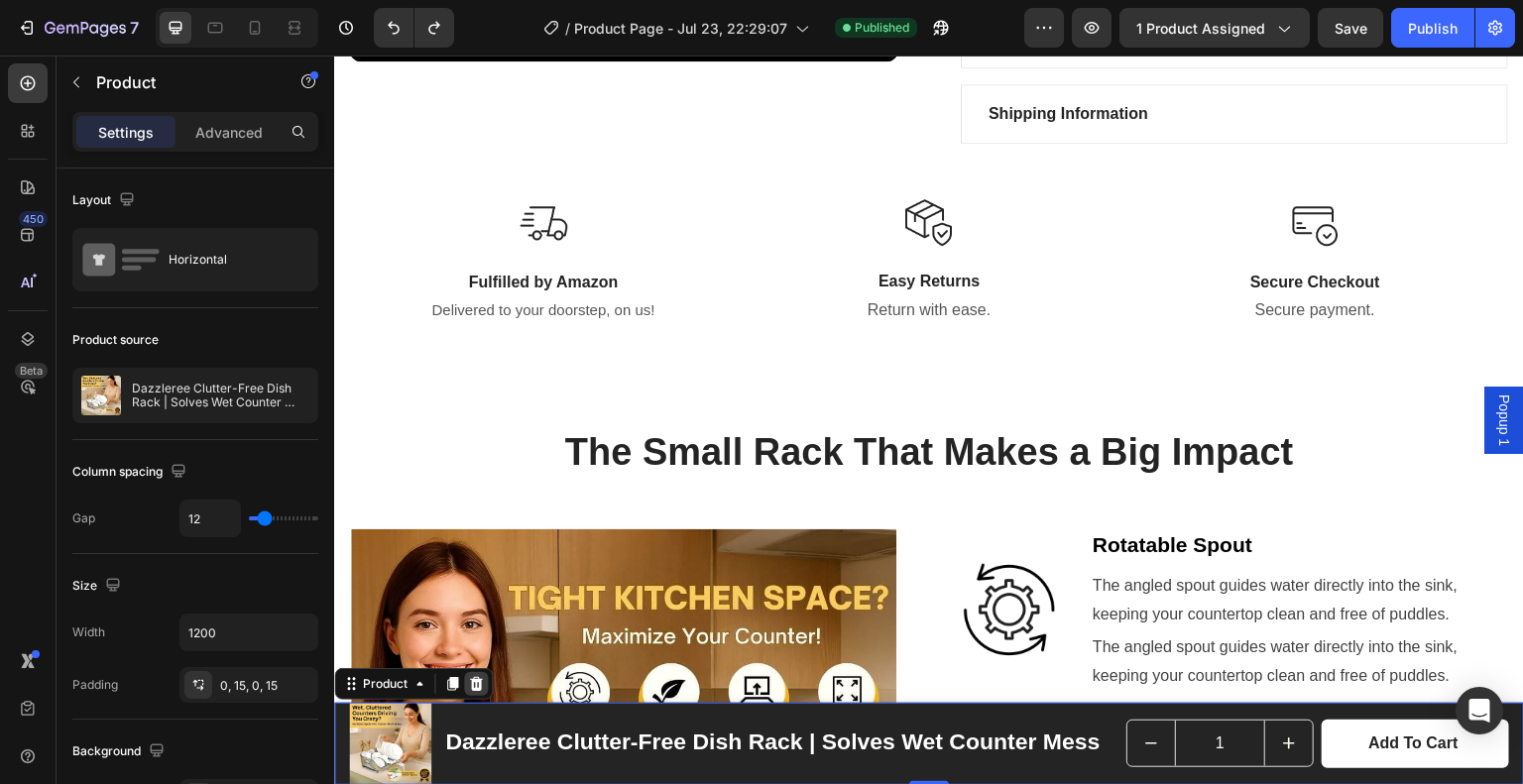 click 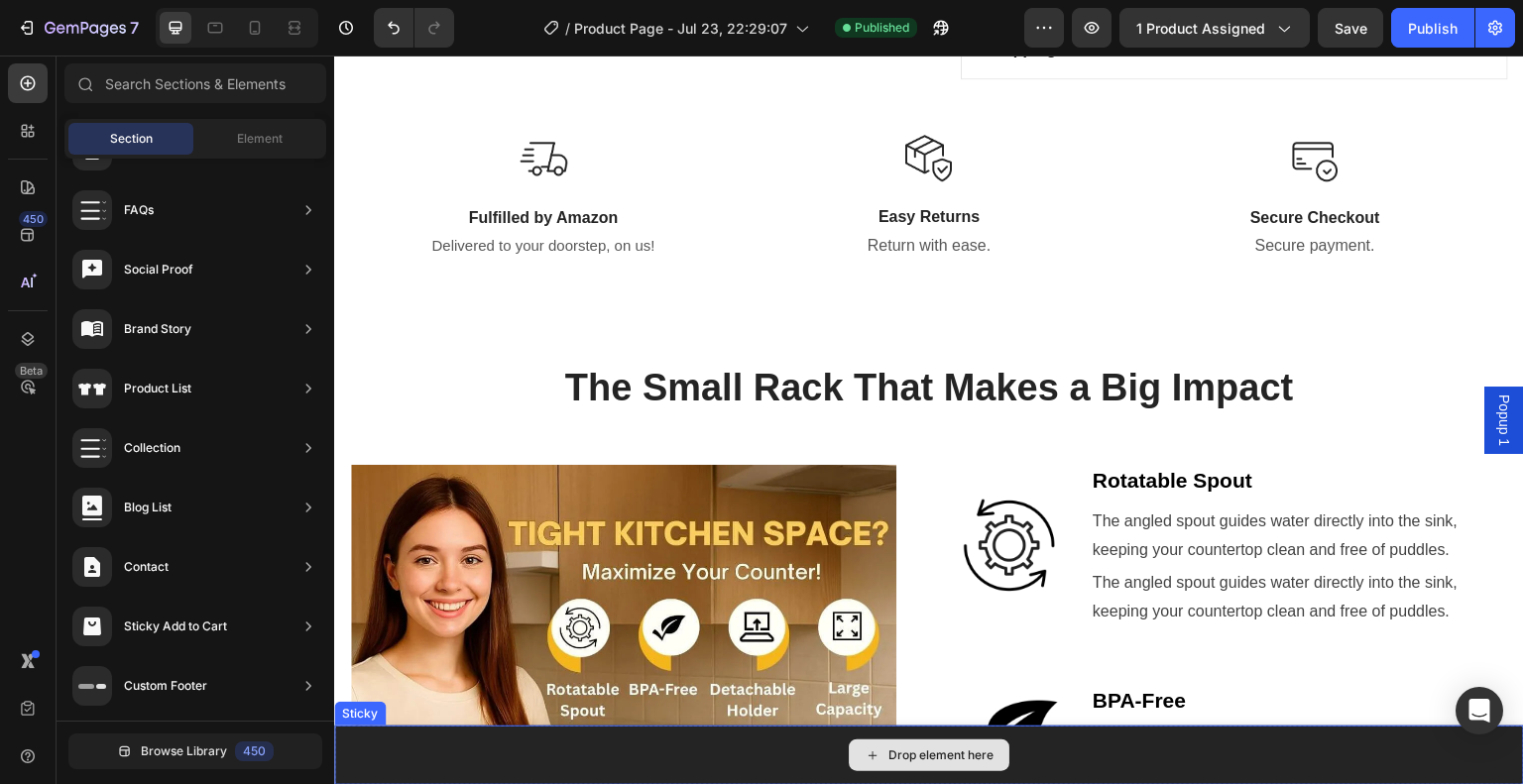 scroll, scrollTop: 991, scrollLeft: 0, axis: vertical 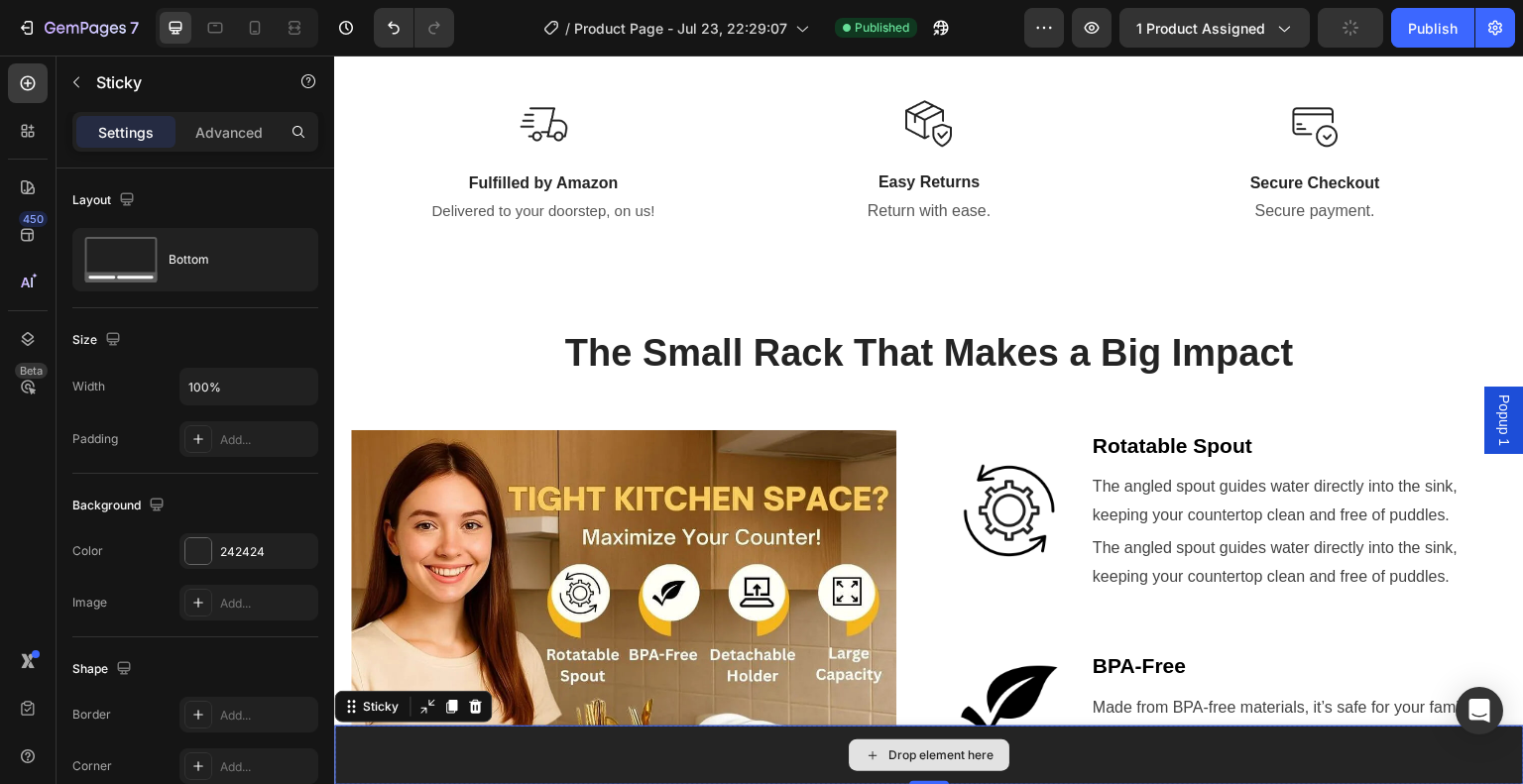 click on "Drop element here" at bounding box center (929, 755) 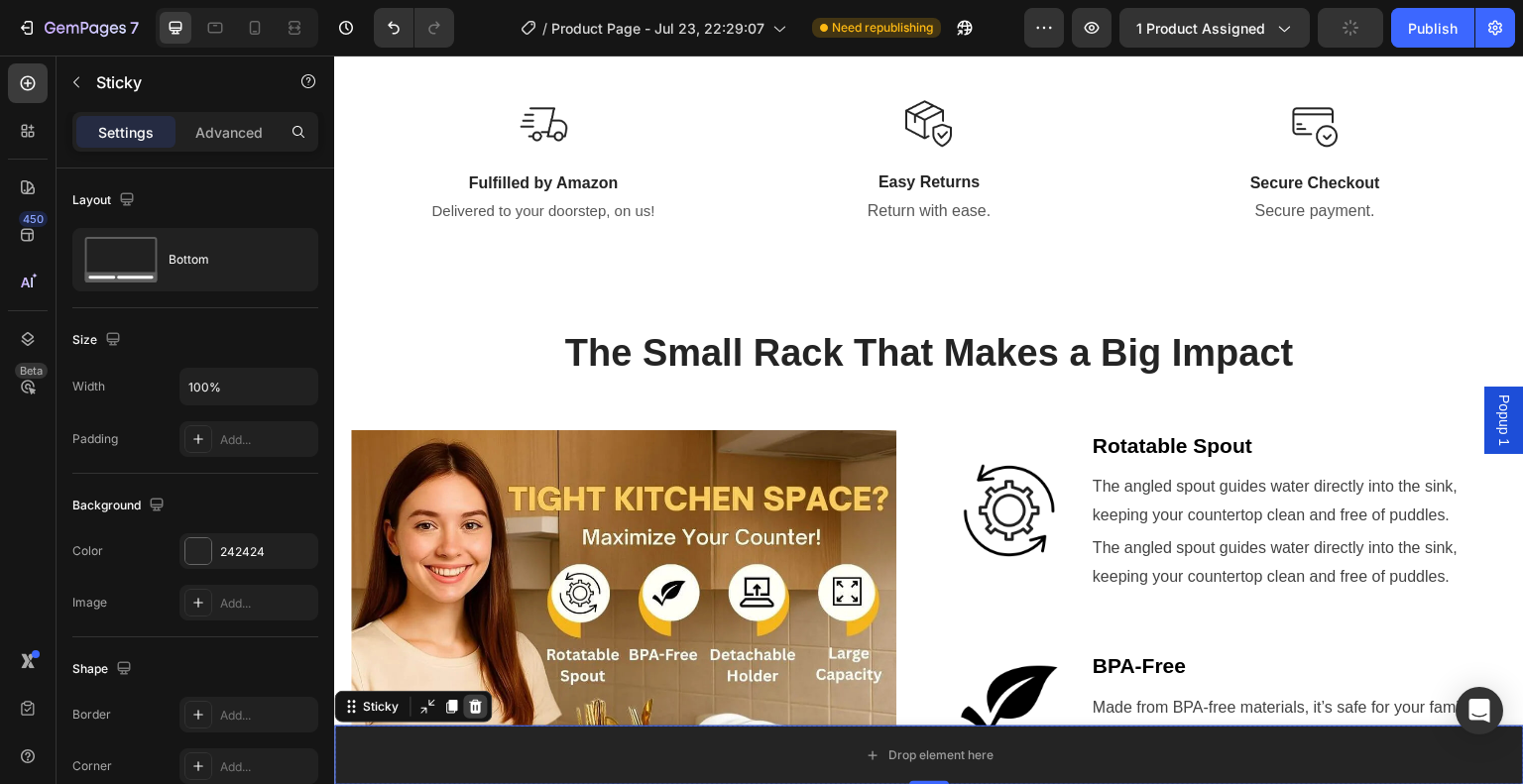click 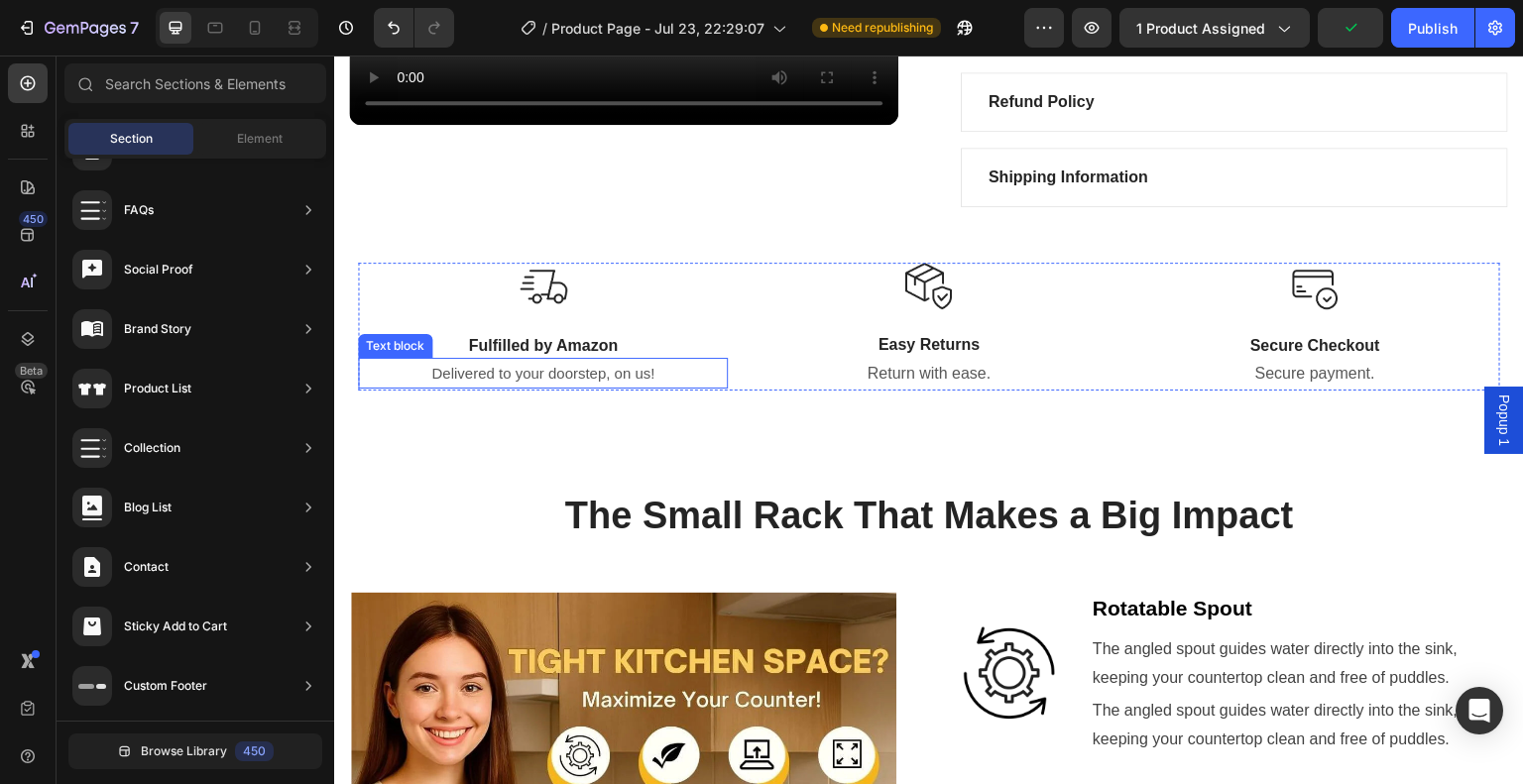 scroll, scrollTop: 793, scrollLeft: 0, axis: vertical 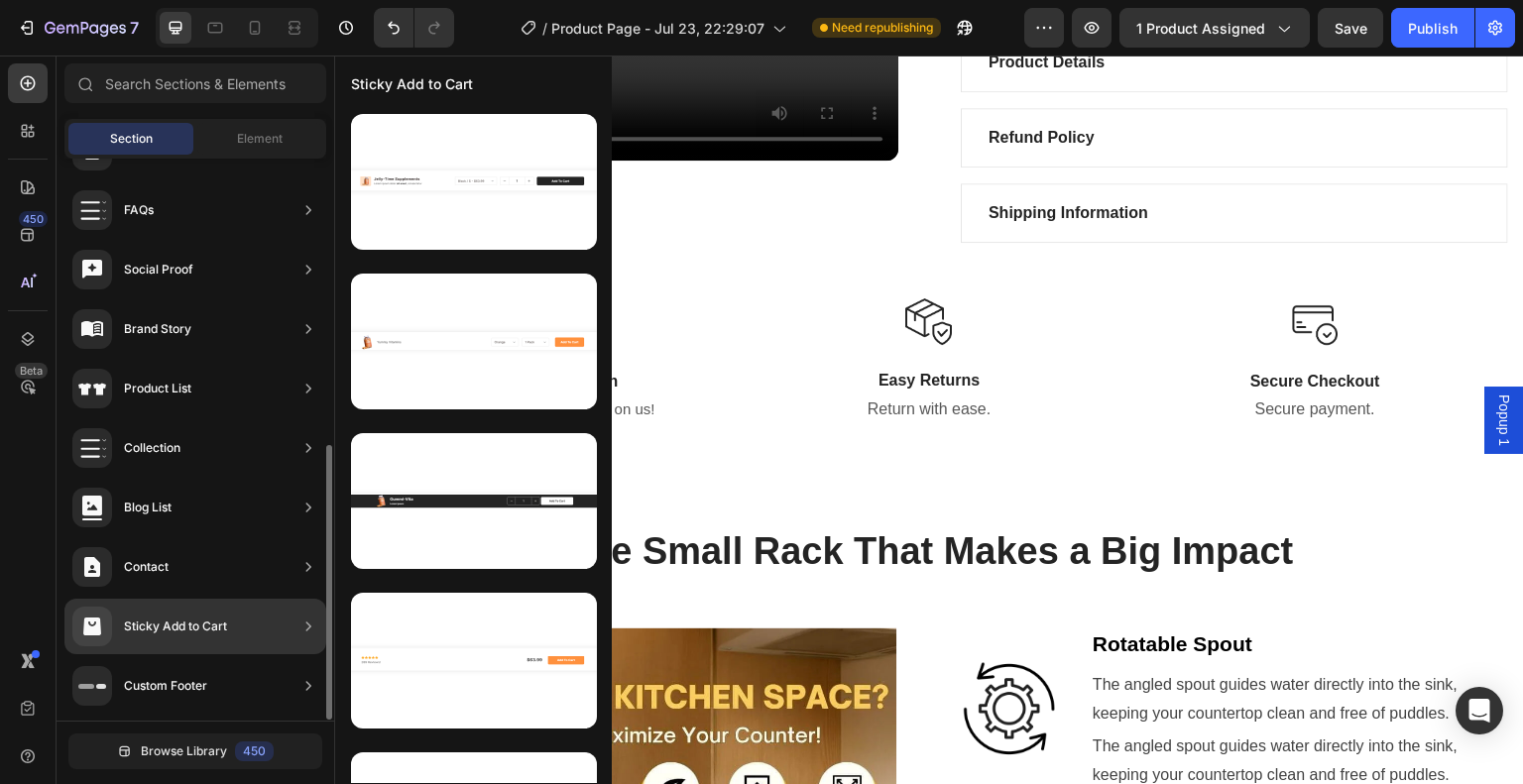 click on "Sticky Add to Cart" at bounding box center [176, 626] 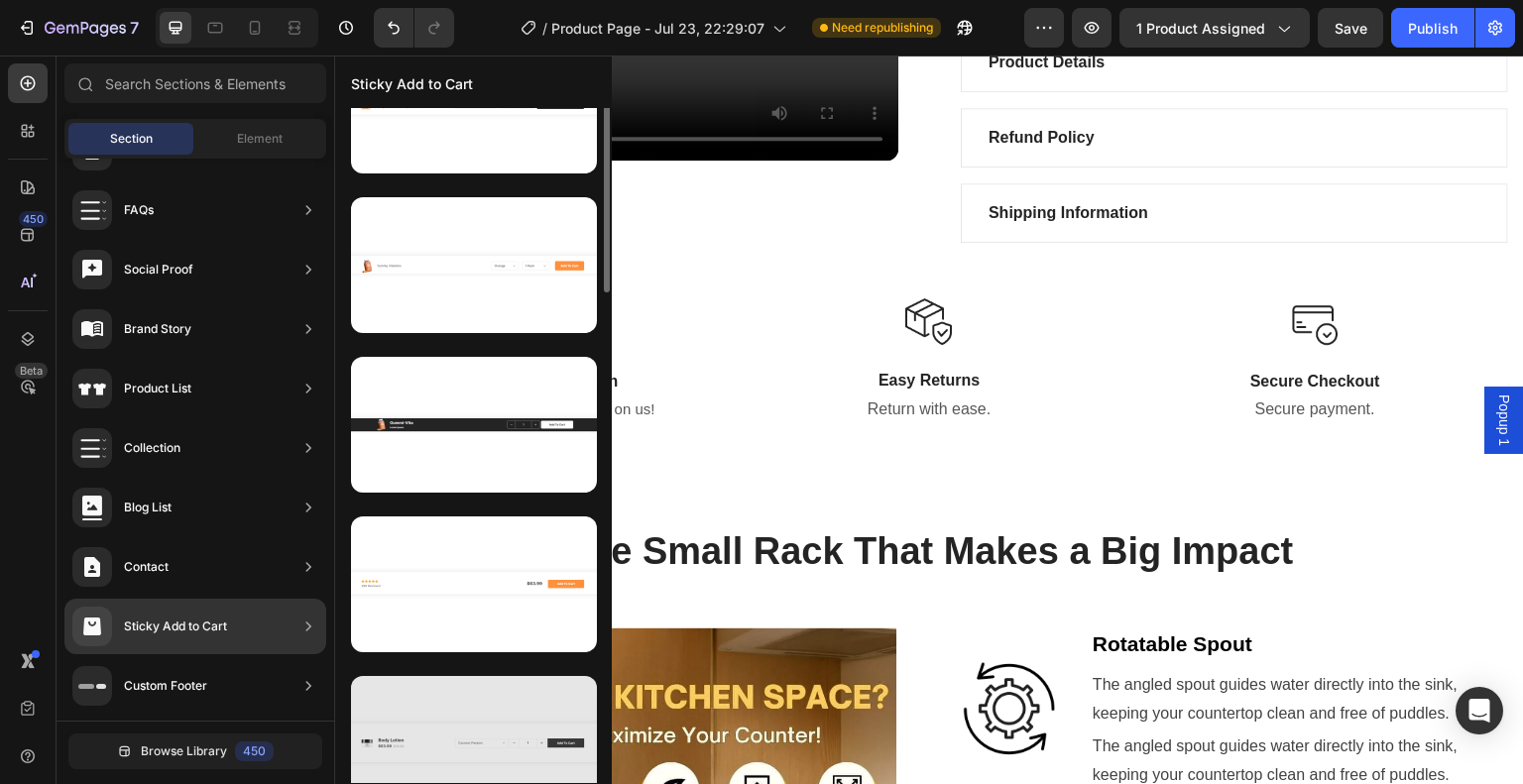 scroll, scrollTop: 0, scrollLeft: 0, axis: both 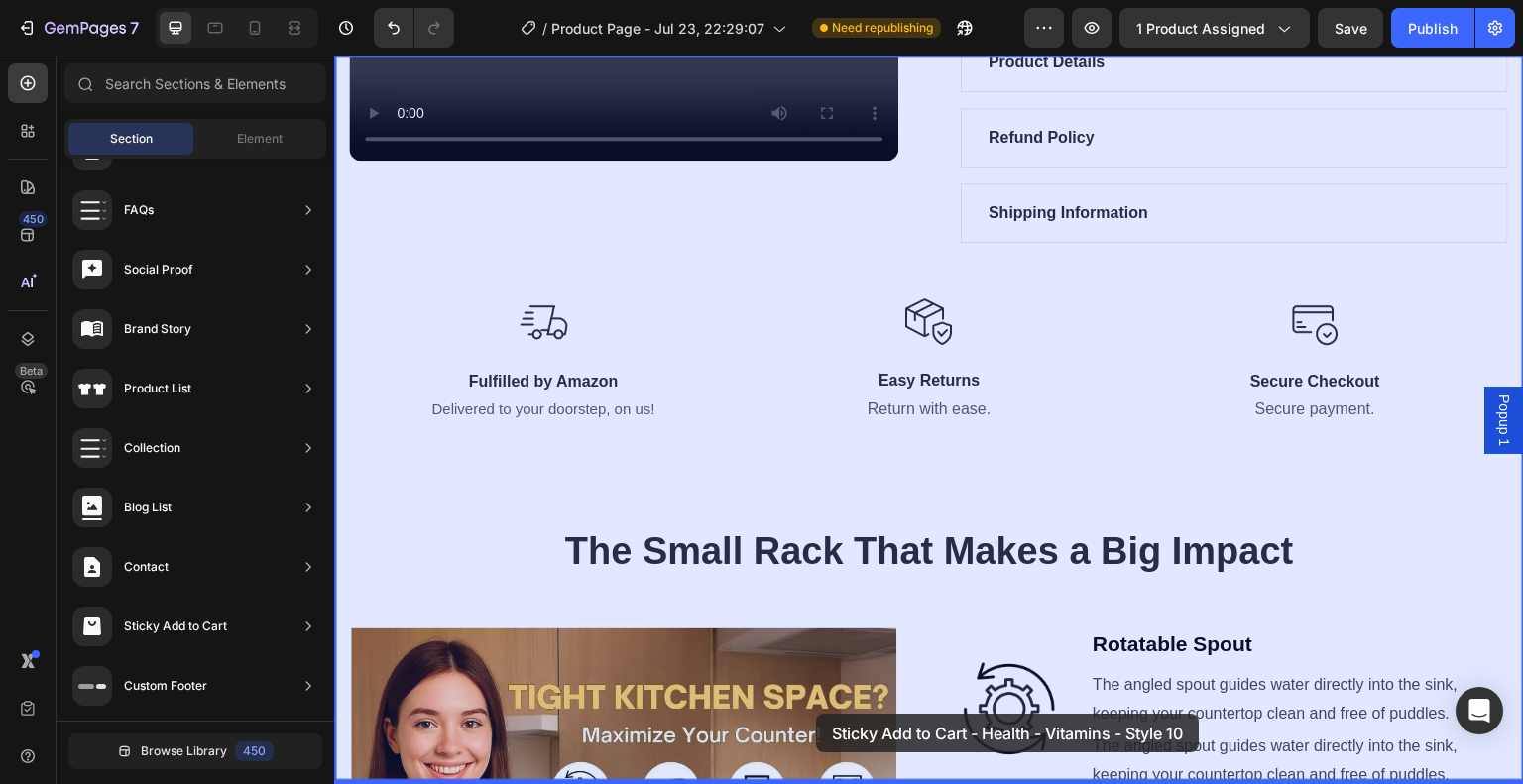drag, startPoint x: 768, startPoint y: 580, endPoint x: 816, endPoint y: 715, distance: 143.27945 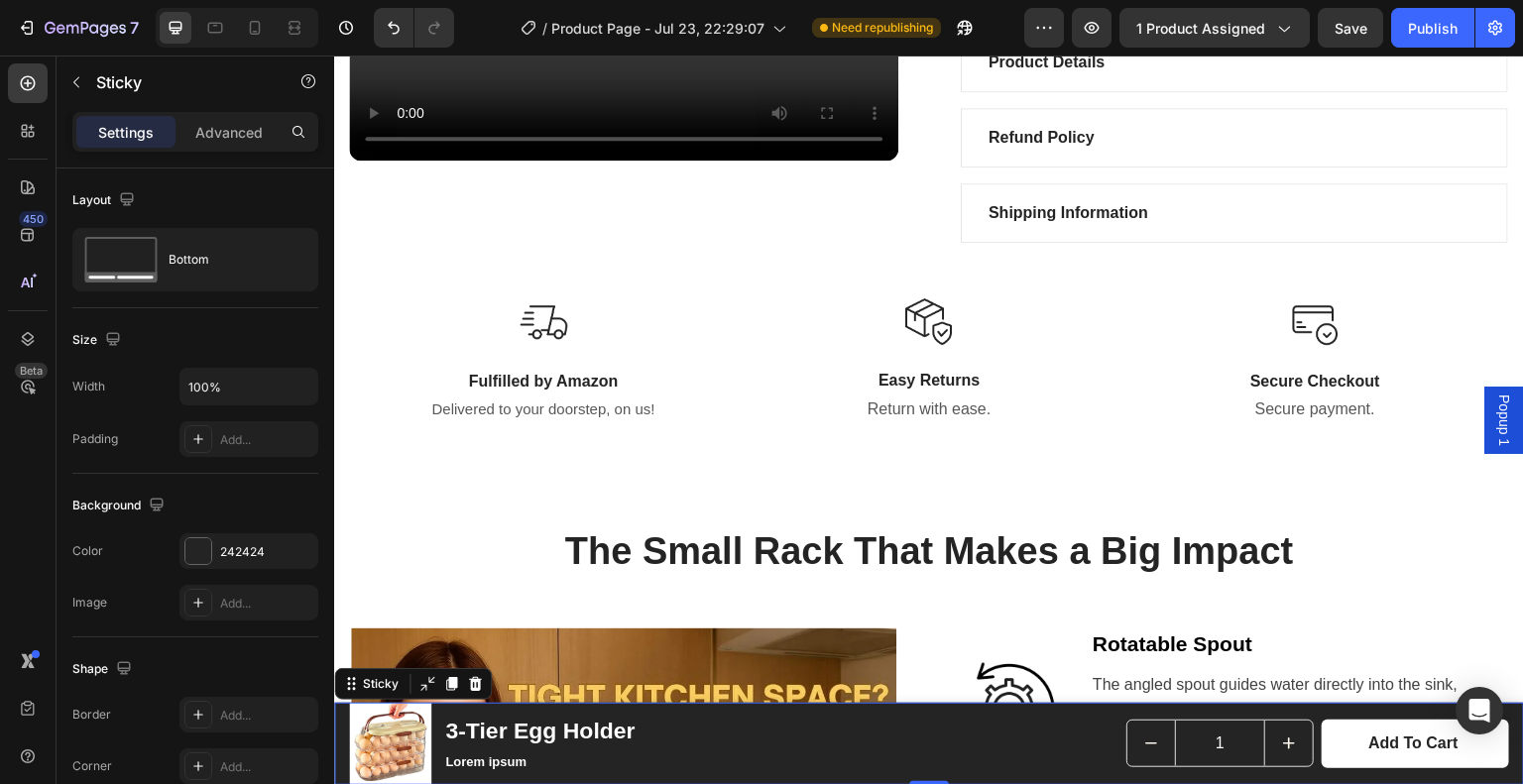 scroll, scrollTop: 809, scrollLeft: 0, axis: vertical 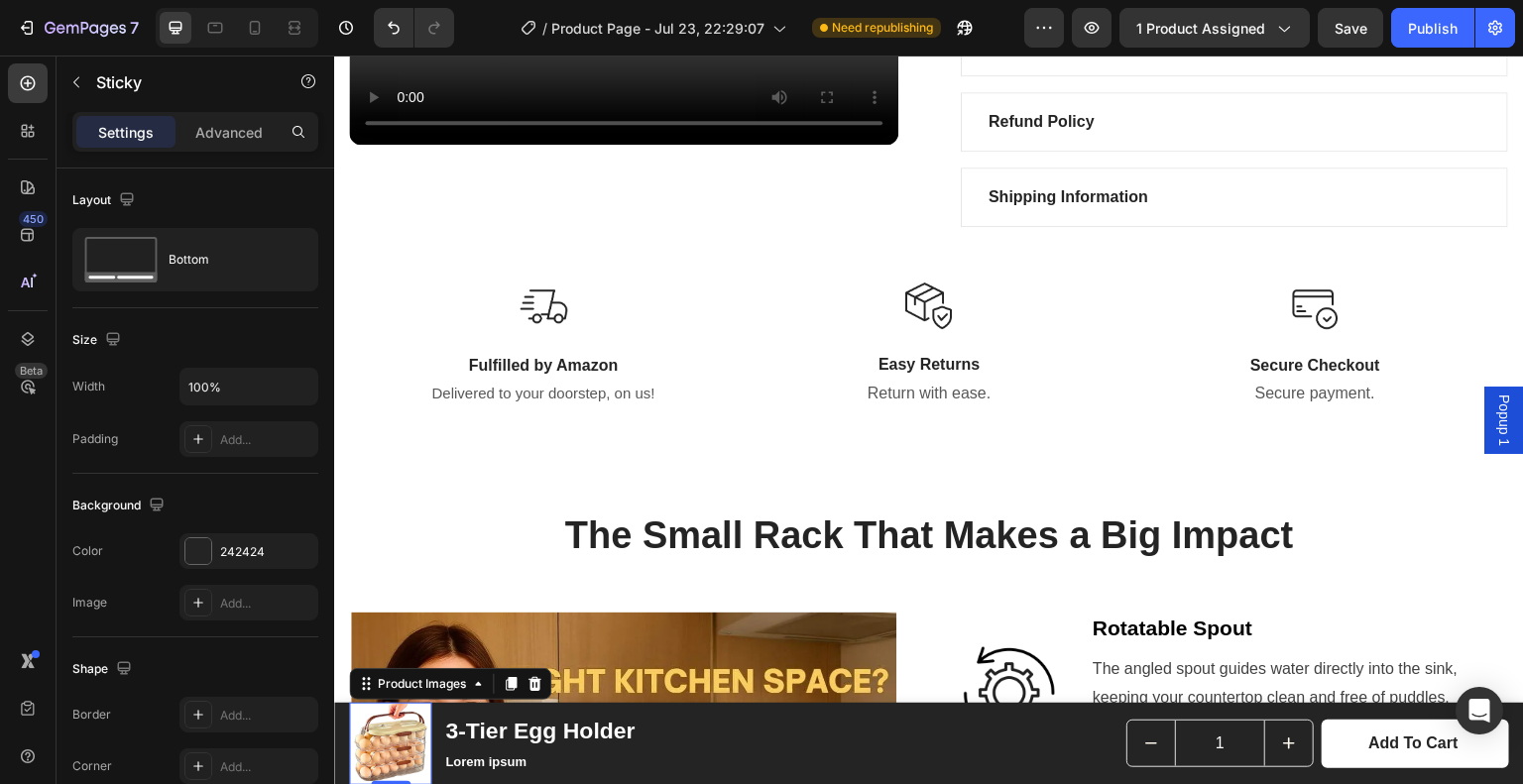 click at bounding box center (390, 743) 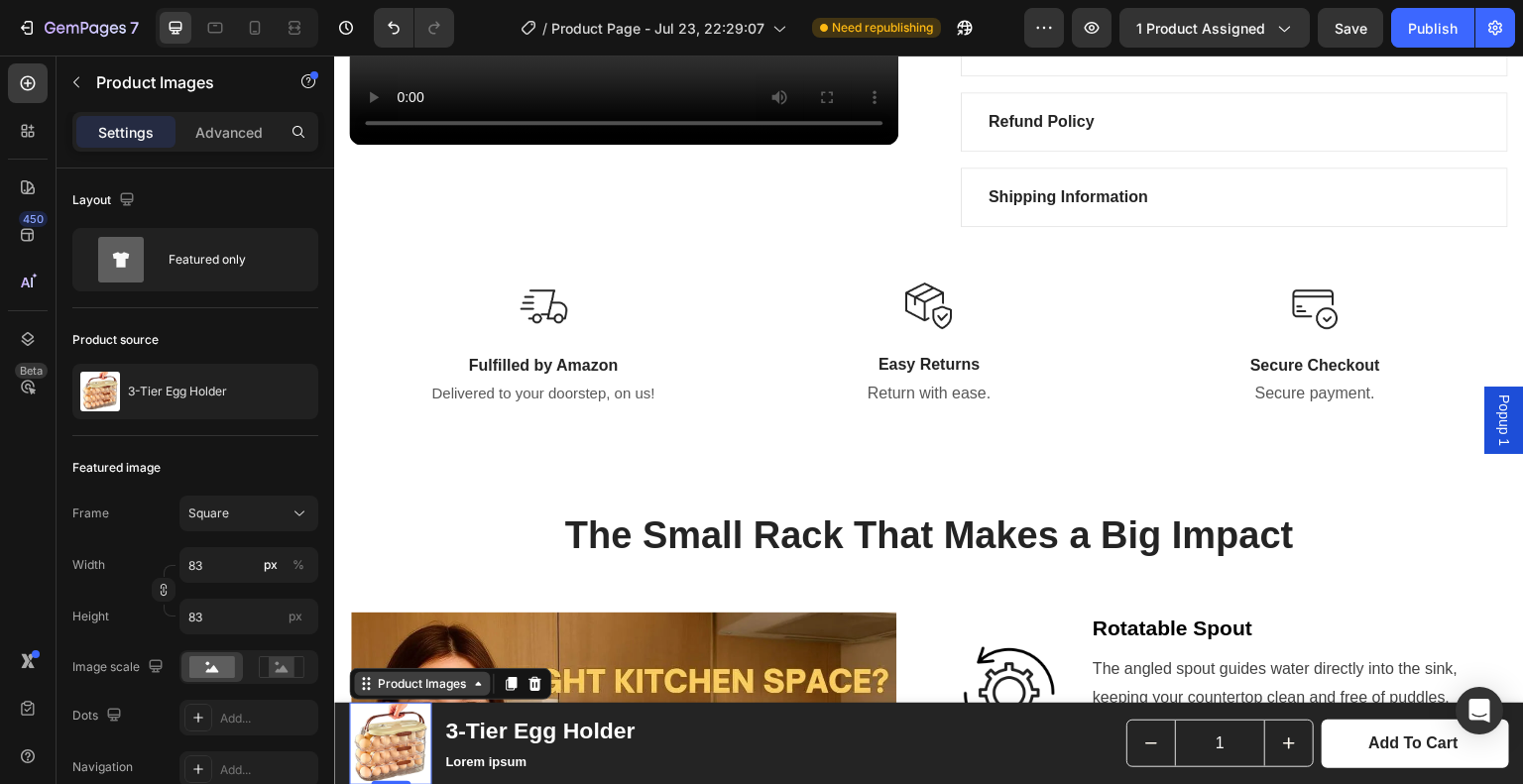 click on "Product Images" at bounding box center [421, 684] 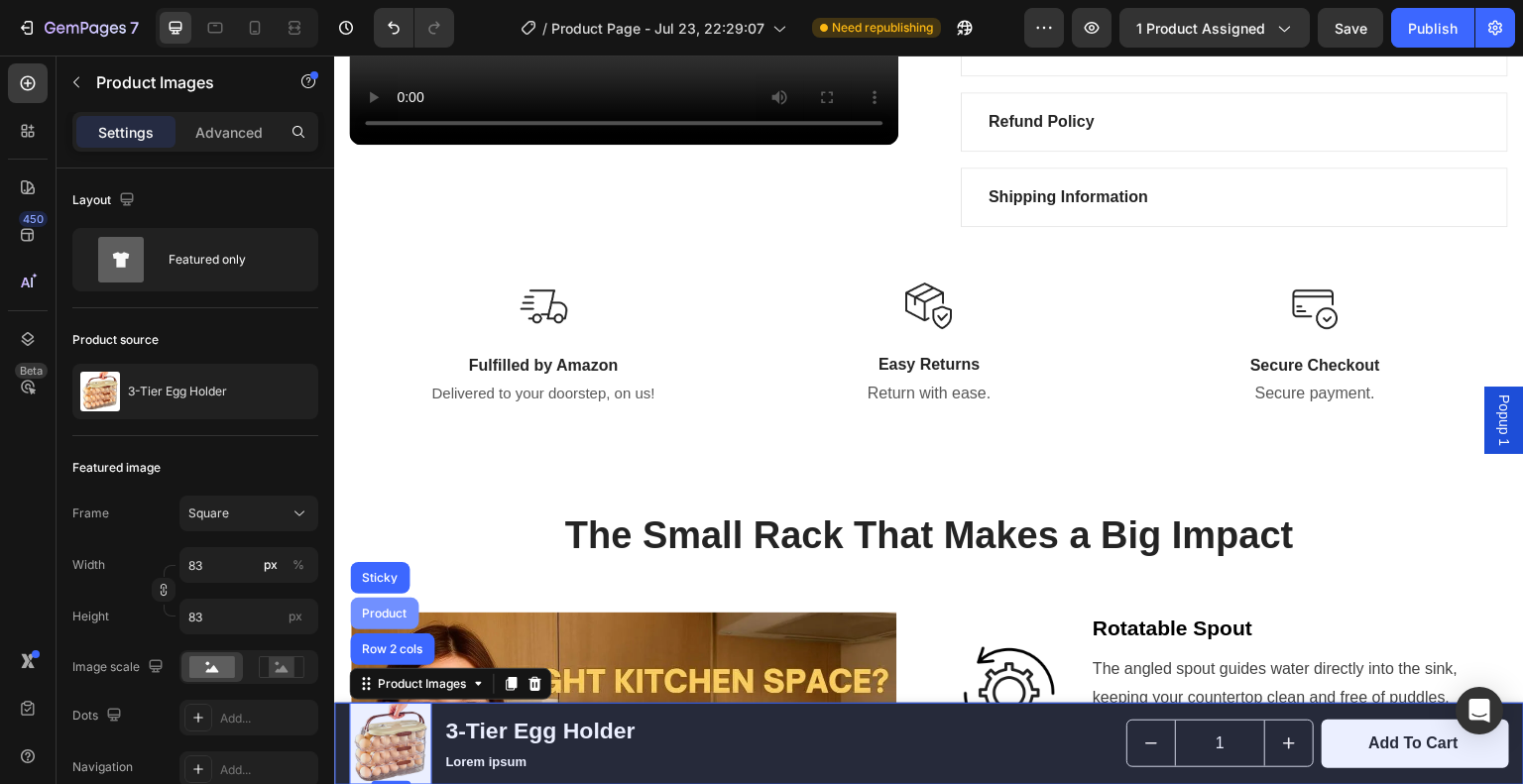 click on "Product" at bounding box center (384, 614) 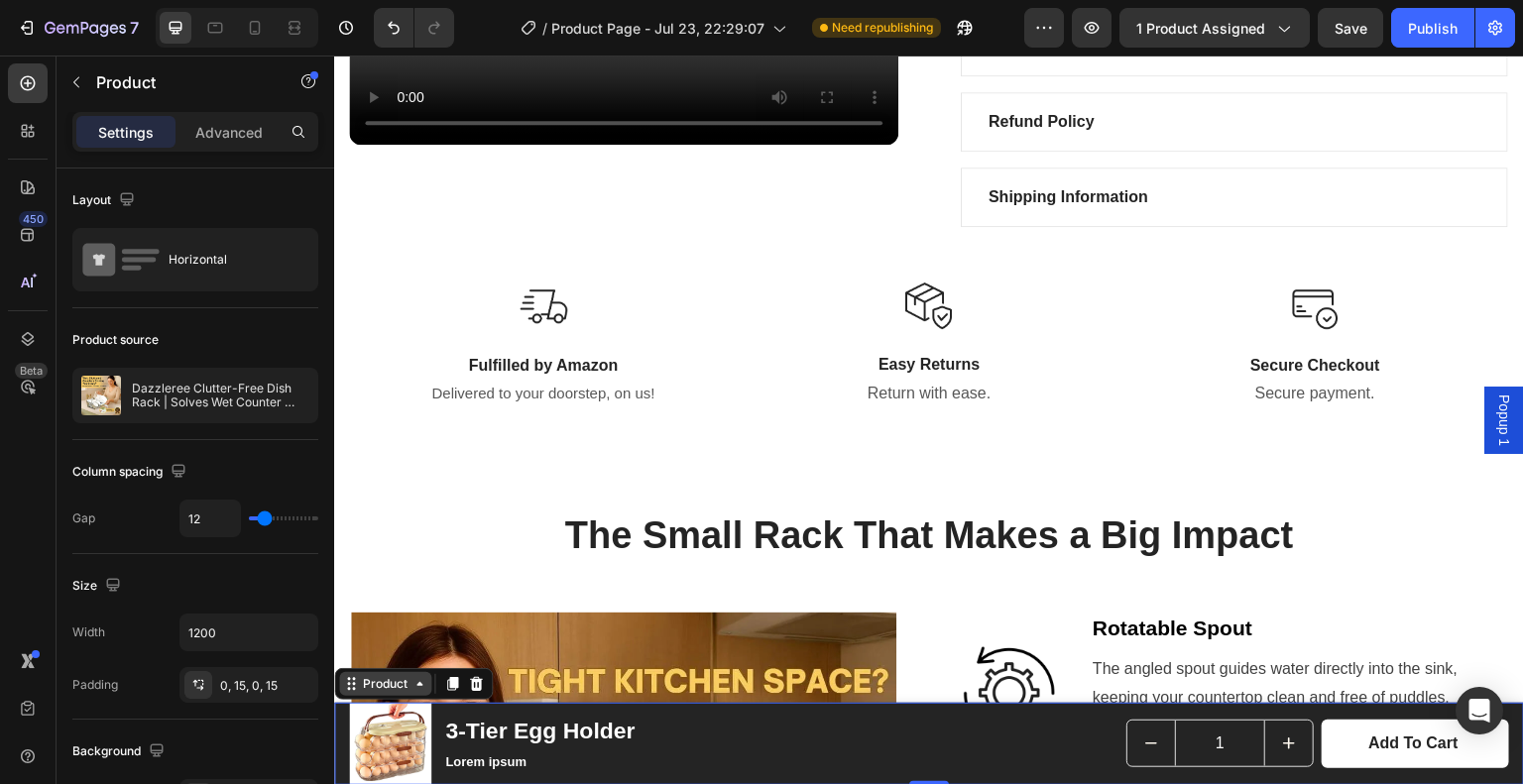 click 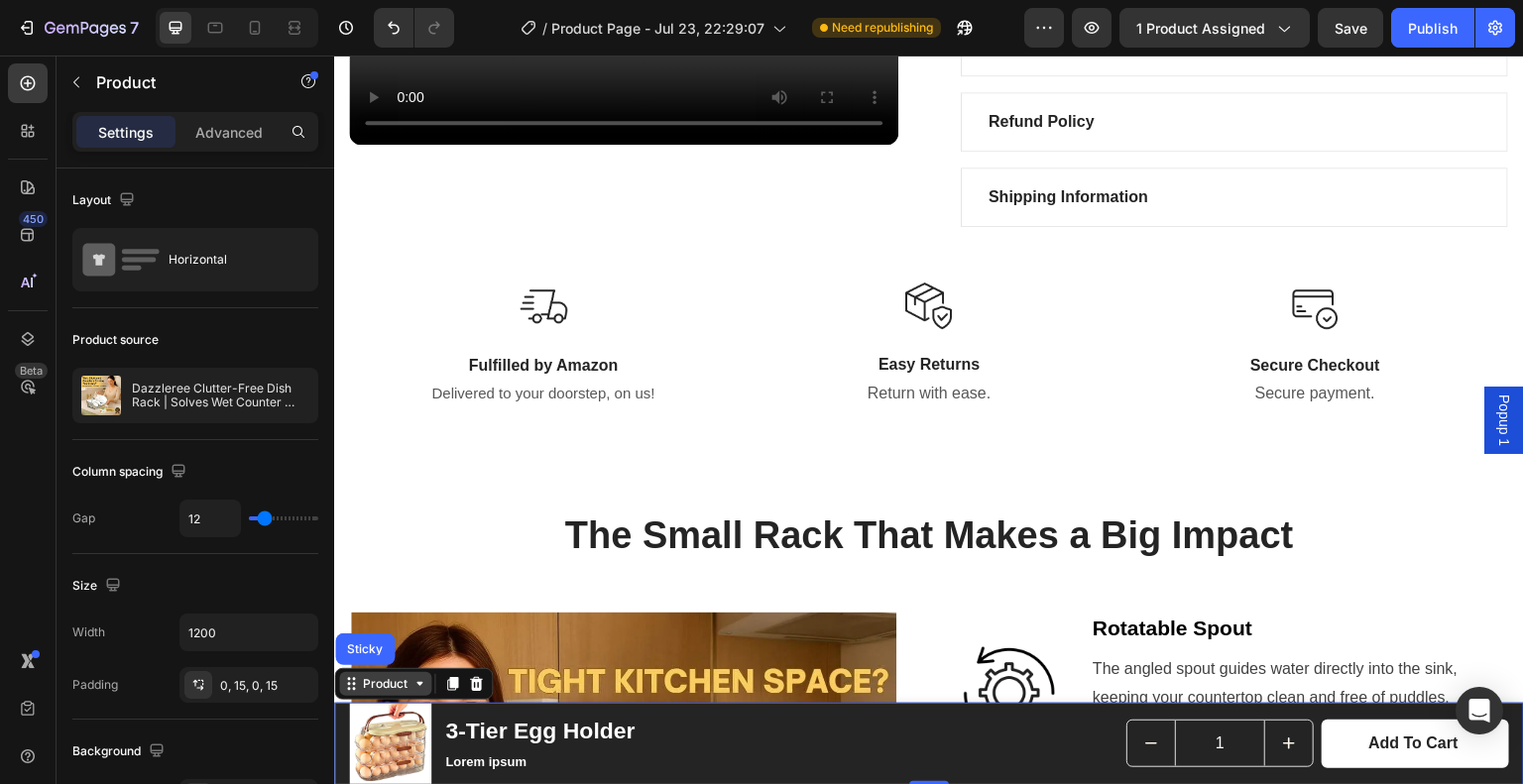 click 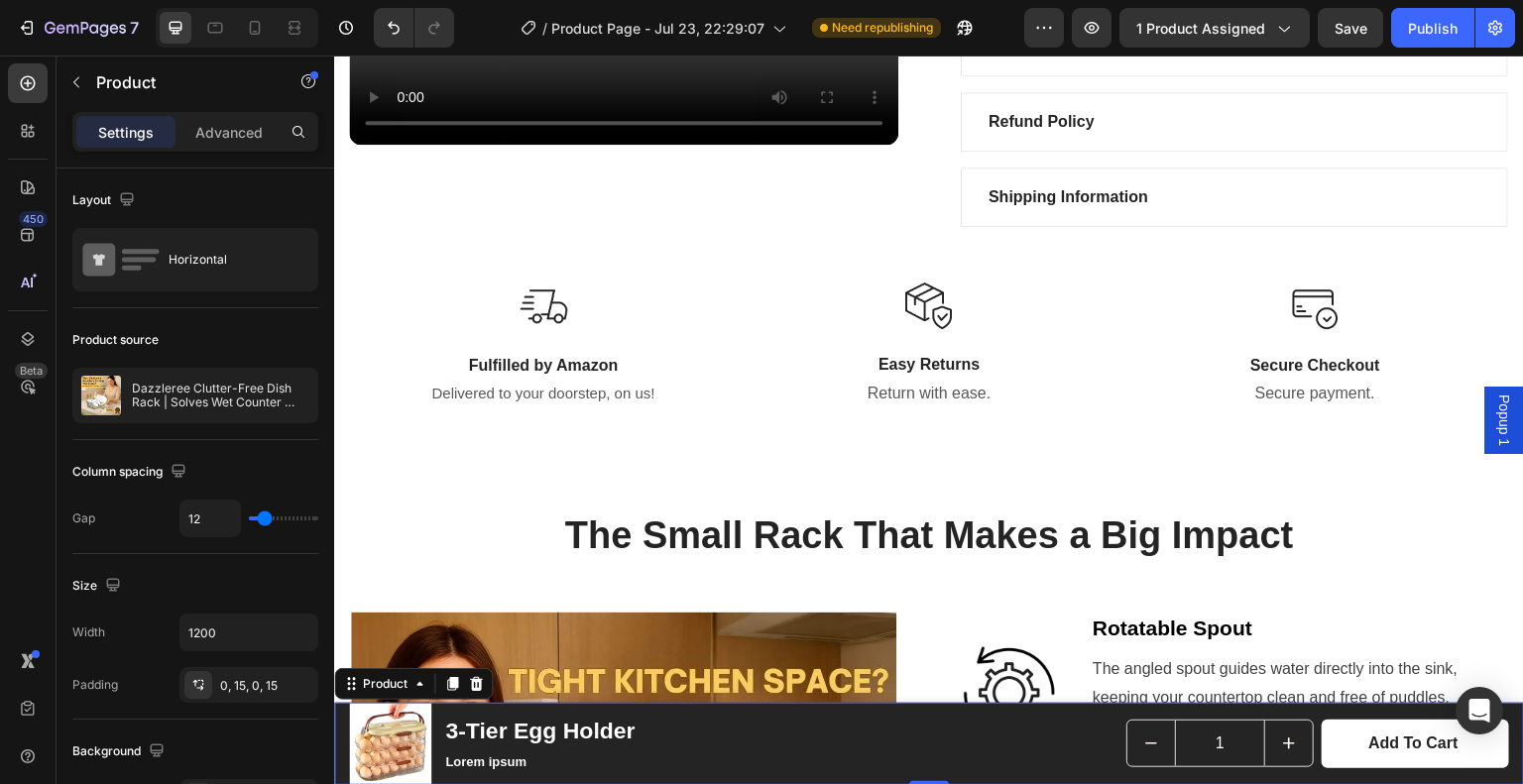 click on "Product" at bounding box center [413, 684] 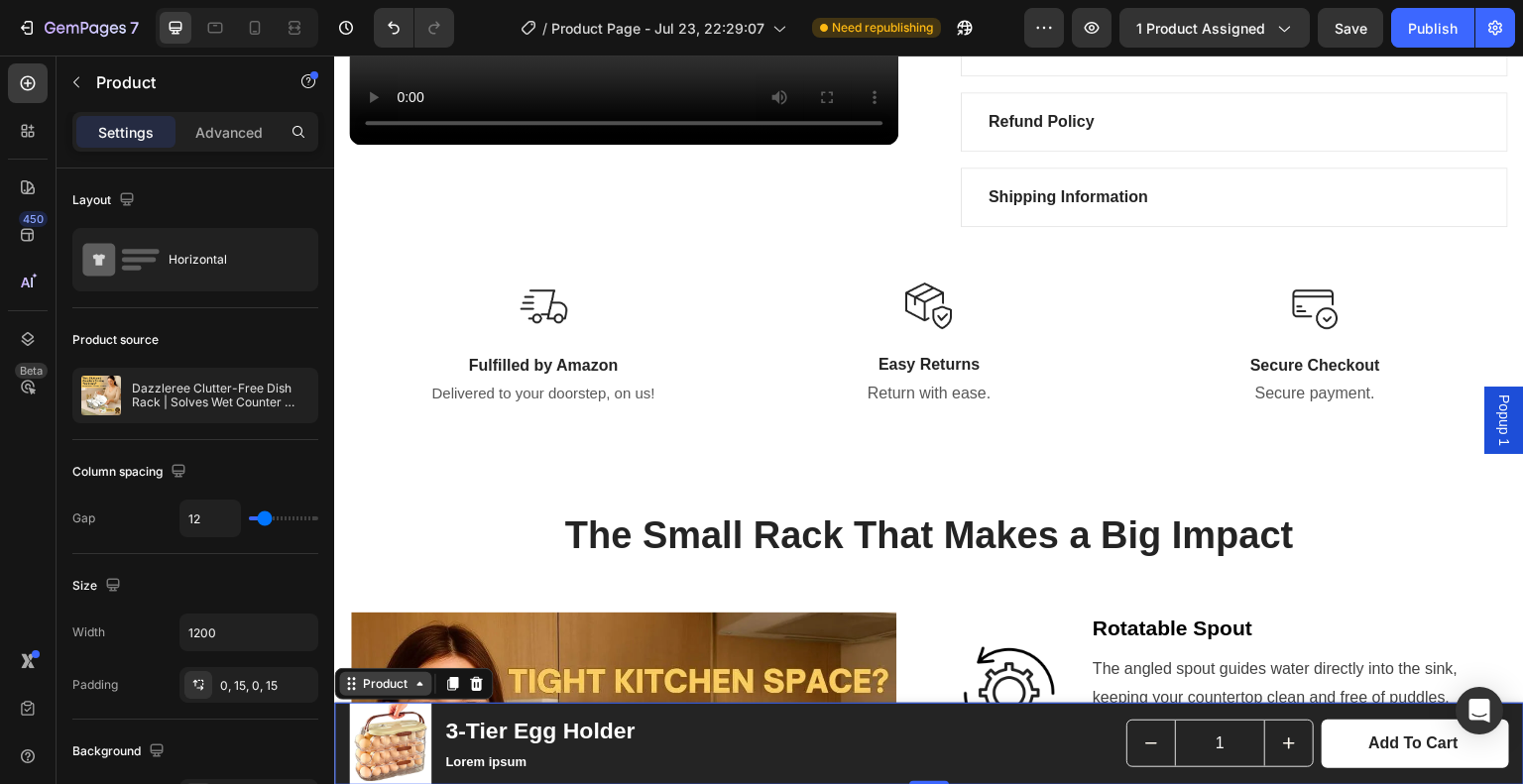 click 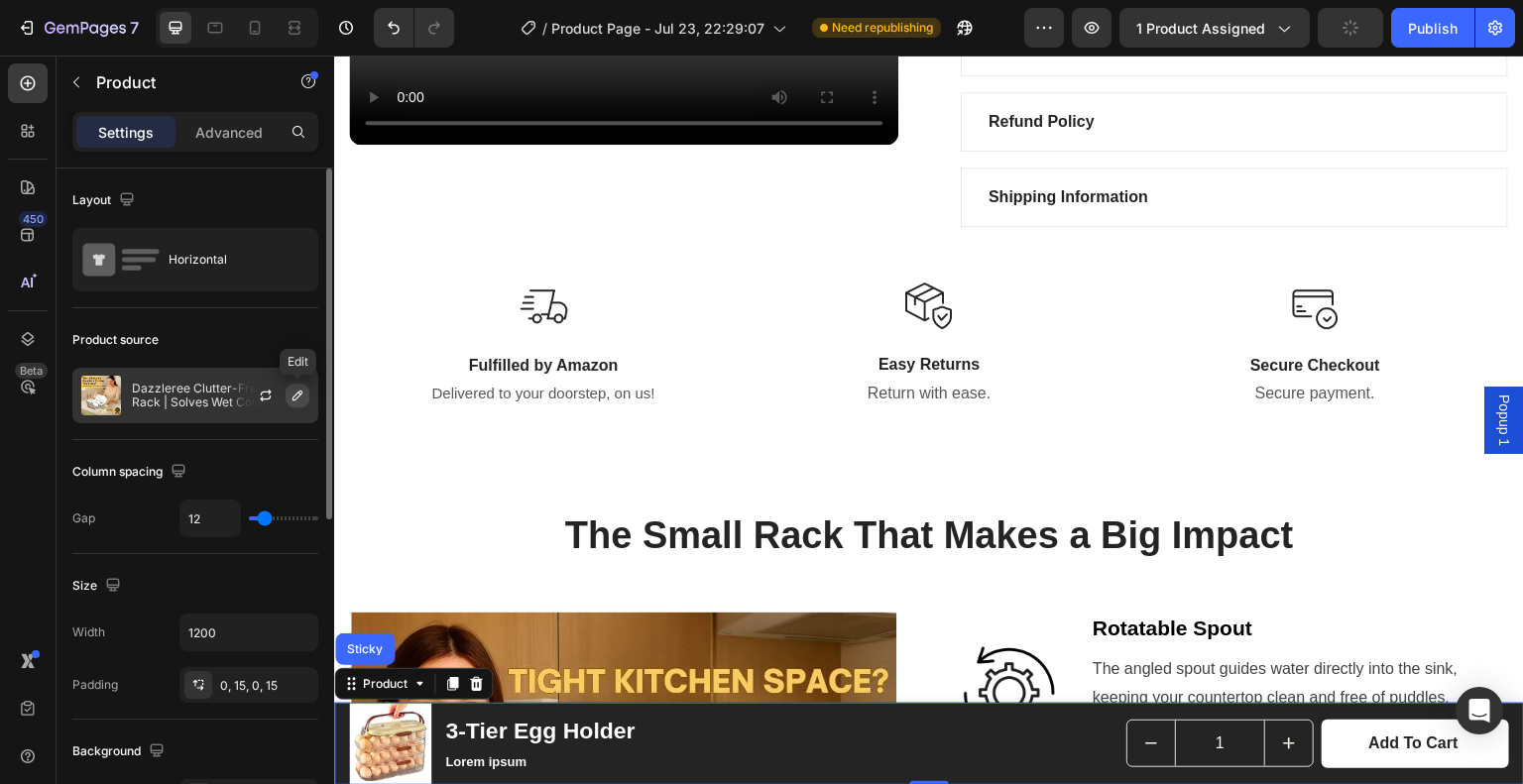 click 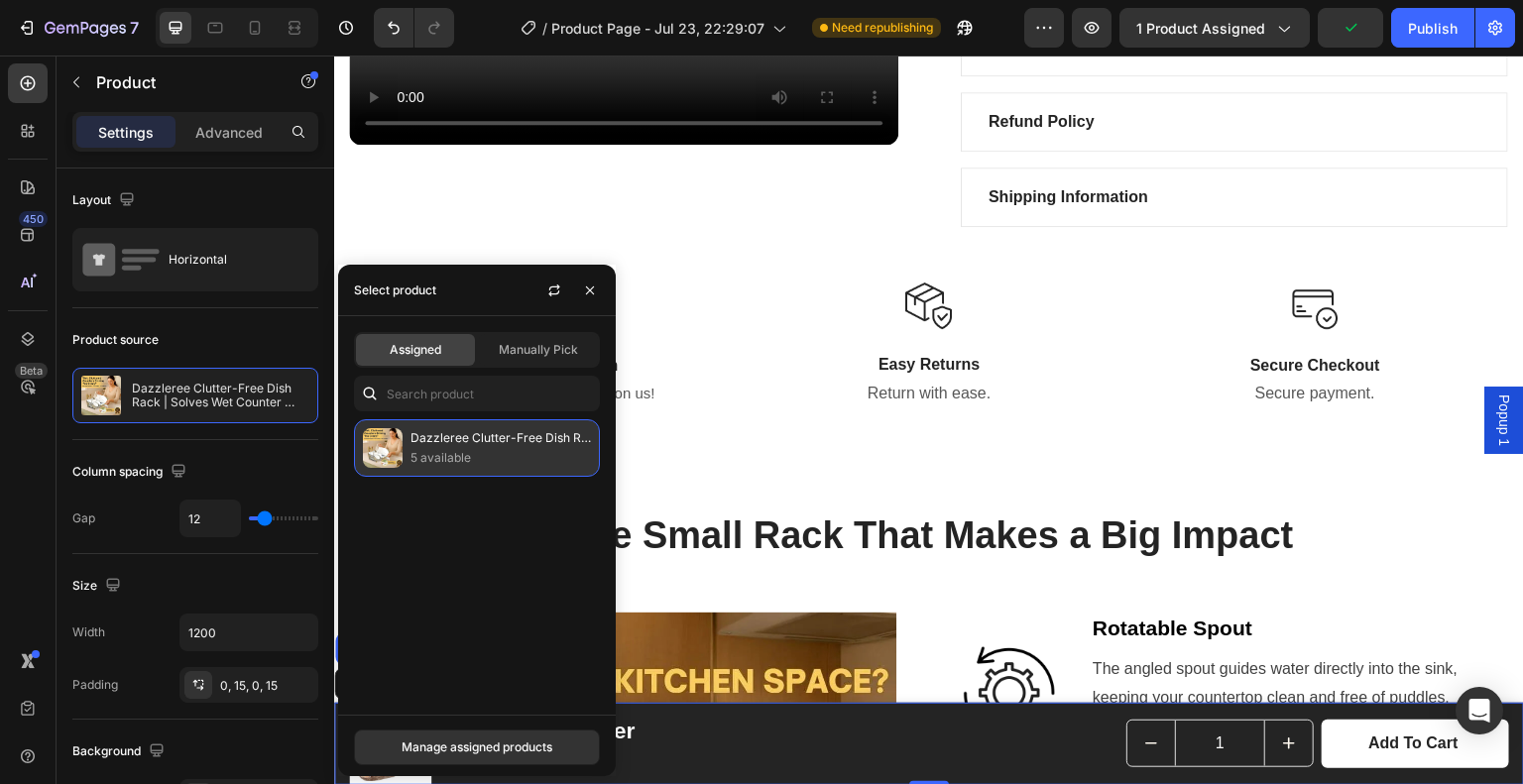 click on "5 available" at bounding box center [501, 458] 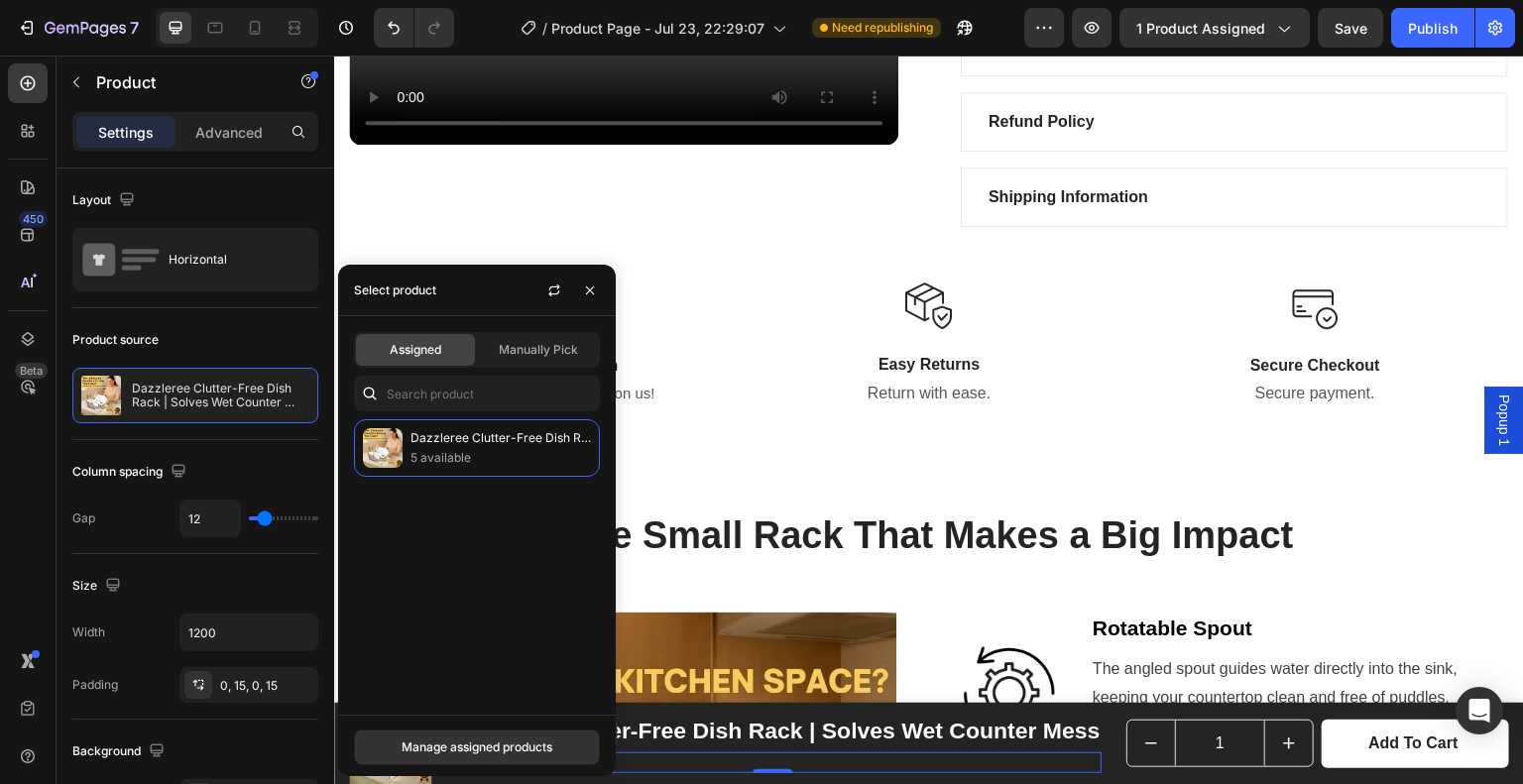 click on "Lorem ipsum" at bounding box center [772, 762] 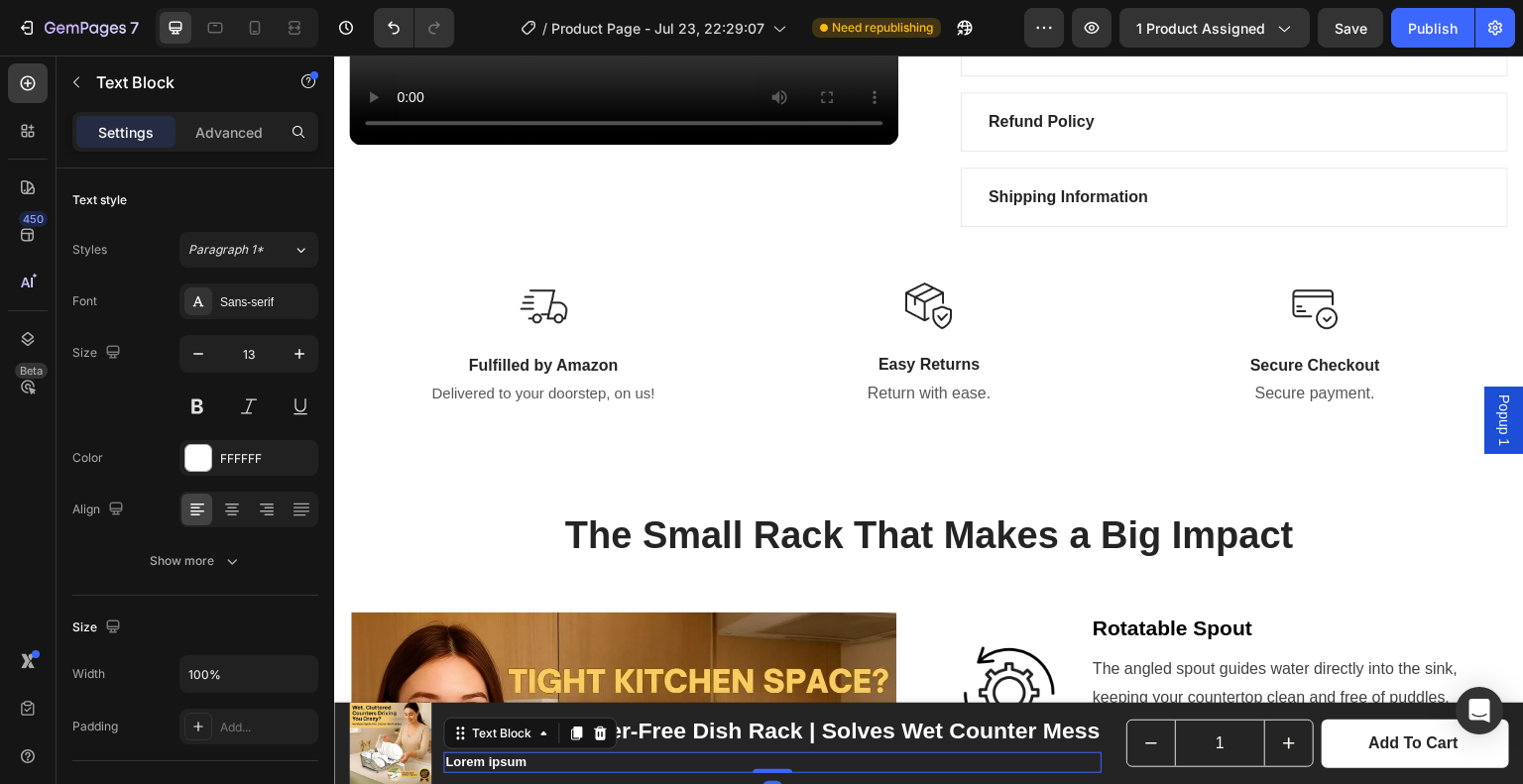 click on "Lorem ipsum" at bounding box center [772, 762] 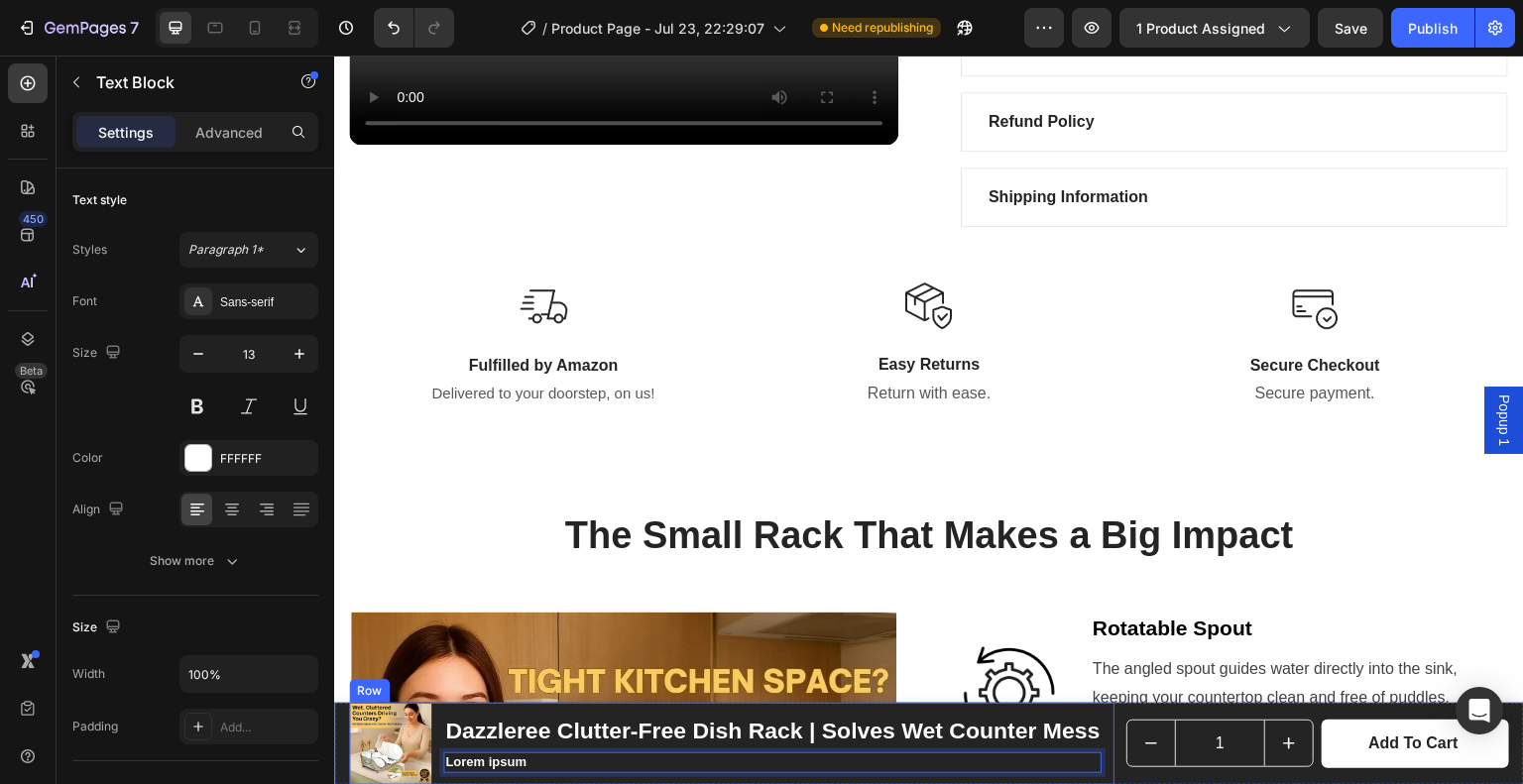 click on "Lorem ipsum" at bounding box center (772, 762) 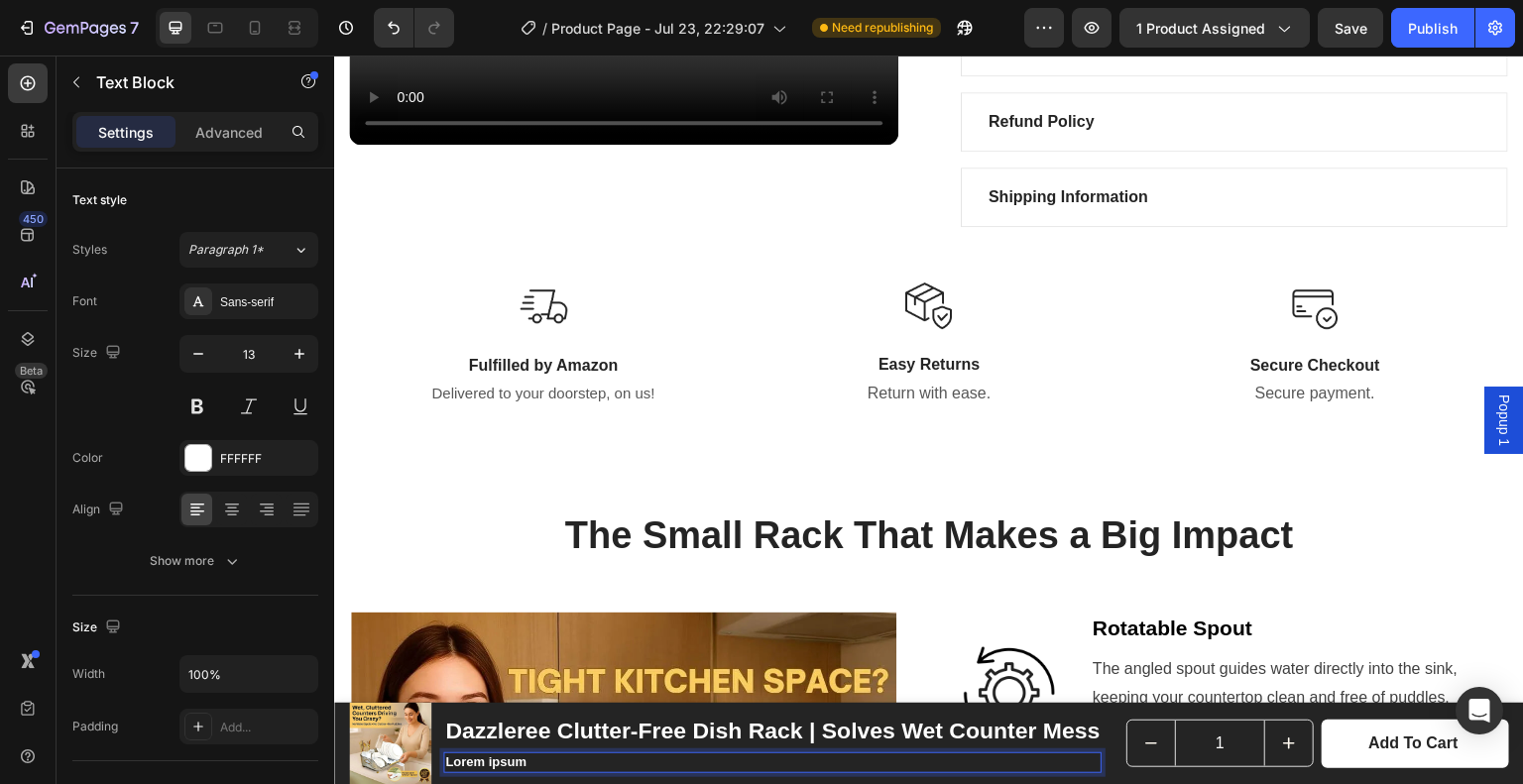 click on "Lorem ipsum" at bounding box center (772, 762) 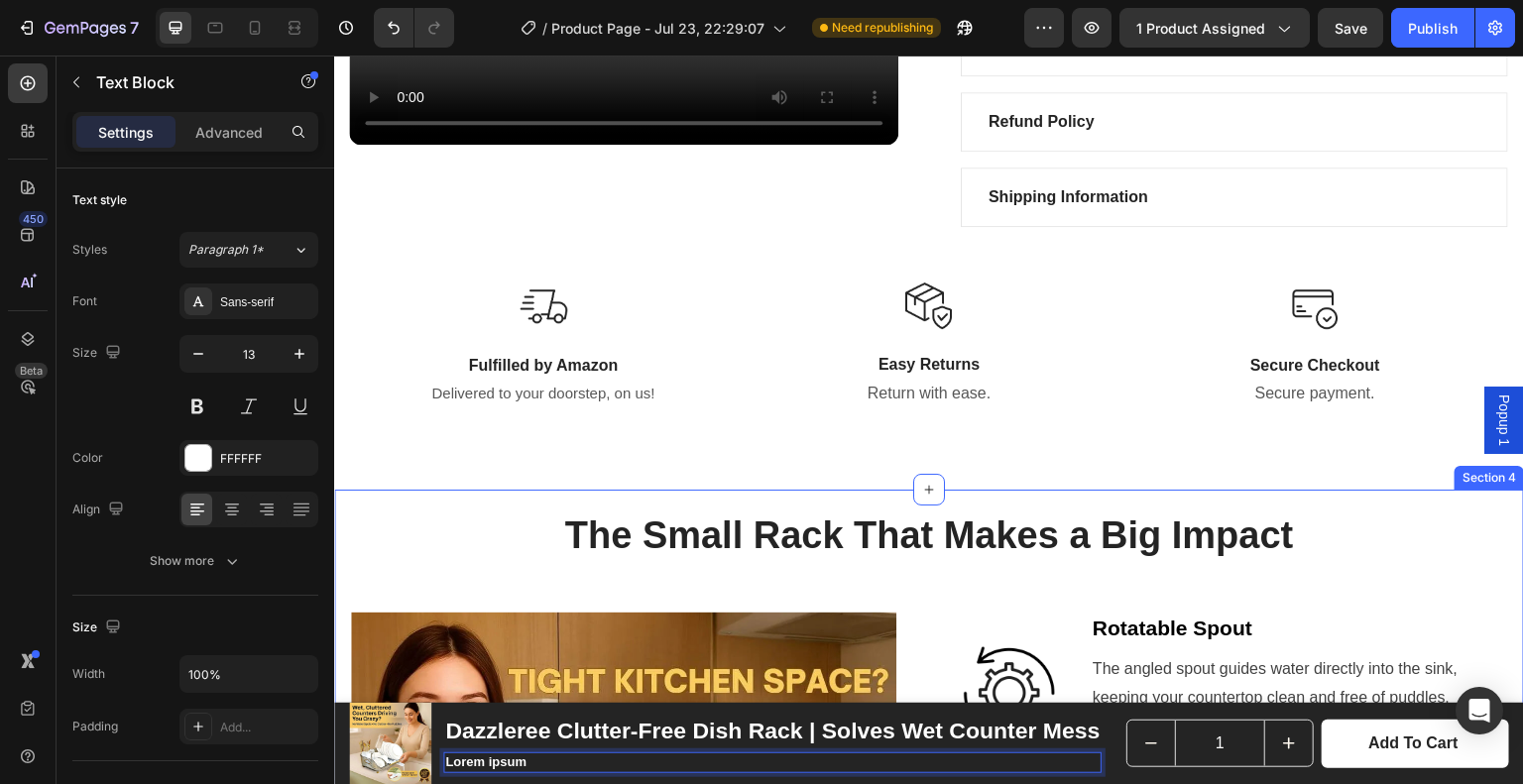 click on "The Small Rack That Makes a Big Impact Heading Row Image Image Rotatable Spout Text block The angled spout guides water directly into the sink, keeping your countertop clean and free of puddles. Text block The angled spout guides water directly into the sink, keeping your countertop clean and free of puddles. Text block Row Image BPA-Free Text block Made from BPA-free materials, it’s safe for your family and built to last through everyday use. Text block Row Image Detachable Holder Text block Keeps your utensils neatly organized and easy to access while making cleanup effortless. Text block Row Image Large Capacity Text block Holds multiple plates, bowls, and utensils at once—perfect for busy kitchens and daily dish loads. Text block Row Row" at bounding box center (929, 871) 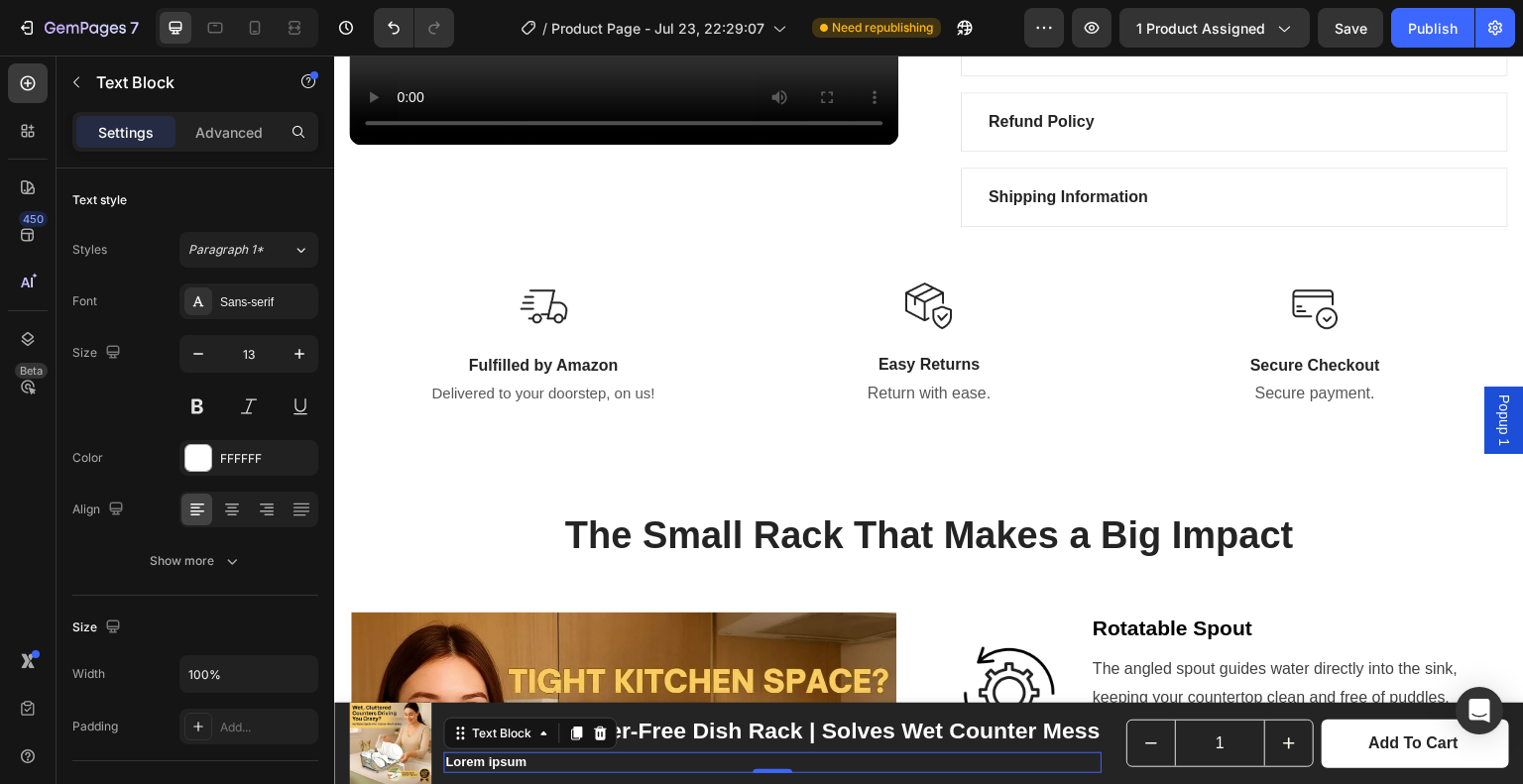 click on "Lorem ipsum" at bounding box center [772, 762] 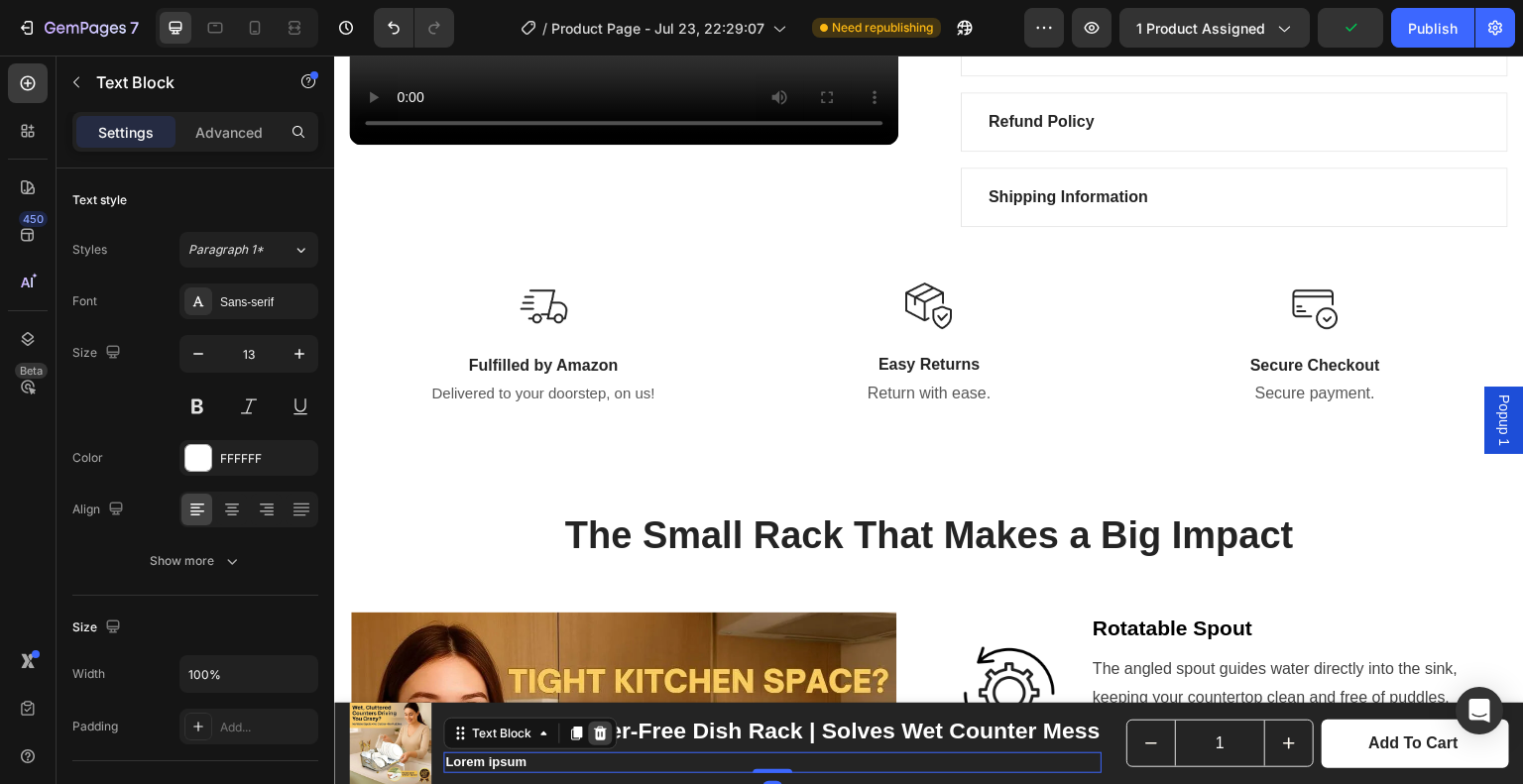 click 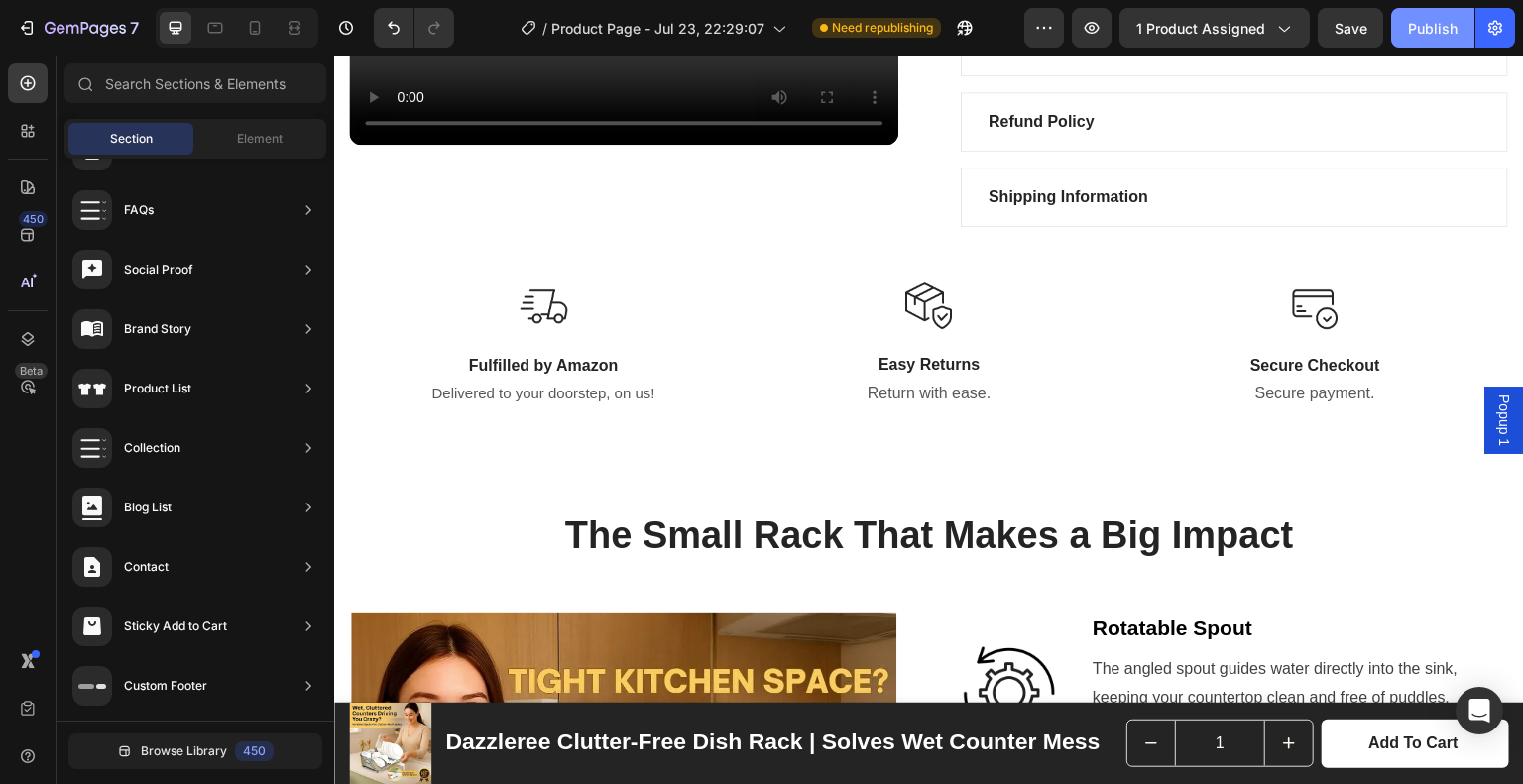 click on "Publish" at bounding box center [1433, 28] 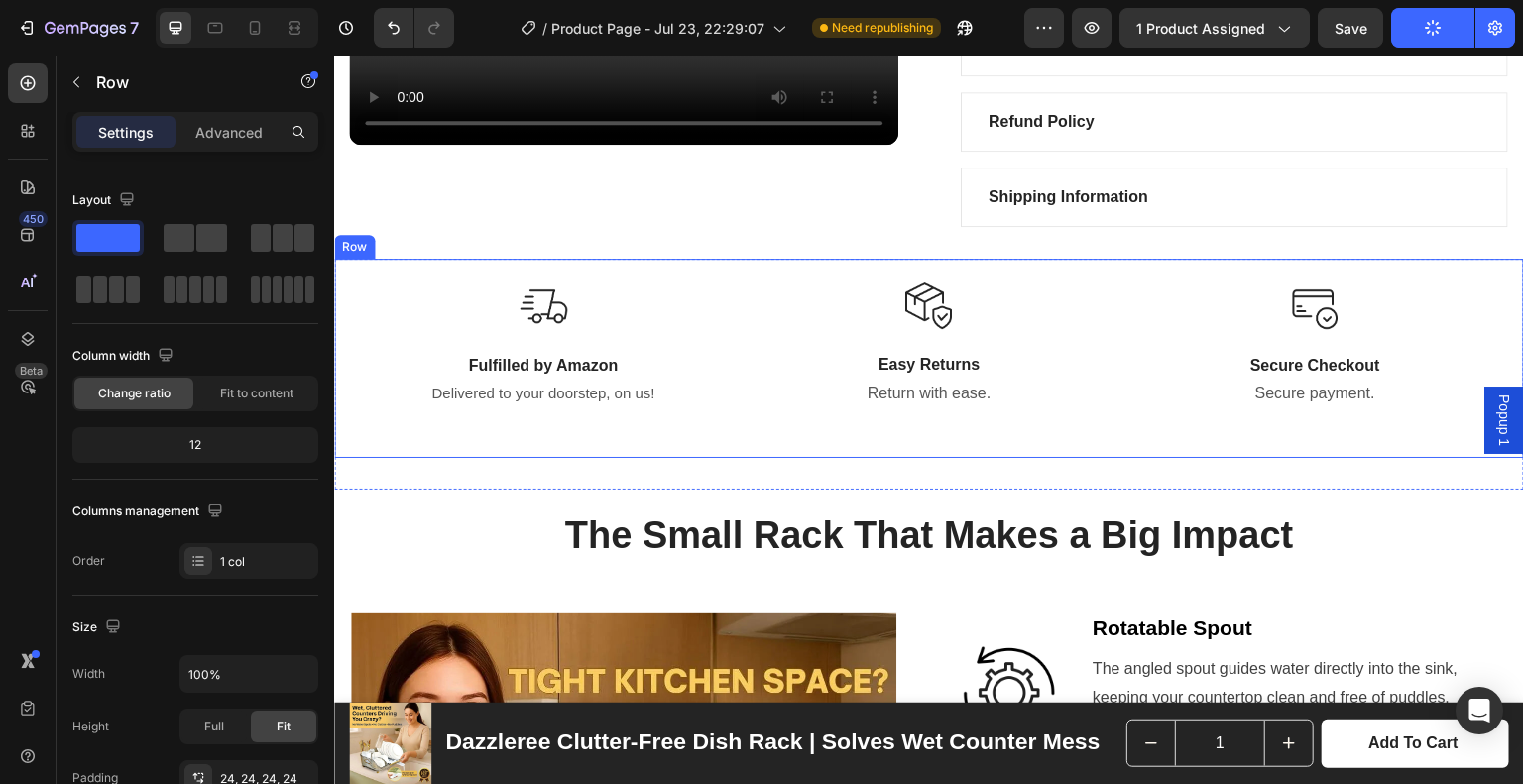 click on "Image Fulfilled by Amazon Text Block Delivered to your doorstep, on us! Text block Image Easy Returns Text Block Return with ease. Text block Image Secure Checkout Text Block Secure payment. Text block Row Row" at bounding box center (929, 358) 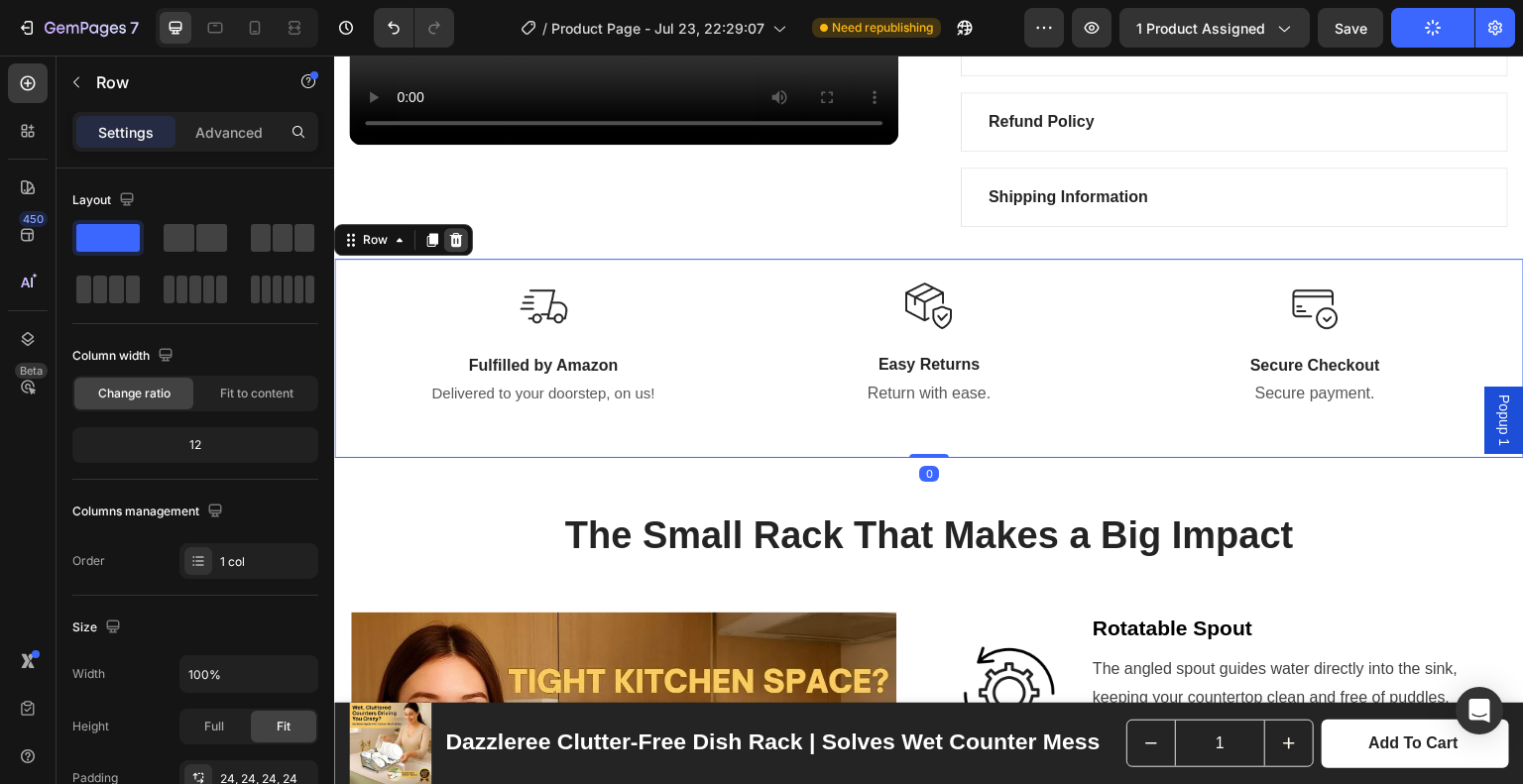 click at bounding box center (456, 240) 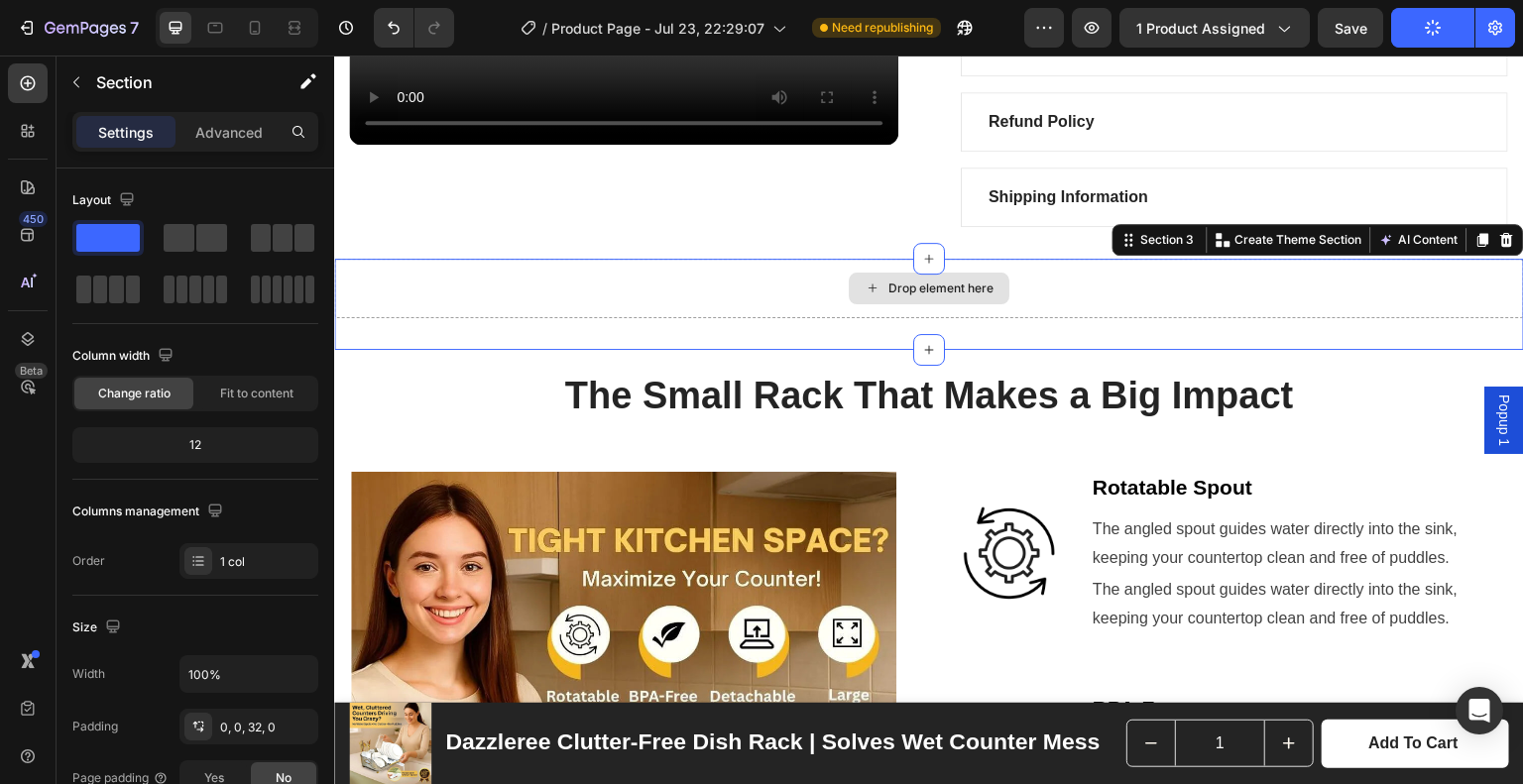 click on "Drop element here" at bounding box center [929, 288] 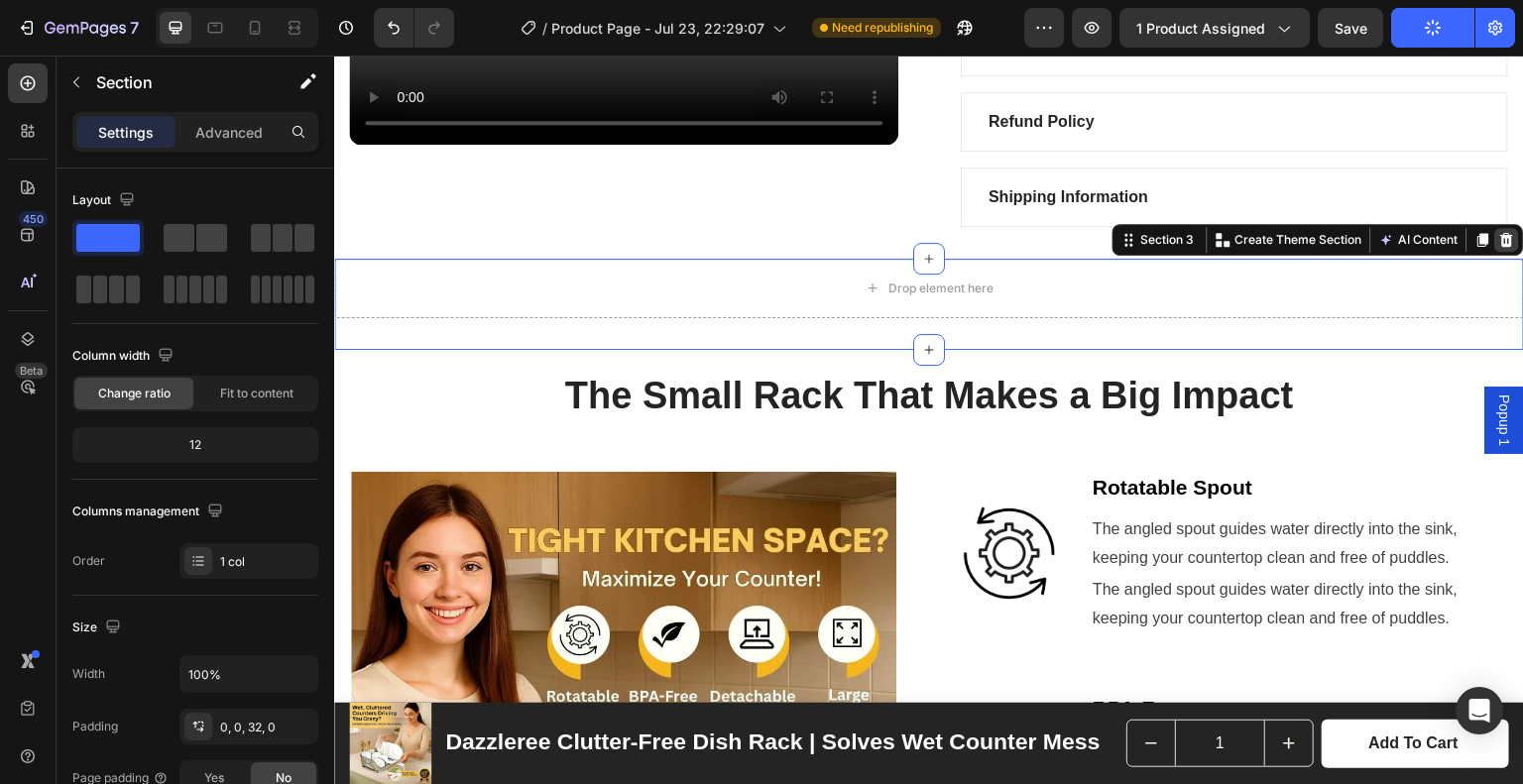 click 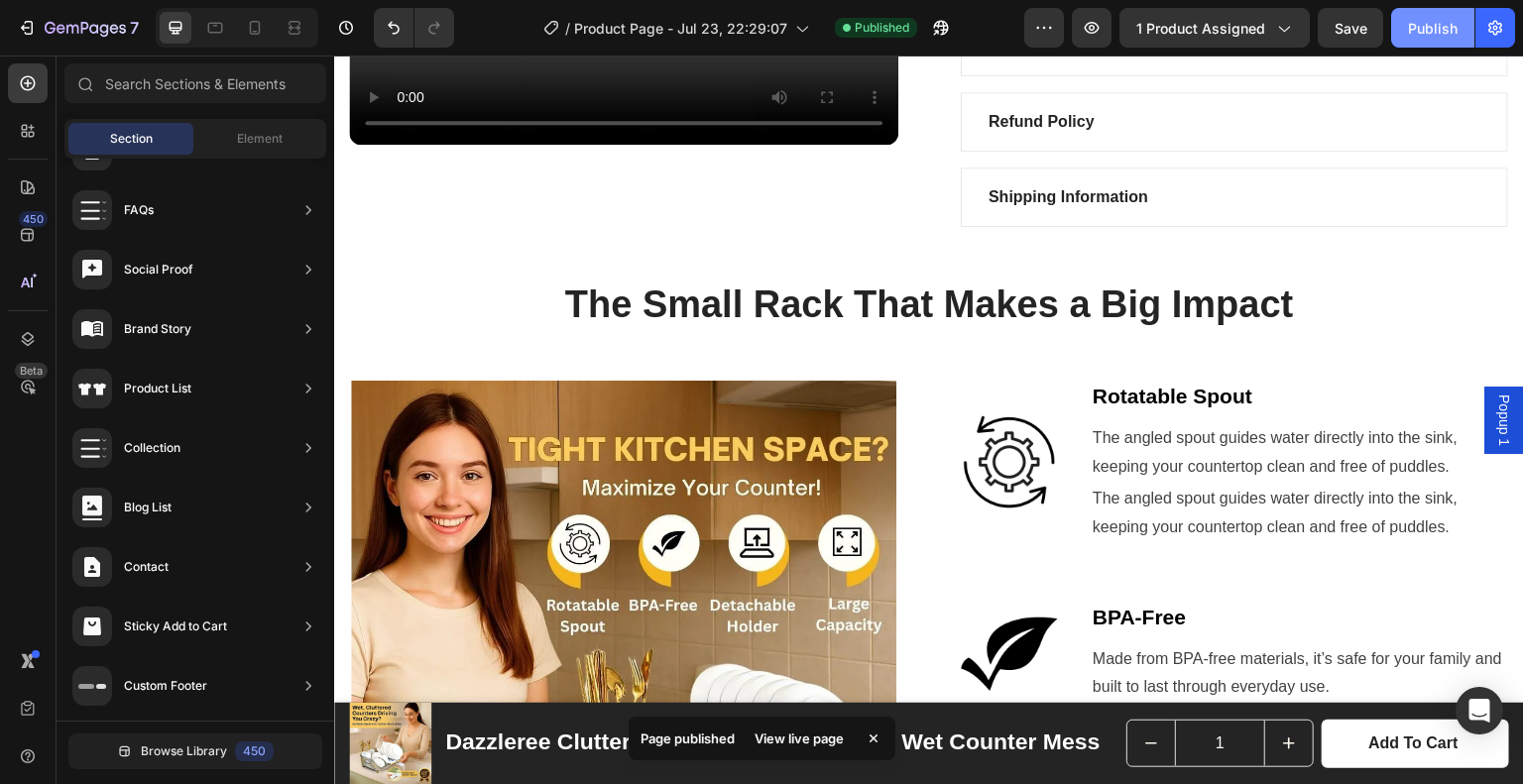 click on "Publish" at bounding box center [1433, 28] 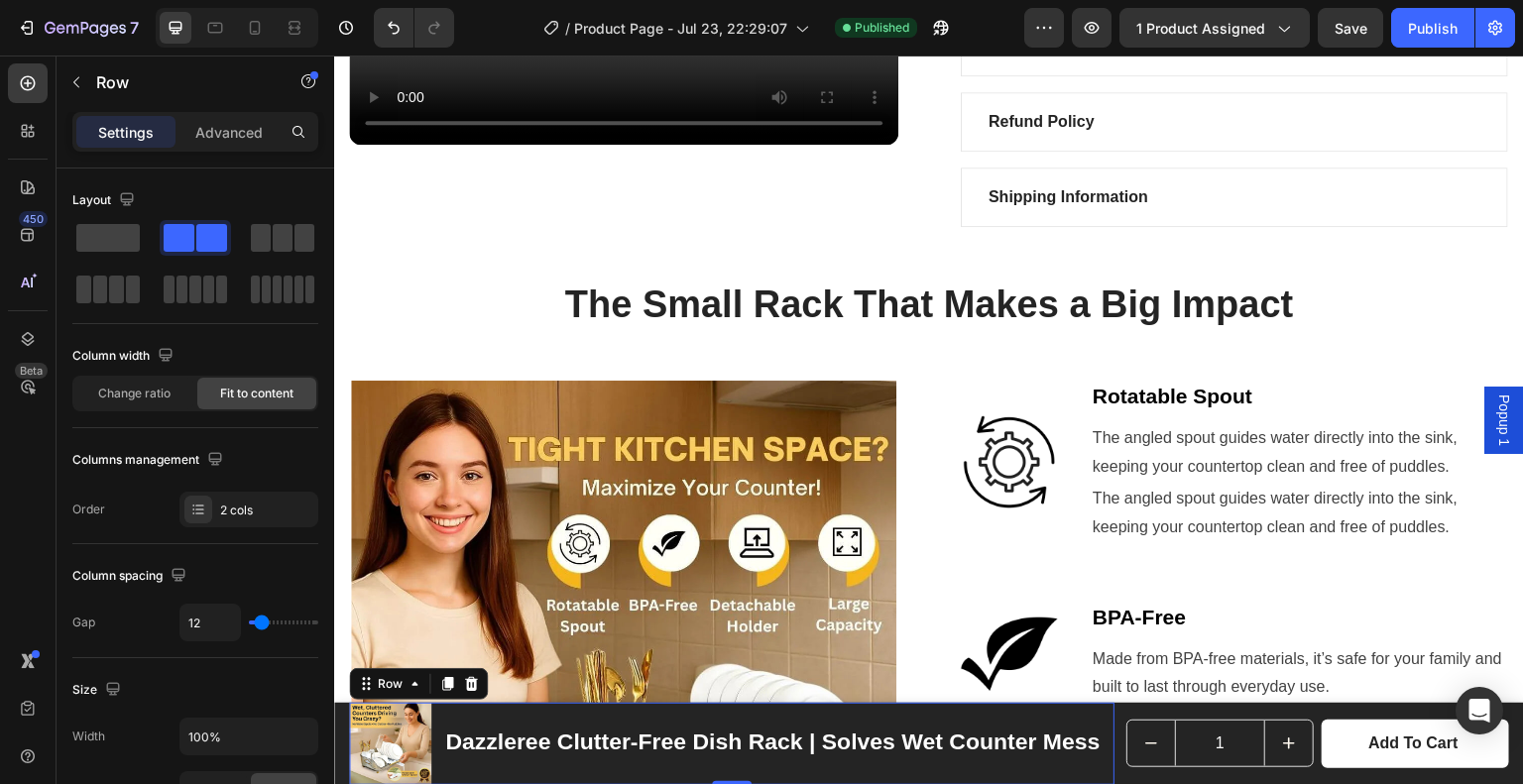 click on "Dazzleree Clutter-Free Dish Rack | Solves Wet Counter Mess Product Title" at bounding box center (772, 743) 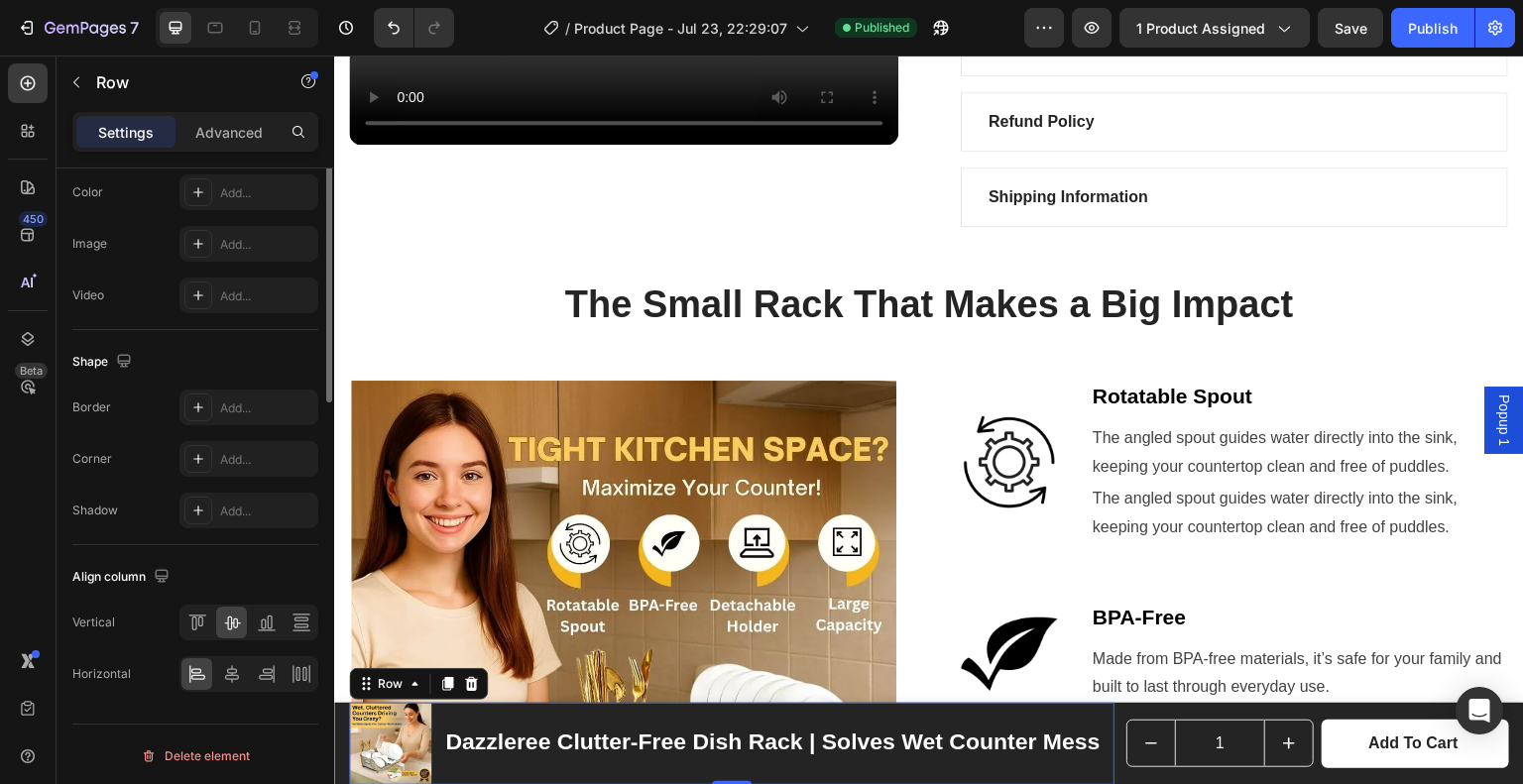 scroll, scrollTop: 463, scrollLeft: 0, axis: vertical 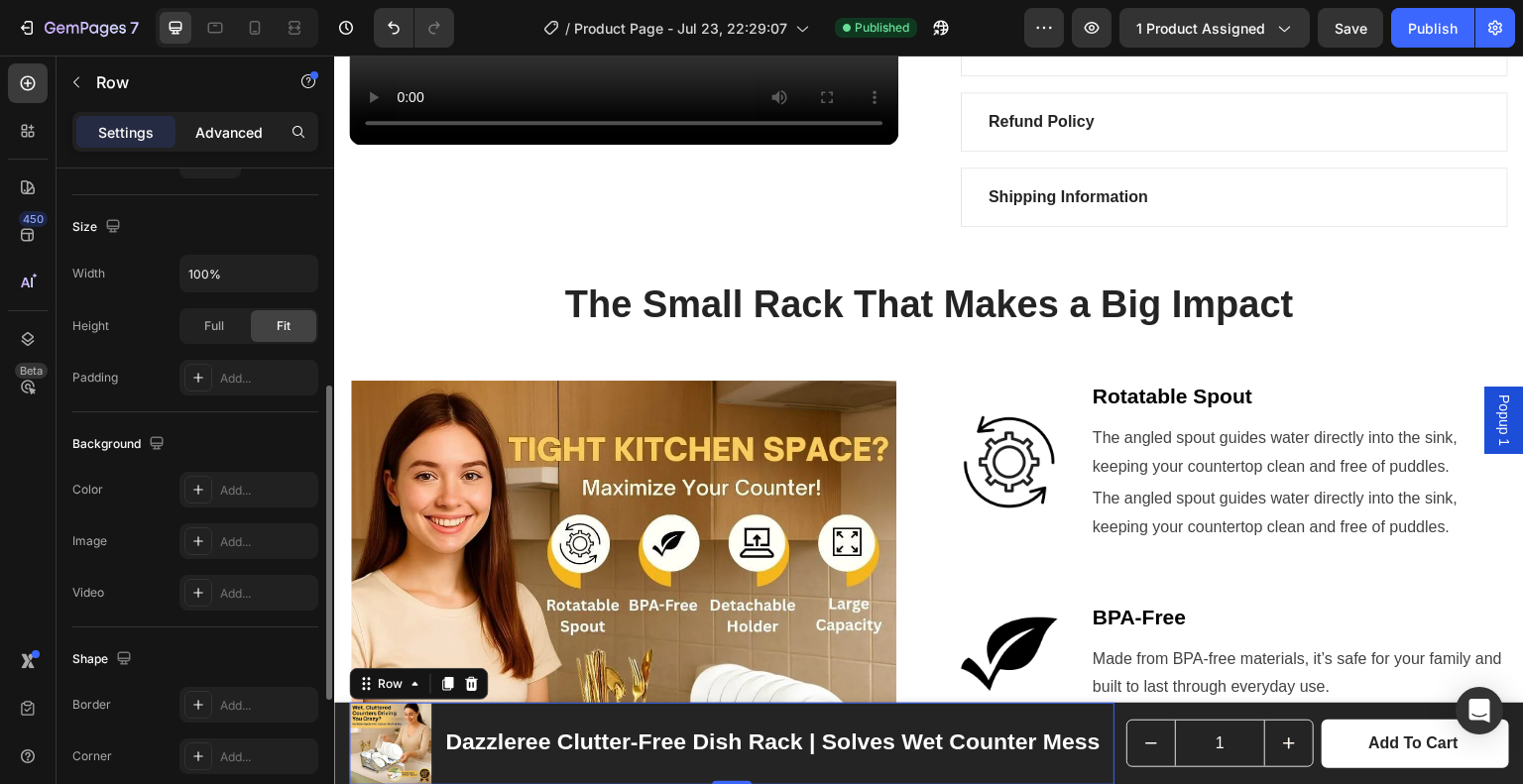 click on "Advanced" at bounding box center [229, 132] 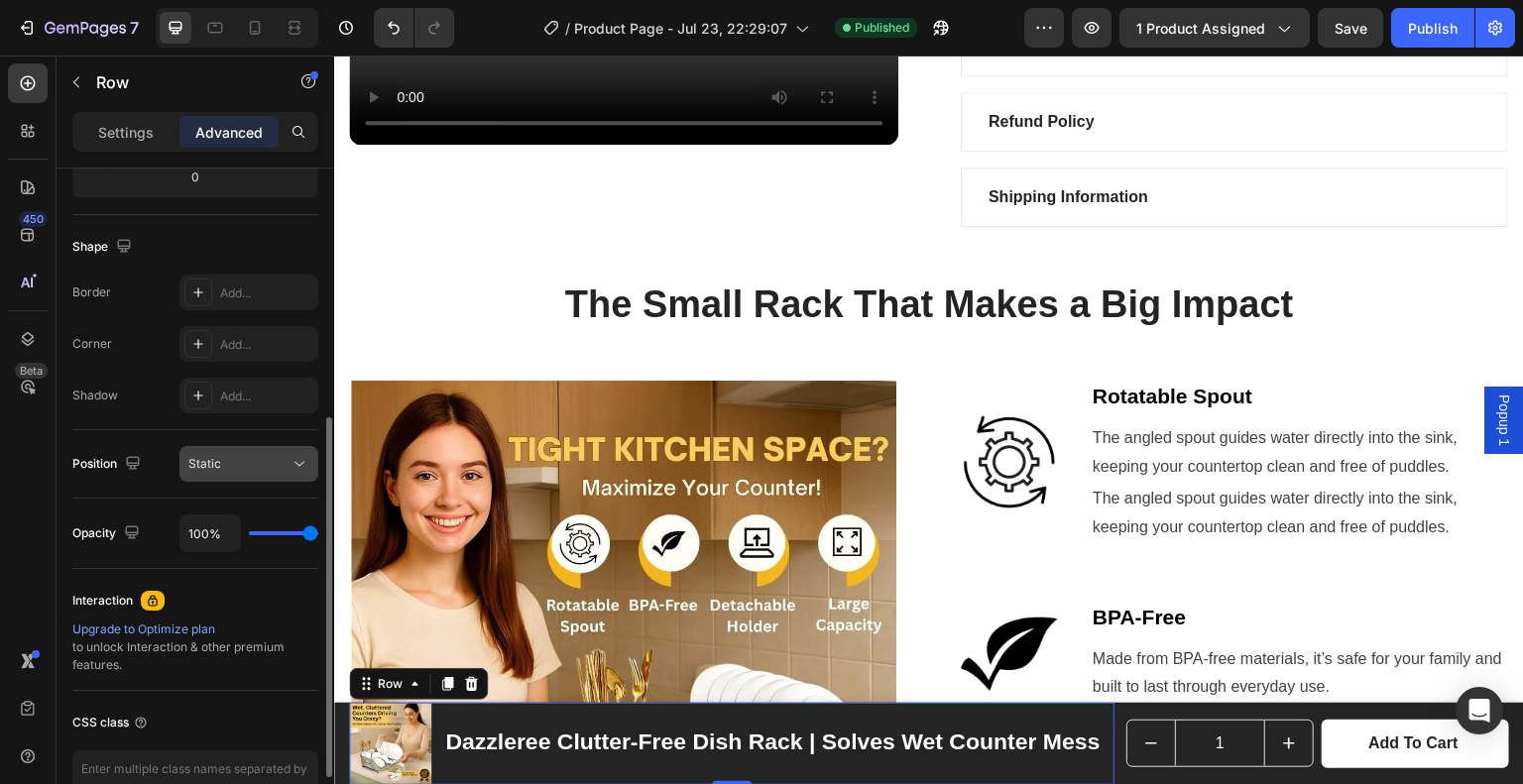 click on "Static" at bounding box center [204, 463] 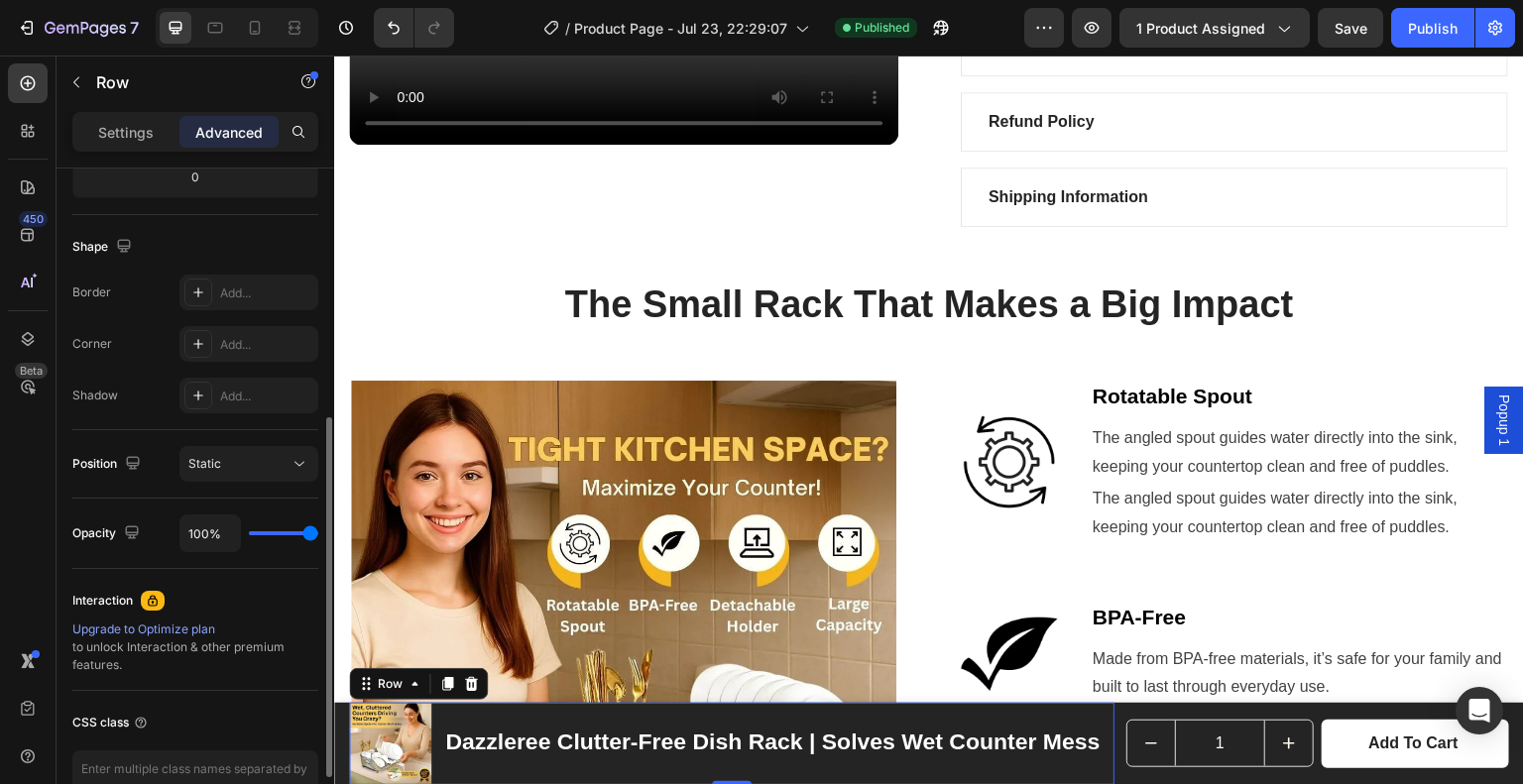click on "Shape" at bounding box center [195, 247] 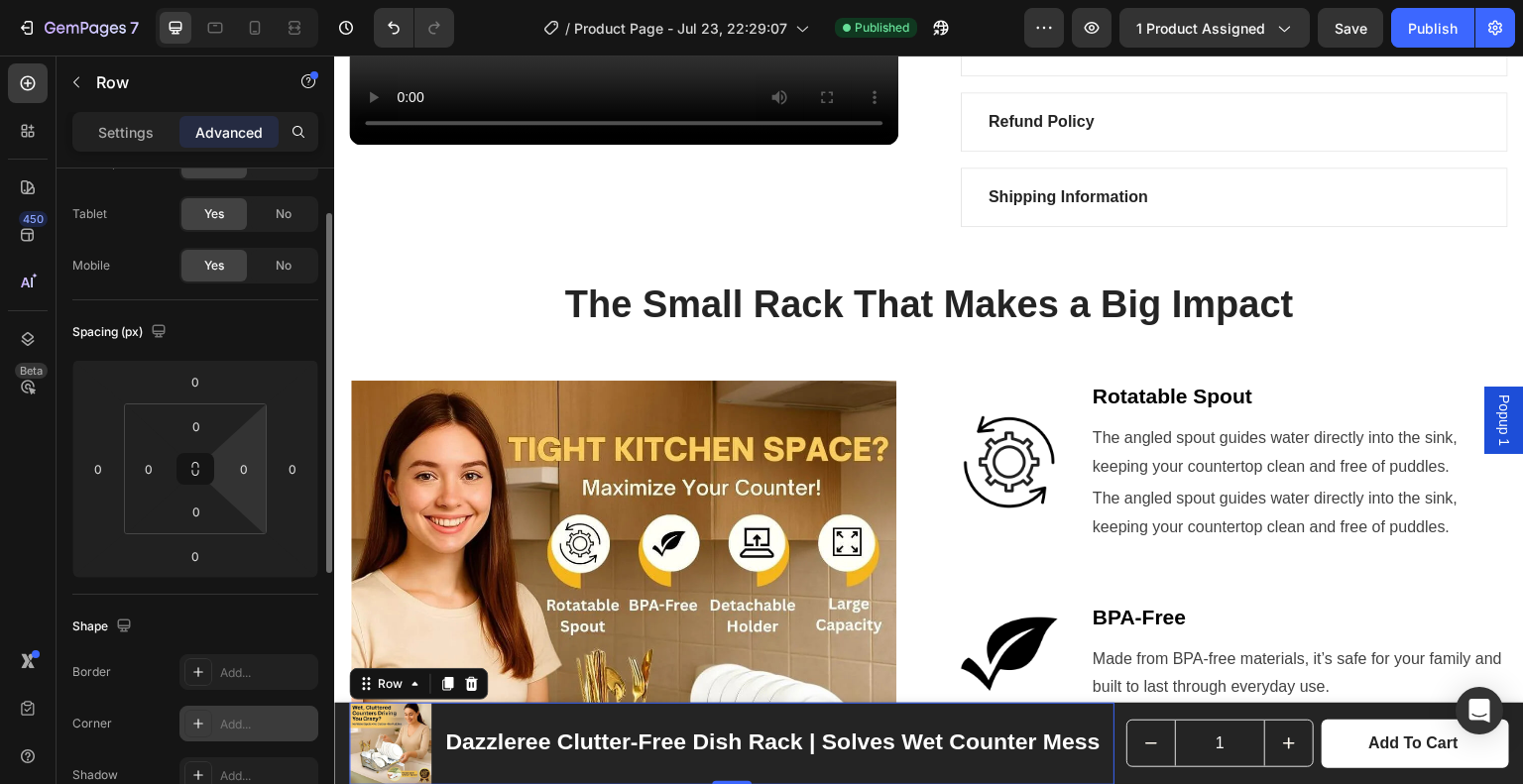 scroll, scrollTop: 0, scrollLeft: 0, axis: both 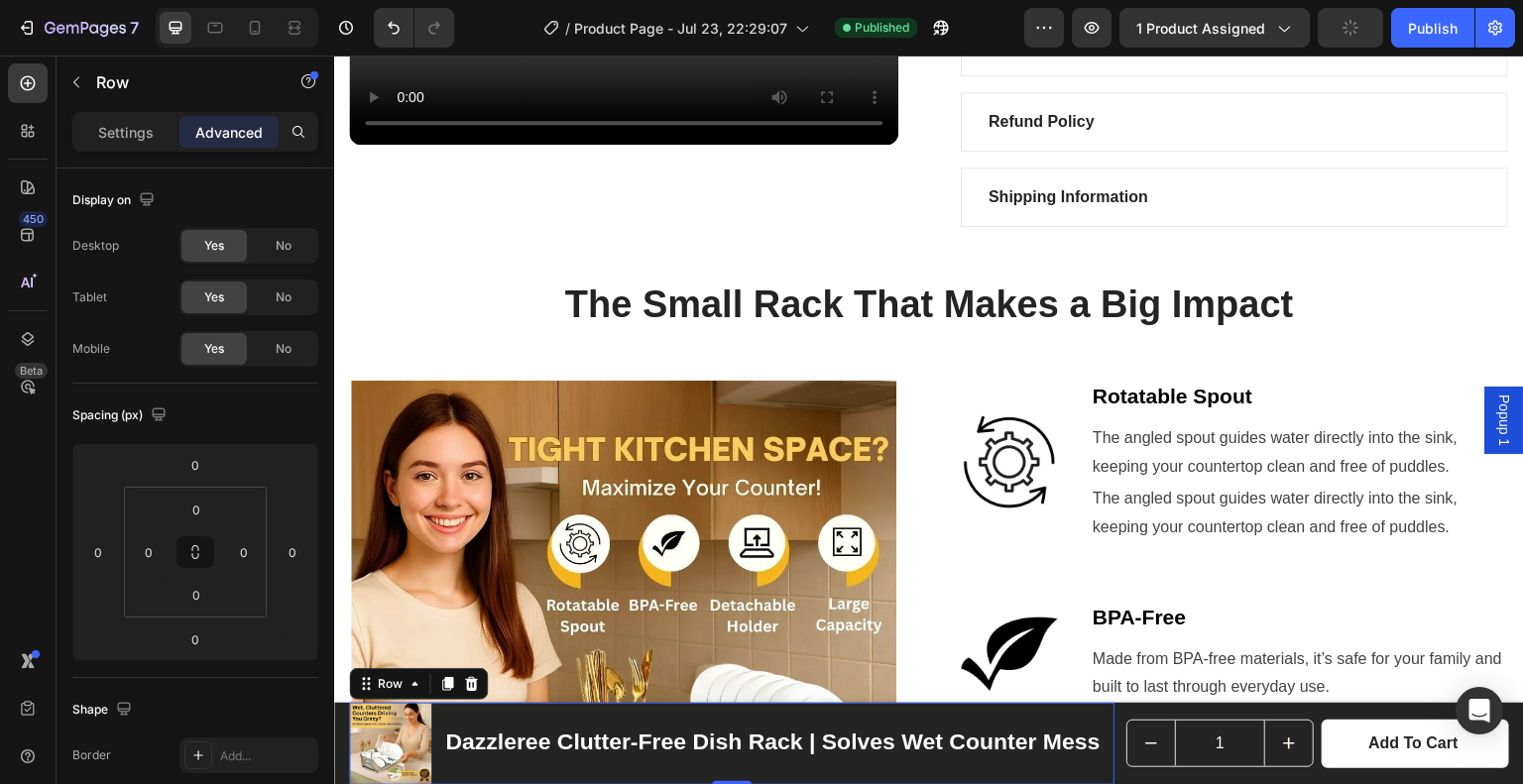 click on "Dazzleree Clutter-Free Dish Rack | Solves Wet Counter Mess Product Title" at bounding box center [772, 743] 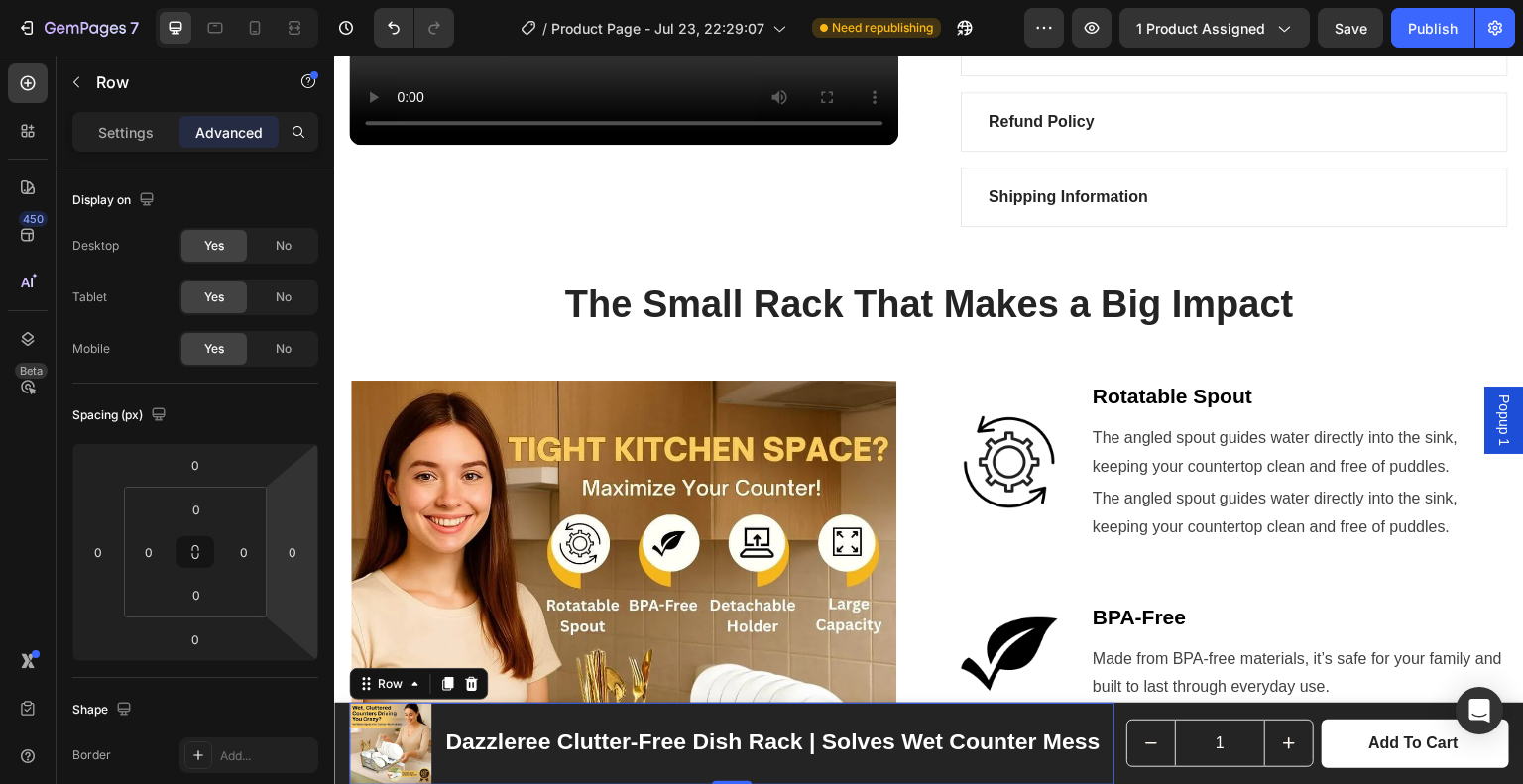 click on "Dazzleree Clutter-Free Dish Rack | Solves Wet Counter Mess Product Title" at bounding box center [772, 743] 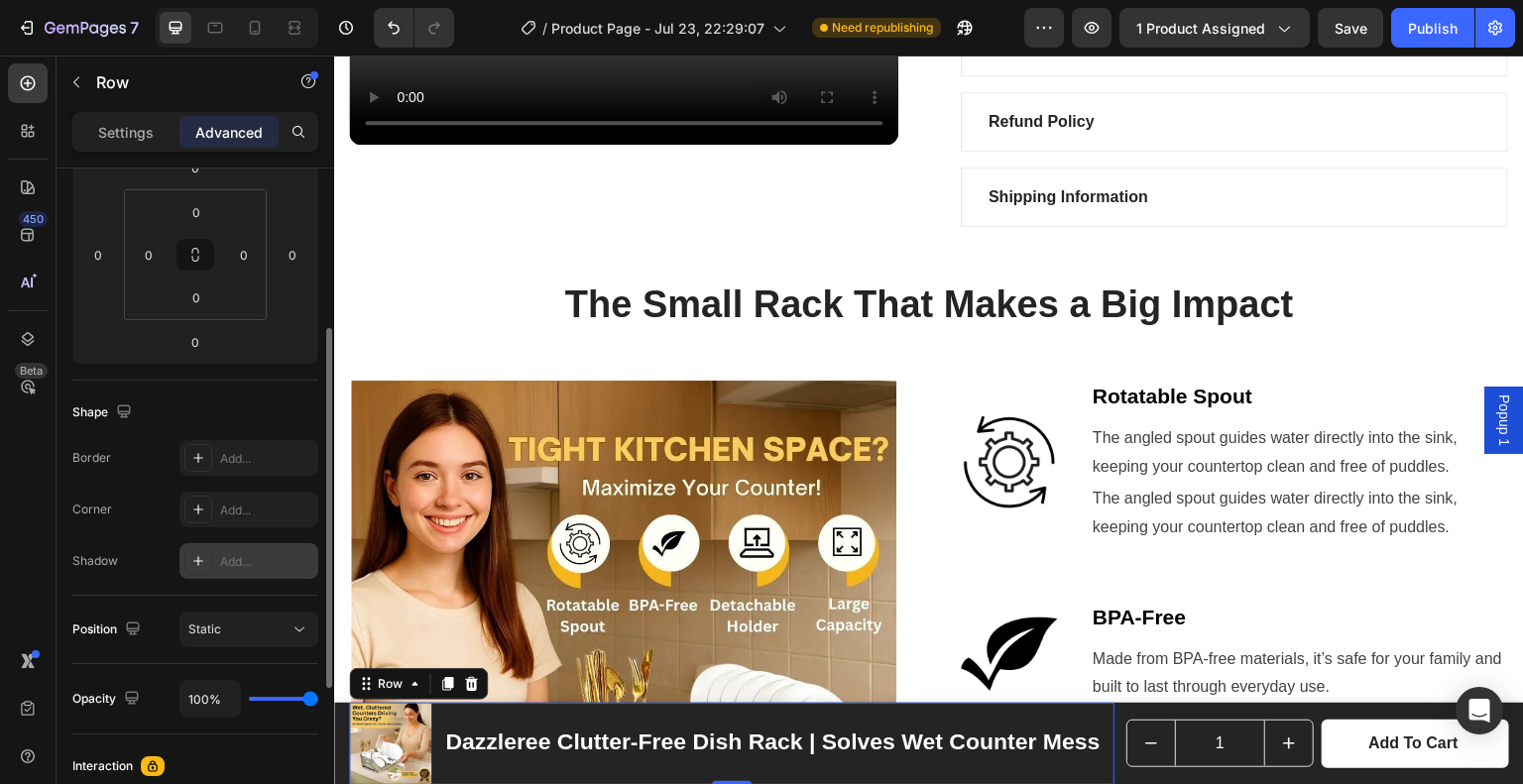 scroll, scrollTop: 496, scrollLeft: 0, axis: vertical 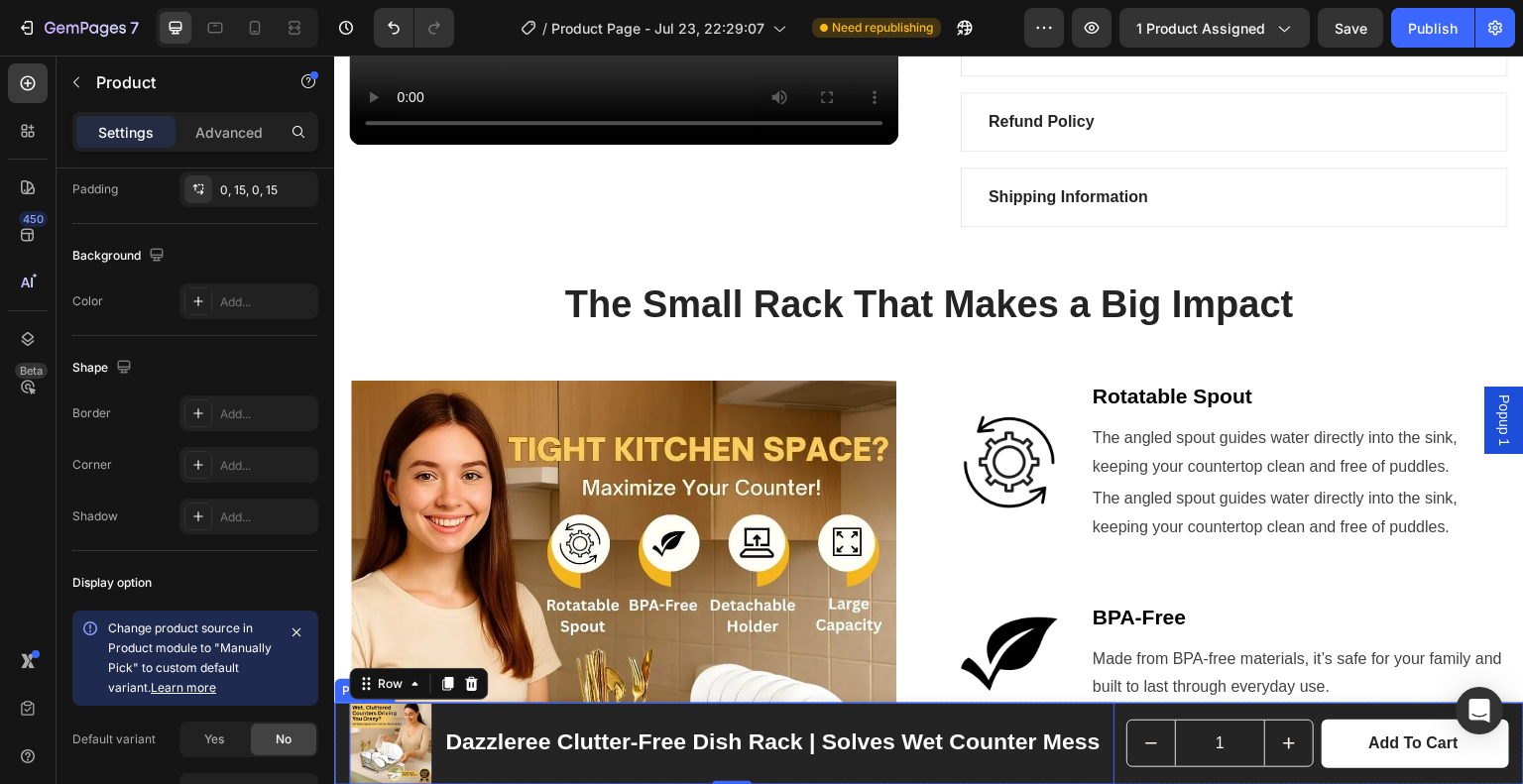 click on "Product Images Dazzleree Clutter-Free Dish Rack | Solves Wet Counter Mess Product Title Row   0
1
Product Quantity Add to cart Product Cart Button Row Product" at bounding box center [929, 743] 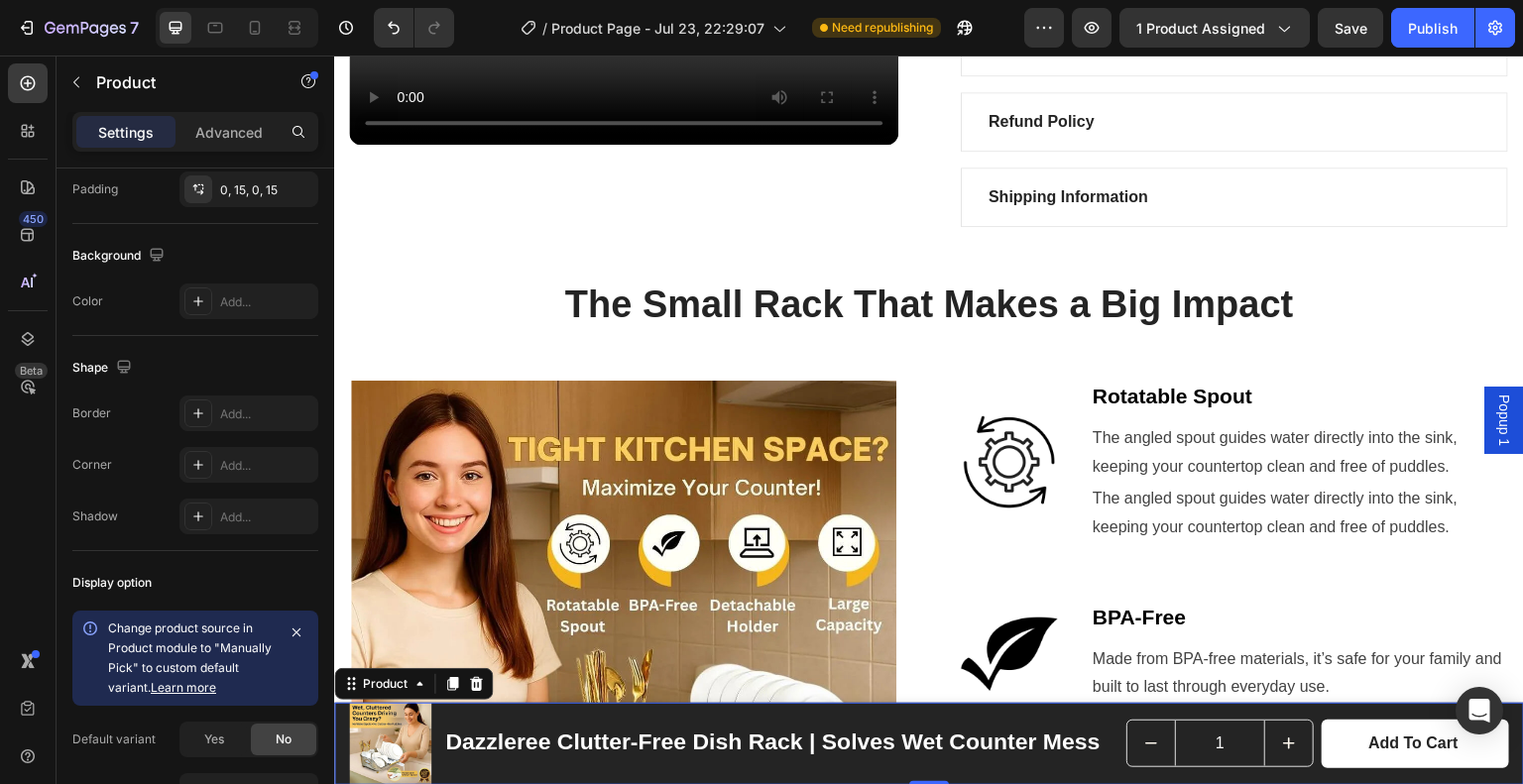 scroll, scrollTop: 0, scrollLeft: 0, axis: both 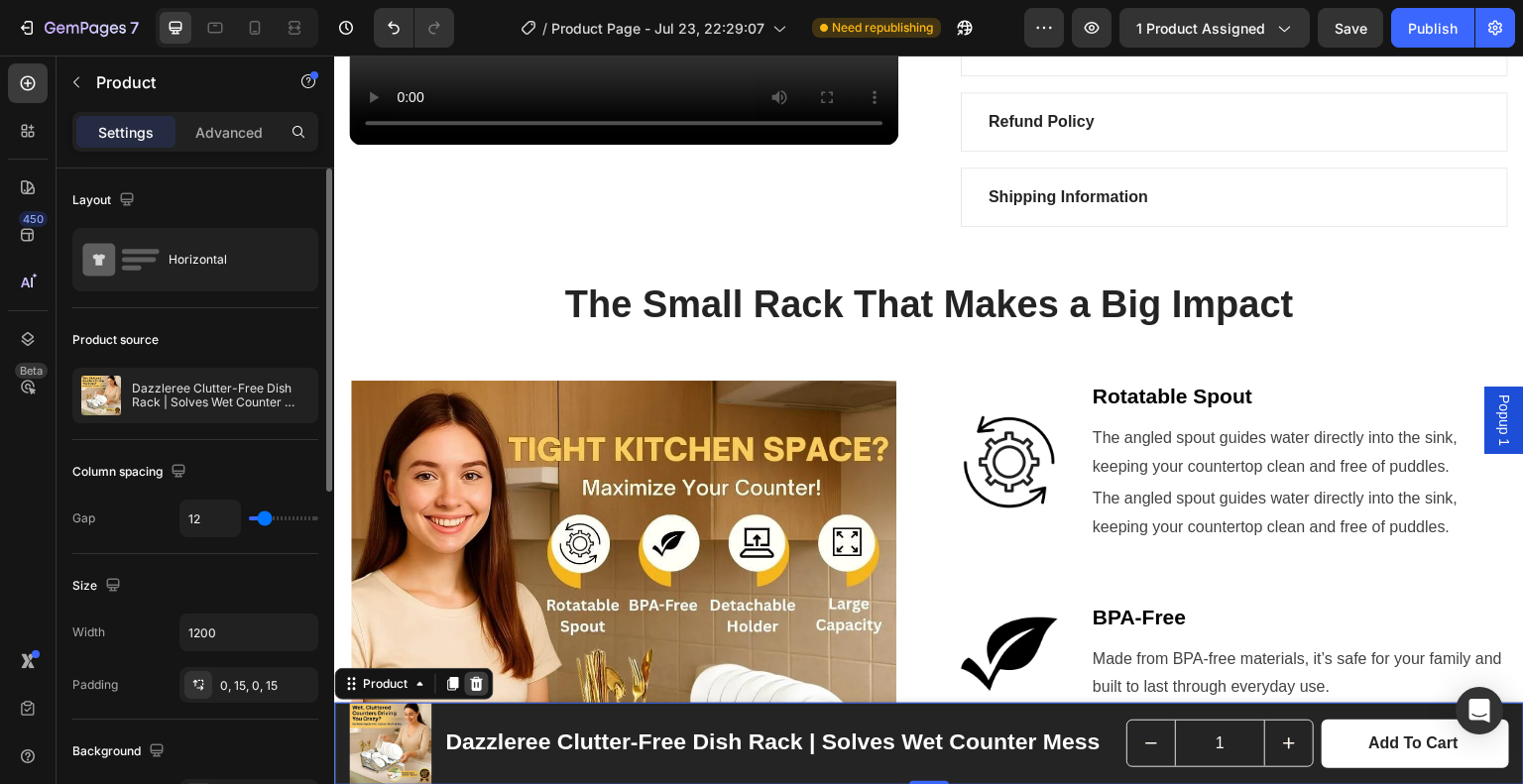 click 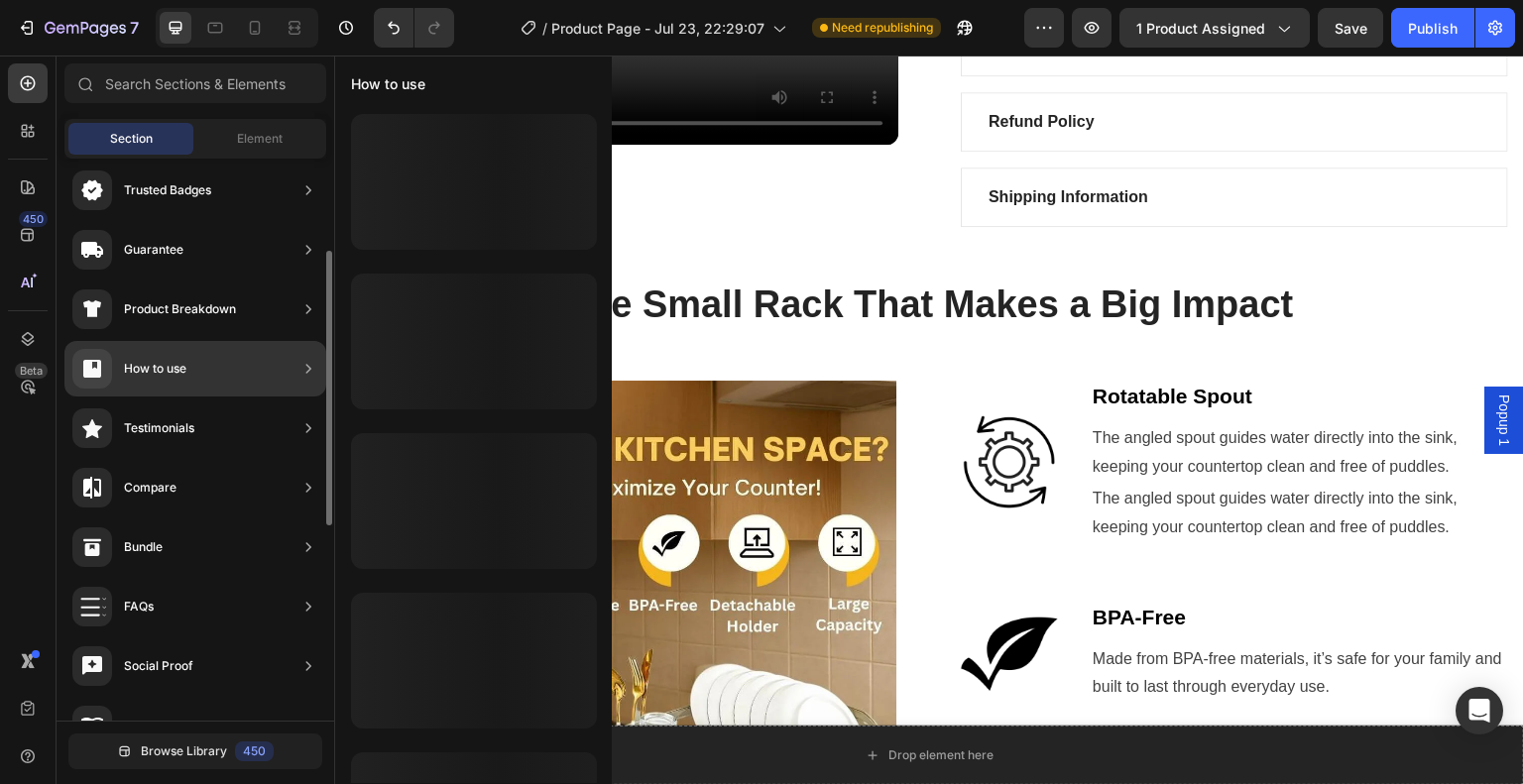 scroll, scrollTop: 0, scrollLeft: 0, axis: both 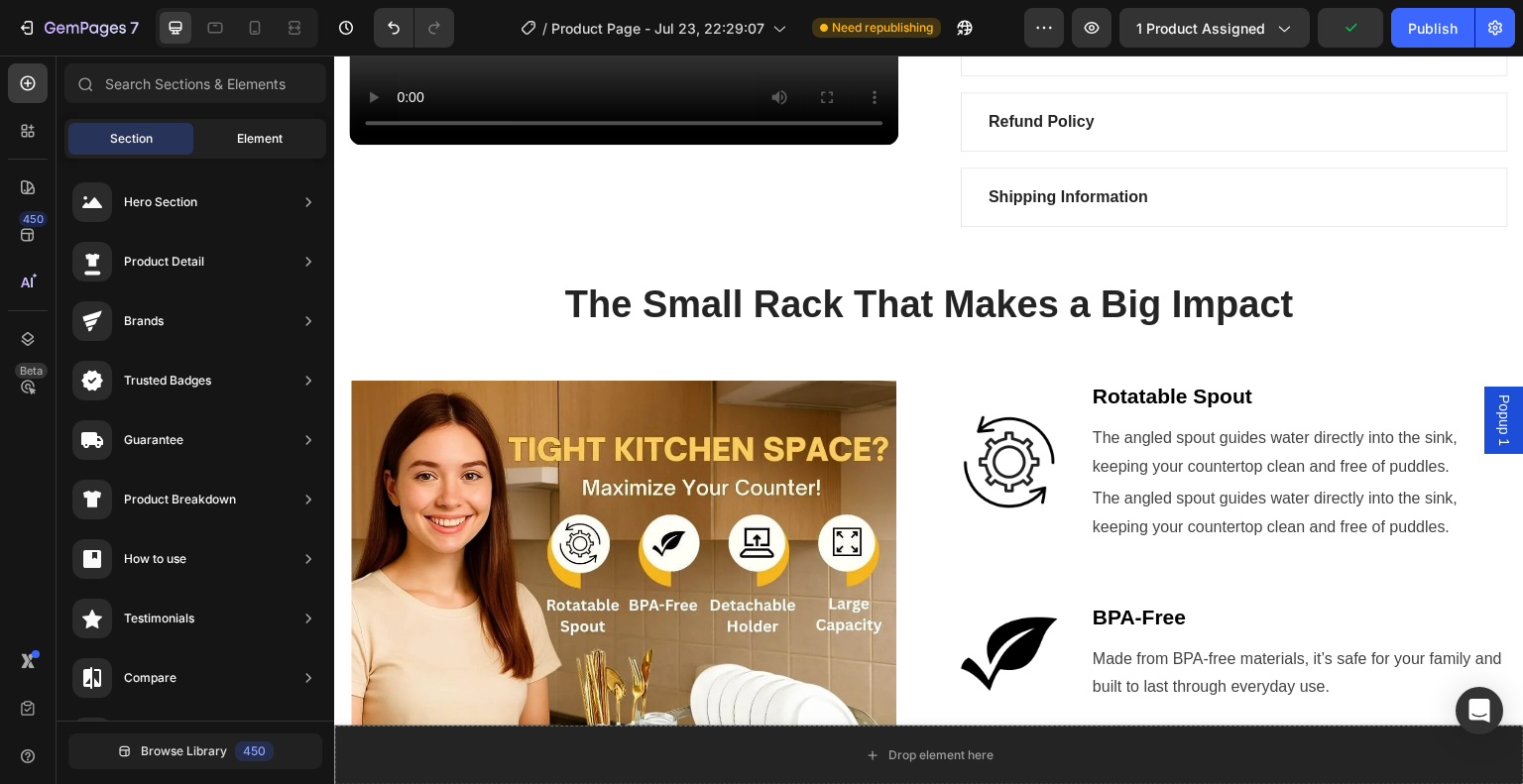 click on "Element" 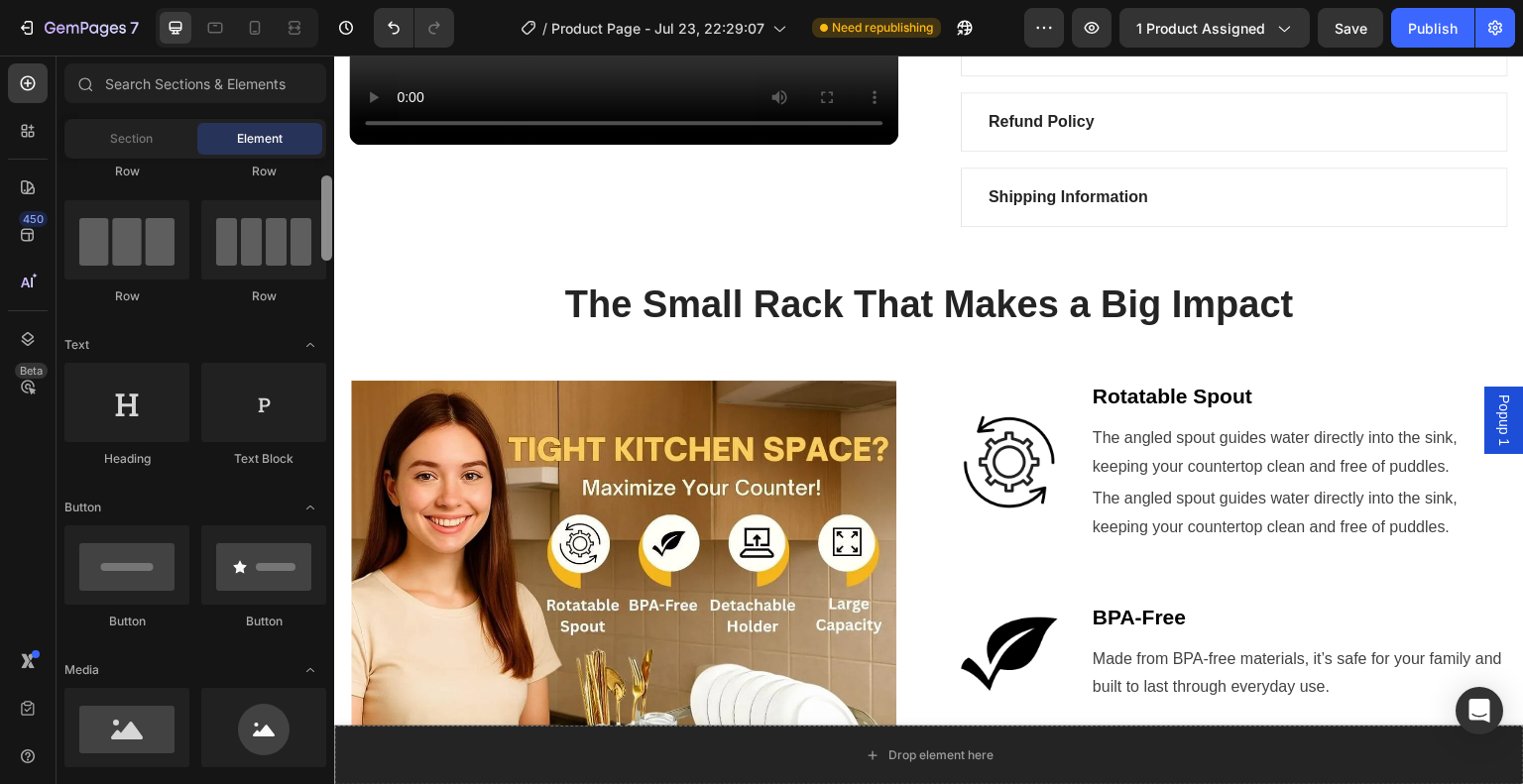 scroll, scrollTop: 84, scrollLeft: 0, axis: vertical 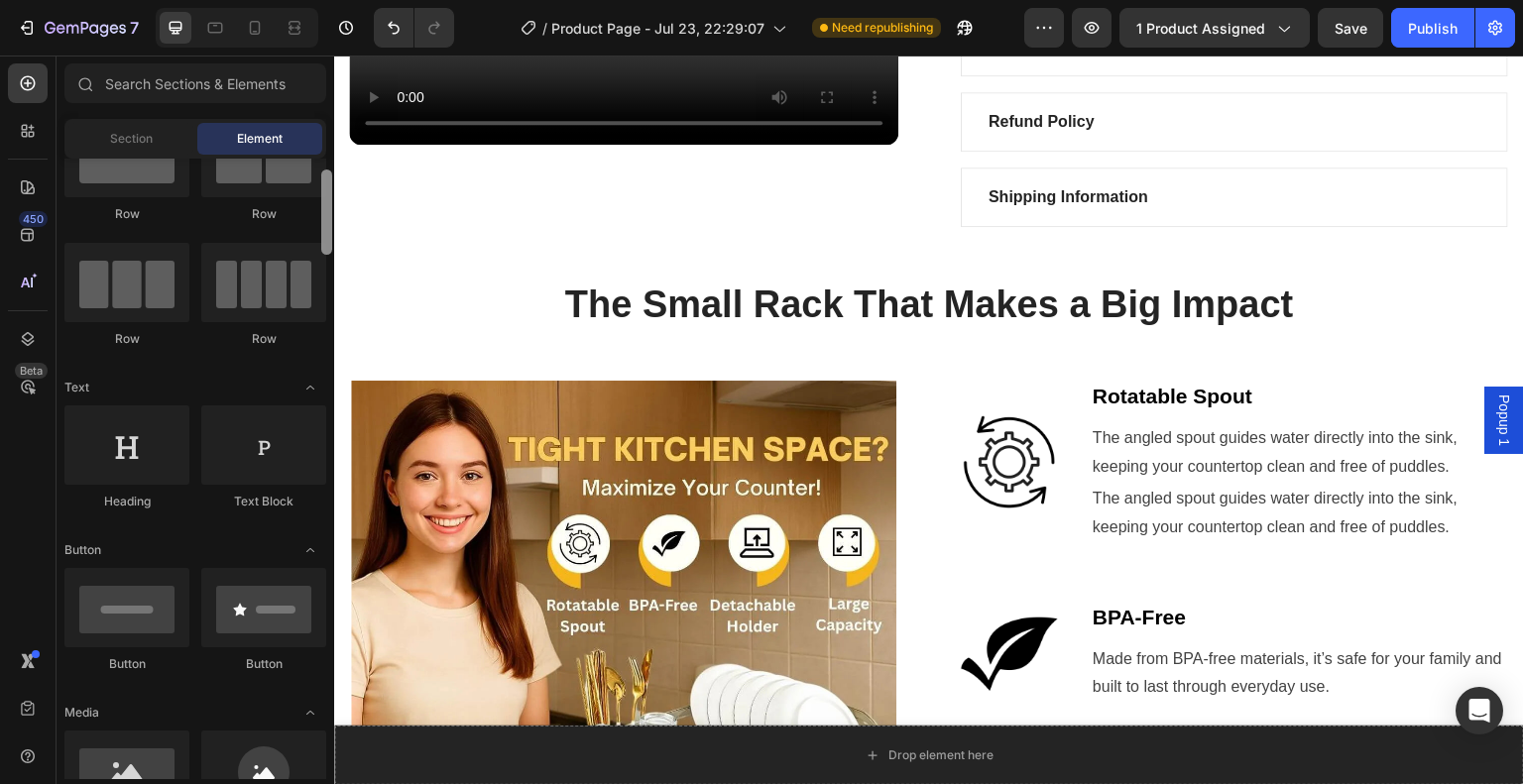 drag, startPoint x: 323, startPoint y: 574, endPoint x: 329, endPoint y: 187, distance: 387.04651 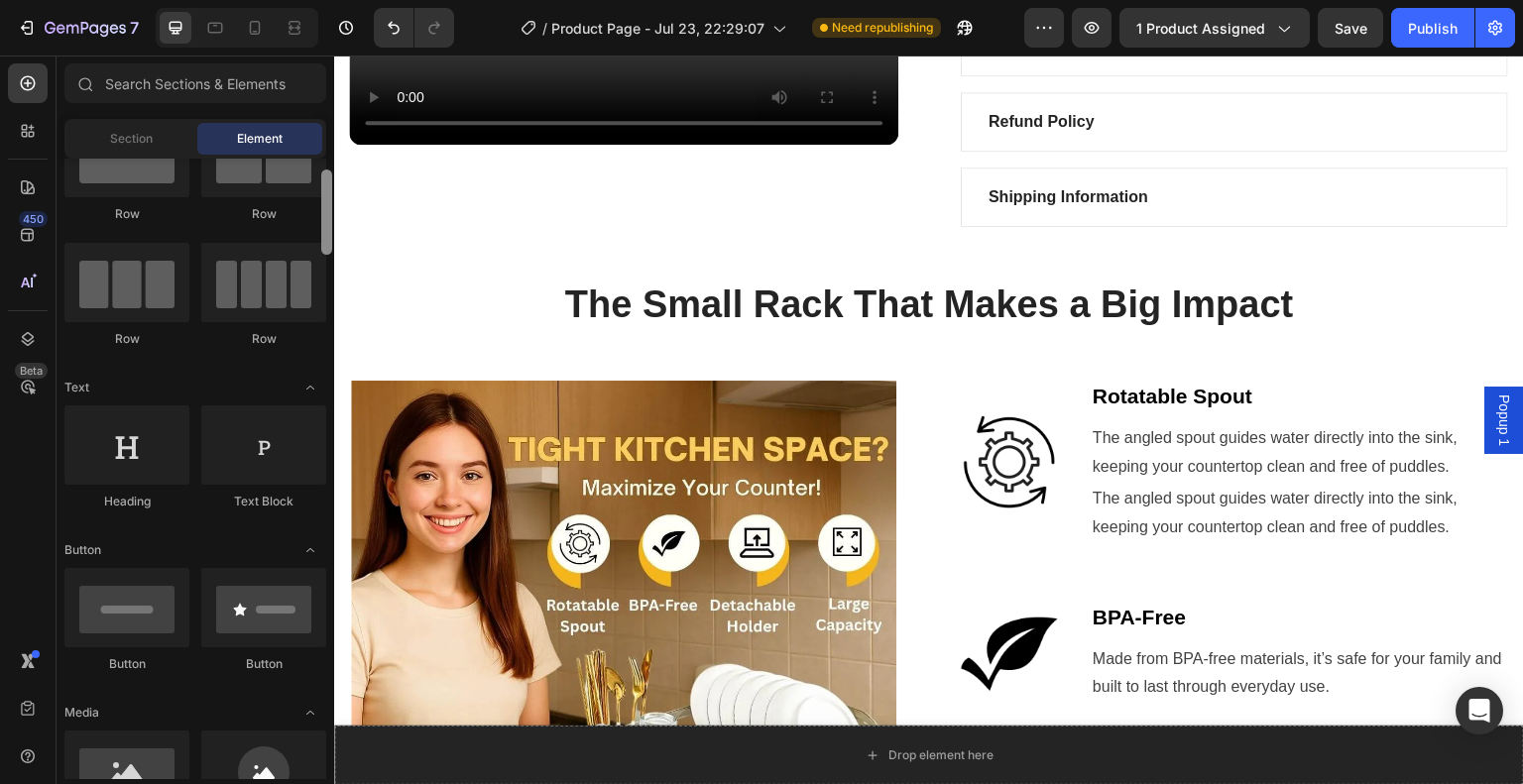 click at bounding box center [326, 212] 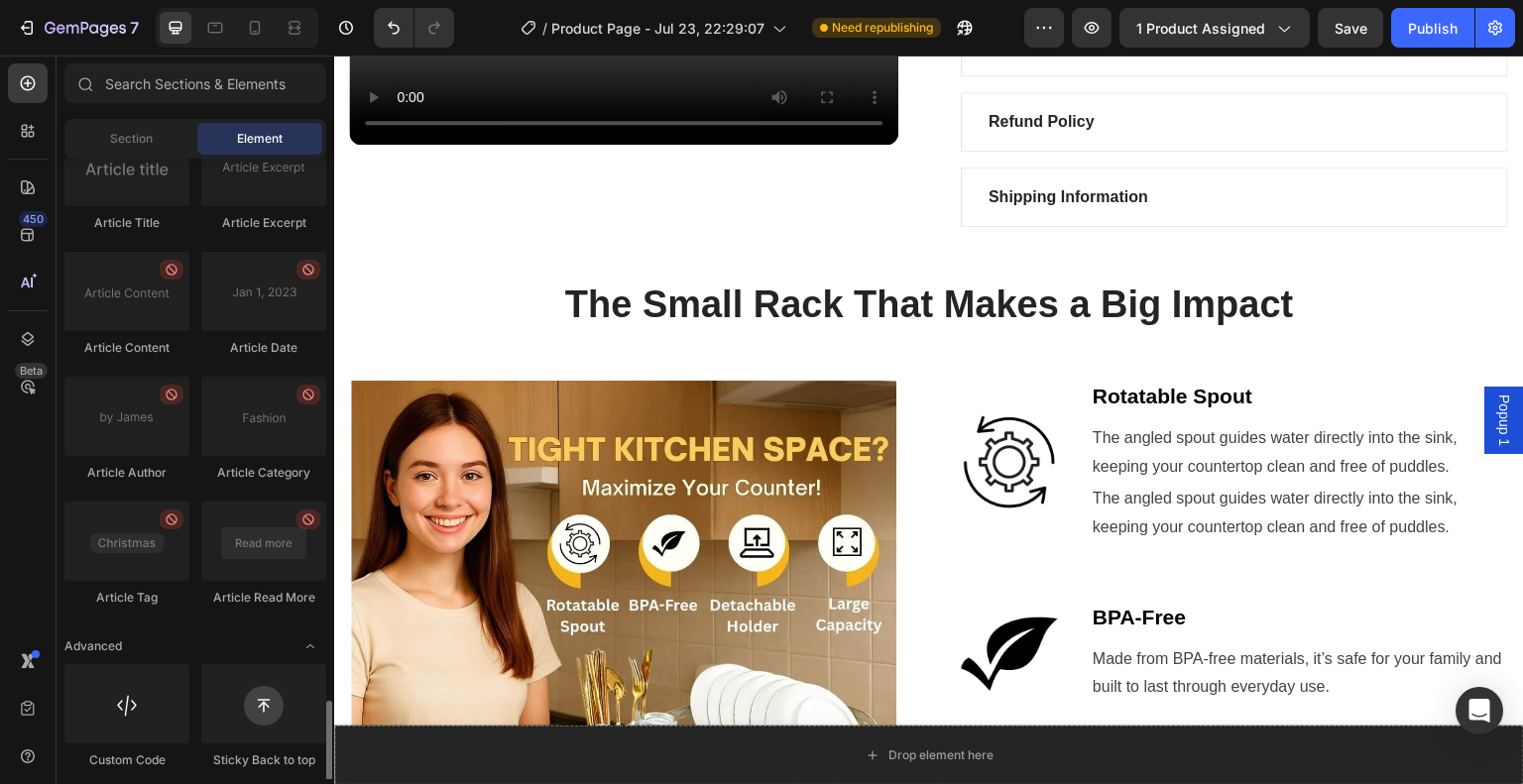 scroll, scrollTop: 3873, scrollLeft: 0, axis: vertical 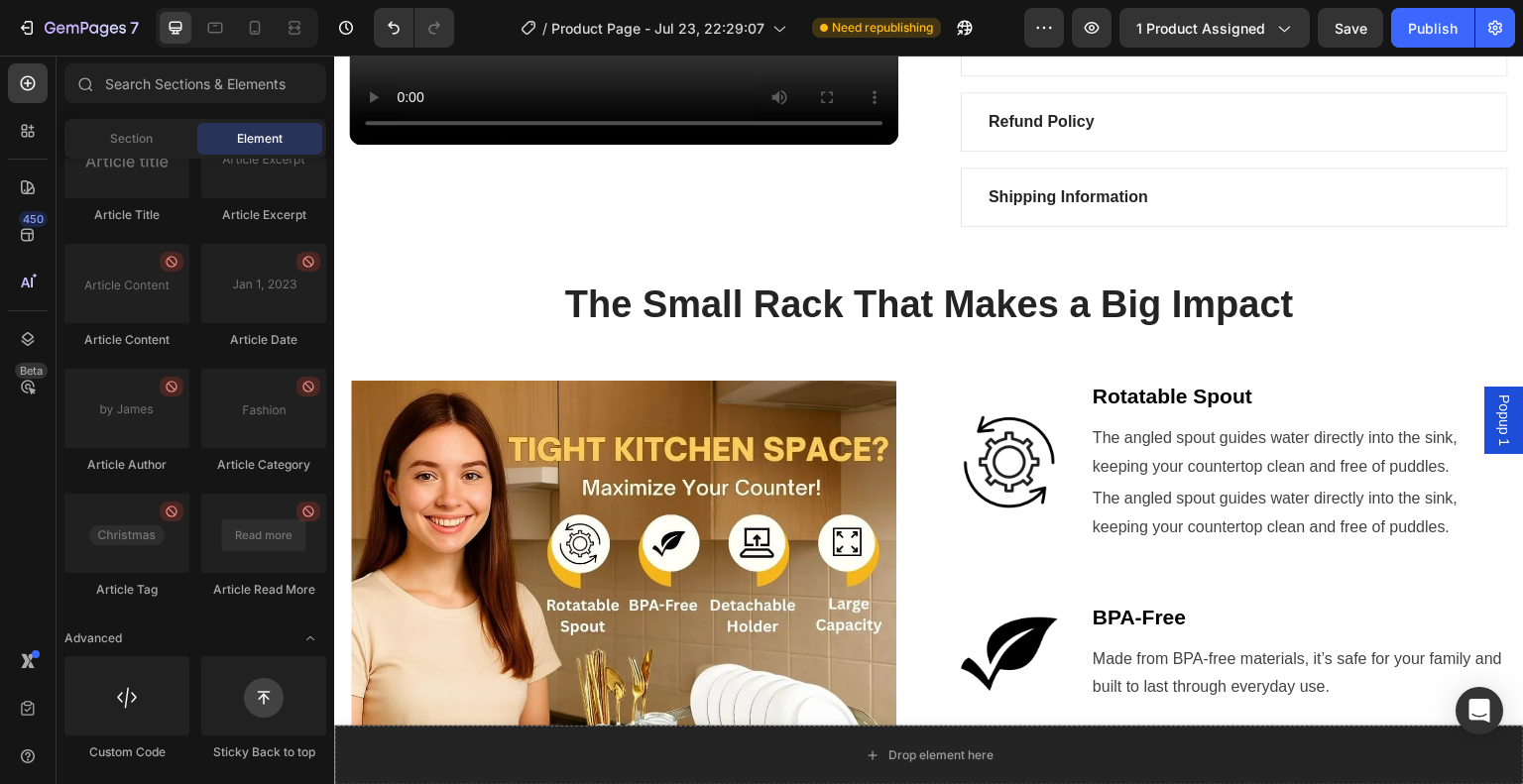 click on "Section Element" at bounding box center (195, 139) 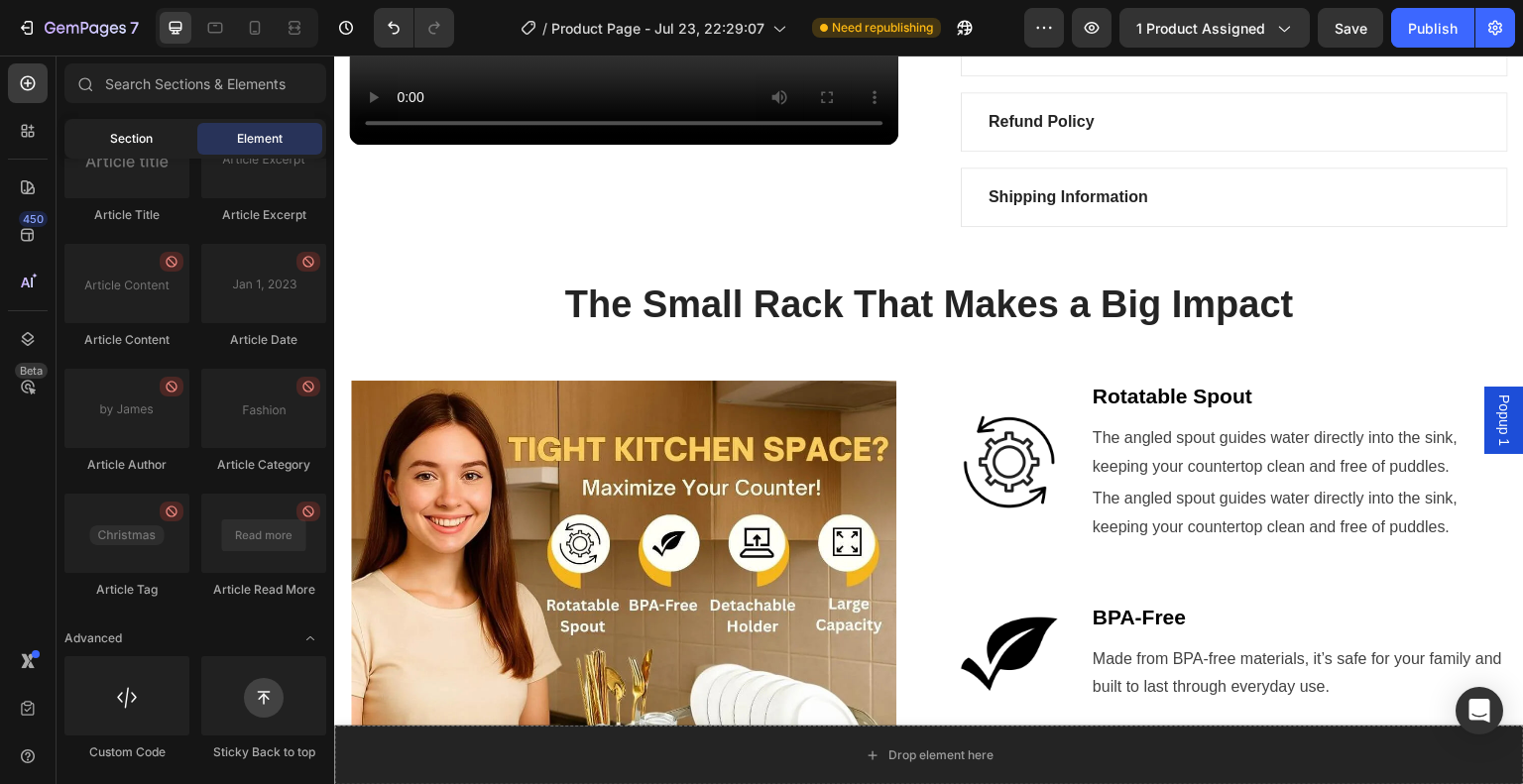 click on "Section" at bounding box center [131, 139] 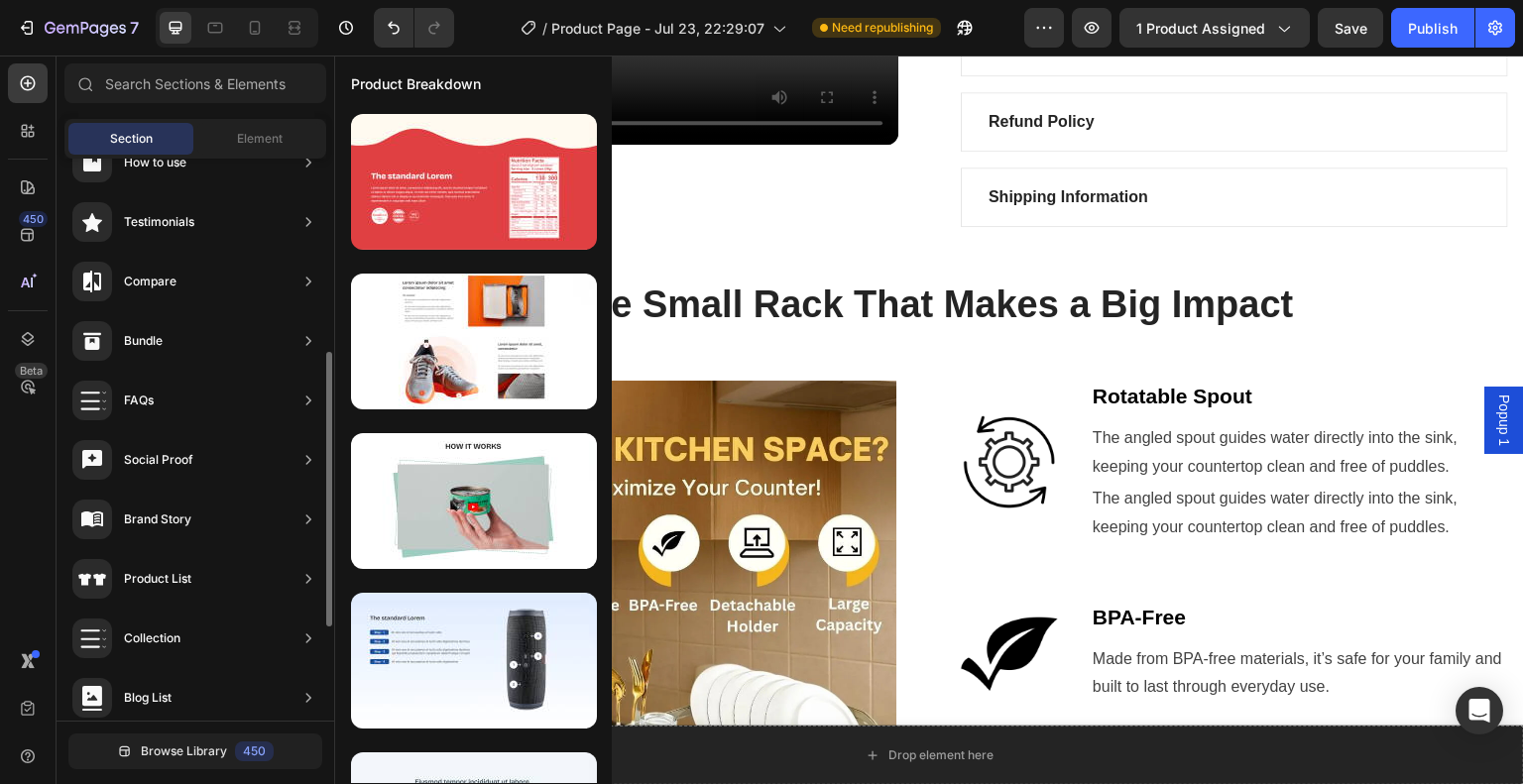 scroll, scrollTop: 587, scrollLeft: 0, axis: vertical 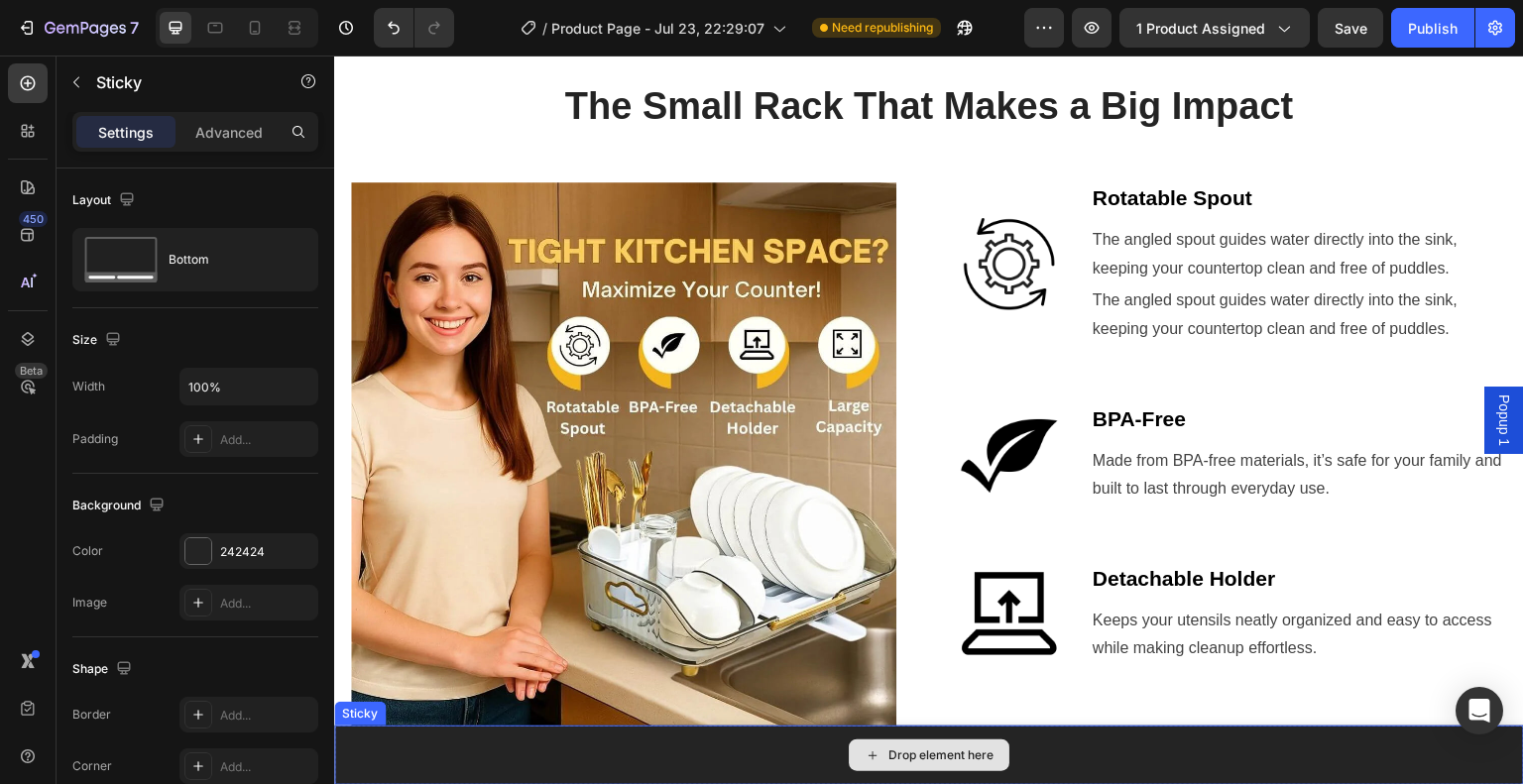 click on "Drop element here" at bounding box center (929, 755) 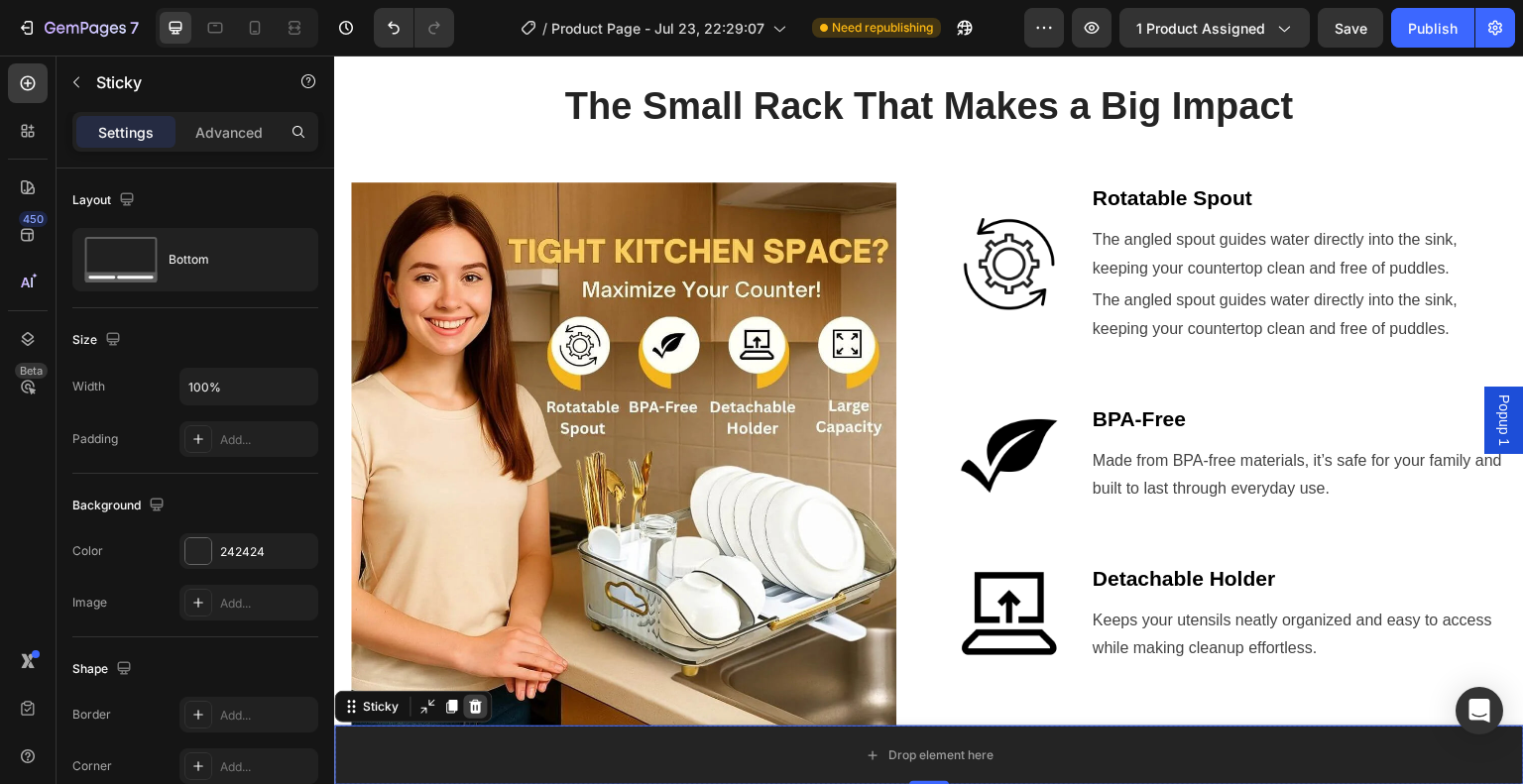 click 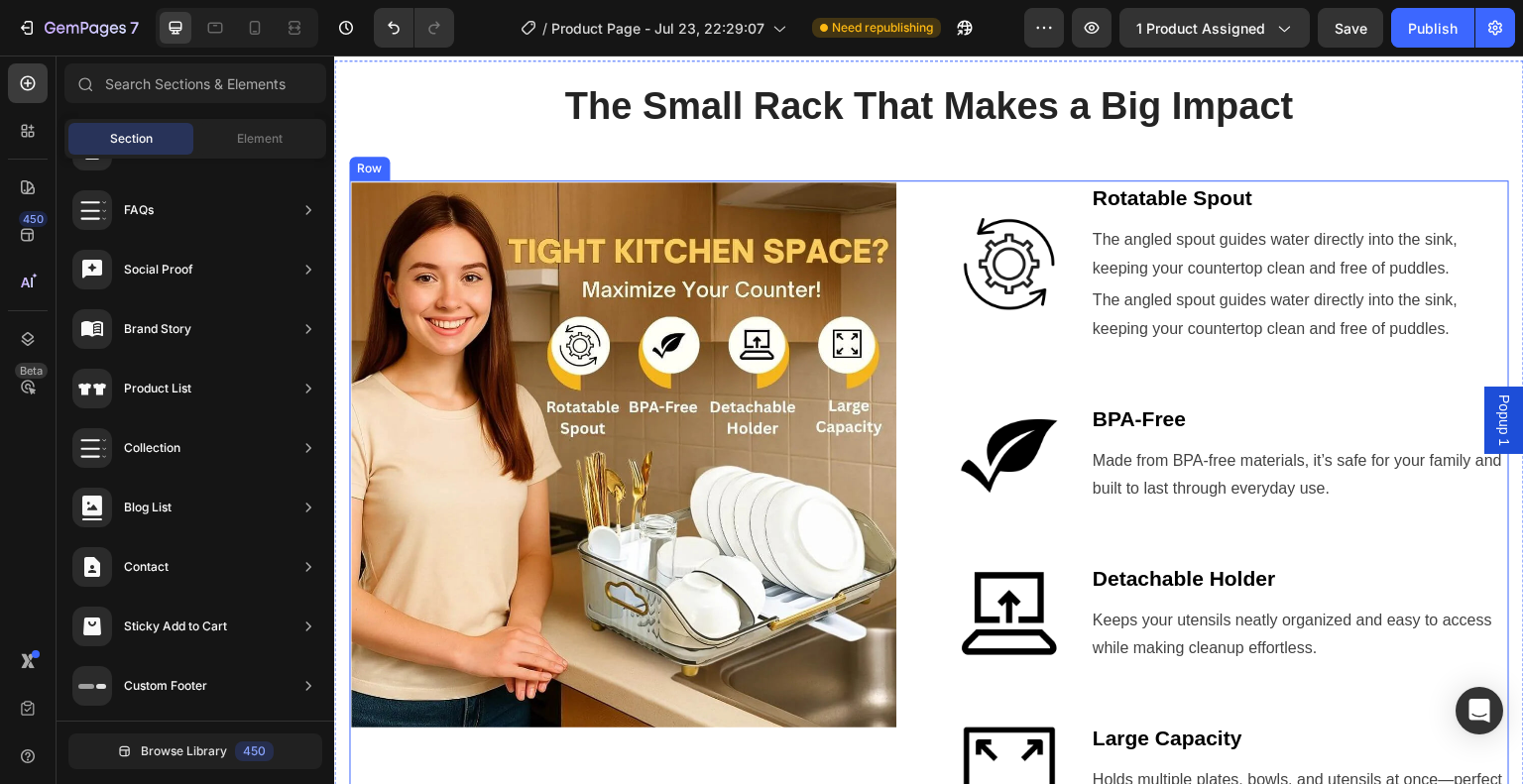 drag, startPoint x: 513, startPoint y: 684, endPoint x: 738, endPoint y: 738, distance: 231.38928 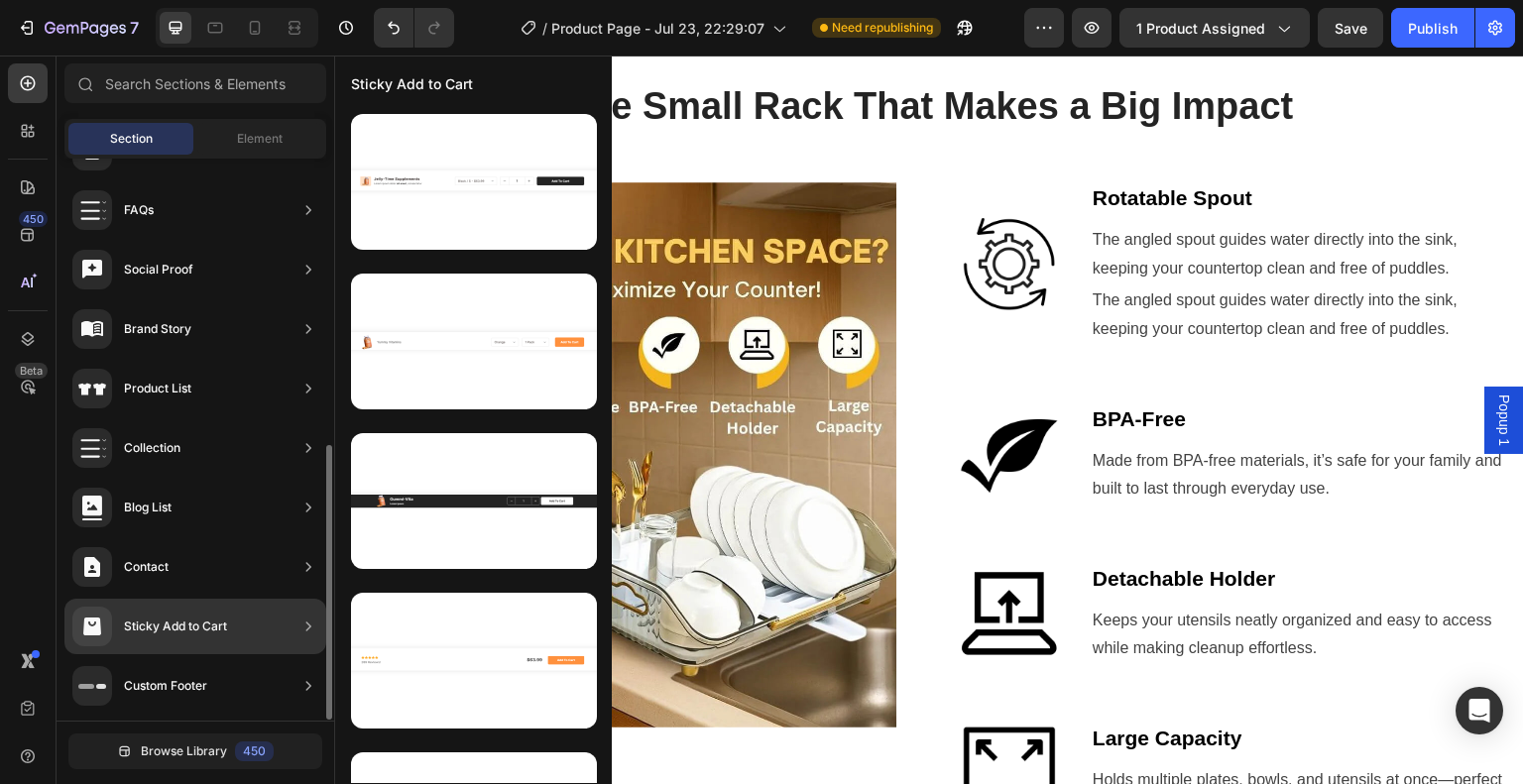 click on "Sticky Add to Cart" 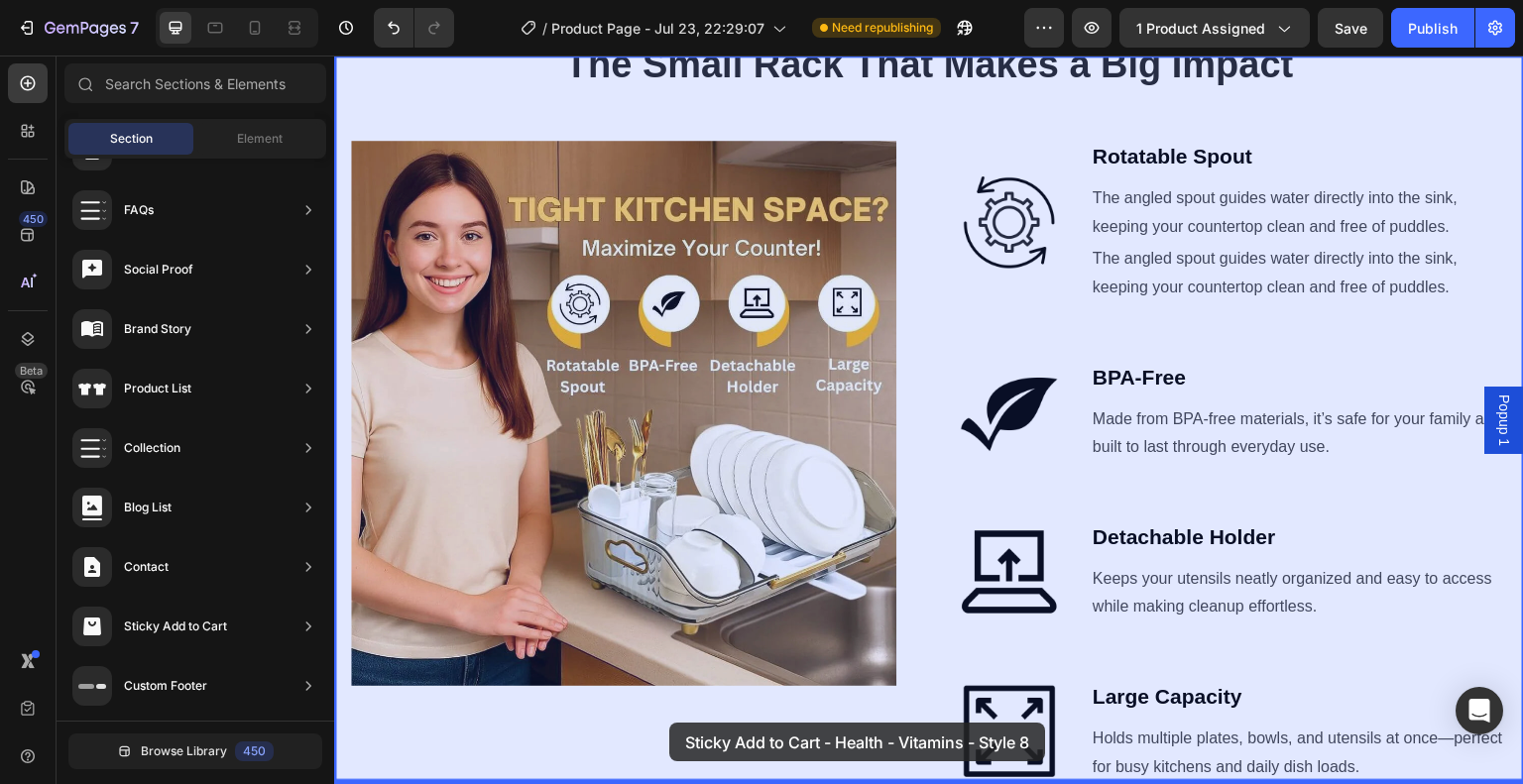 drag, startPoint x: 798, startPoint y: 249, endPoint x: 669, endPoint y: 724, distance: 492.2052 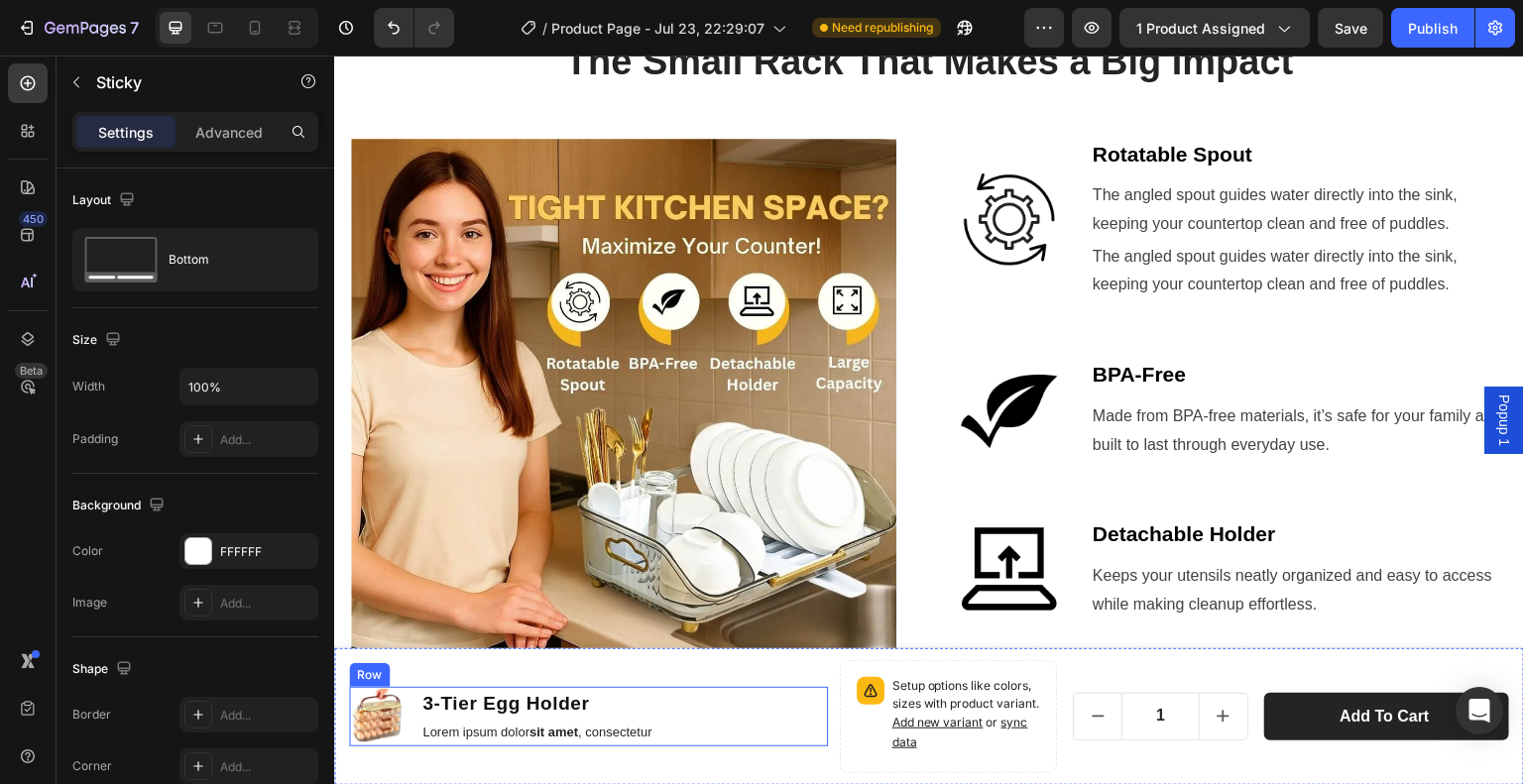 scroll, scrollTop: 1062, scrollLeft: 0, axis: vertical 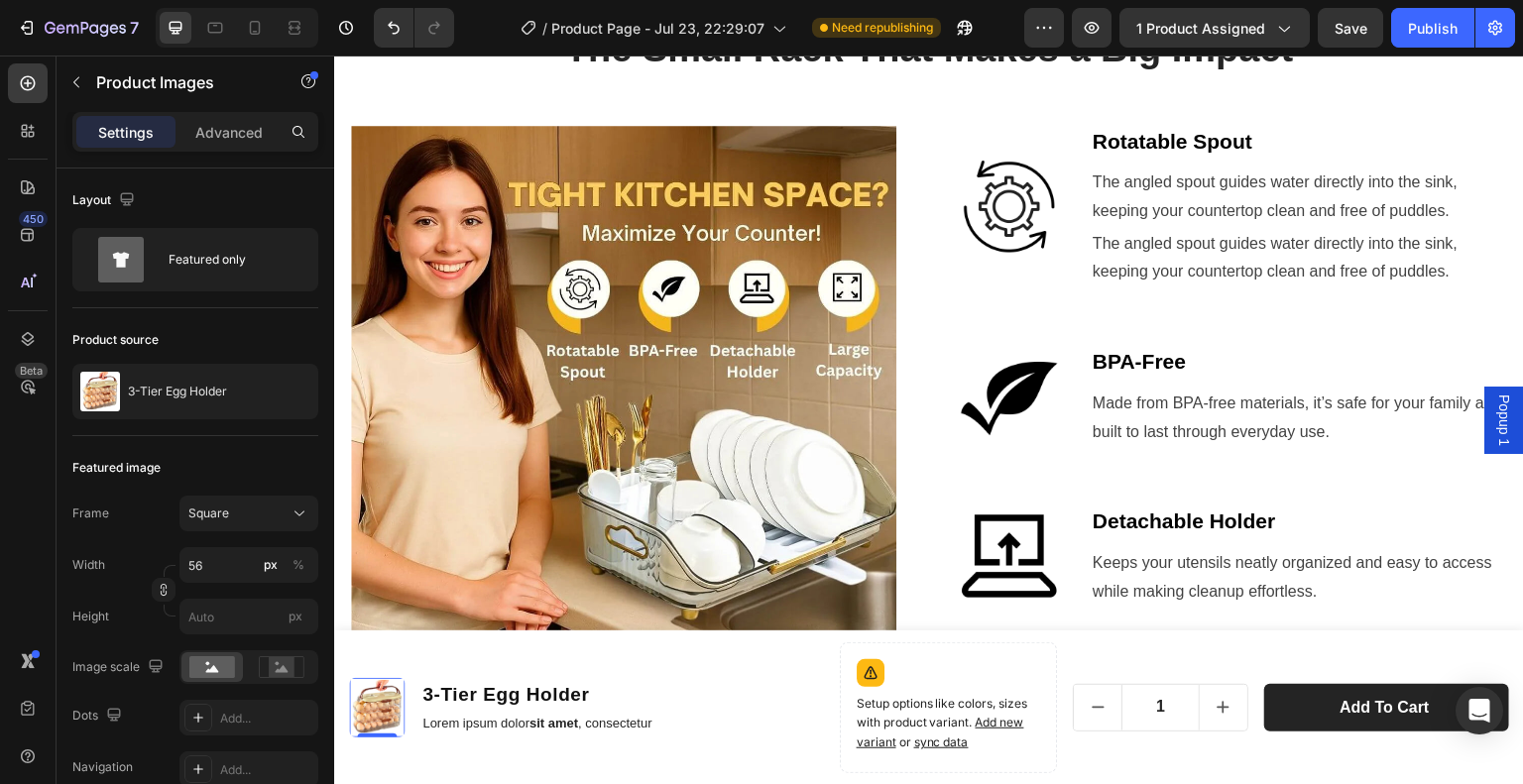 click at bounding box center (377, 708) 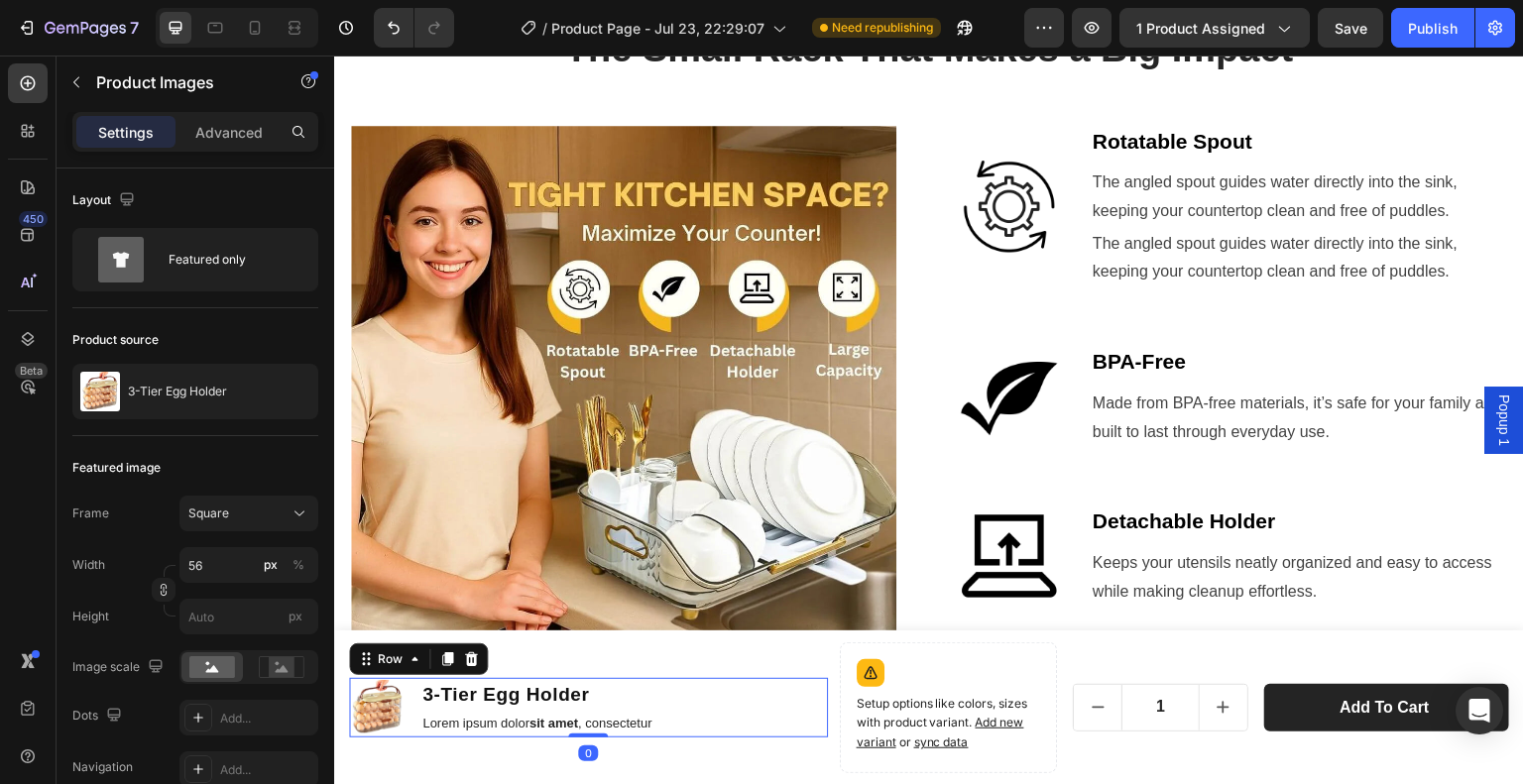 click on "Product Images 3-Tier Egg Holder Product Title Lorem ipsum dolor  sit amet , consectetur  Text Block Row   0" at bounding box center (588, 708) 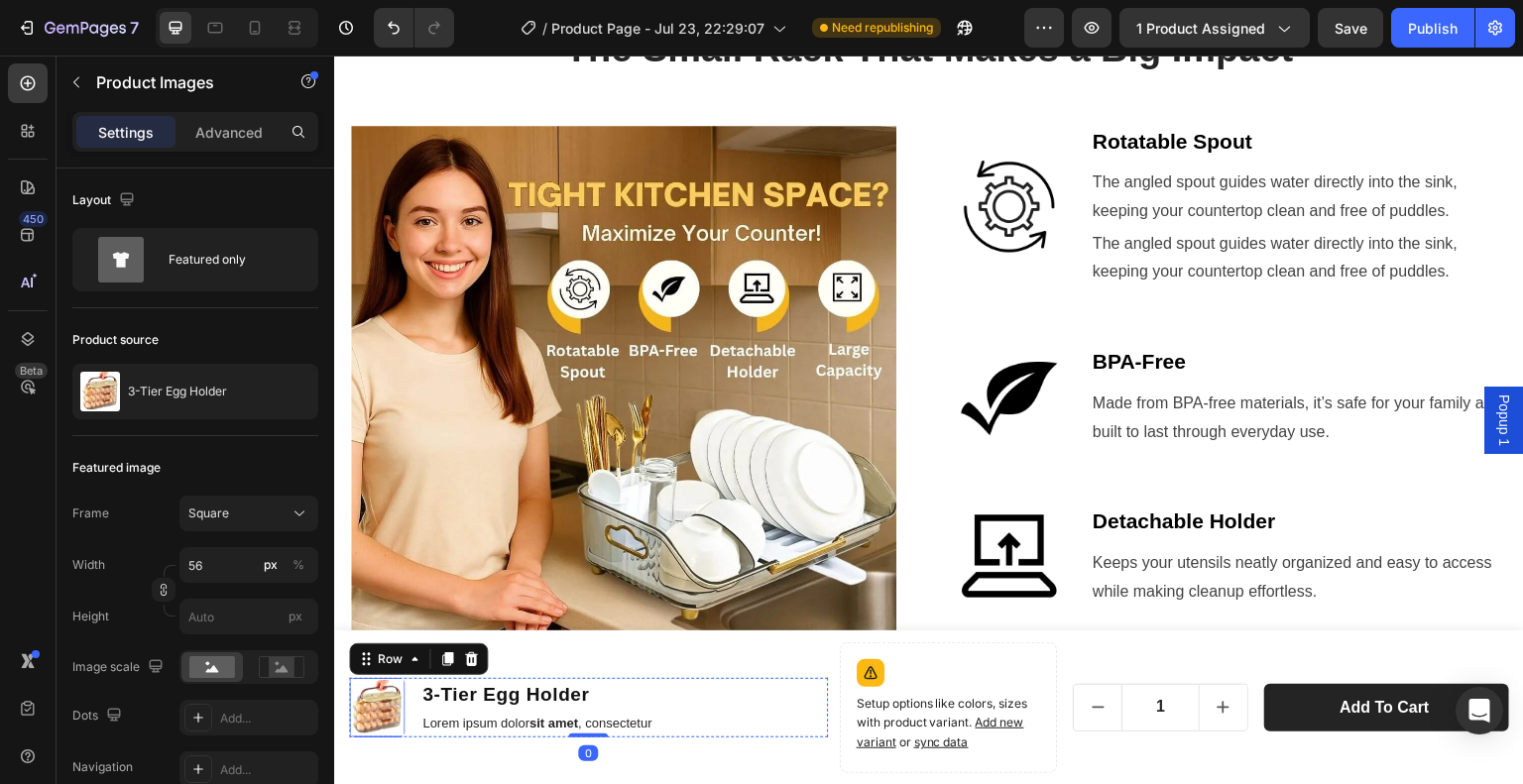 click at bounding box center (377, 708) 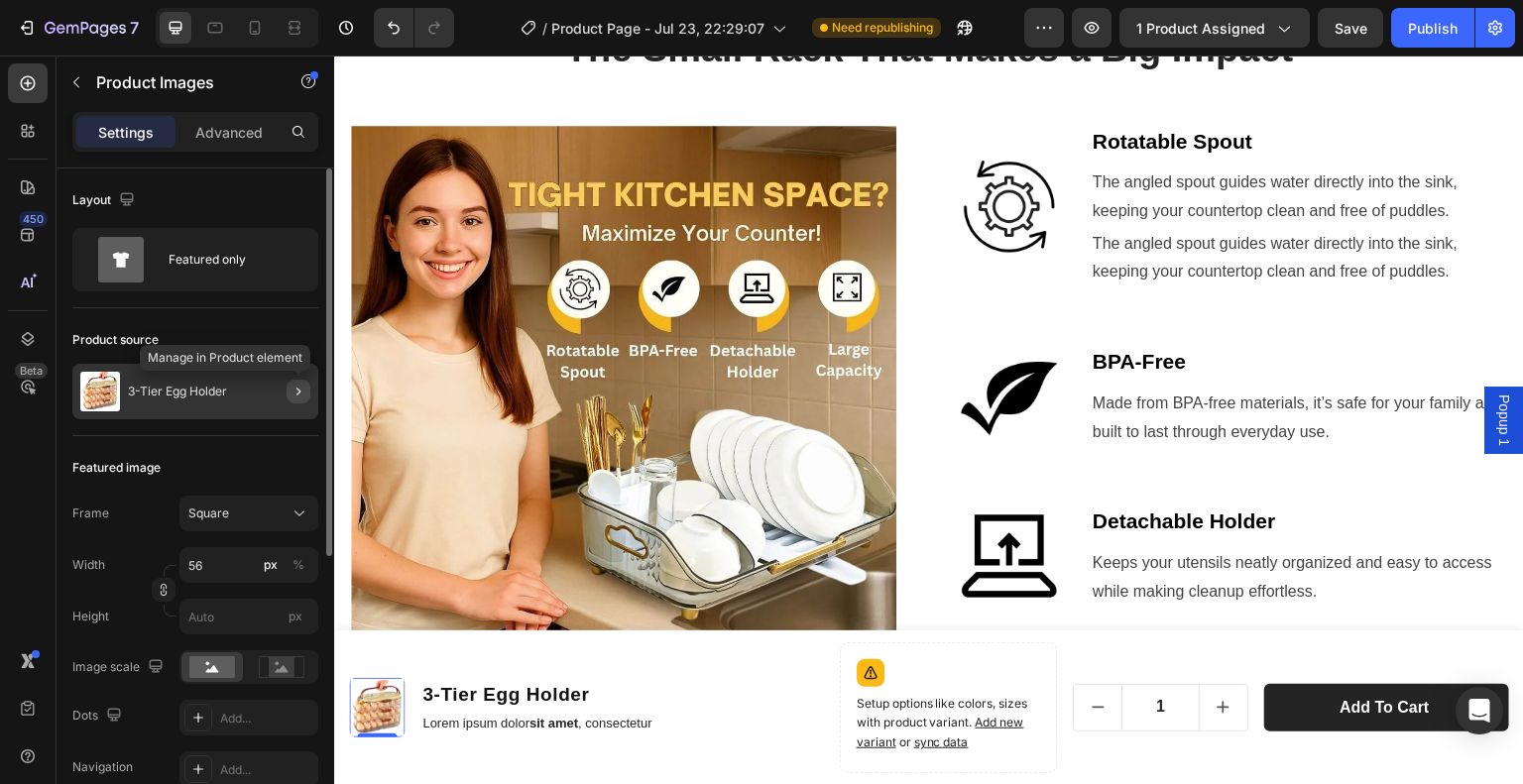 click 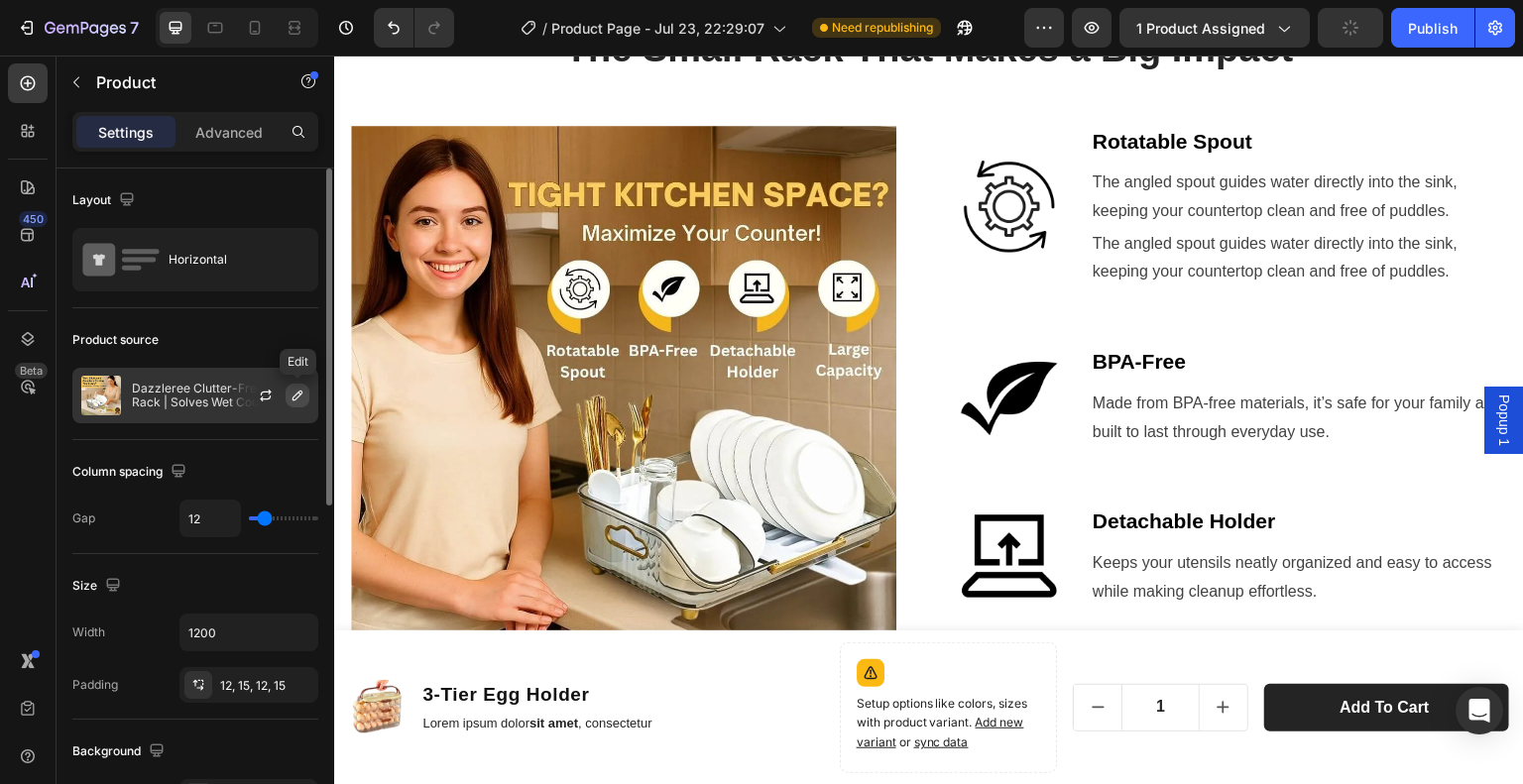 click 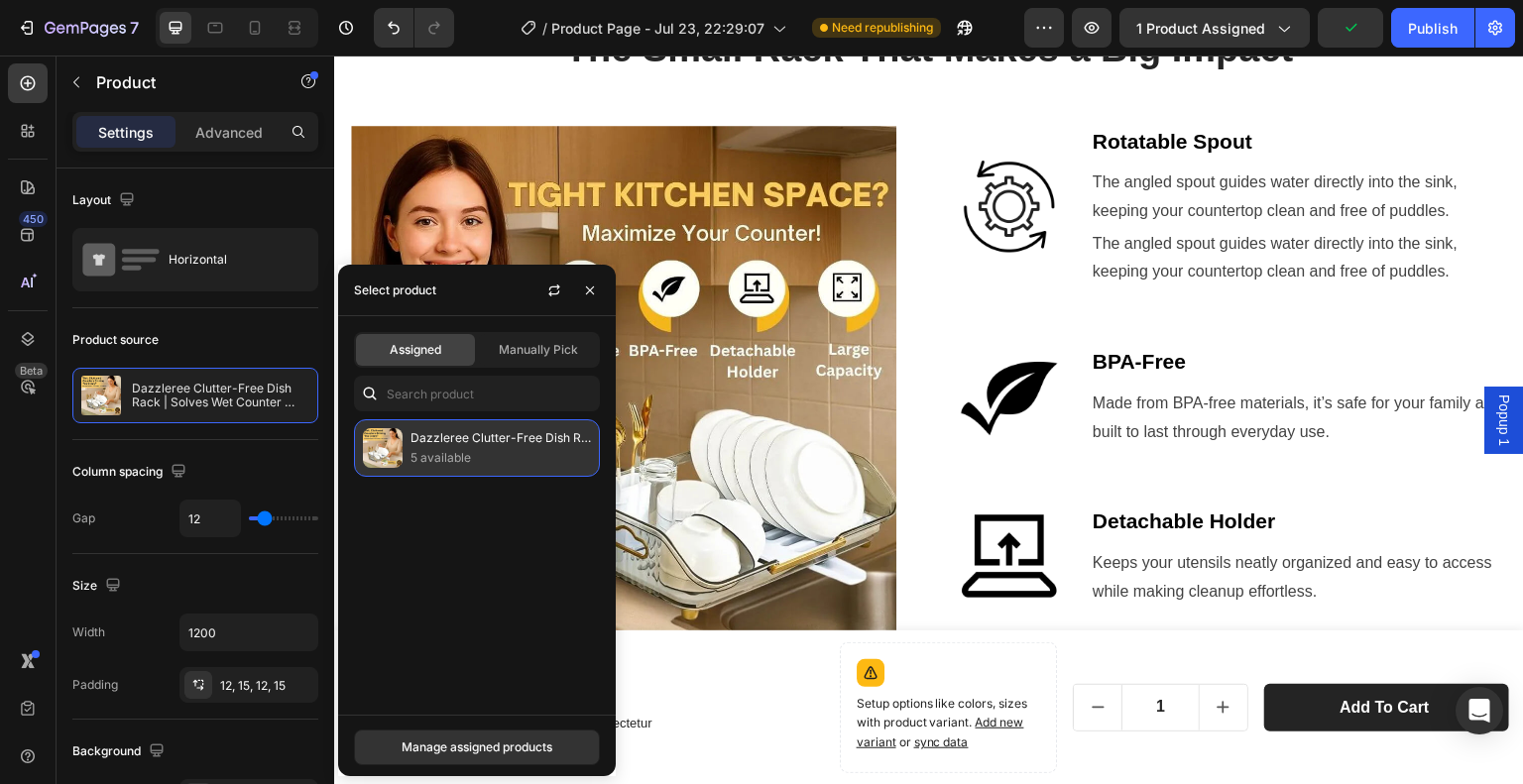 click on "5 available" at bounding box center [501, 458] 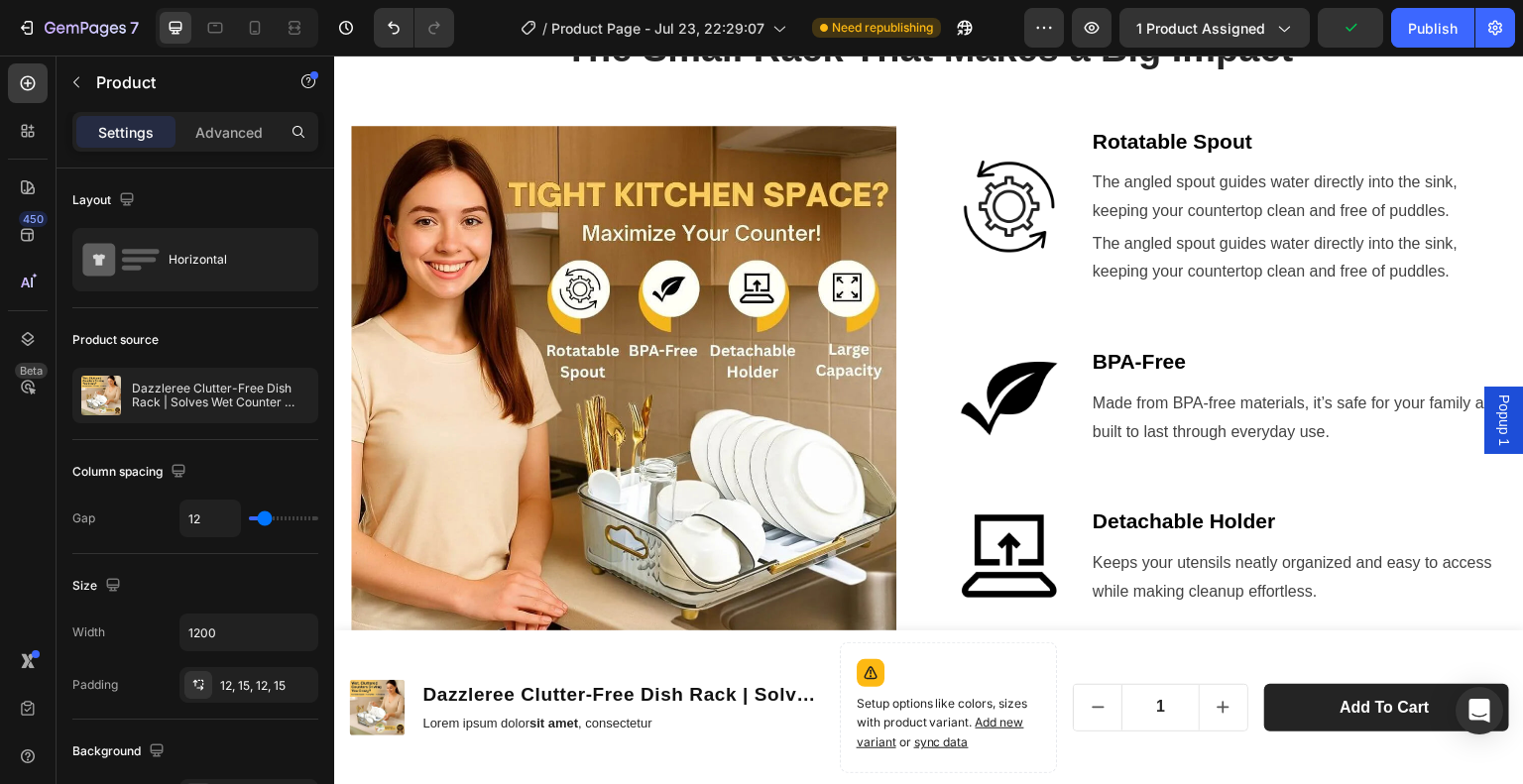 click on "Product Images Dazzleree Clutter-Free Dish Rack | Solves Wet Counter Mess Product Title Lorem ipsum dolor  sit amet , consectetur  Text Block Row" at bounding box center (588, 708) 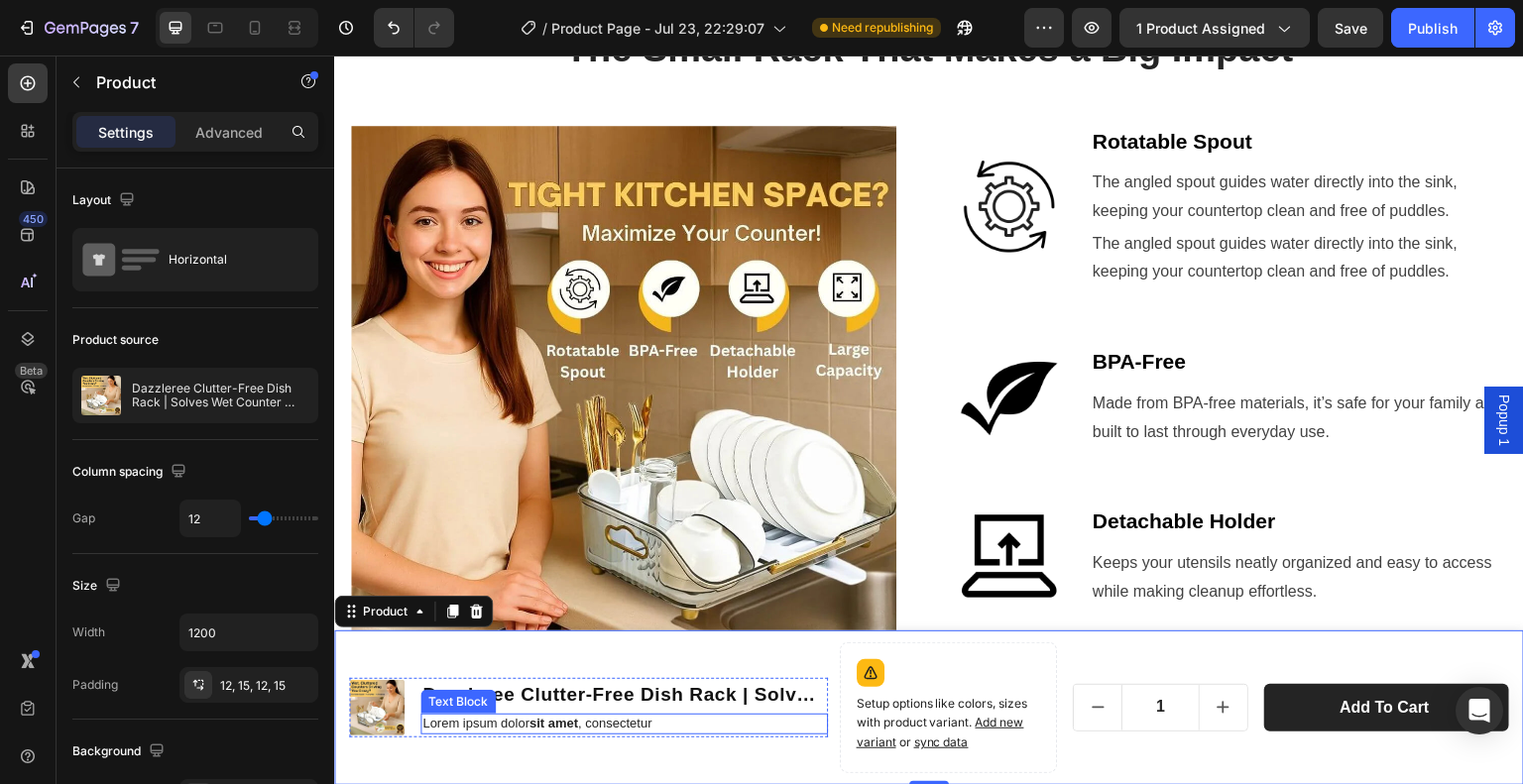 click on "Lorem ipsum dolor  sit amet , consectetur" at bounding box center (624, 724) 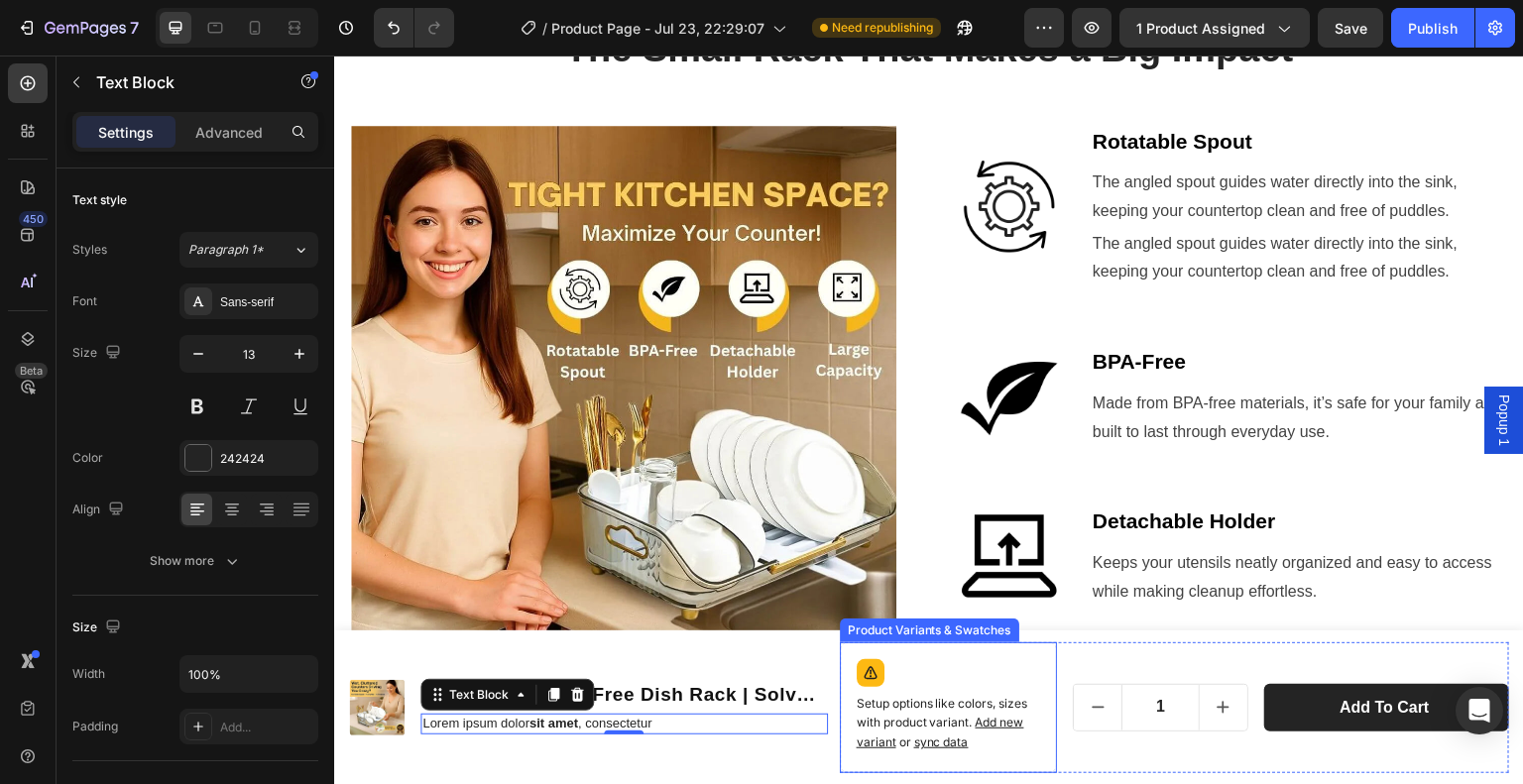 click on "Setup options like colors, sizes with product variant.       Add new variant   or   sync data" at bounding box center [949, 724] 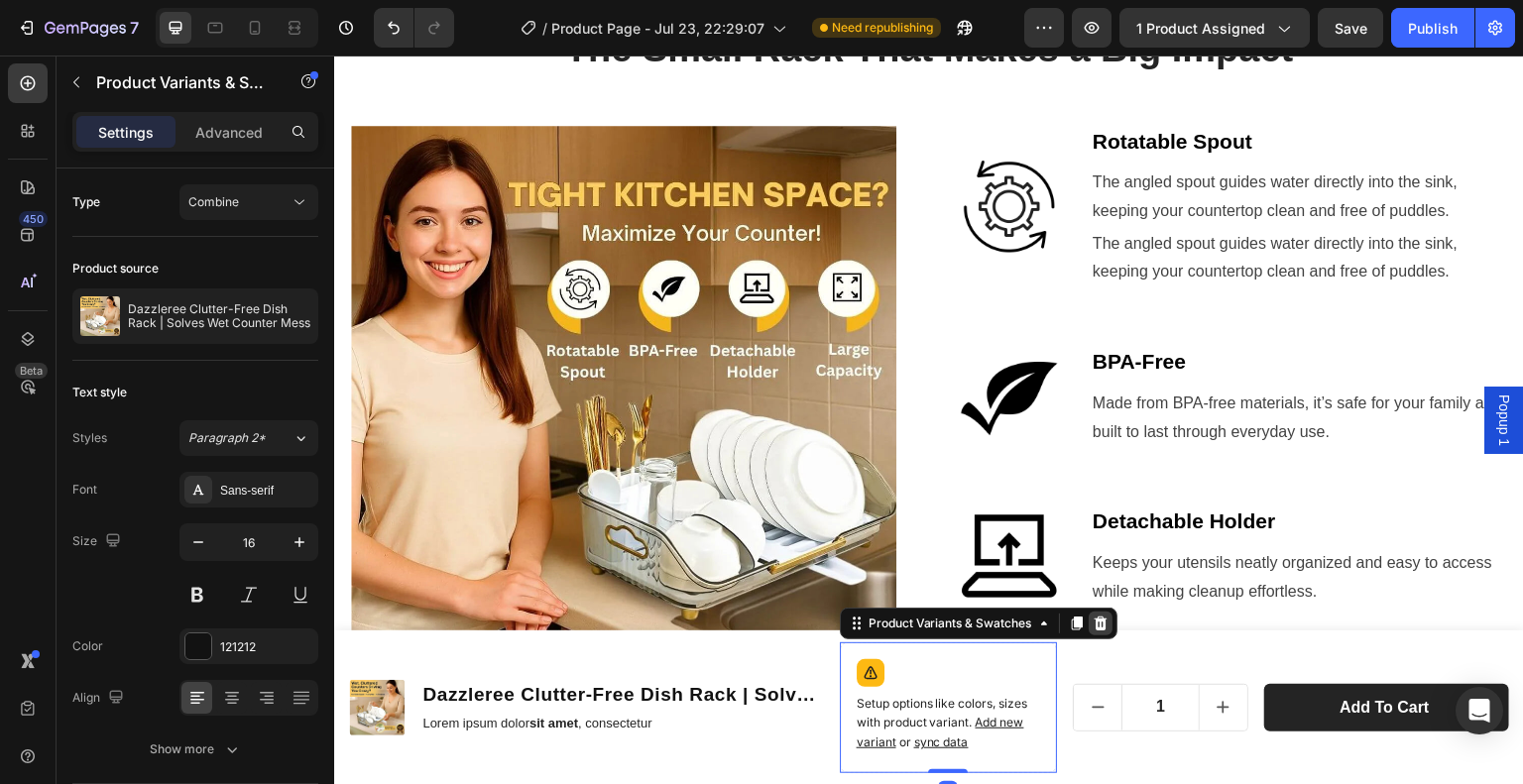 click 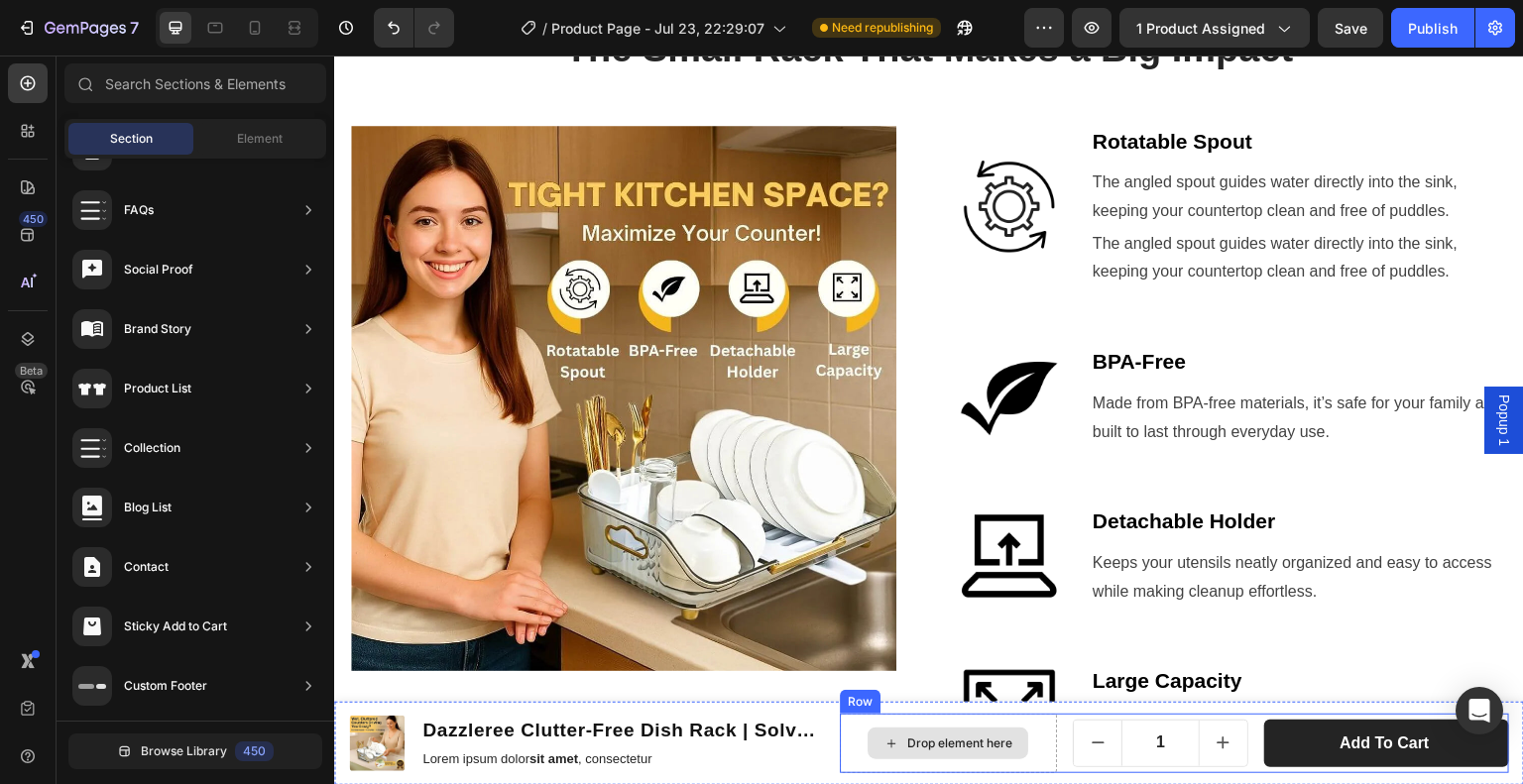 click on "Drop element here" at bounding box center (948, 743) 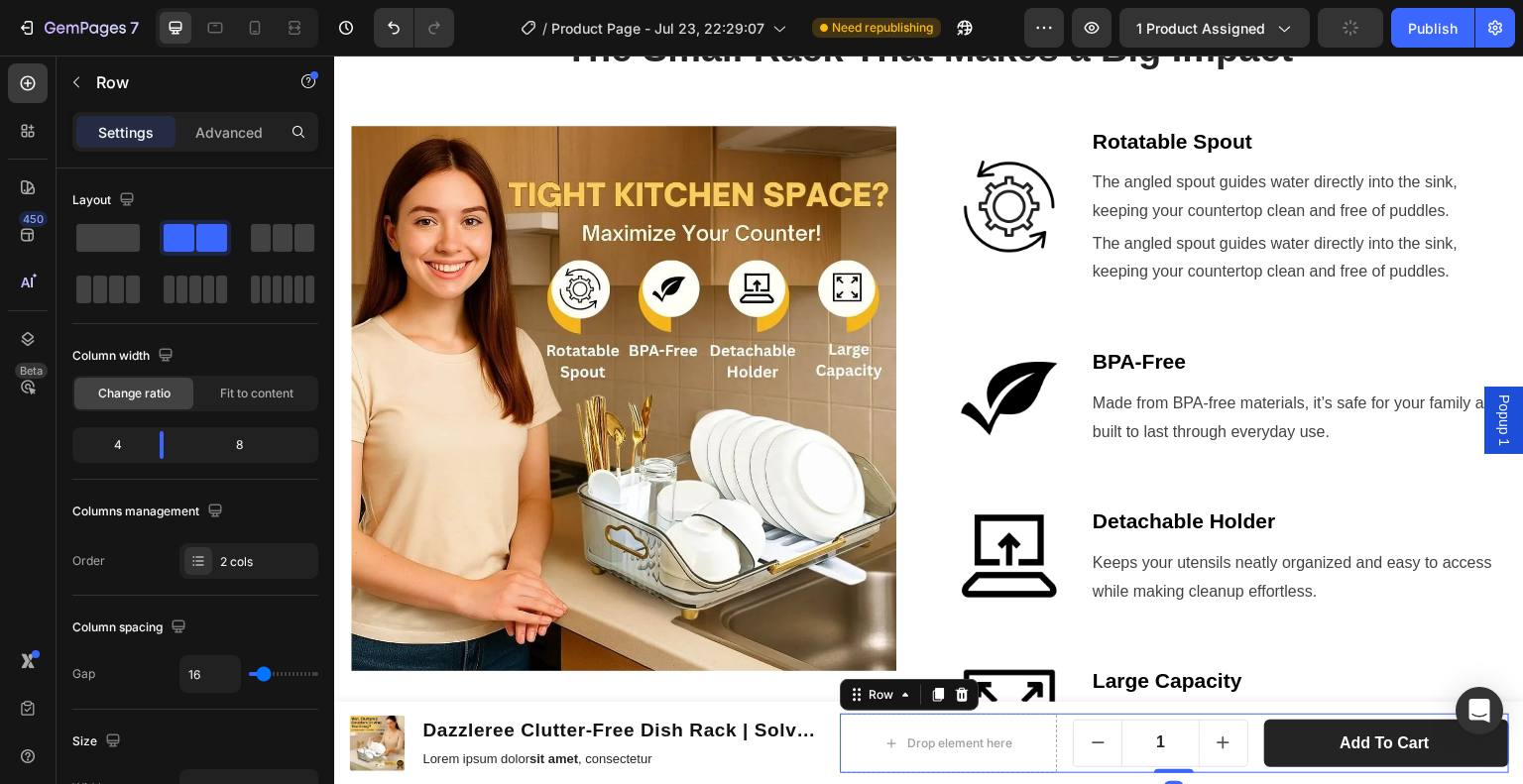 click on "Drop element here
1
Product Quantity Add to cart Product Cart Button Row Row   0" at bounding box center [1175, 743] 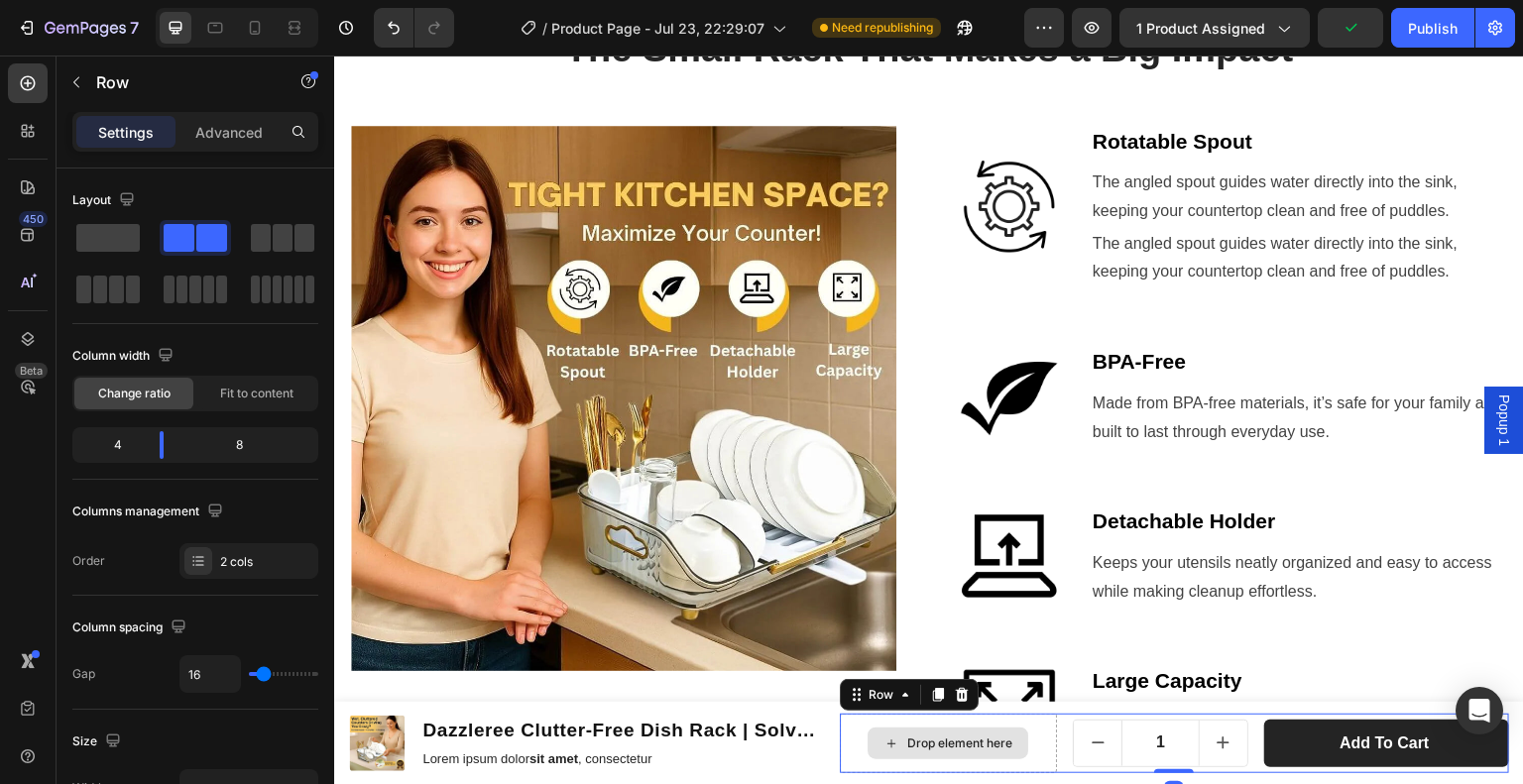 click on "Drop element here" at bounding box center [949, 743] 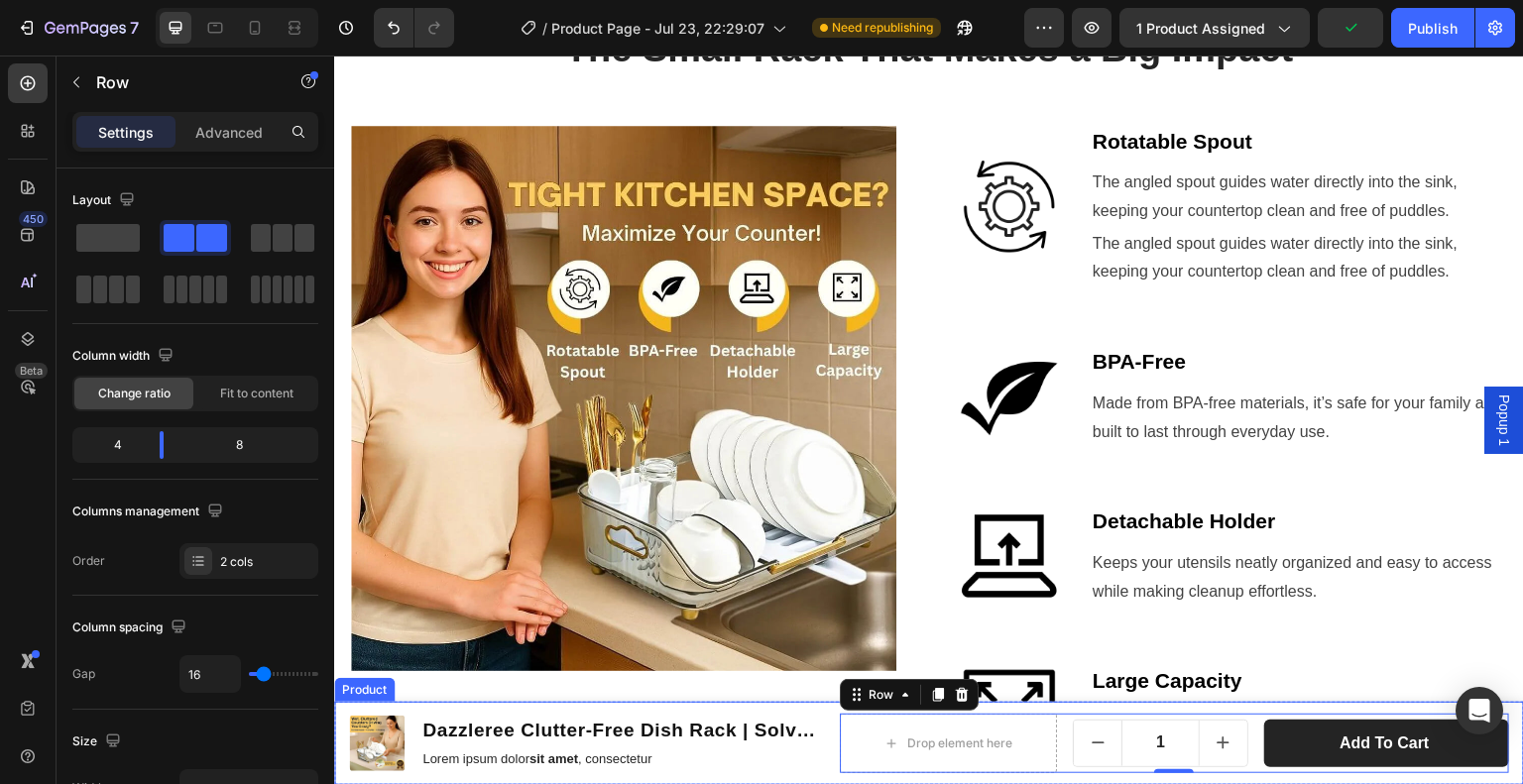 click on "Product Images Dazzleree Clutter-Free Dish Rack | Solves Wet Counter Mess Product Title Lorem ipsum dolor  sit amet , consectetur  Text Block Row
Drop element here
1
Product Quantity Add to cart Product Cart Button Row Row   0 Product" at bounding box center [929, 743] 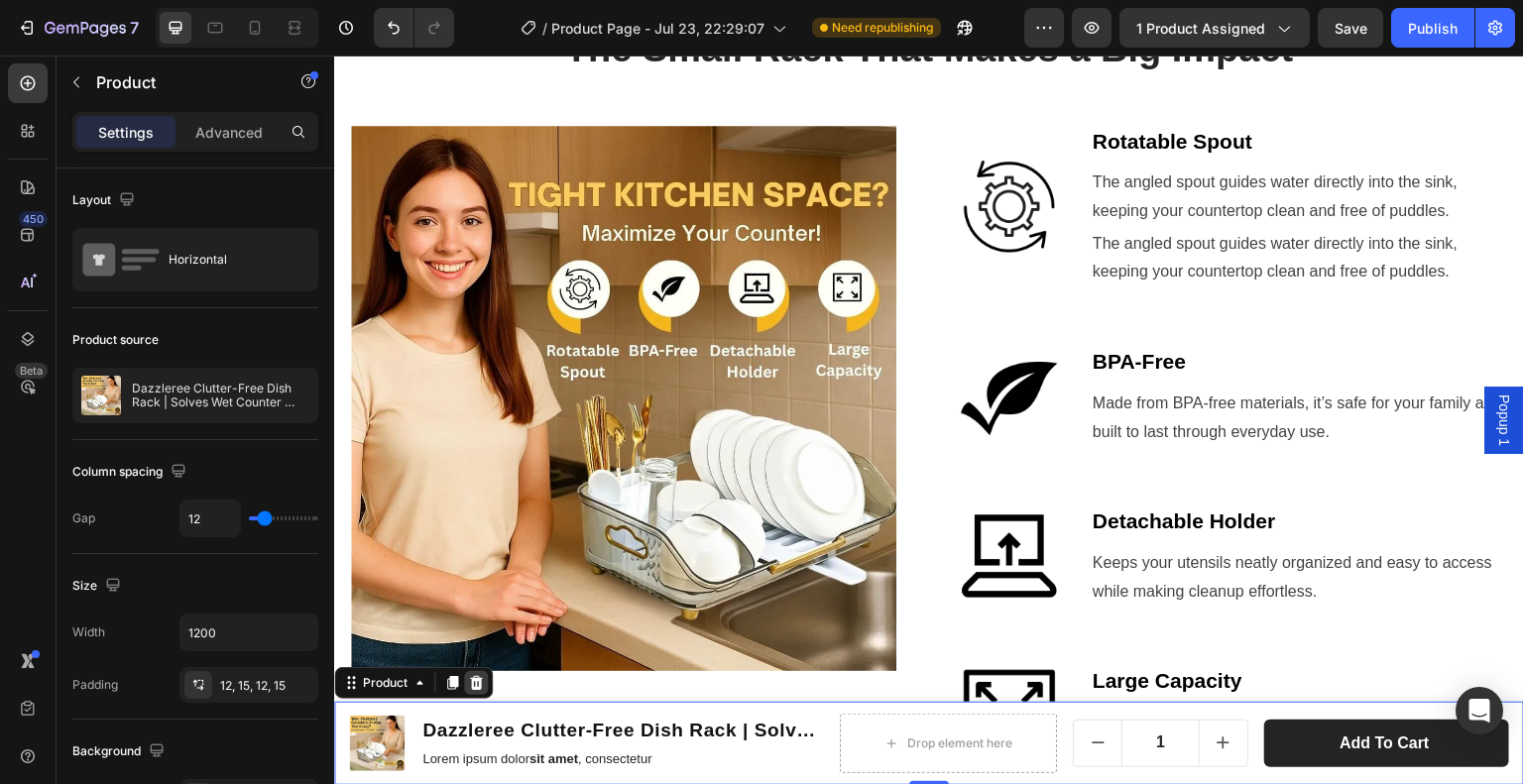 click 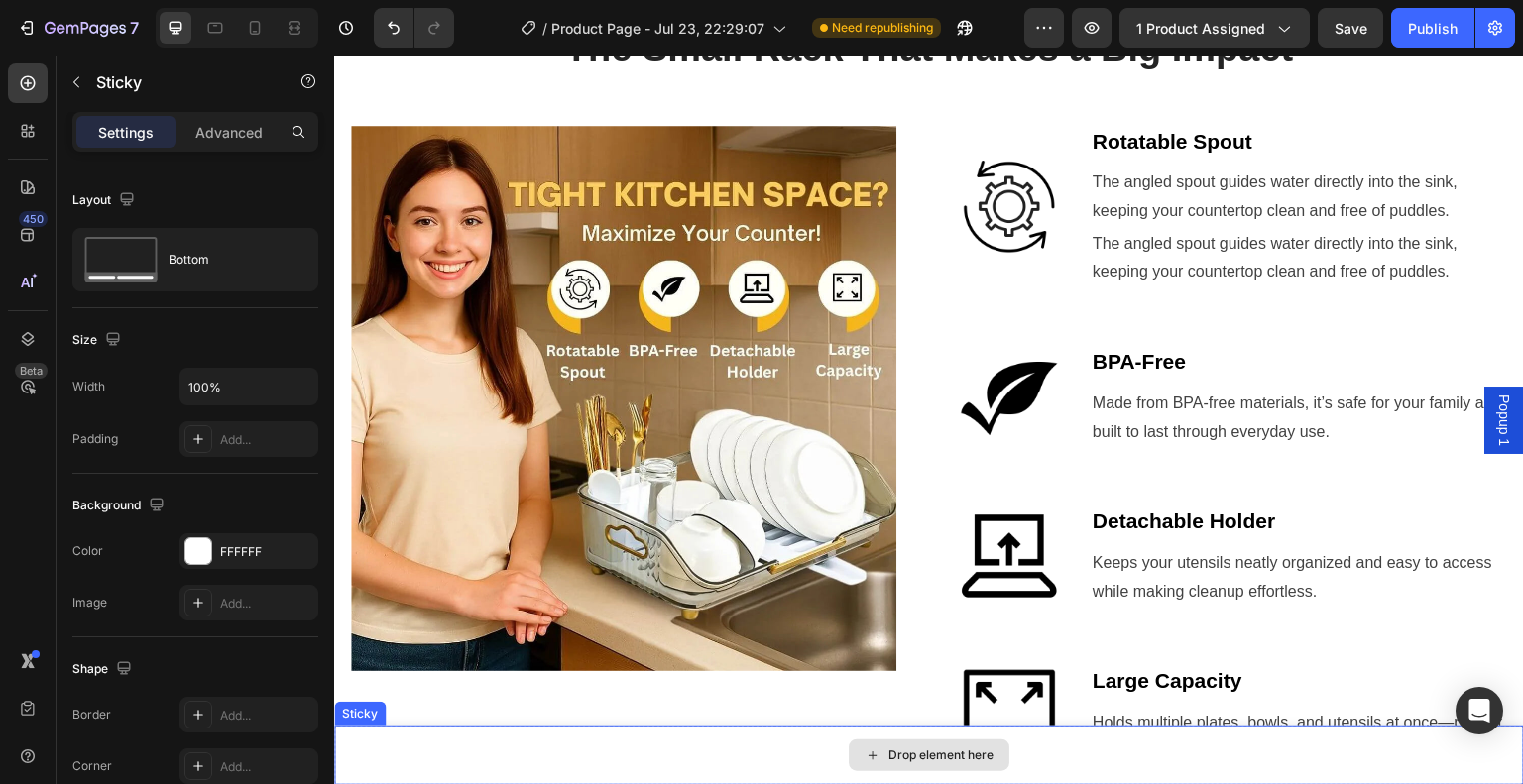 click on "Drop element here" at bounding box center [929, 755] 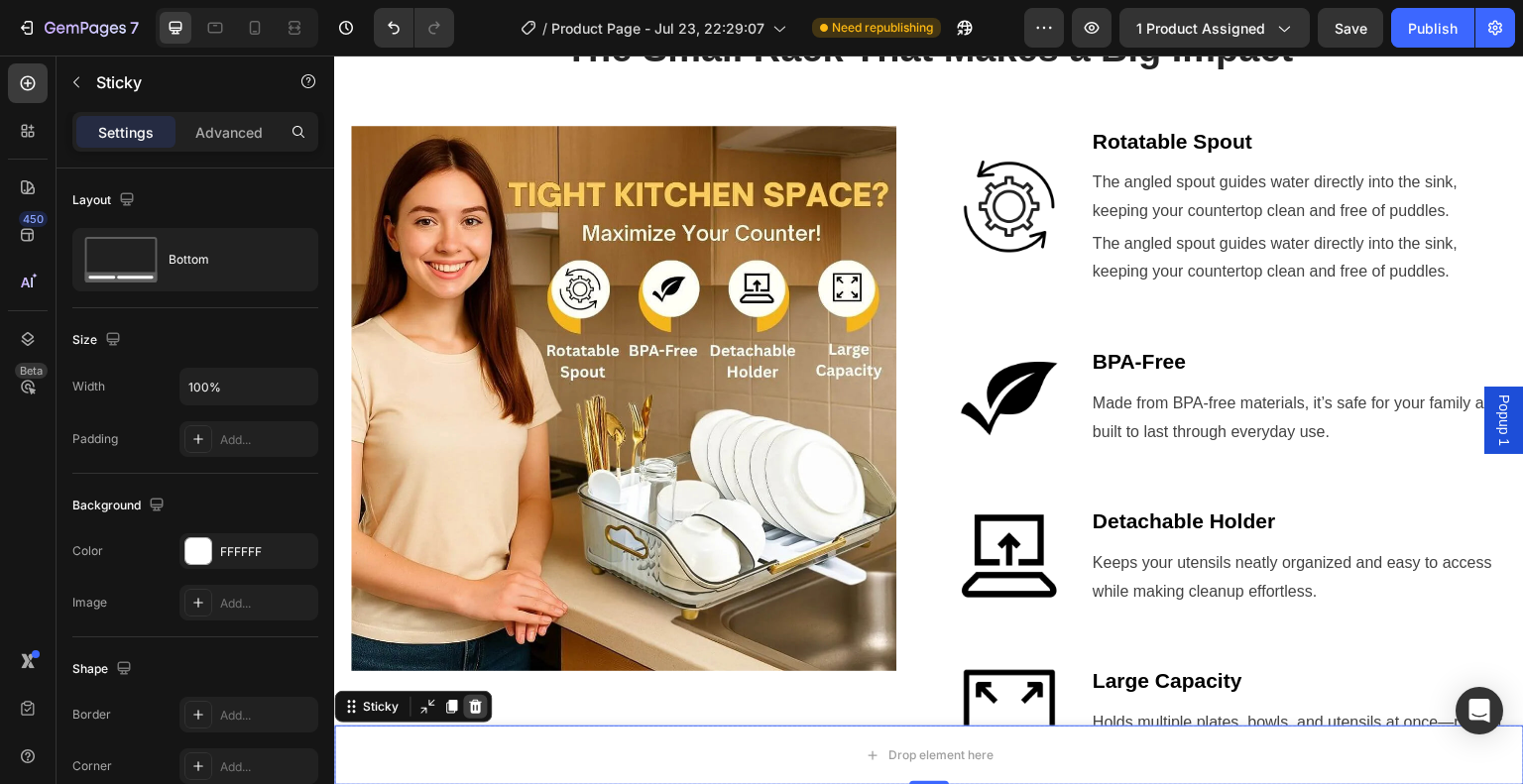 click 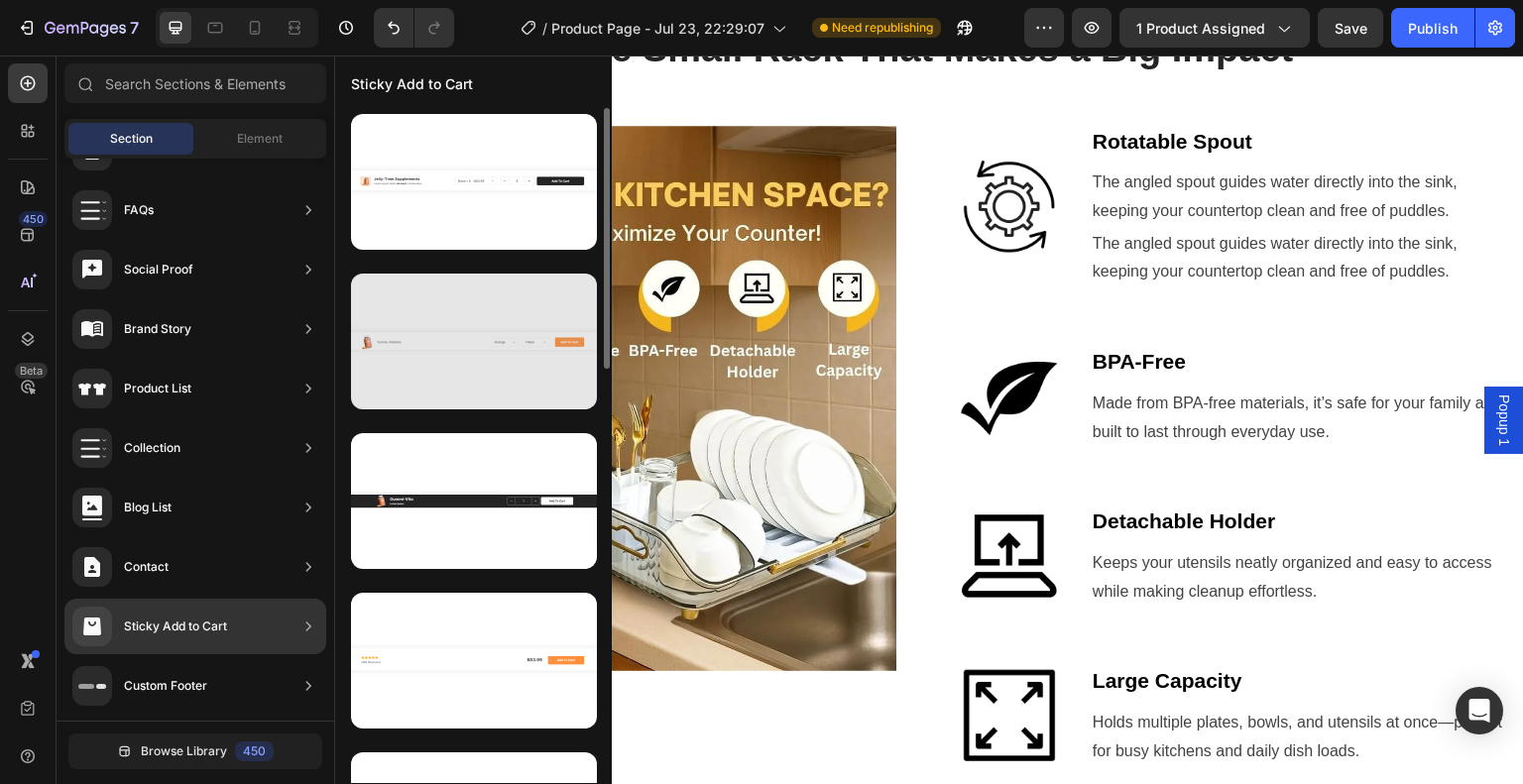 click at bounding box center (474, 341) 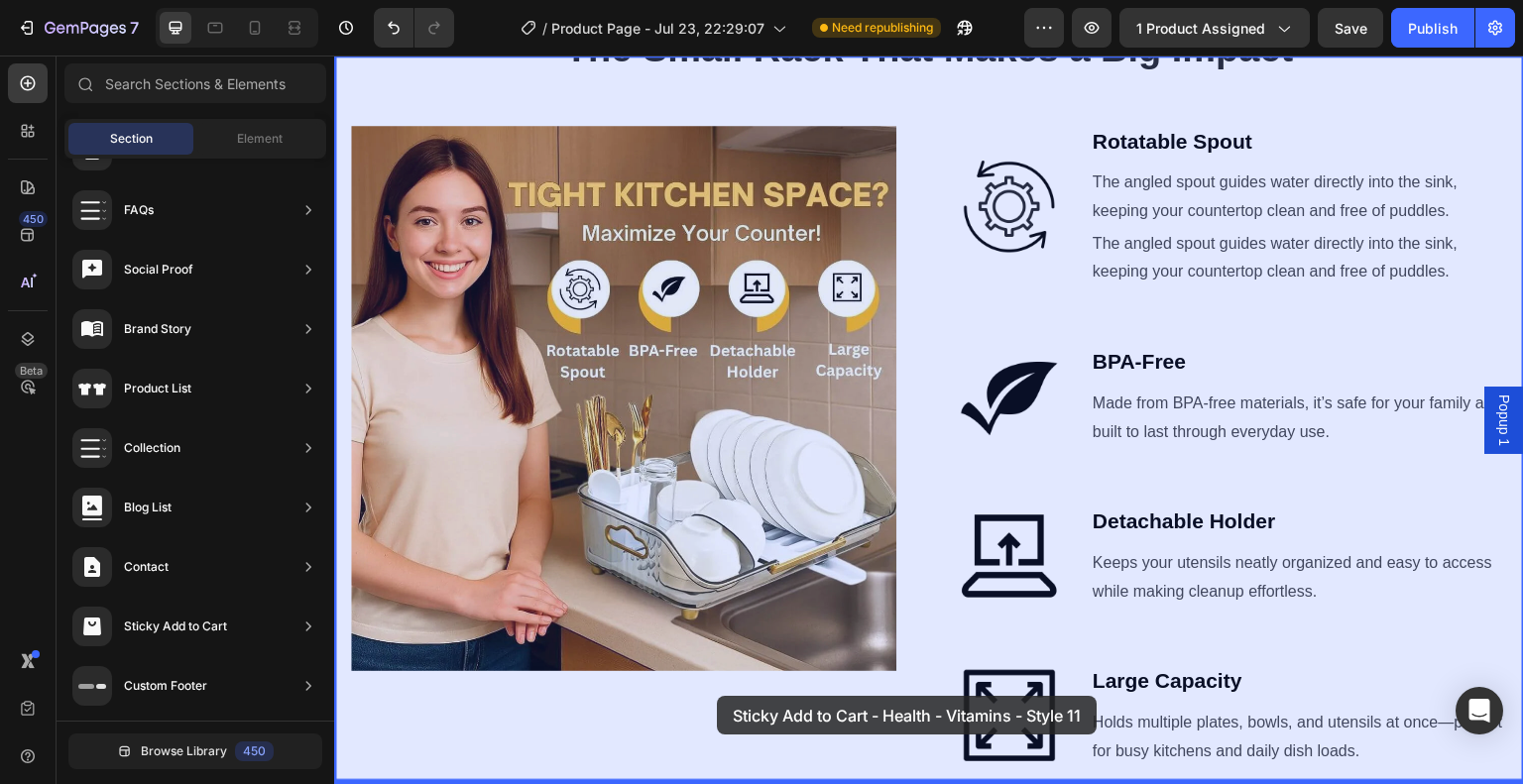 drag, startPoint x: 794, startPoint y: 410, endPoint x: 717, endPoint y: 710, distance: 309.72407 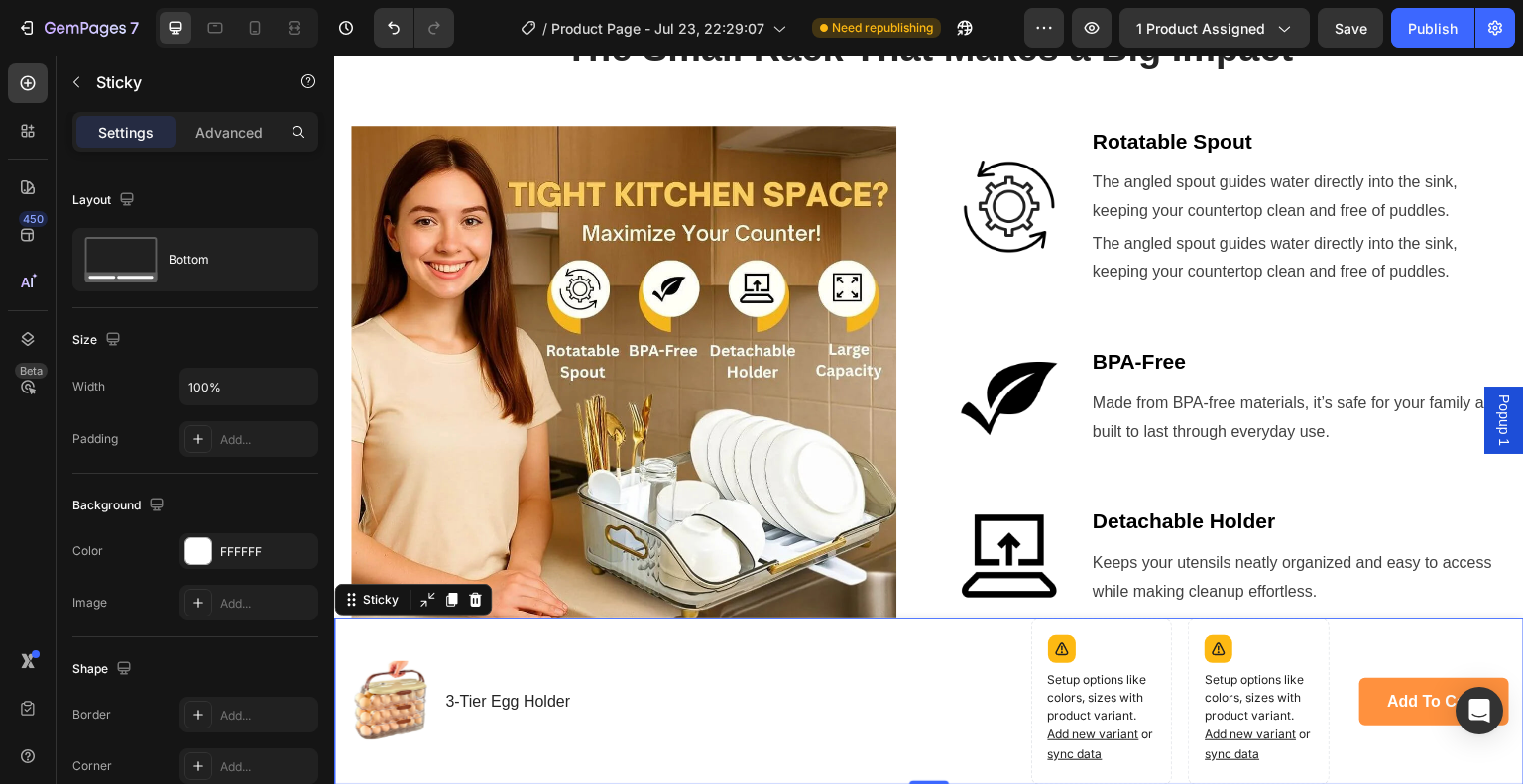 scroll, scrollTop: 1080, scrollLeft: 0, axis: vertical 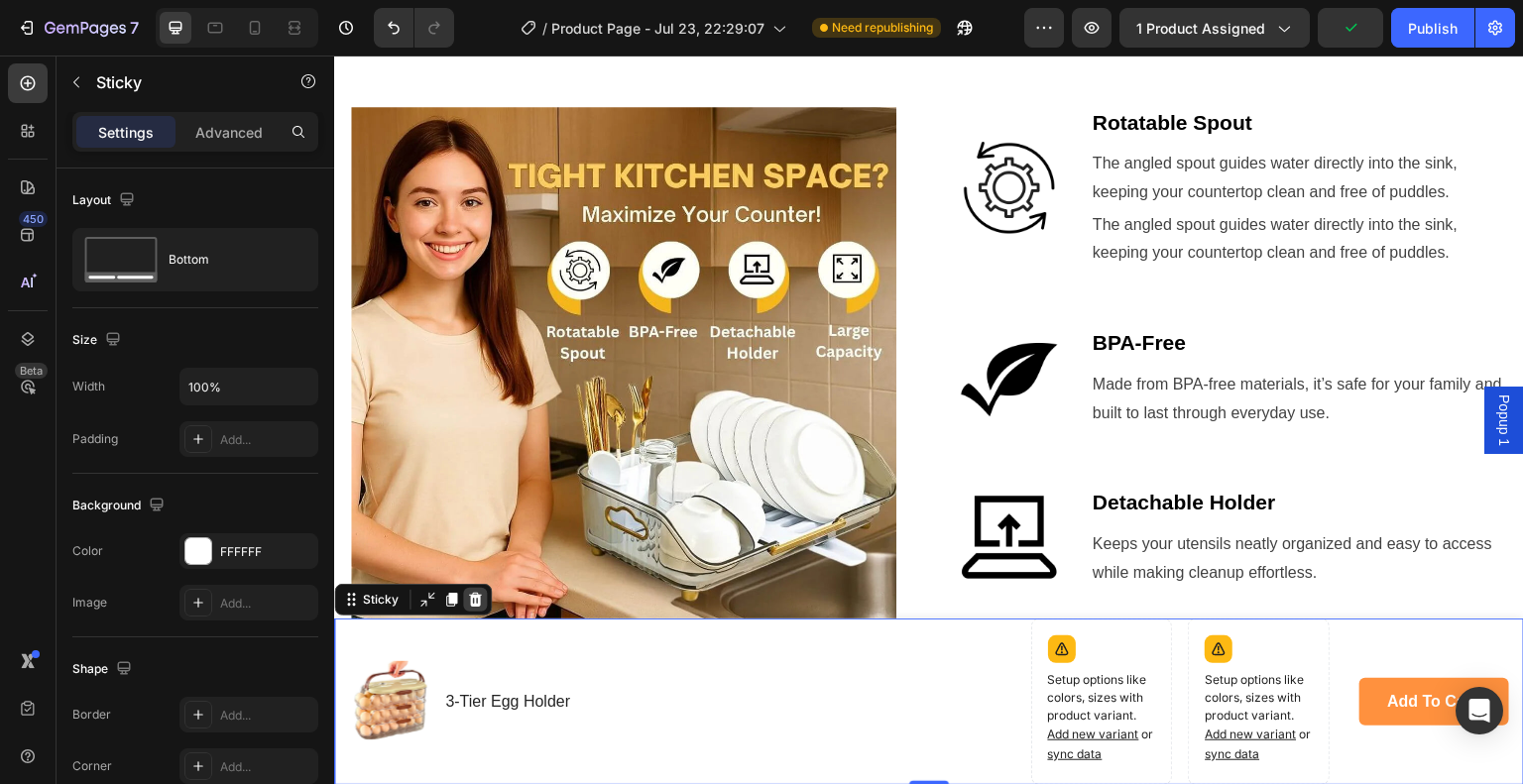 click 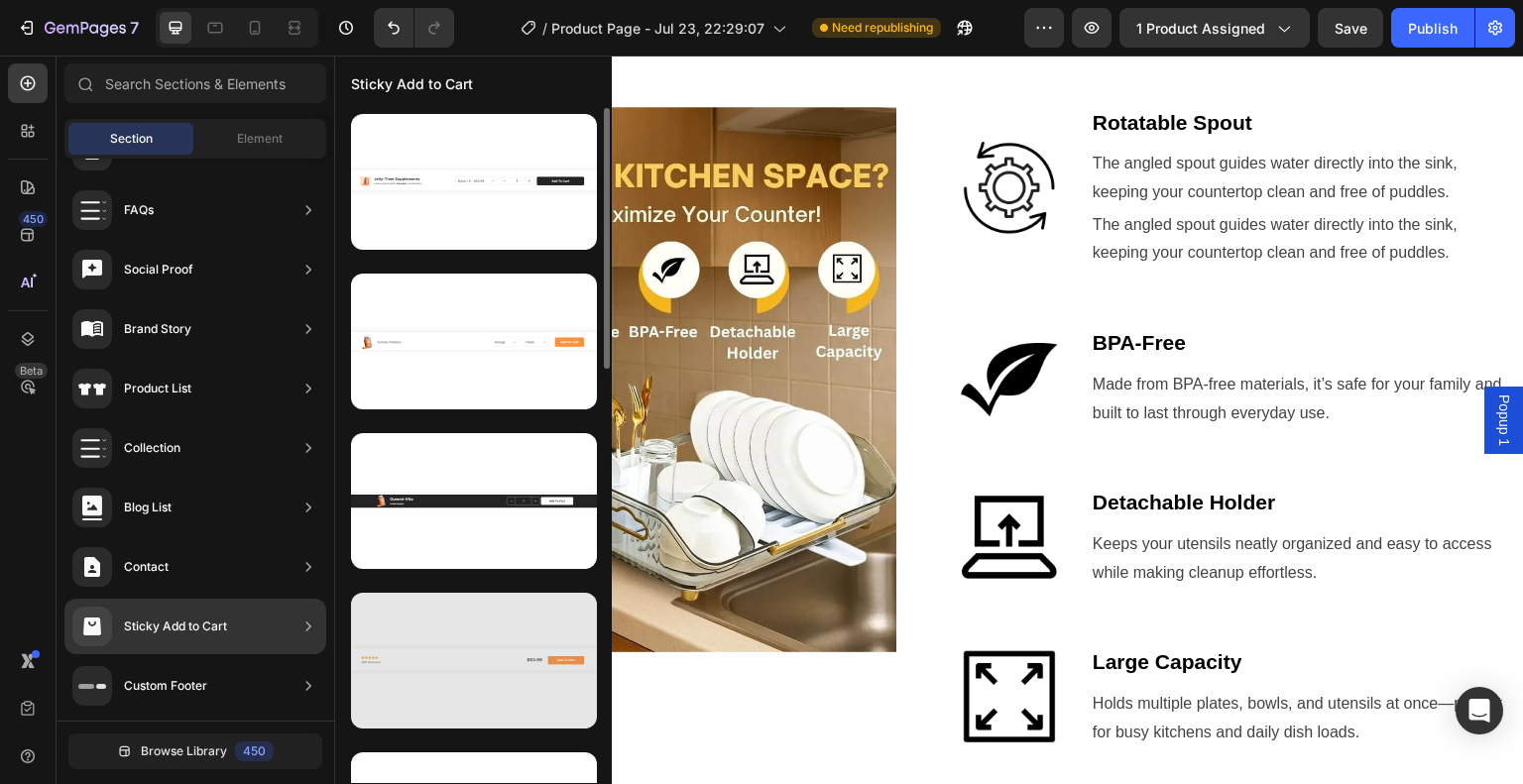 scroll, scrollTop: 99, scrollLeft: 0, axis: vertical 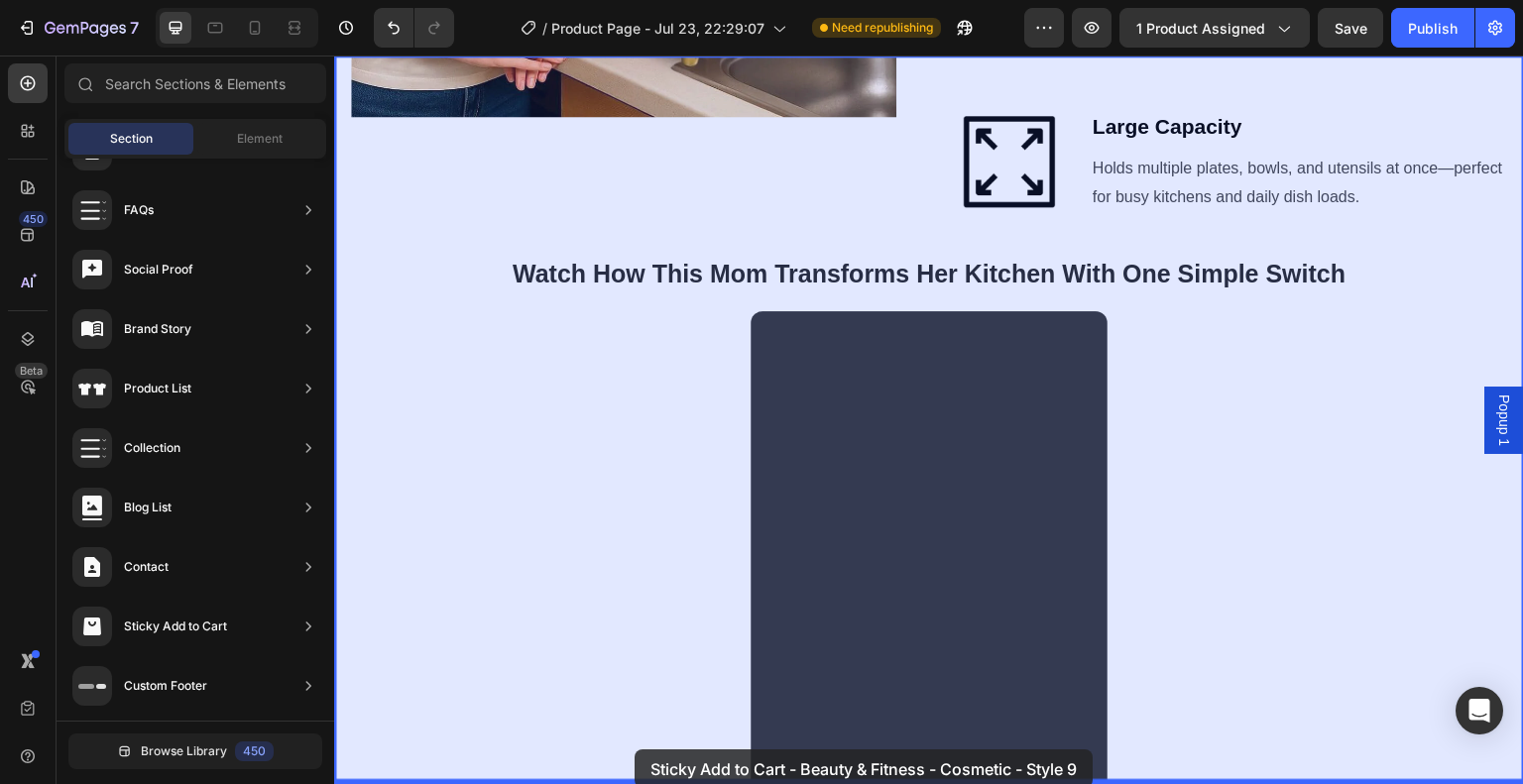 drag, startPoint x: 781, startPoint y: 780, endPoint x: 943, endPoint y: 802, distance: 163.487 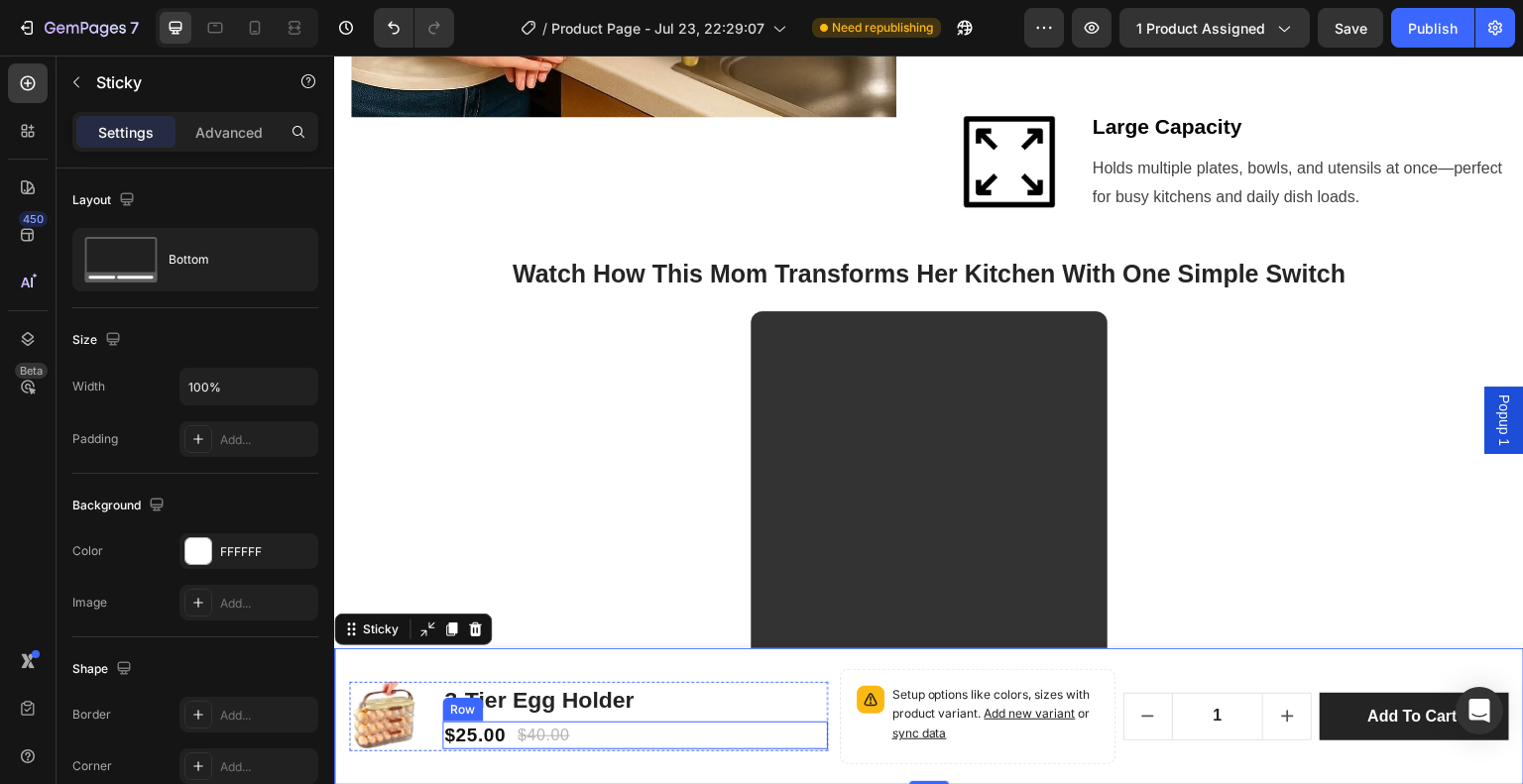 scroll, scrollTop: 1663, scrollLeft: 0, axis: vertical 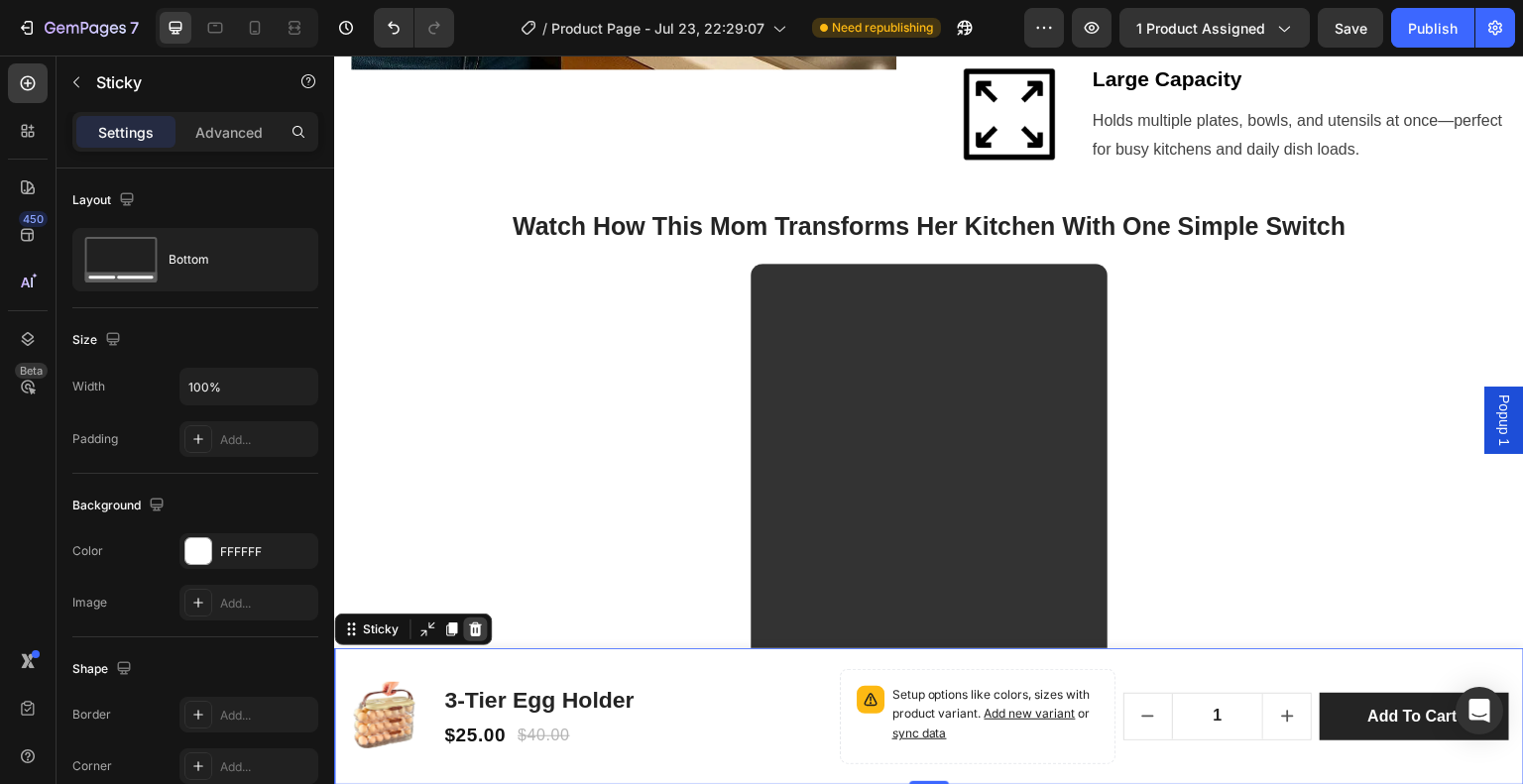 click 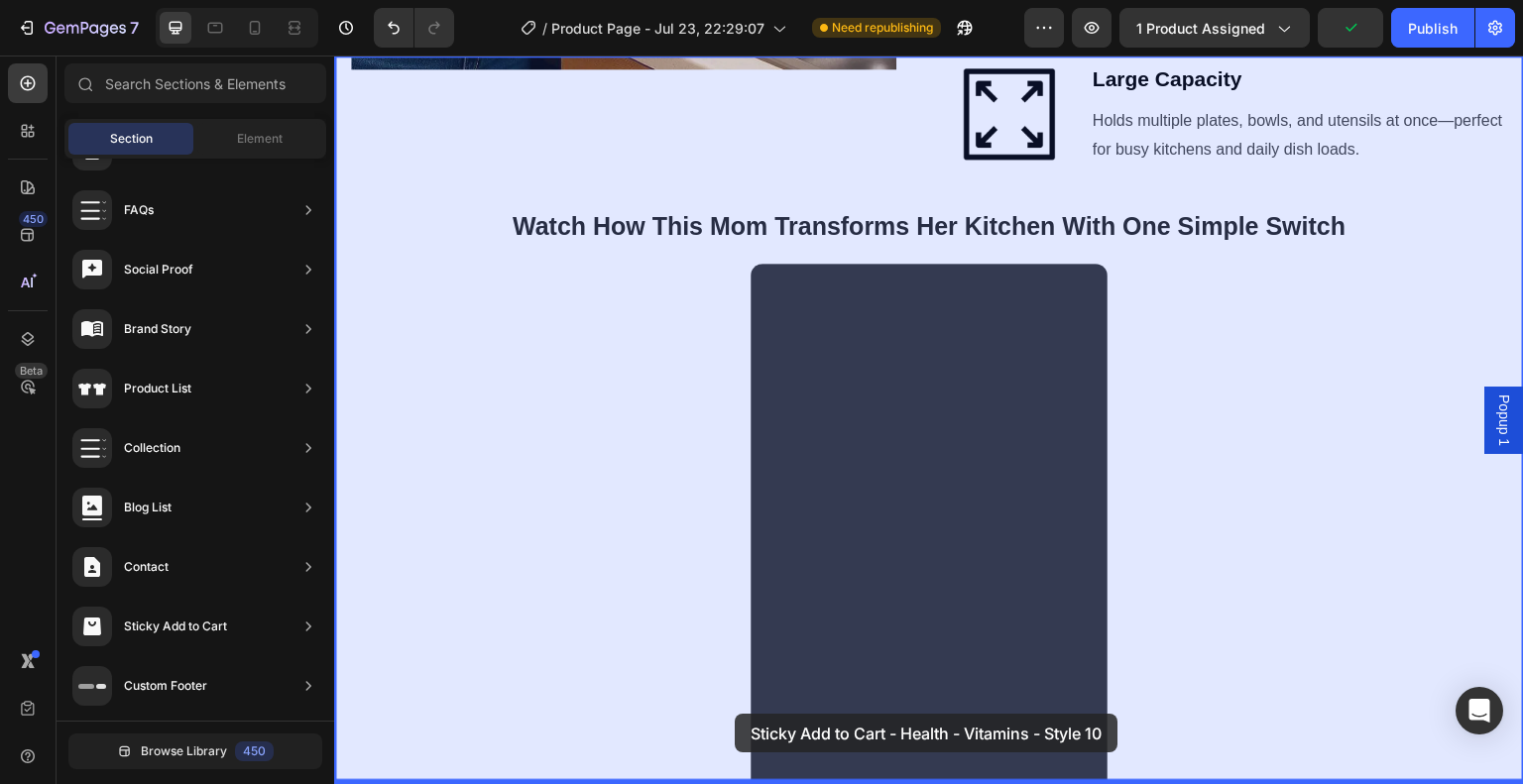 drag, startPoint x: 796, startPoint y: 494, endPoint x: 736, endPoint y: 725, distance: 238.66504 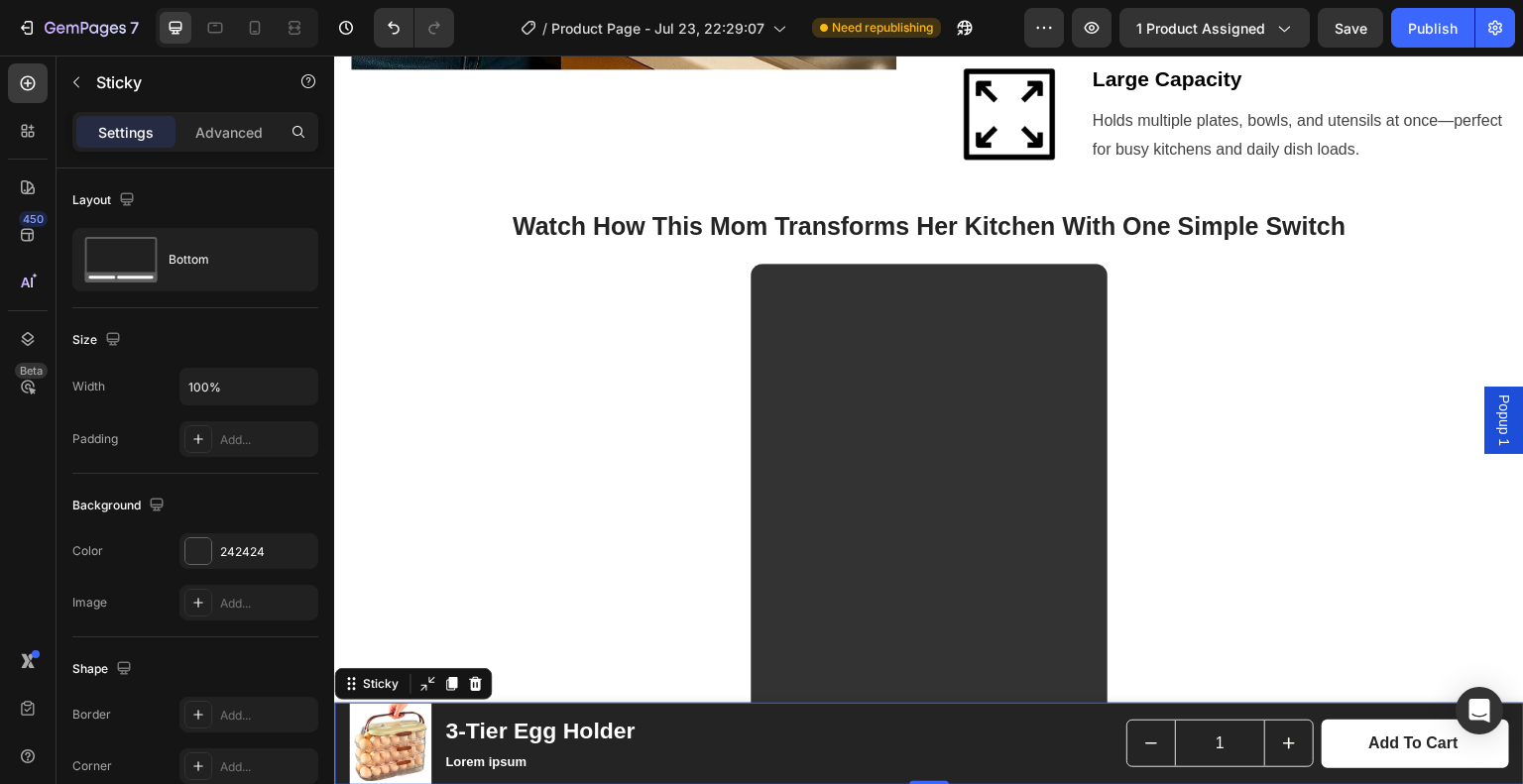 scroll, scrollTop: 1682, scrollLeft: 0, axis: vertical 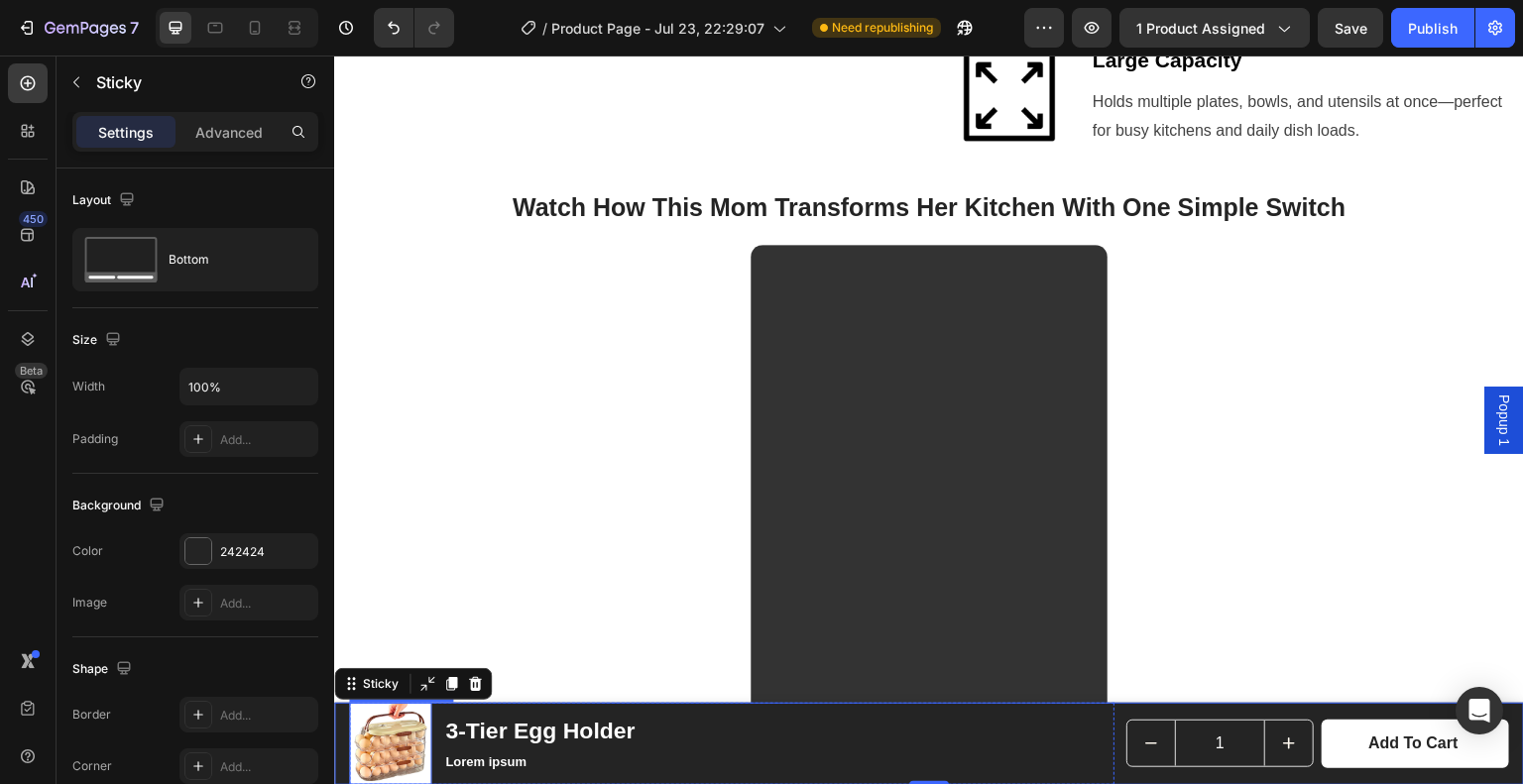 click at bounding box center [390, 743] 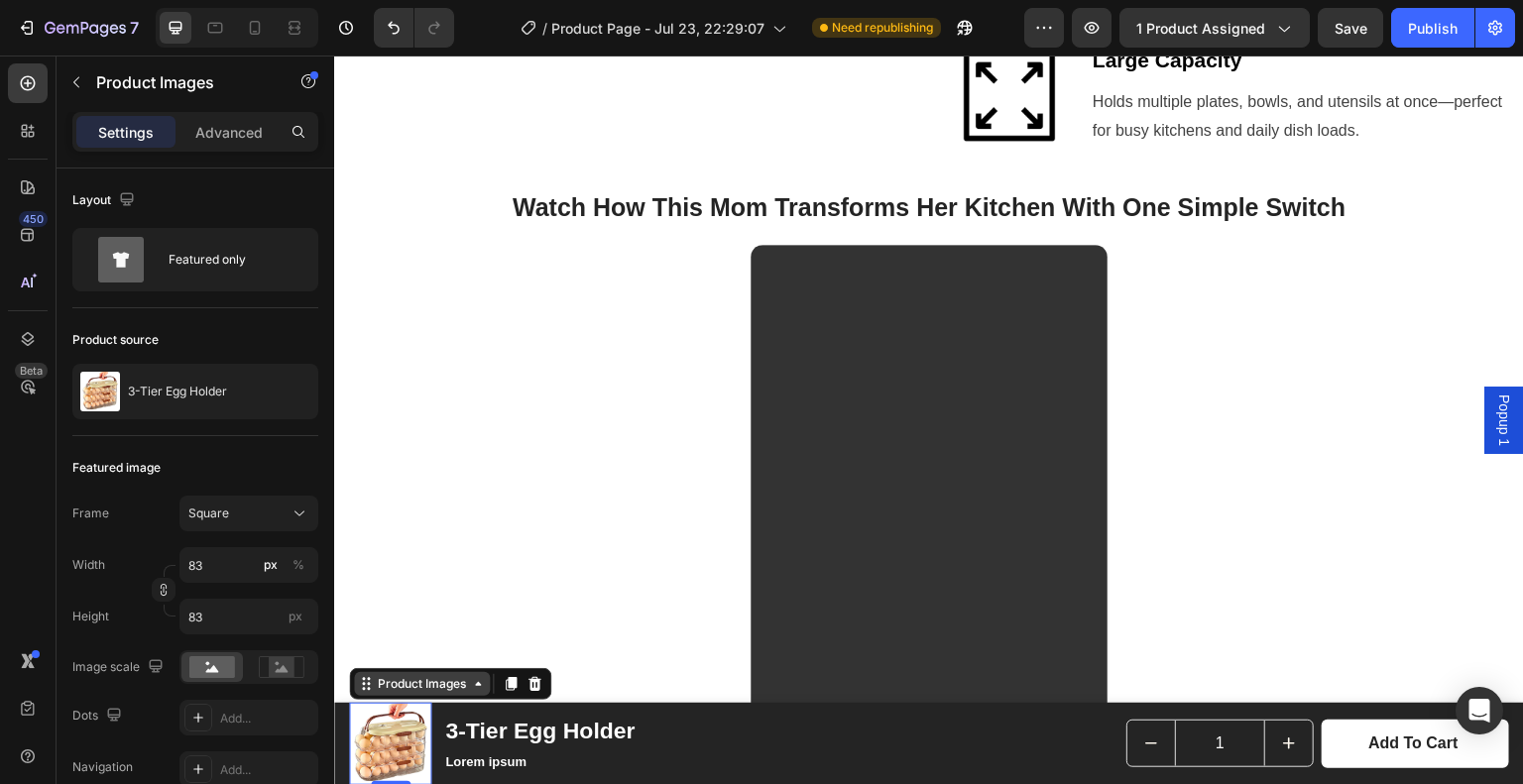 click on "Product Images" at bounding box center (421, 684) 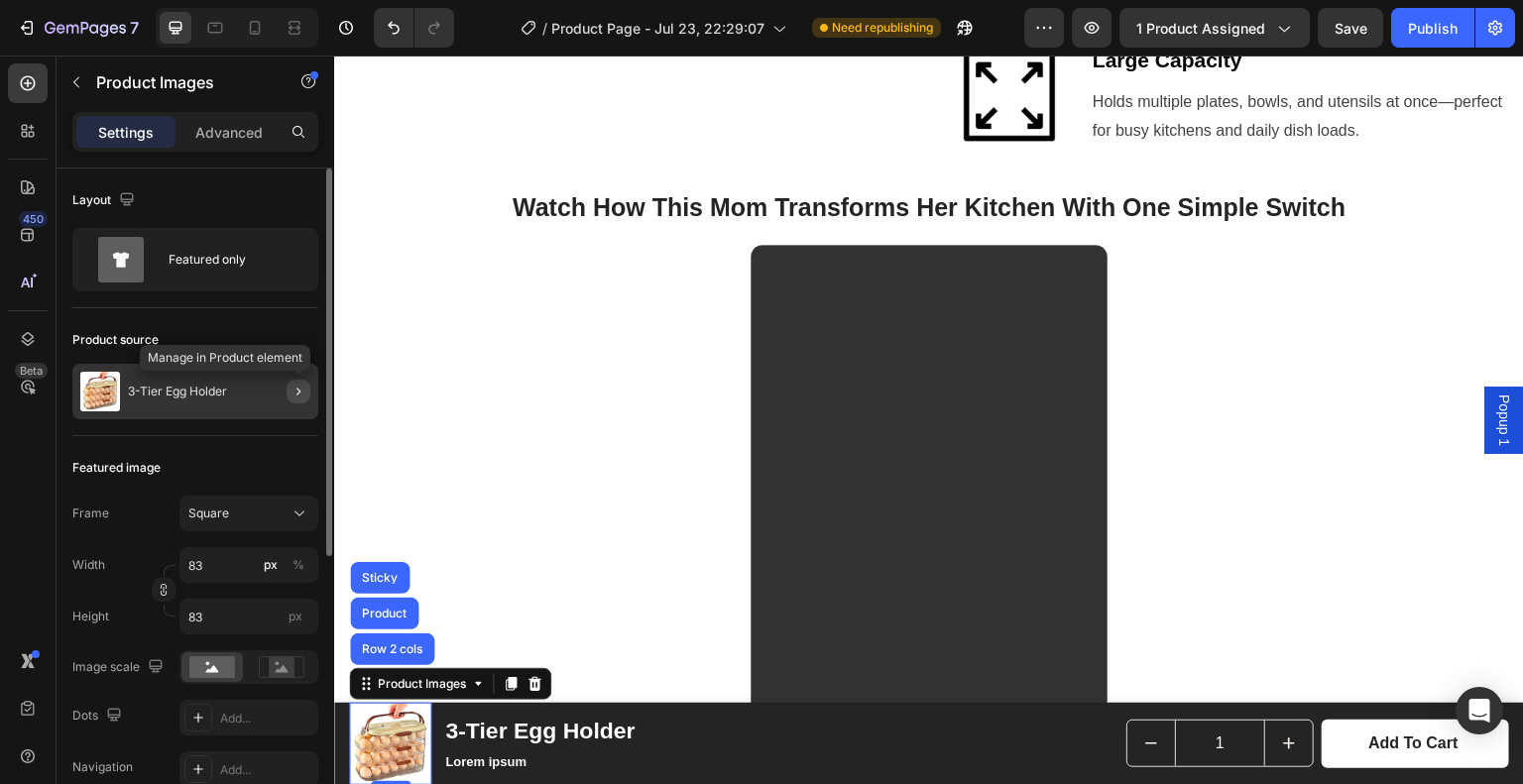 click 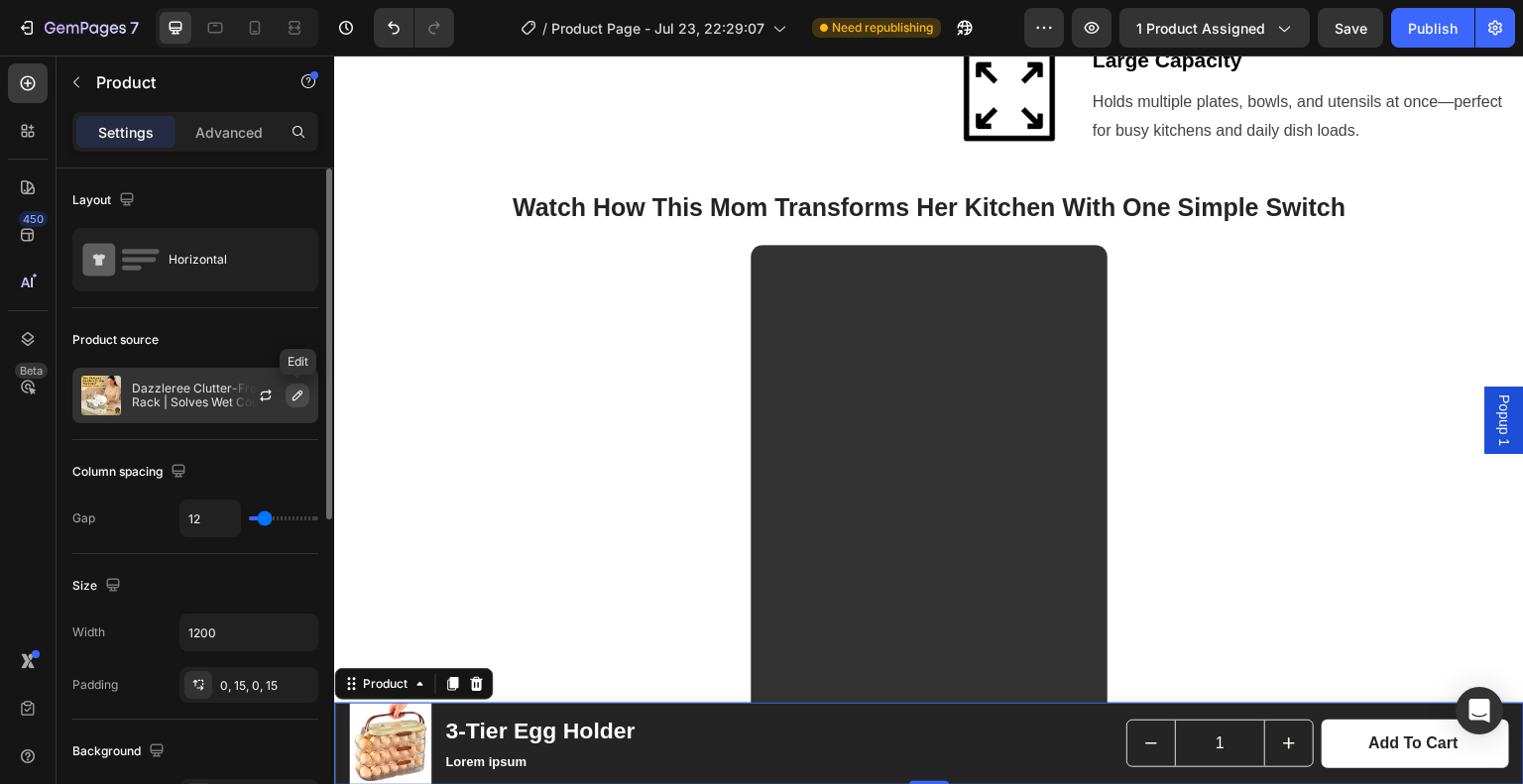 click 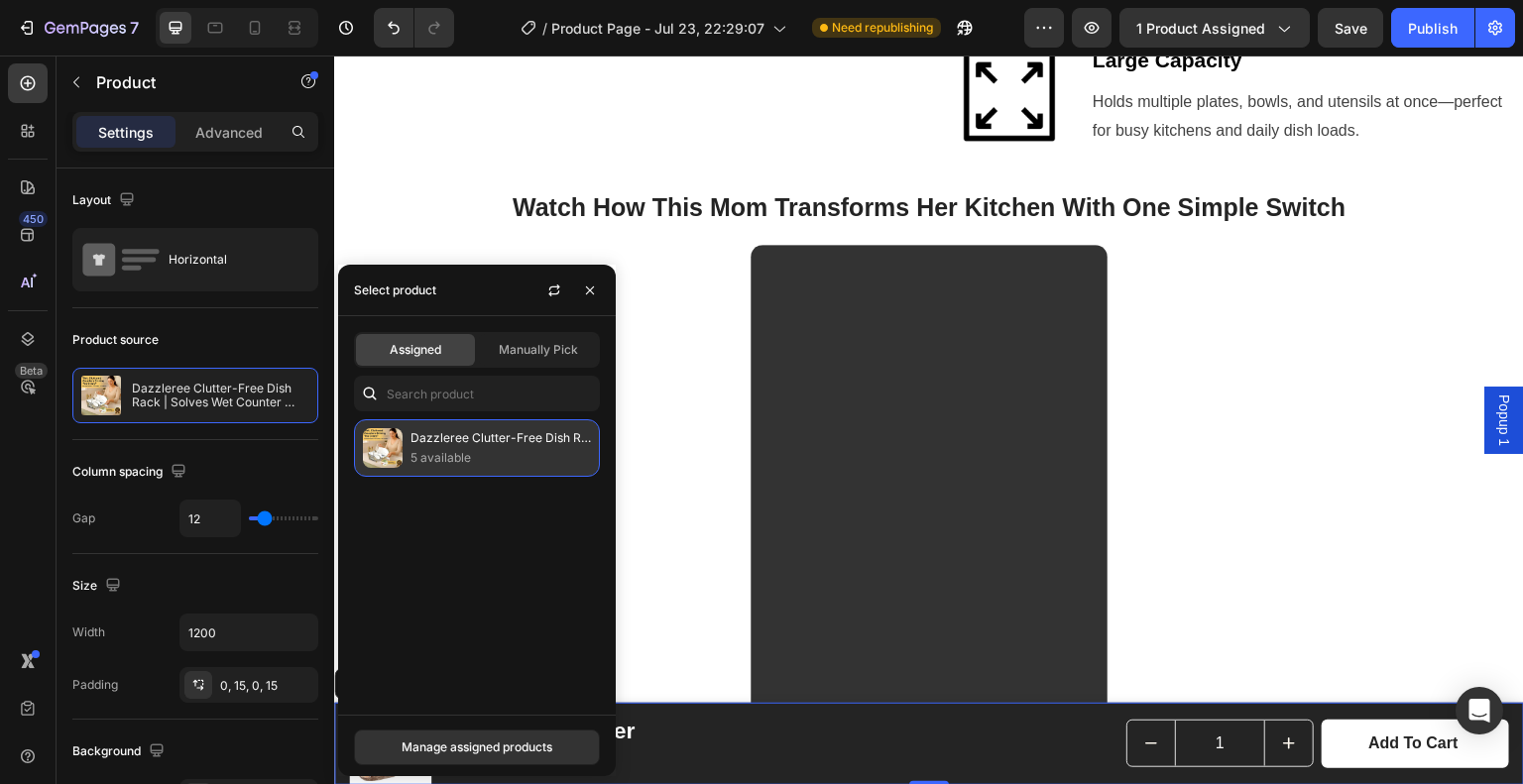 click on "Dazzleree Clutter-Free Dish Rack | Solves Wet Counter Mess" at bounding box center [501, 438] 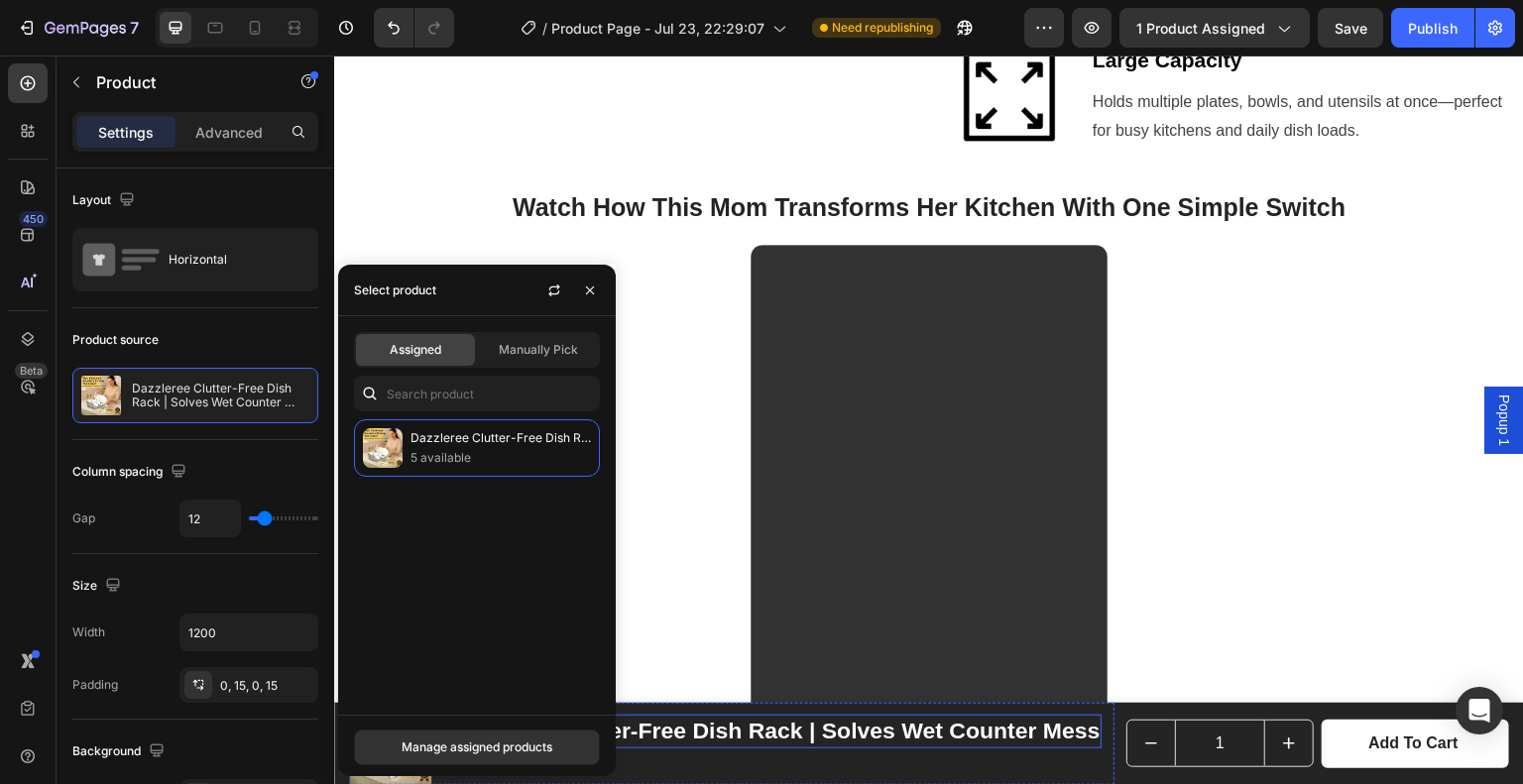 click on "Dazzleree Clutter-Free Dish Rack | Solves Wet Counter Mess" at bounding box center (772, 731) 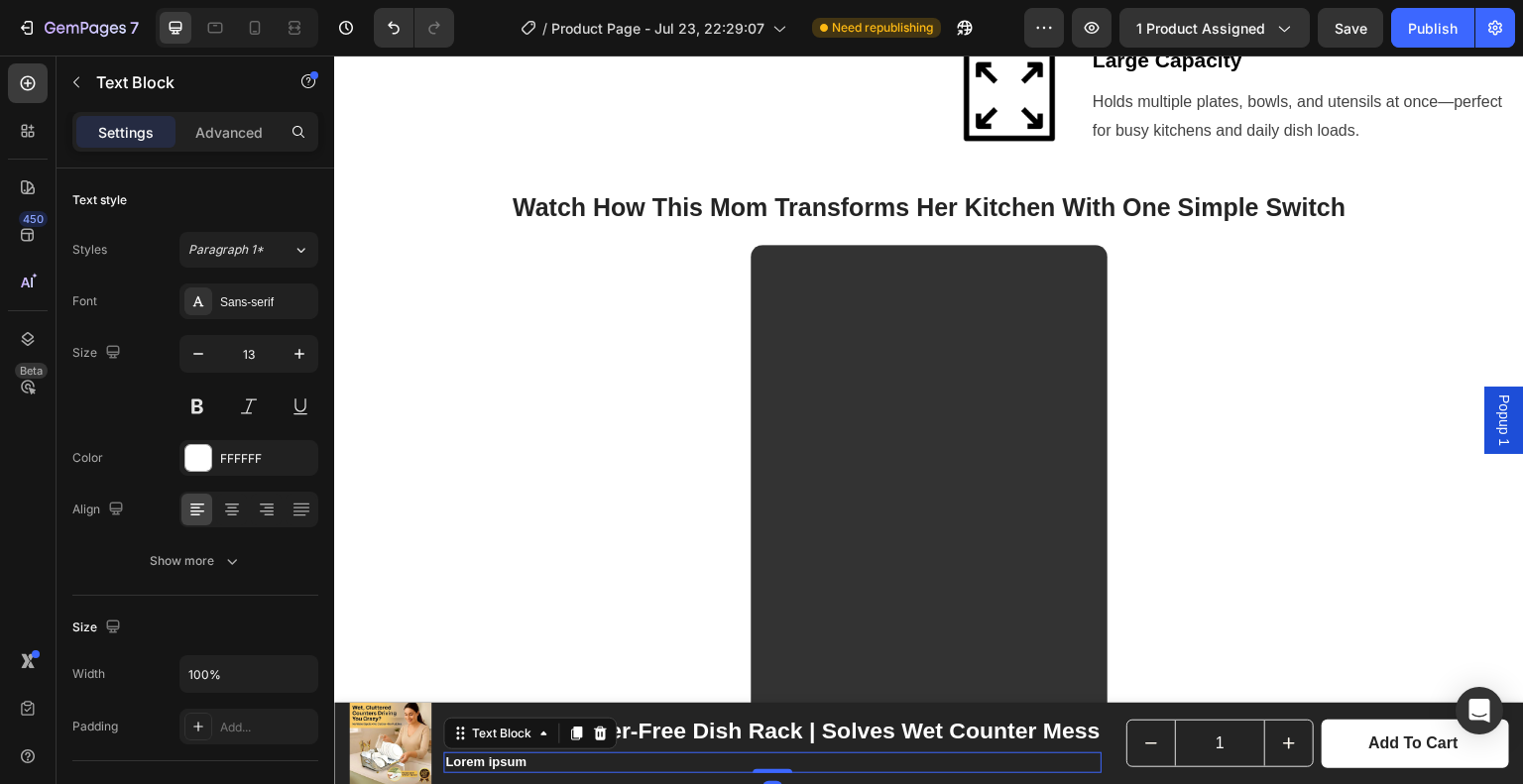 click on "Lorem ipsum" at bounding box center (772, 762) 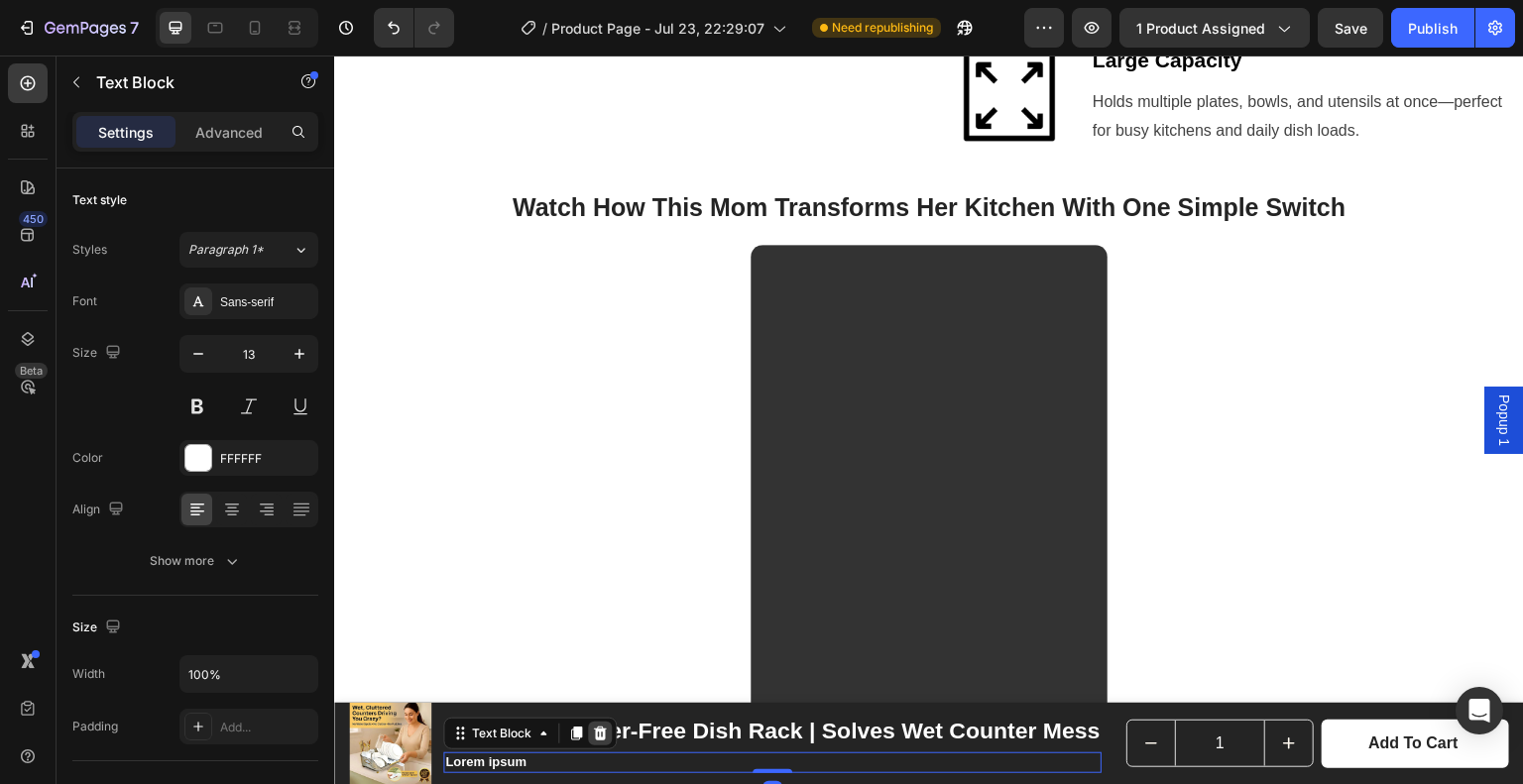click 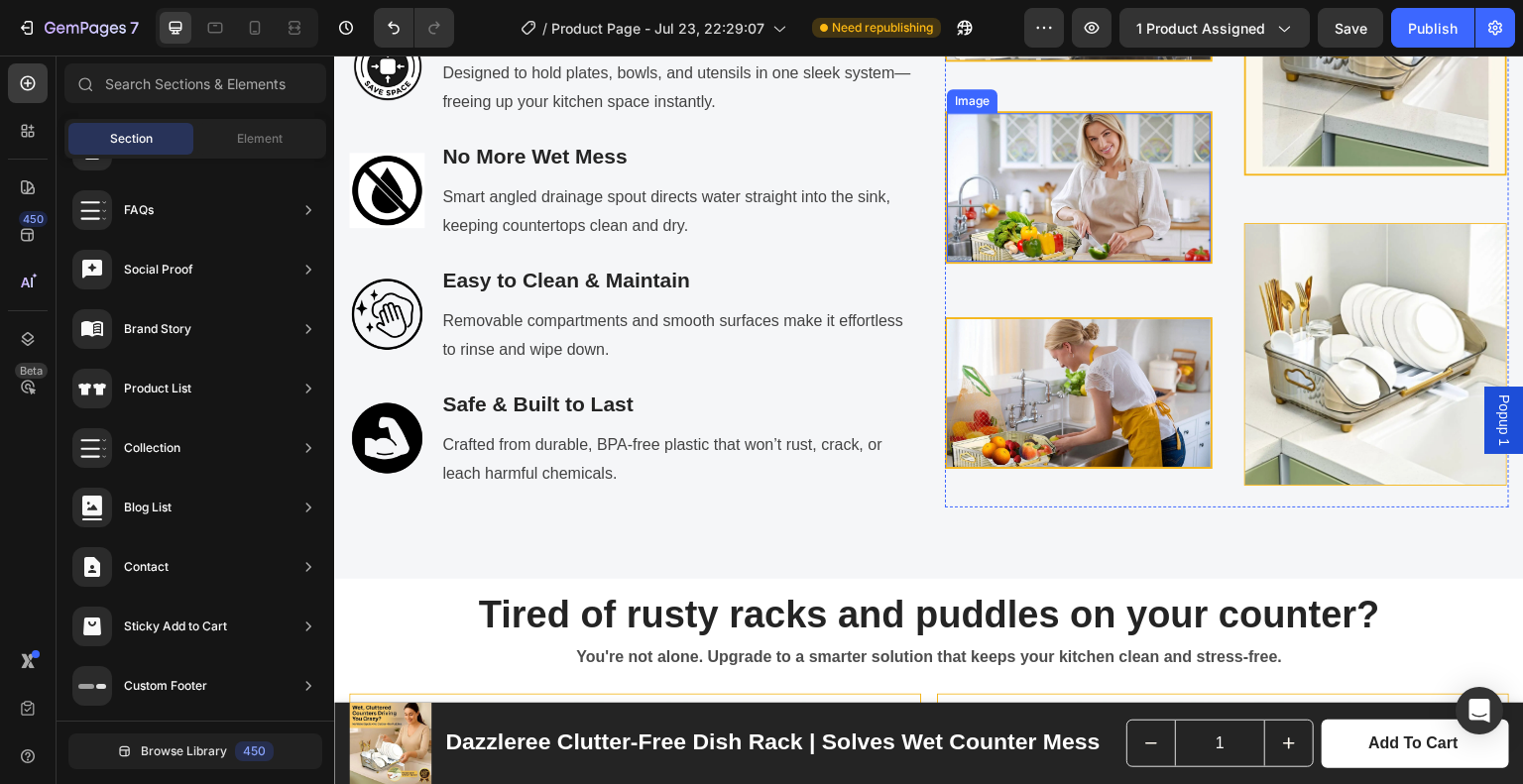 scroll, scrollTop: 2871, scrollLeft: 0, axis: vertical 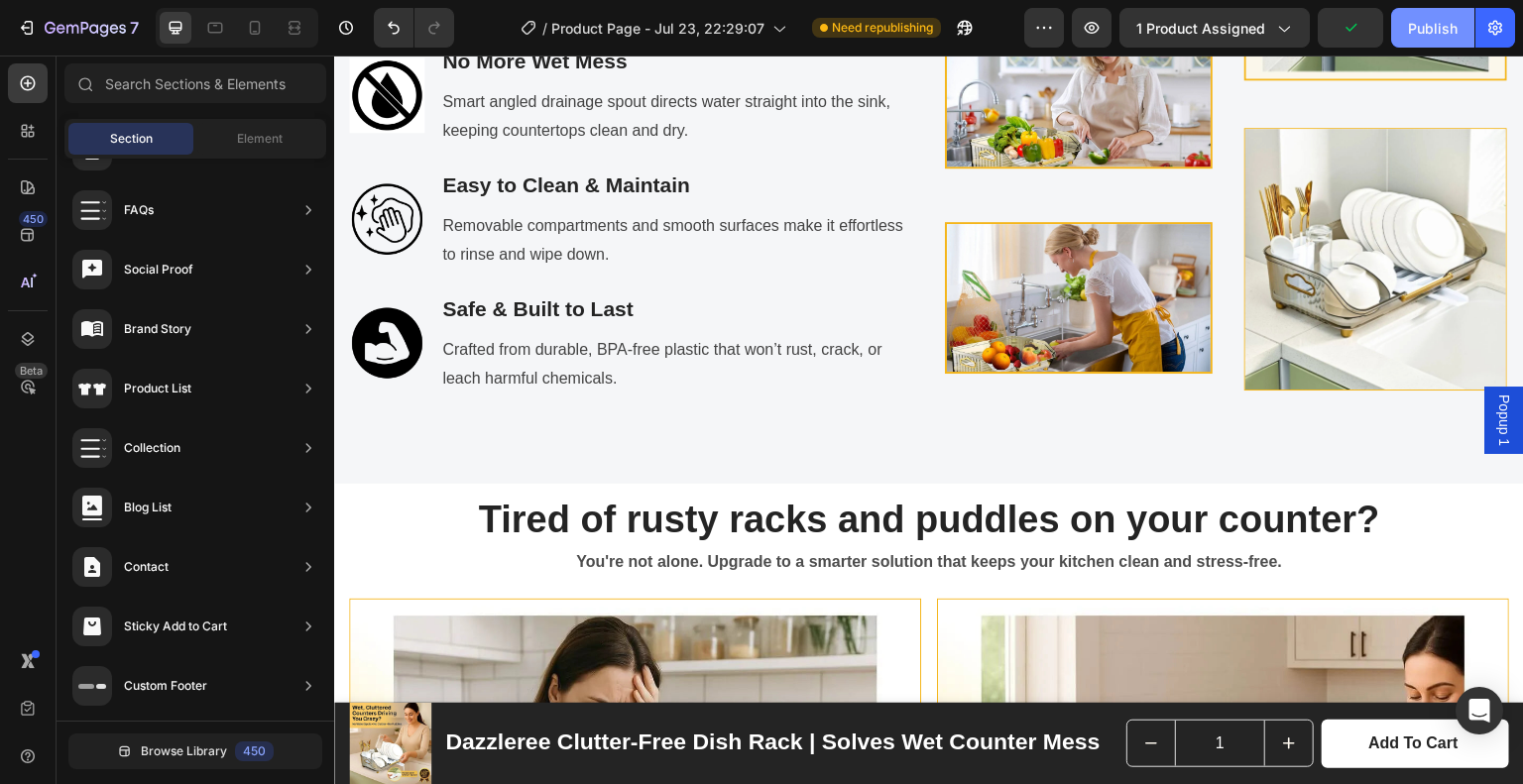 click on "Publish" at bounding box center (1433, 28) 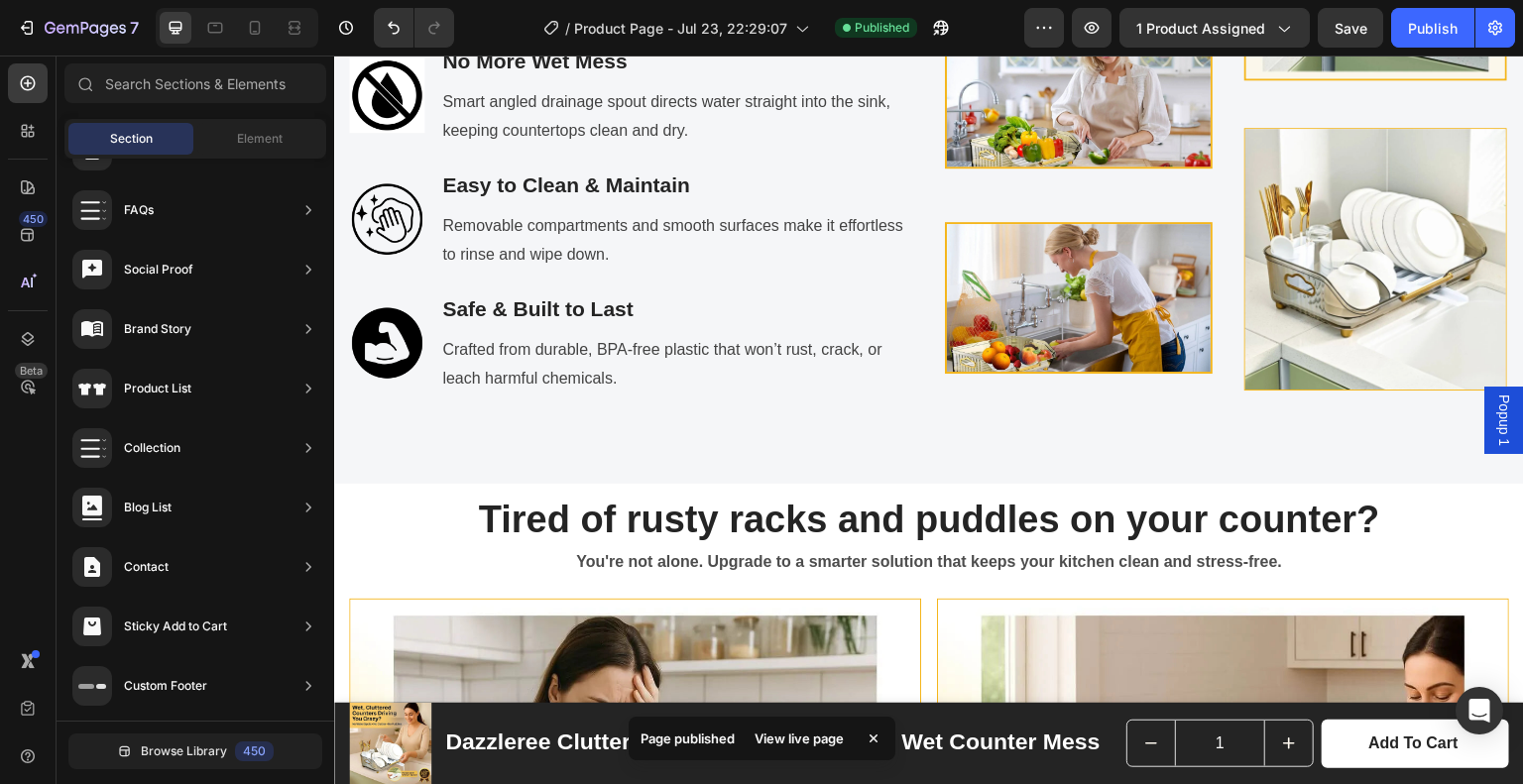 click on "View live page" at bounding box center [799, 738] 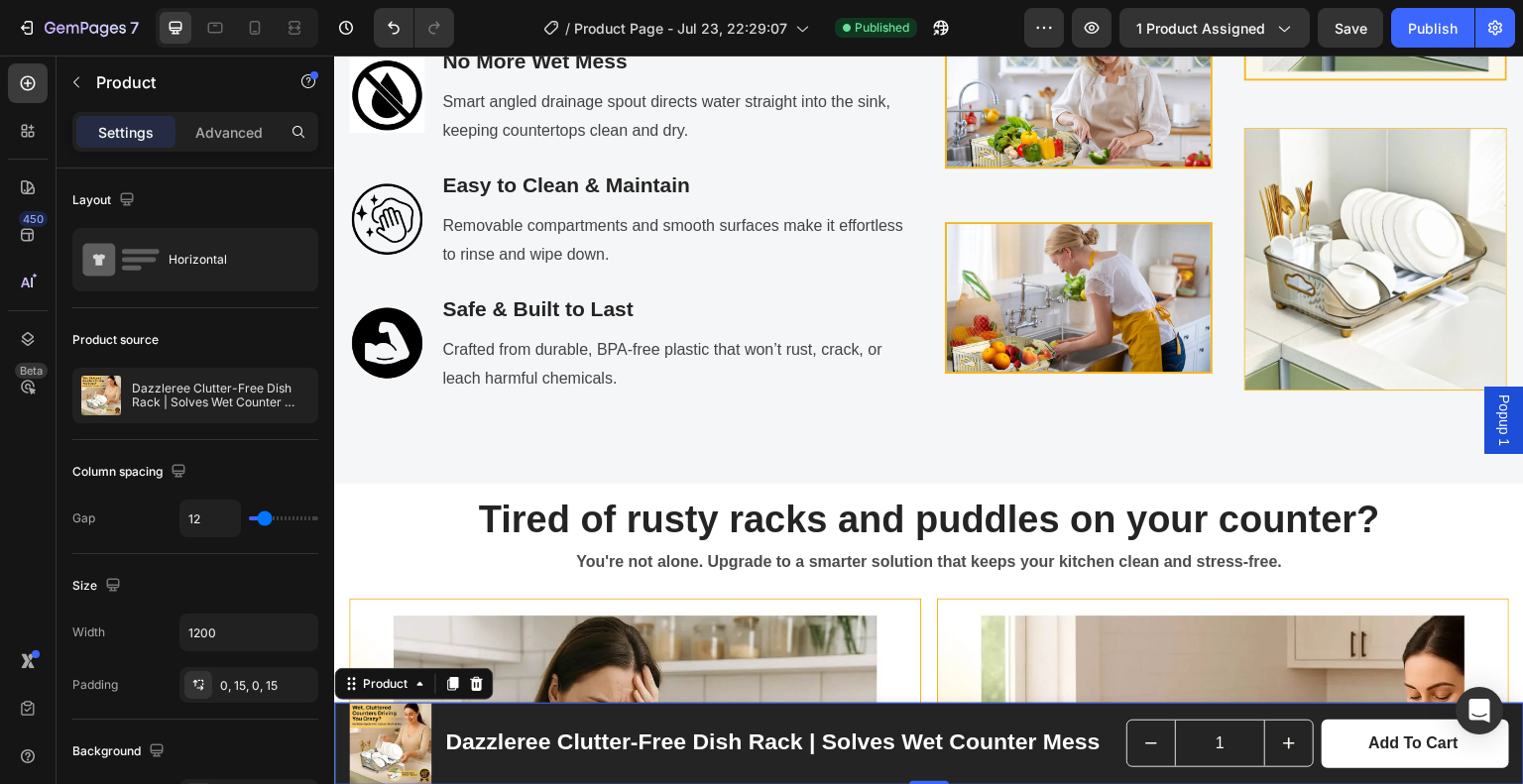 click on "Product Images Dazzleree Clutter-Free Dish Rack | Solves Wet Counter Mess Product Title Row
1
Product Quantity Add to cart Product Cart Button Row Product   0" at bounding box center [929, 743] 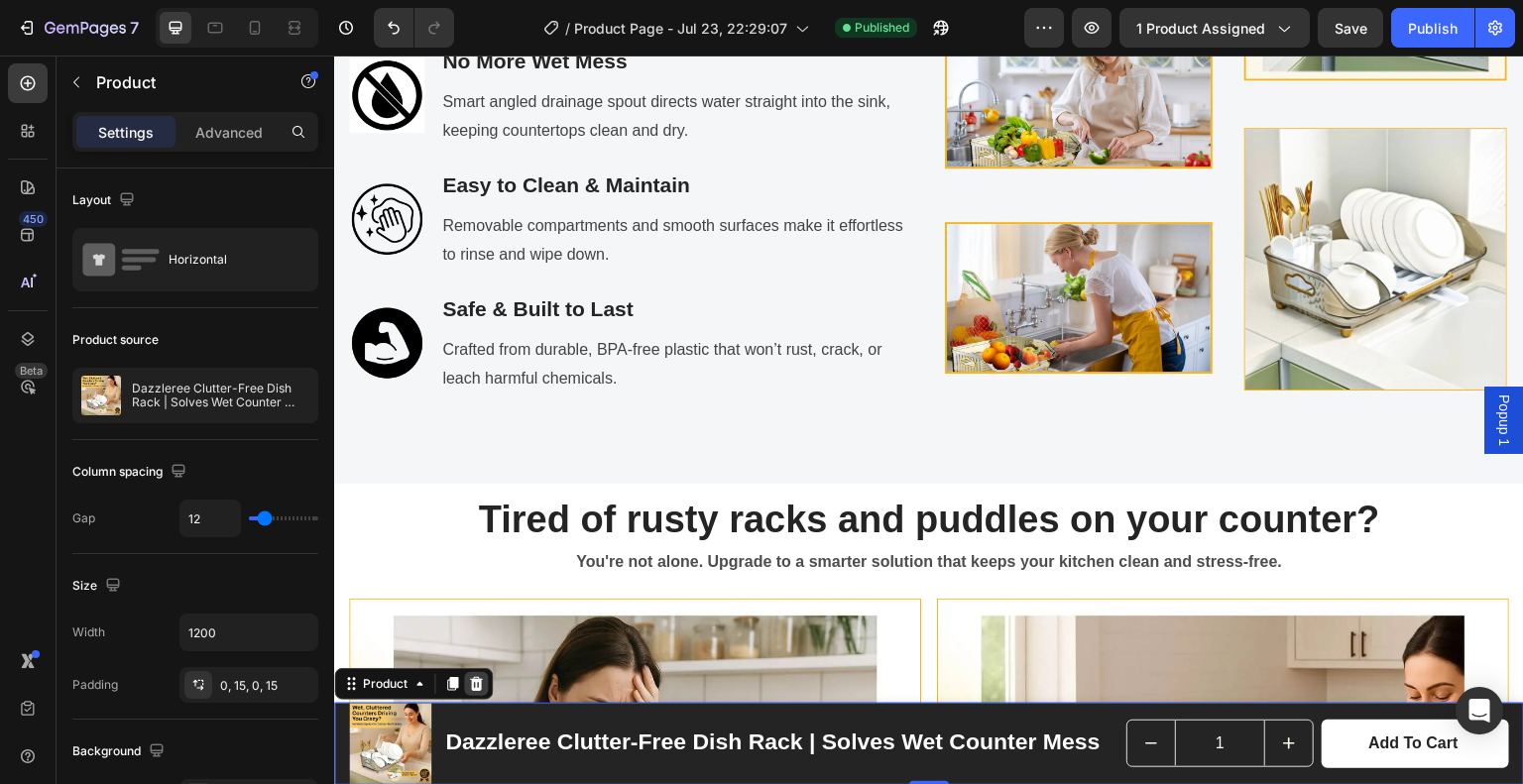 click 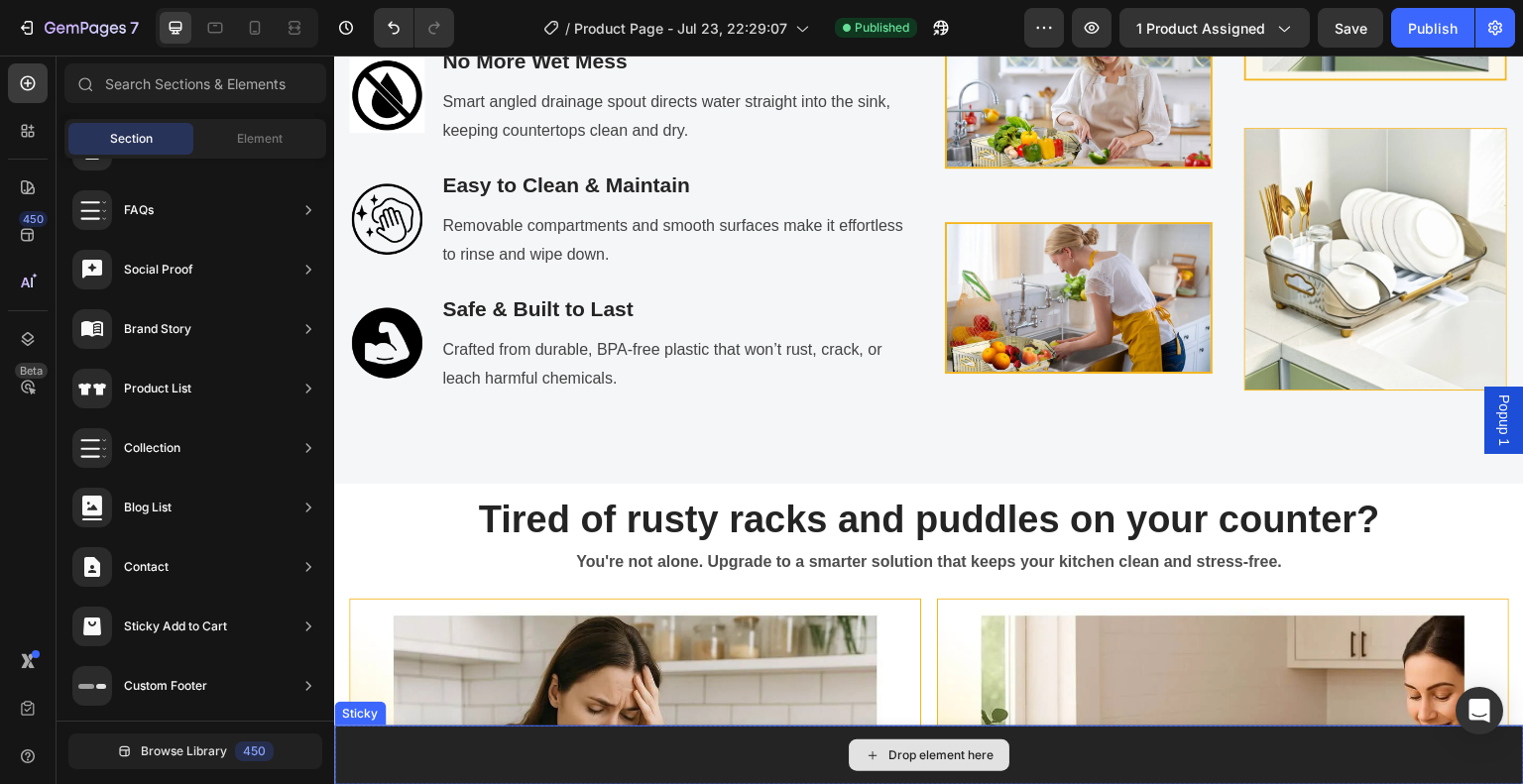click on "Drop element here" at bounding box center (929, 755) 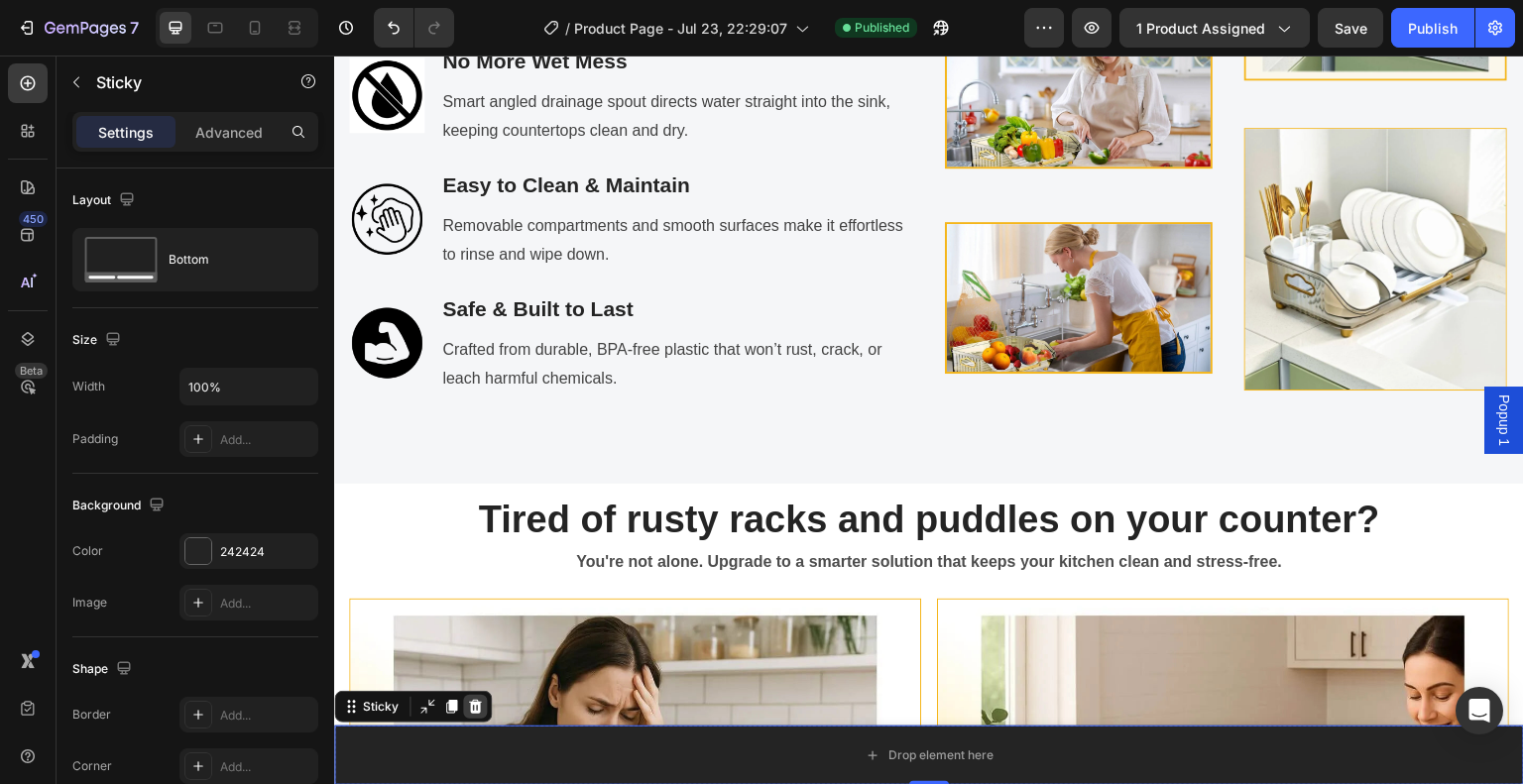 click 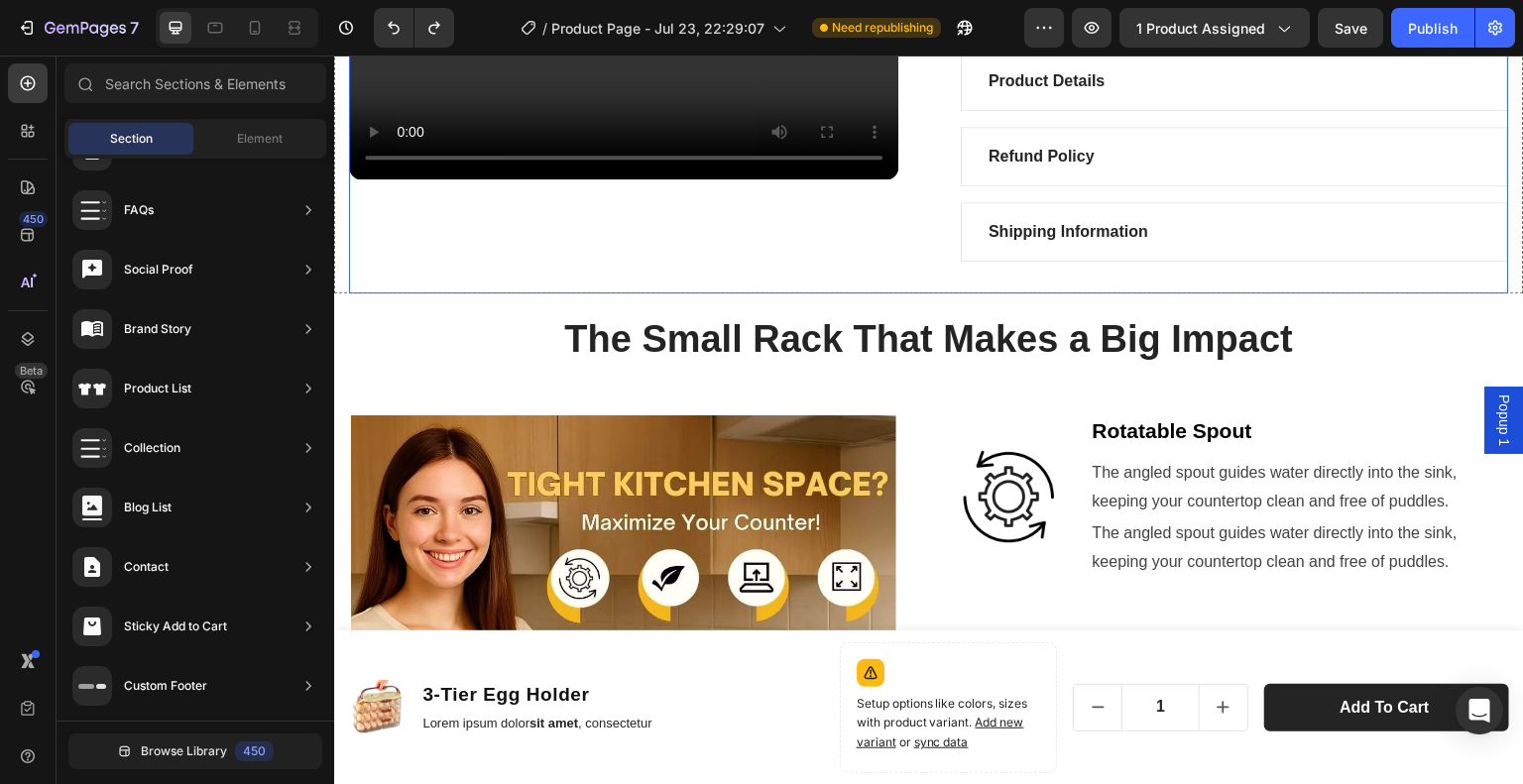 scroll, scrollTop: 790, scrollLeft: 0, axis: vertical 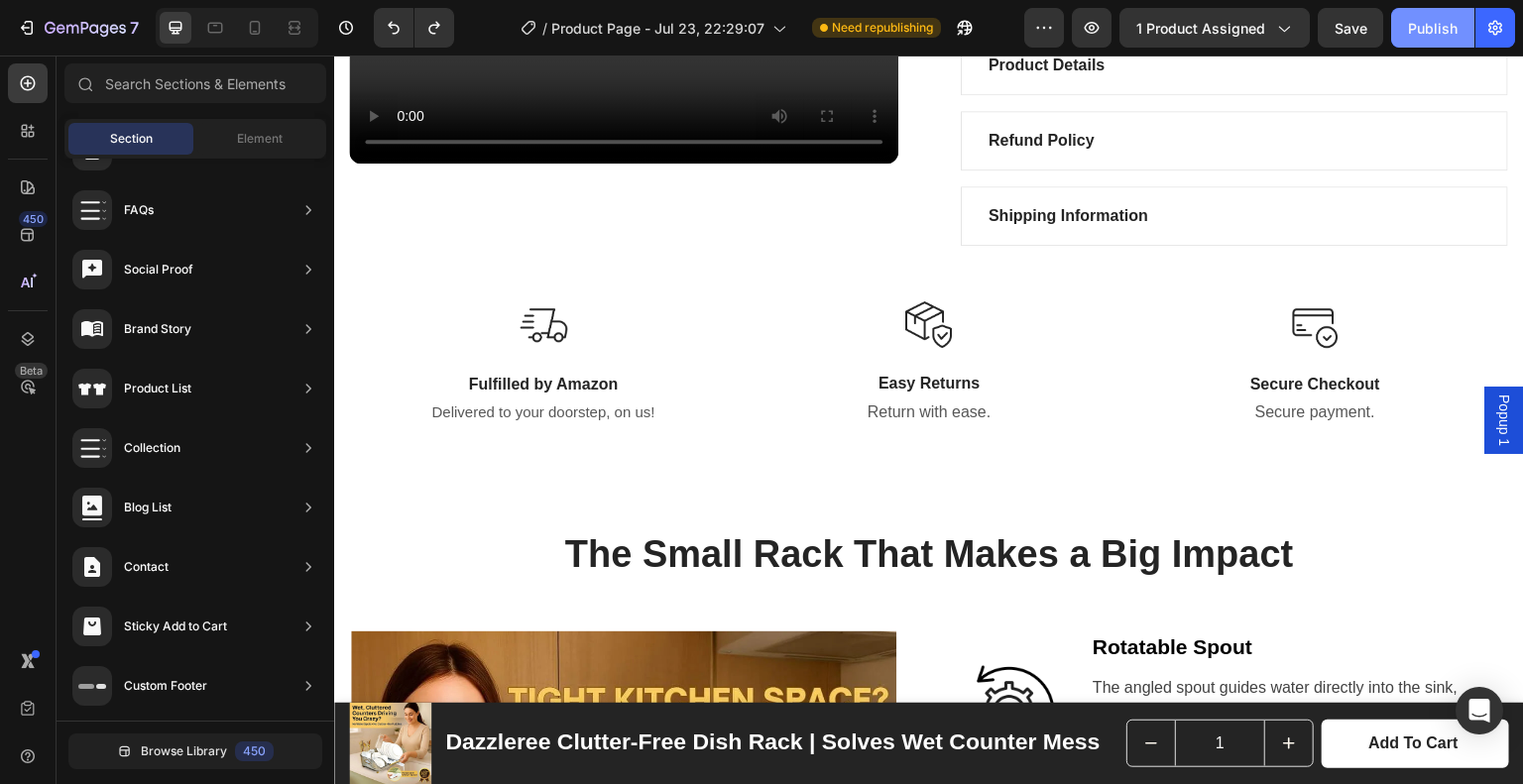click on "Publish" at bounding box center [1433, 28] 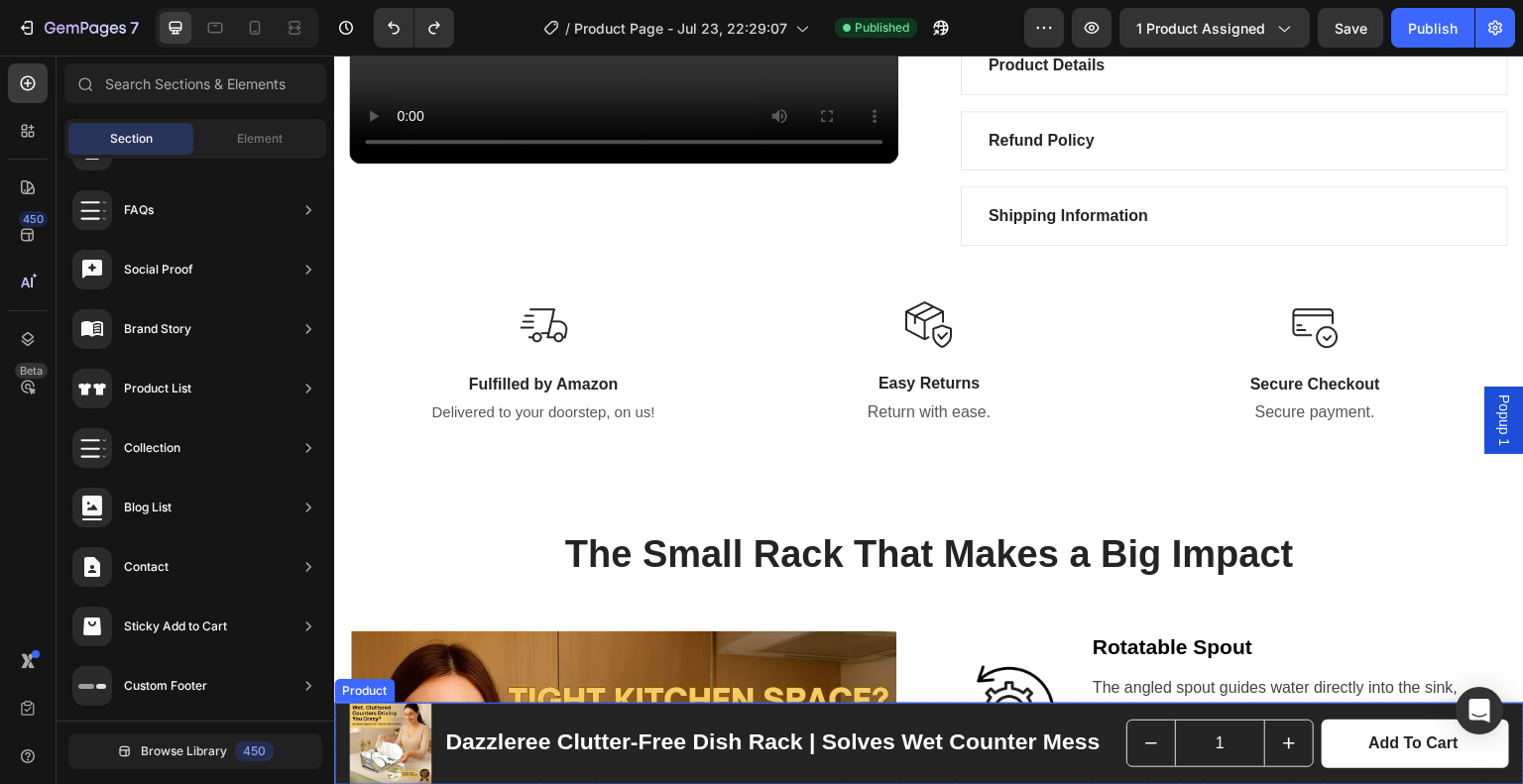 click on "Product Images Dazzleree Clutter-Free Dish Rack | Solves Wet Counter Mess Product Title Row
1
Product Quantity Add to cart Product Cart Button Row Product" at bounding box center [929, 743] 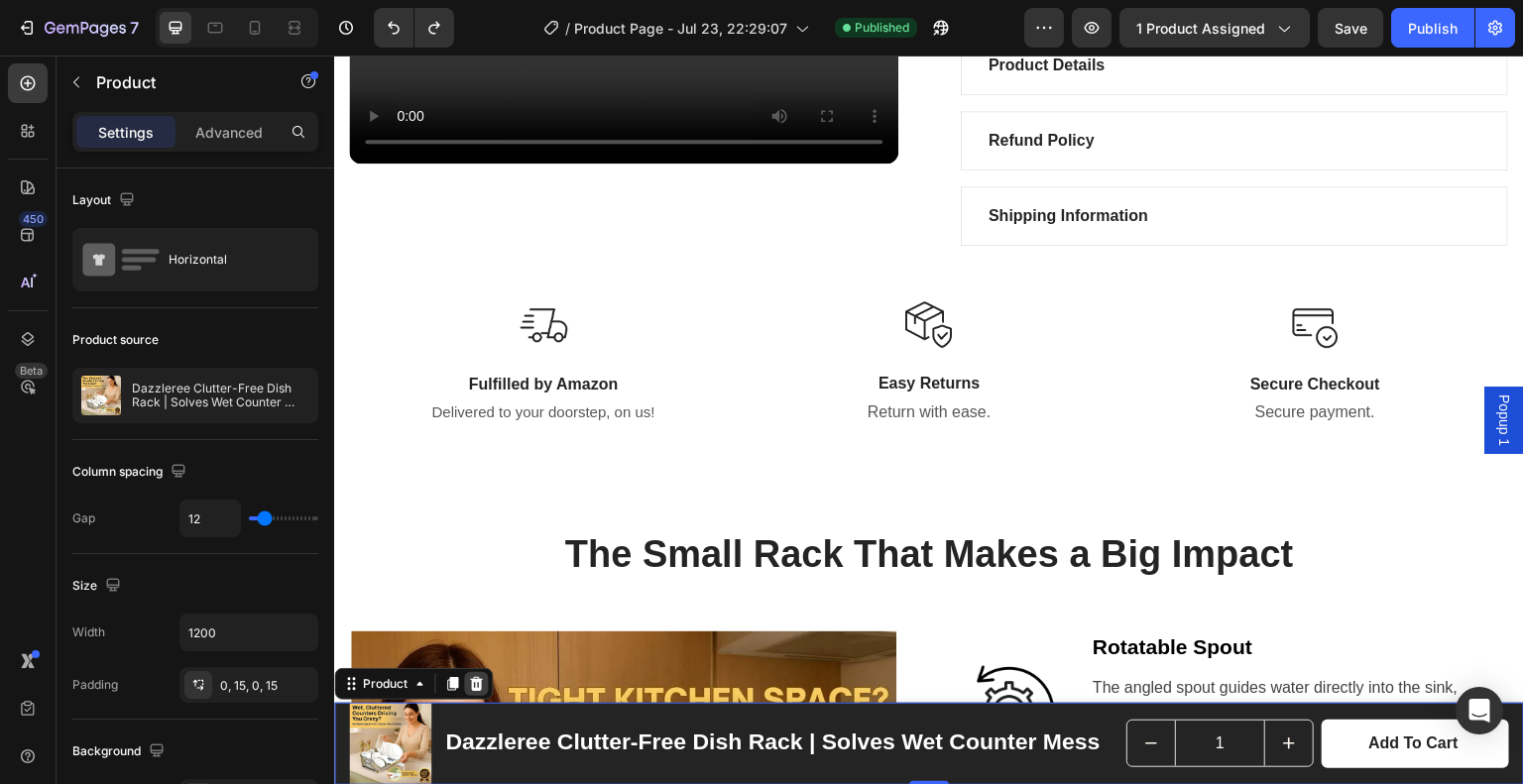 click at bounding box center (476, 684) 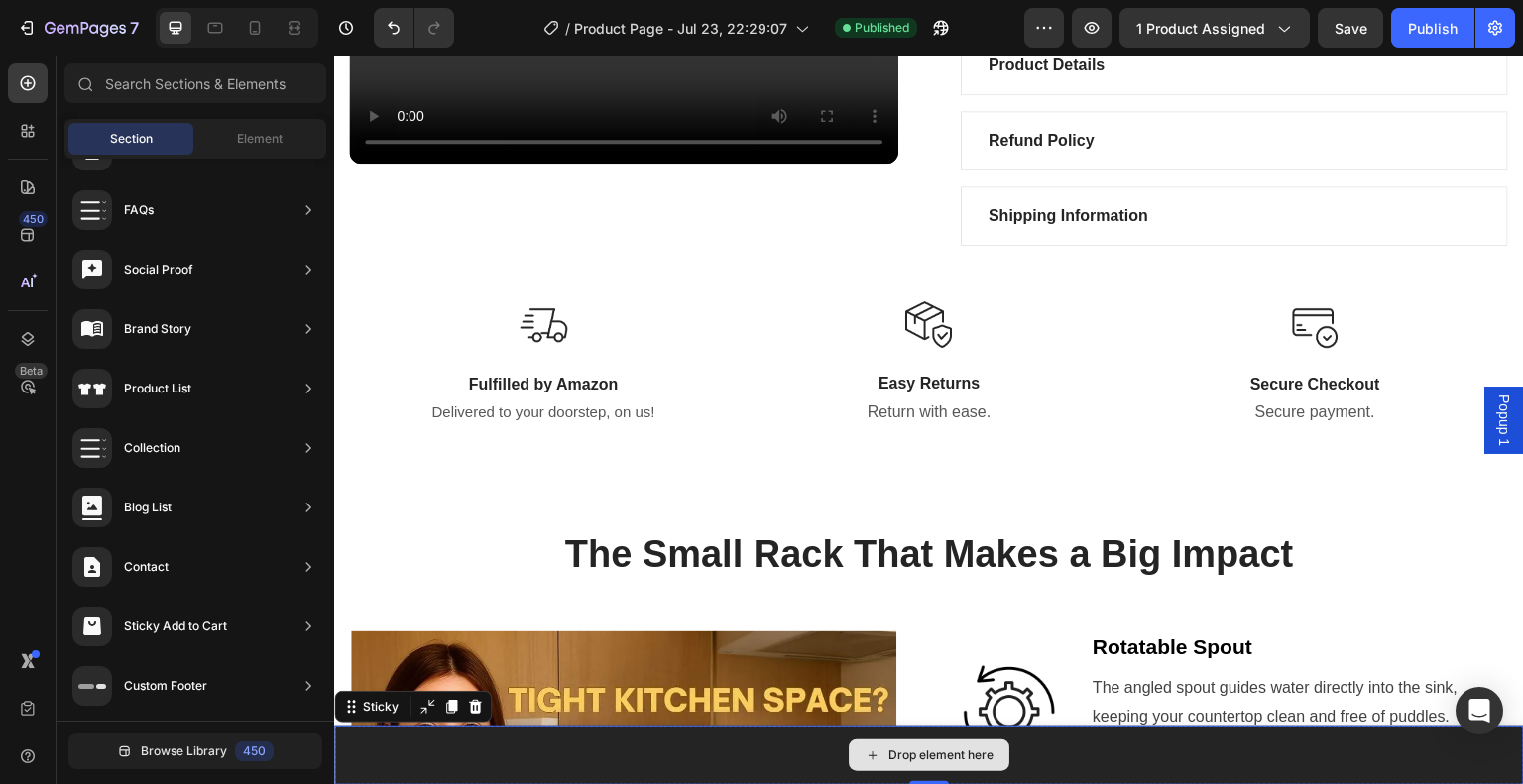 click on "Drop element here" at bounding box center (929, 755) 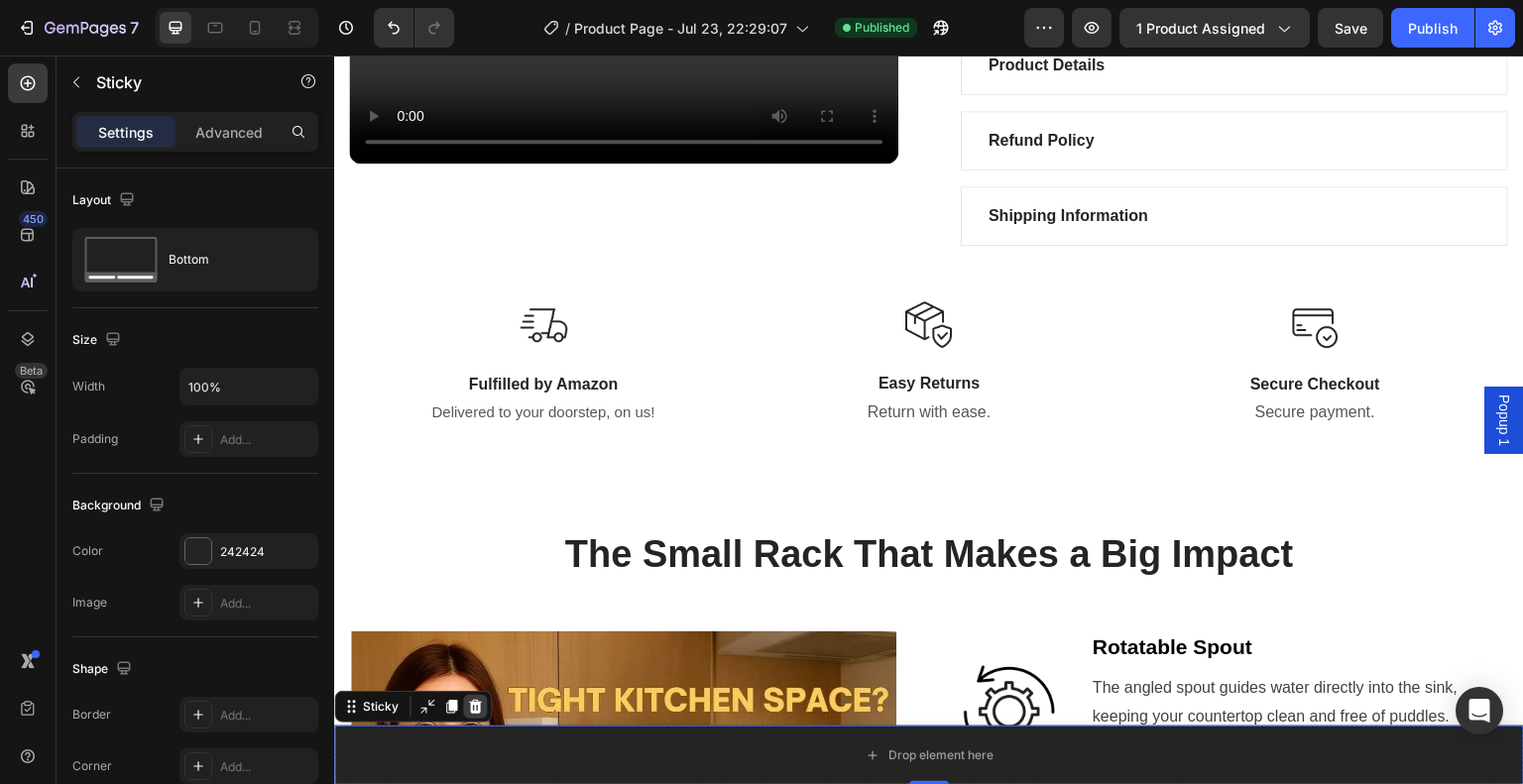 click 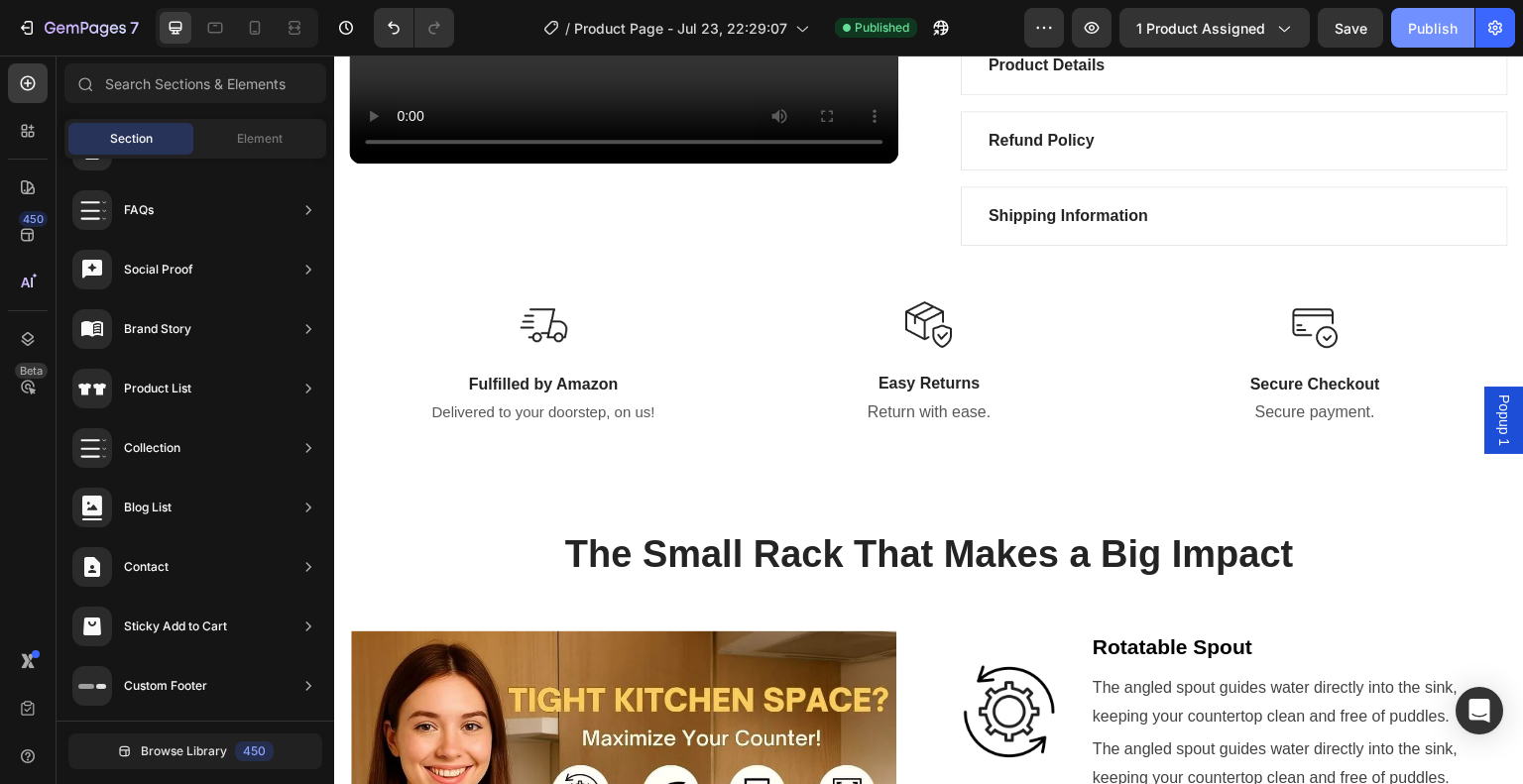 click on "Publish" 